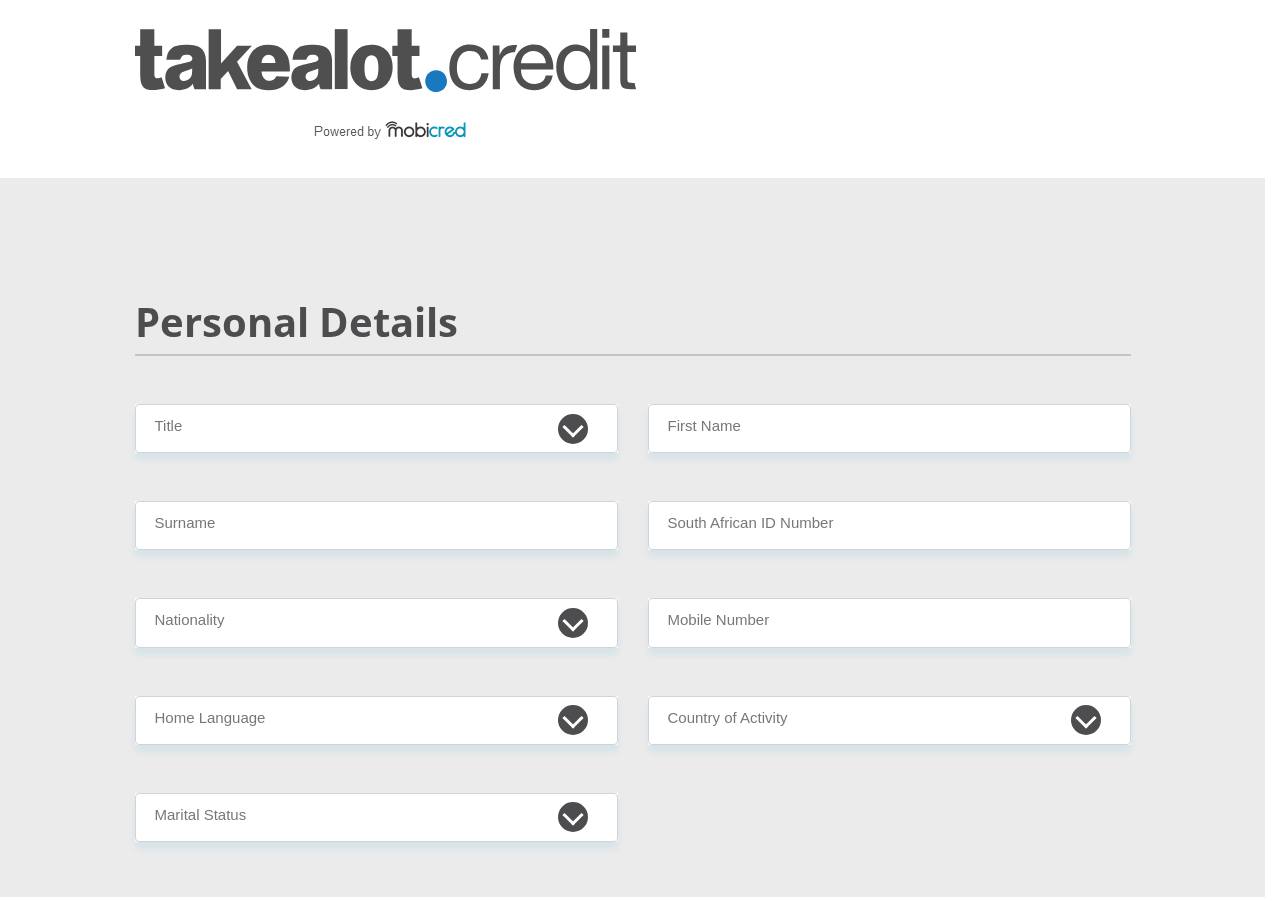 scroll, scrollTop: 0, scrollLeft: 0, axis: both 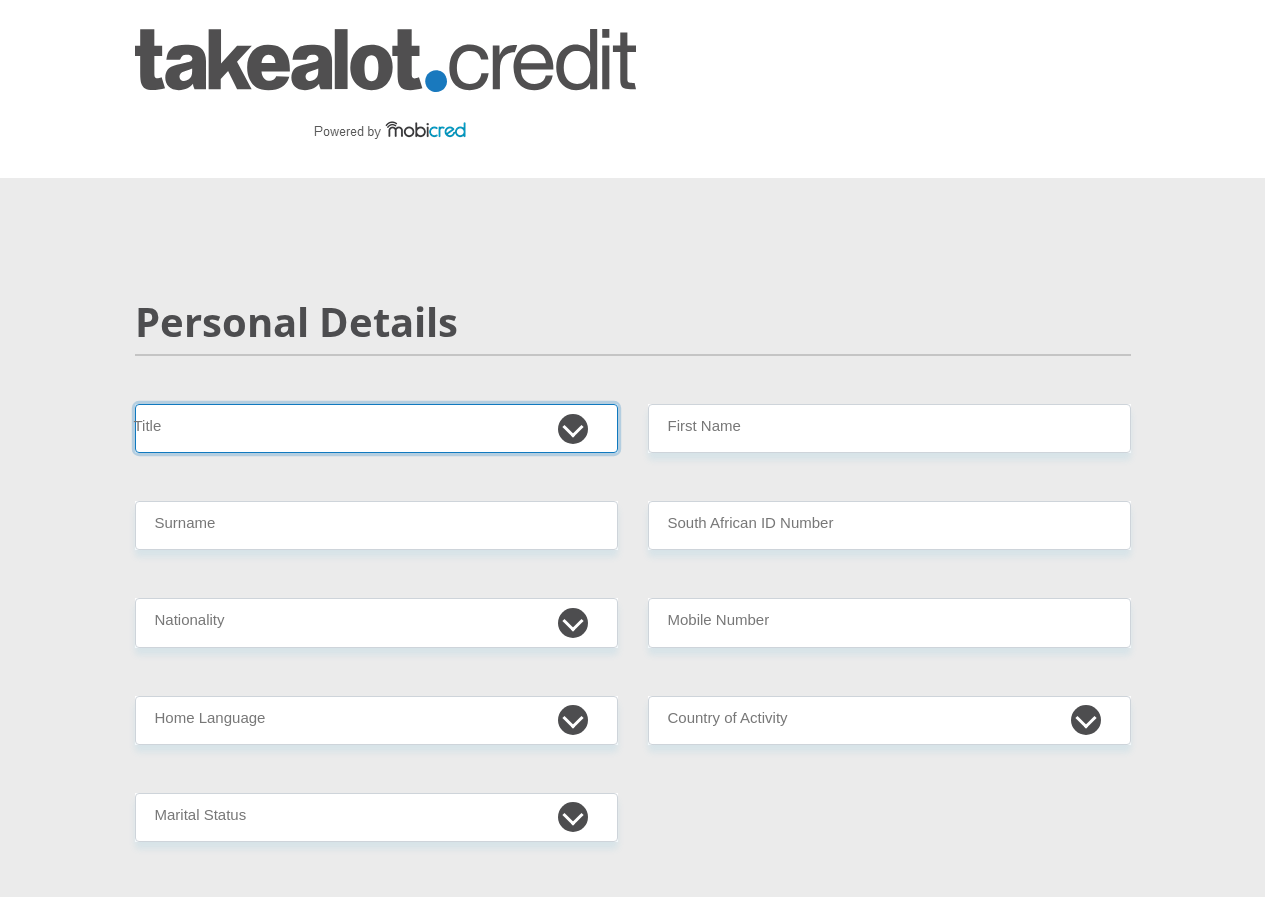 click on "Mr
Ms
Mrs
Dr
Other" at bounding box center (376, 428) 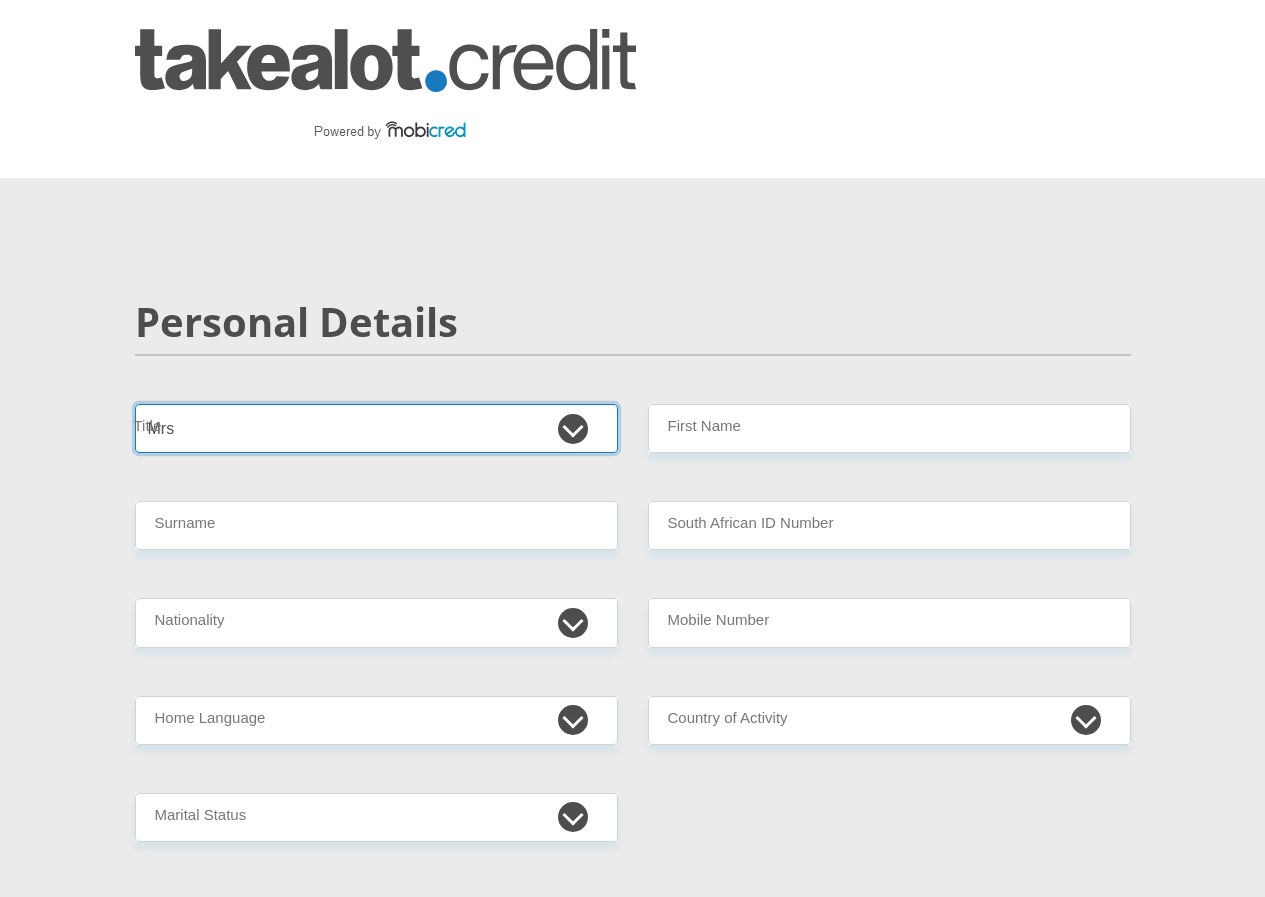 click on "Mr
Ms
Mrs
Dr
Other" at bounding box center (376, 428) 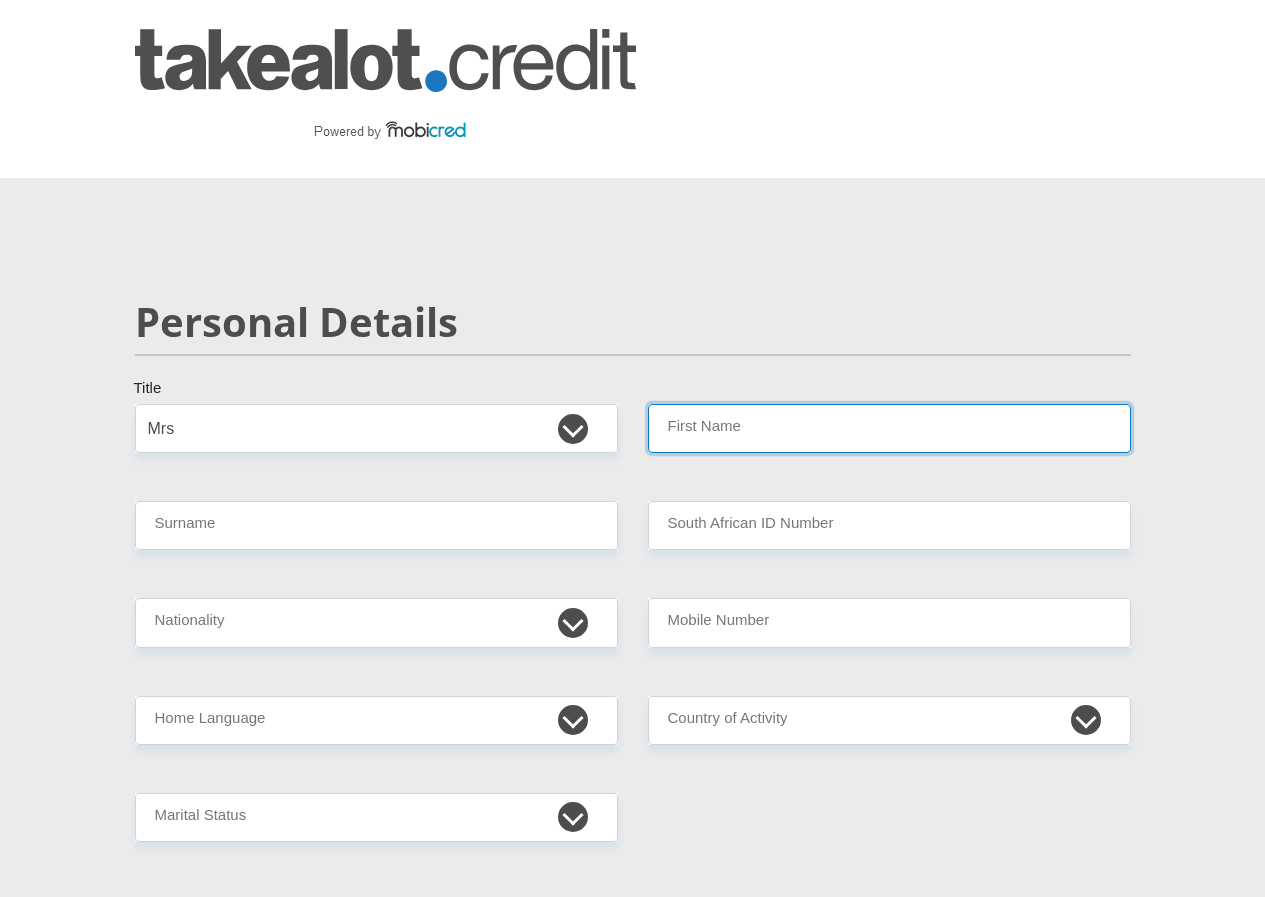 click on "First Name" at bounding box center (889, 428) 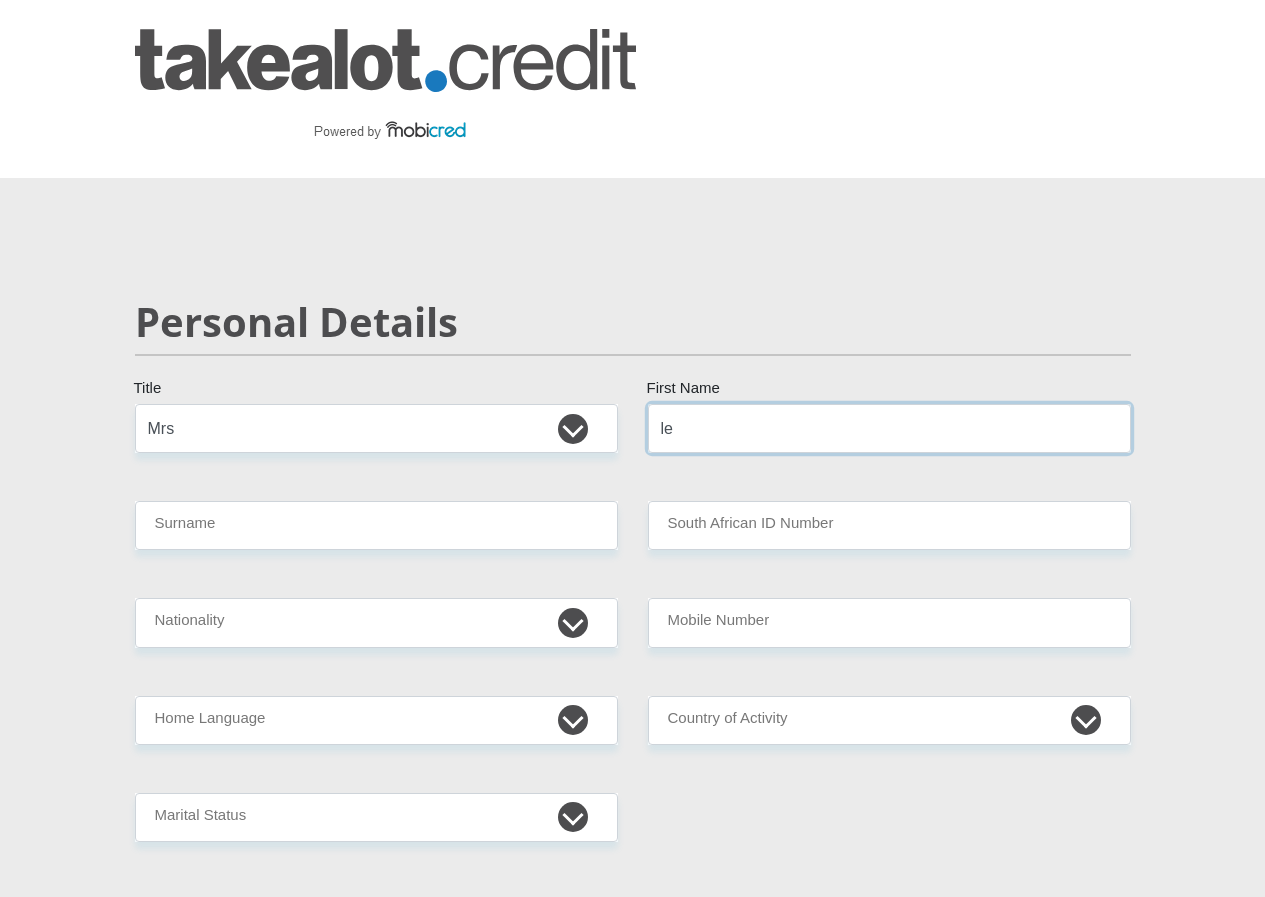 type on "l" 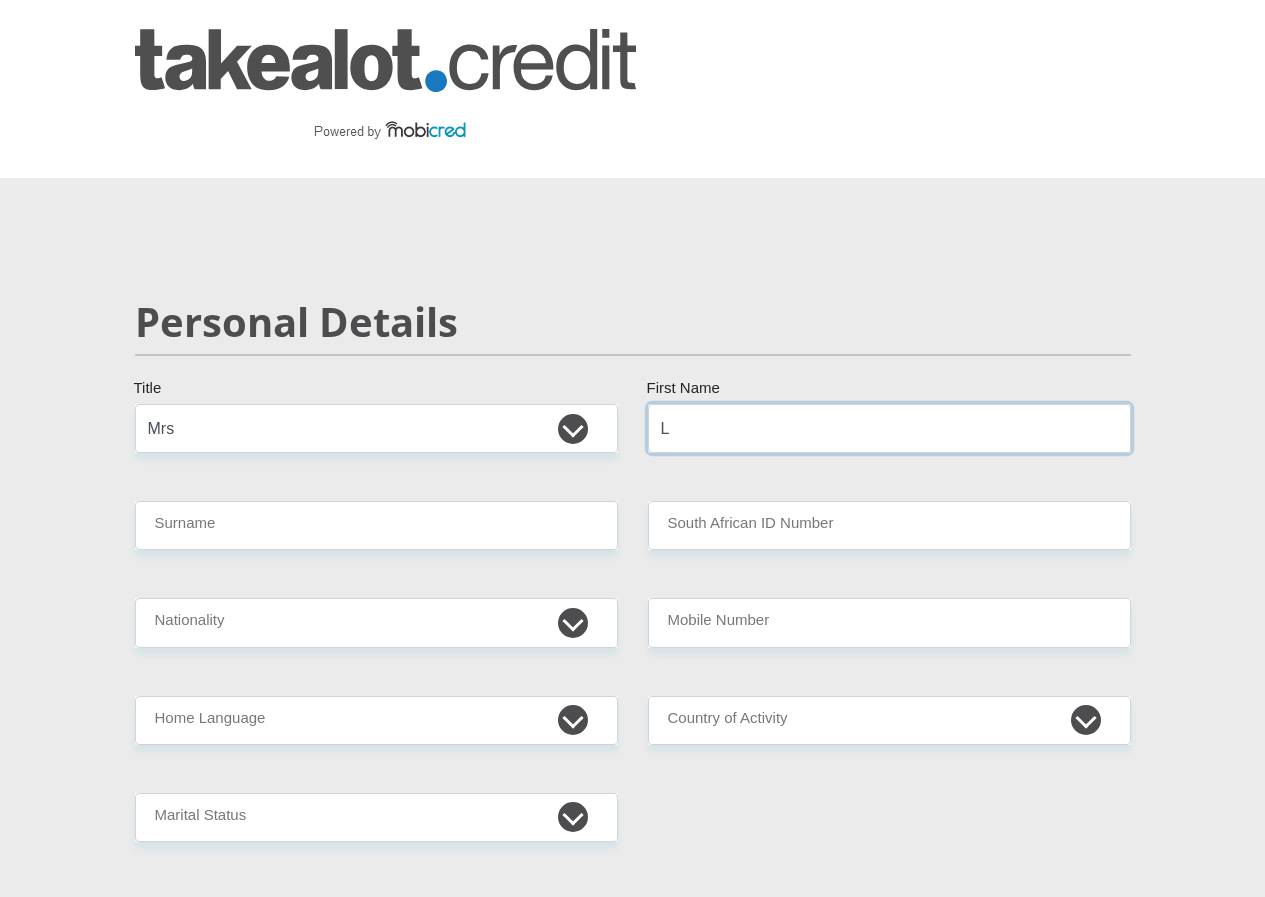 type on "Lehana" 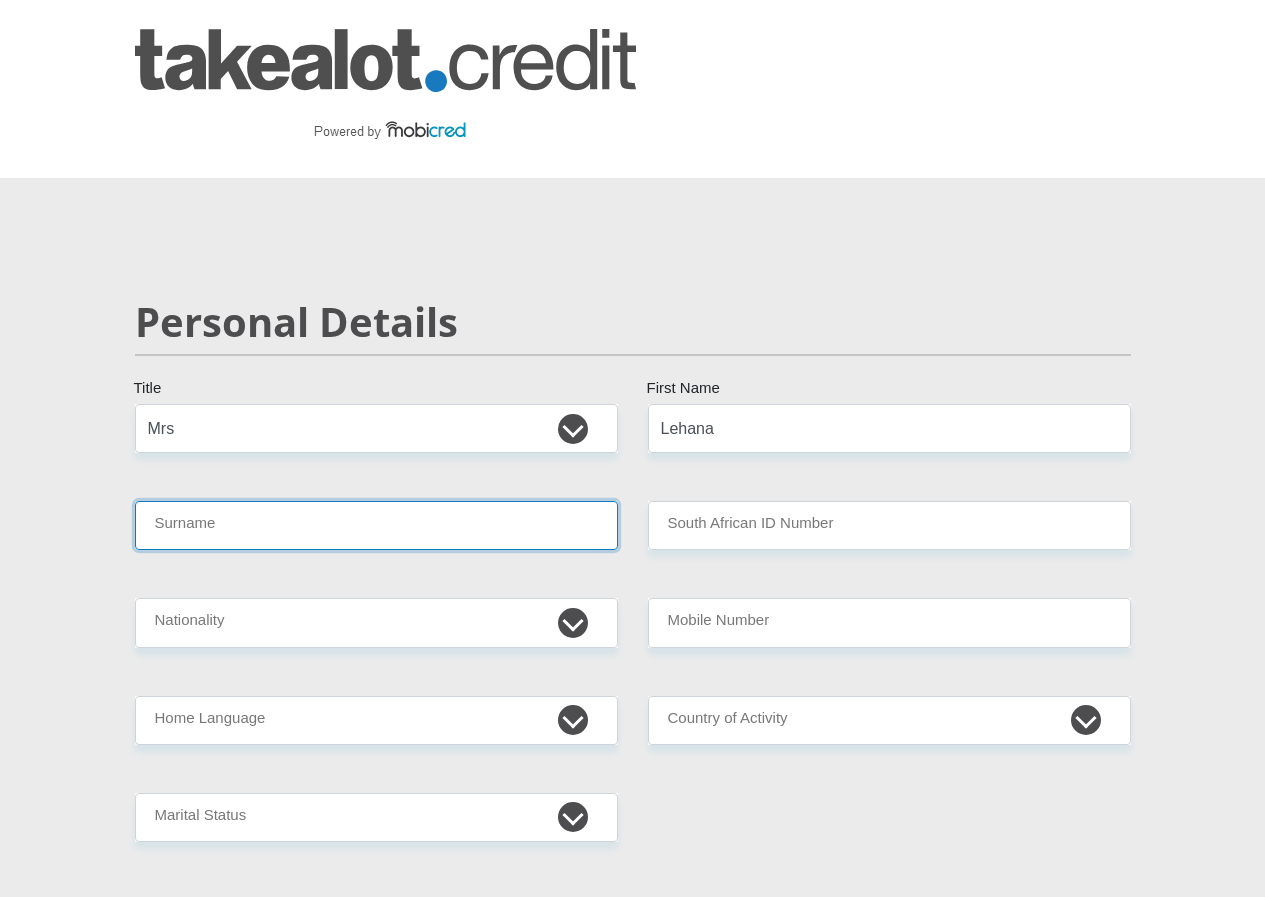 click on "Surname" at bounding box center (376, 525) 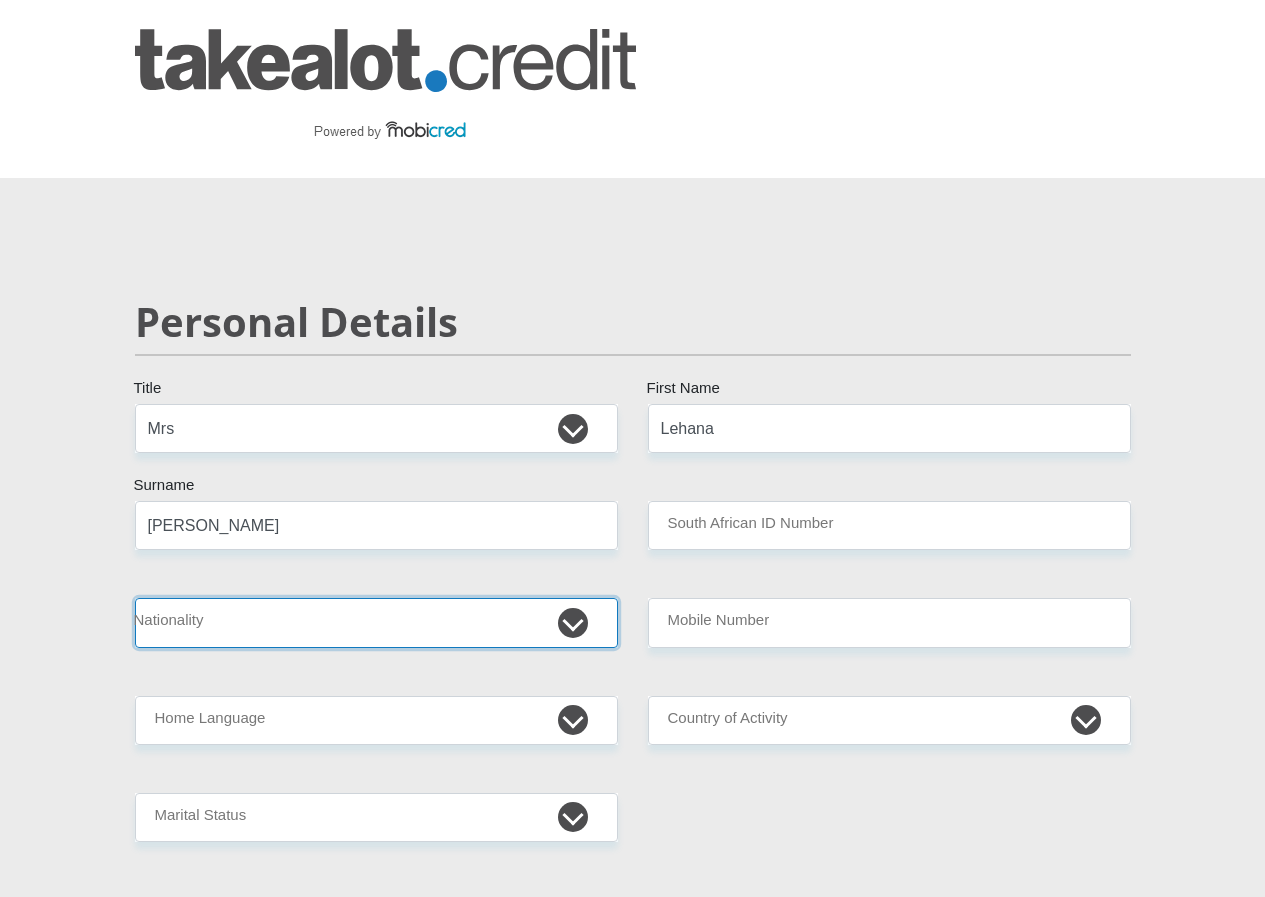 select on "ZAF" 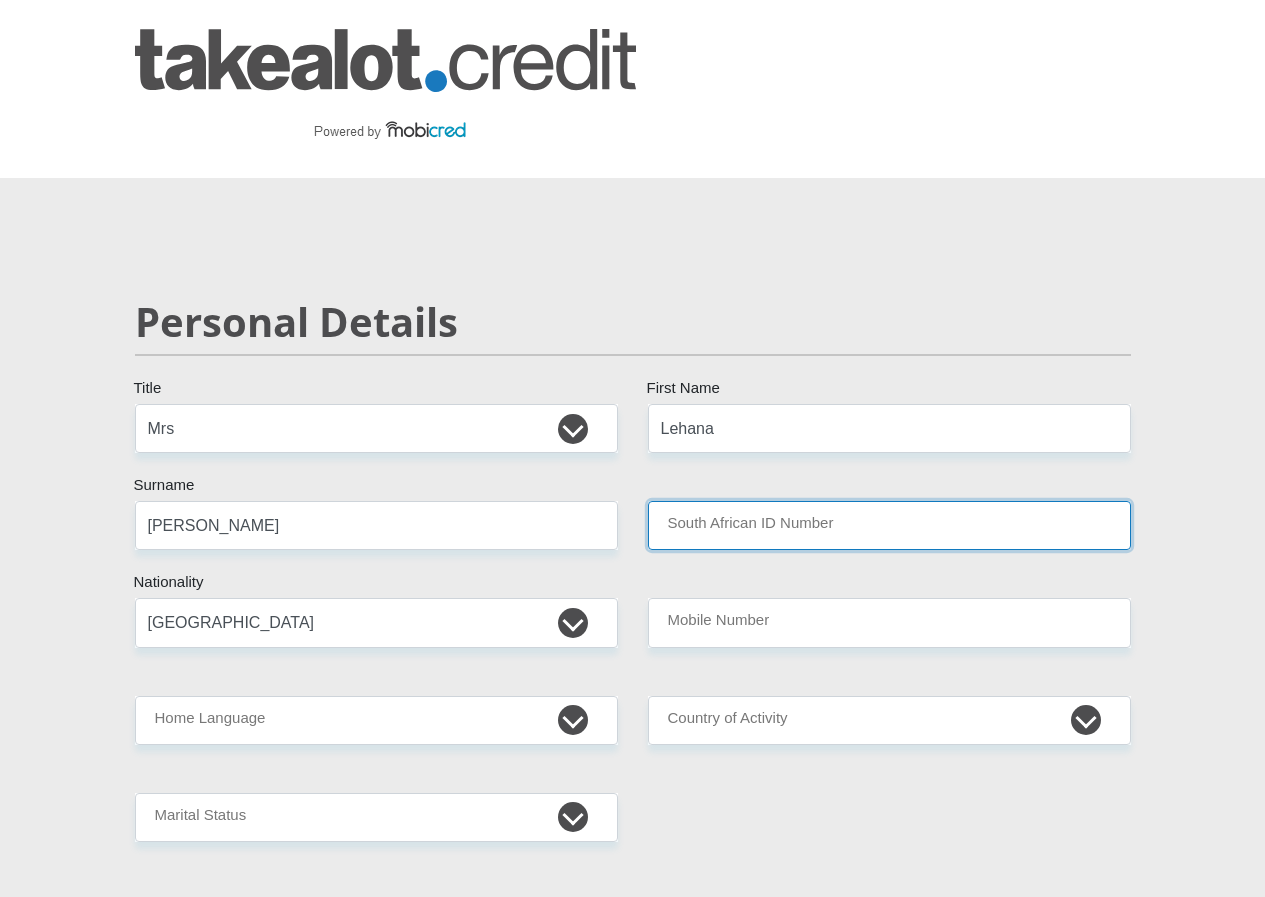 click on "South African ID Number" at bounding box center (889, 525) 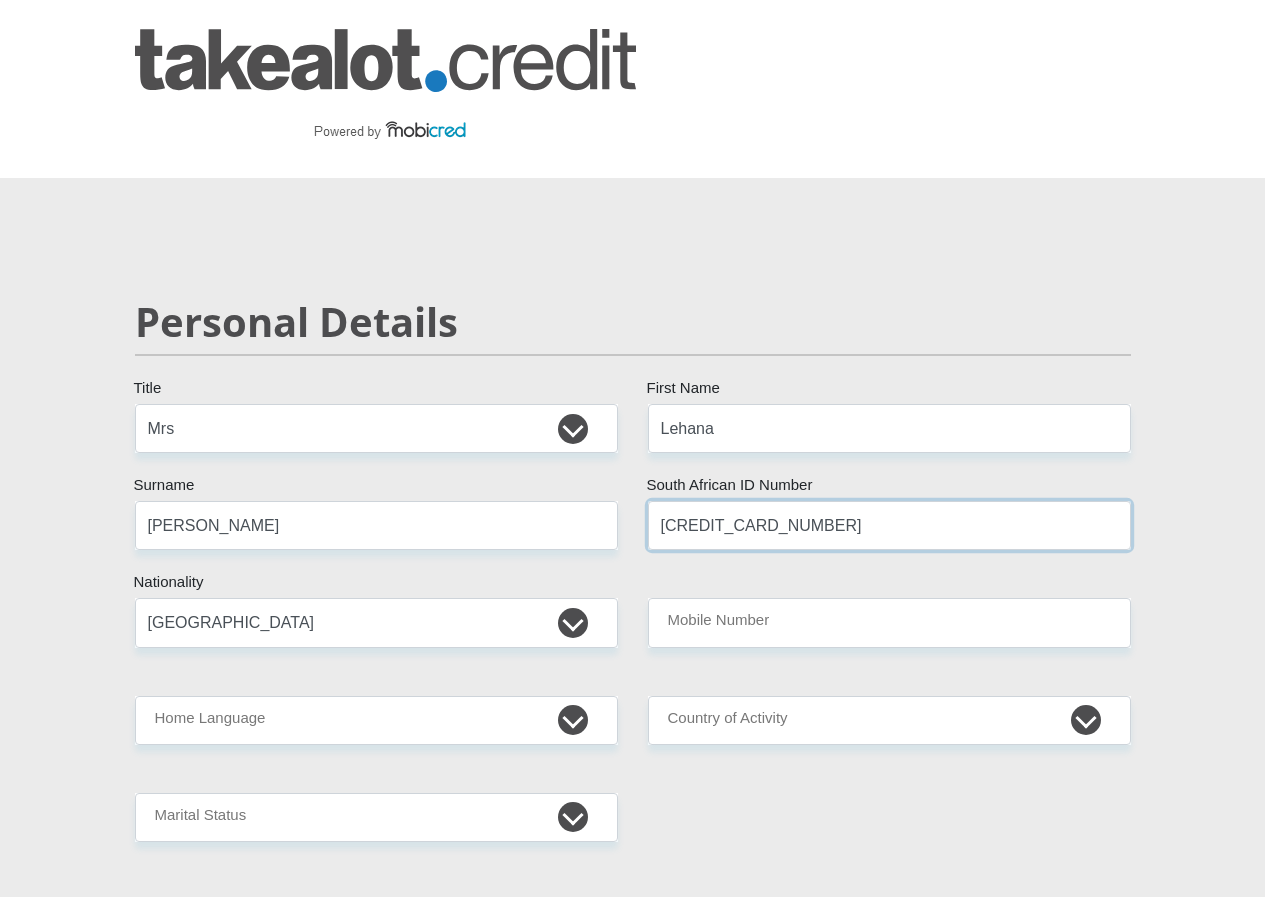 type on "5809060036083" 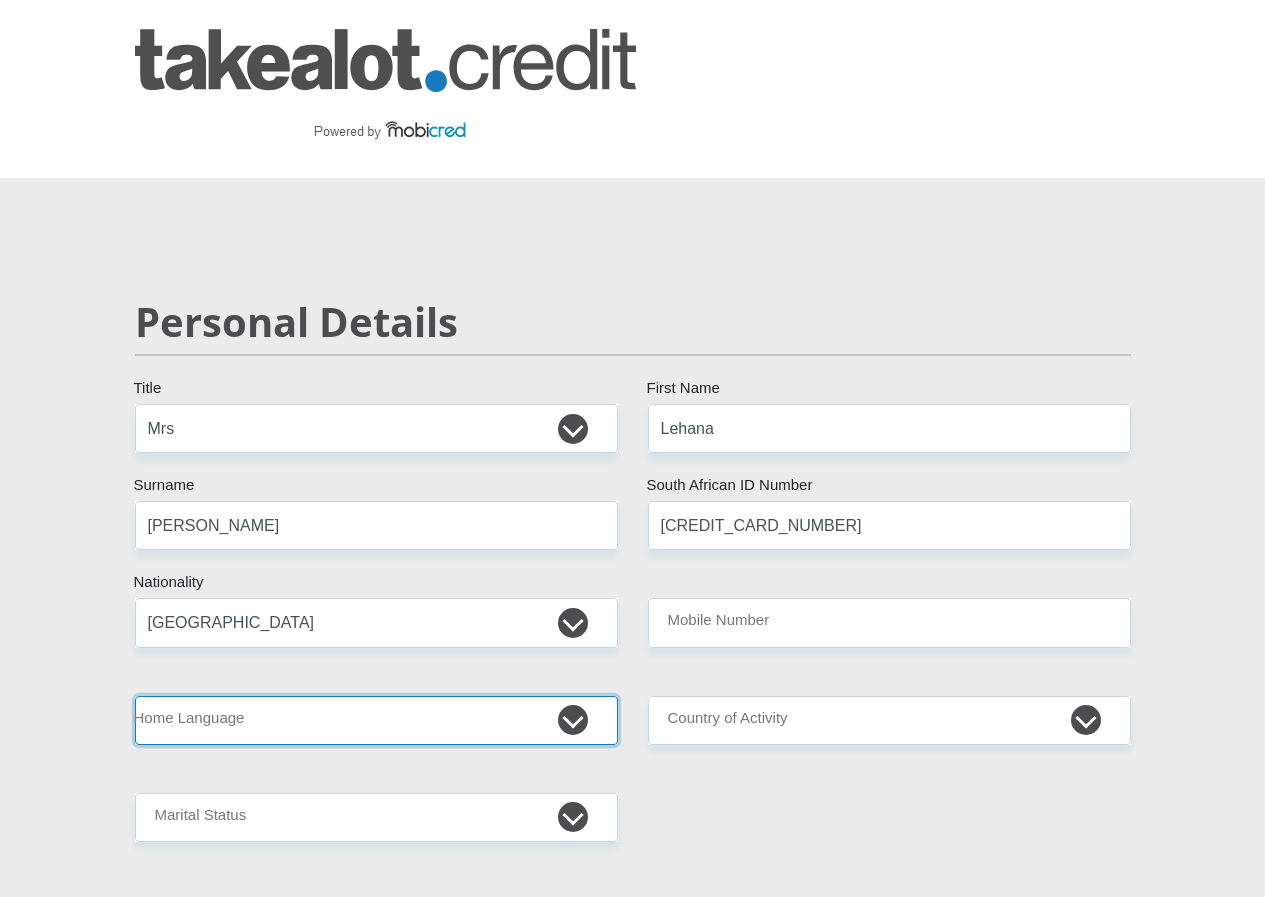 click on "Afrikaans
English
Sepedi
South Ndebele
Southern Sotho
Swati
Tsonga
Tswana
Venda
Xhosa
Zulu
Other" at bounding box center (376, 720) 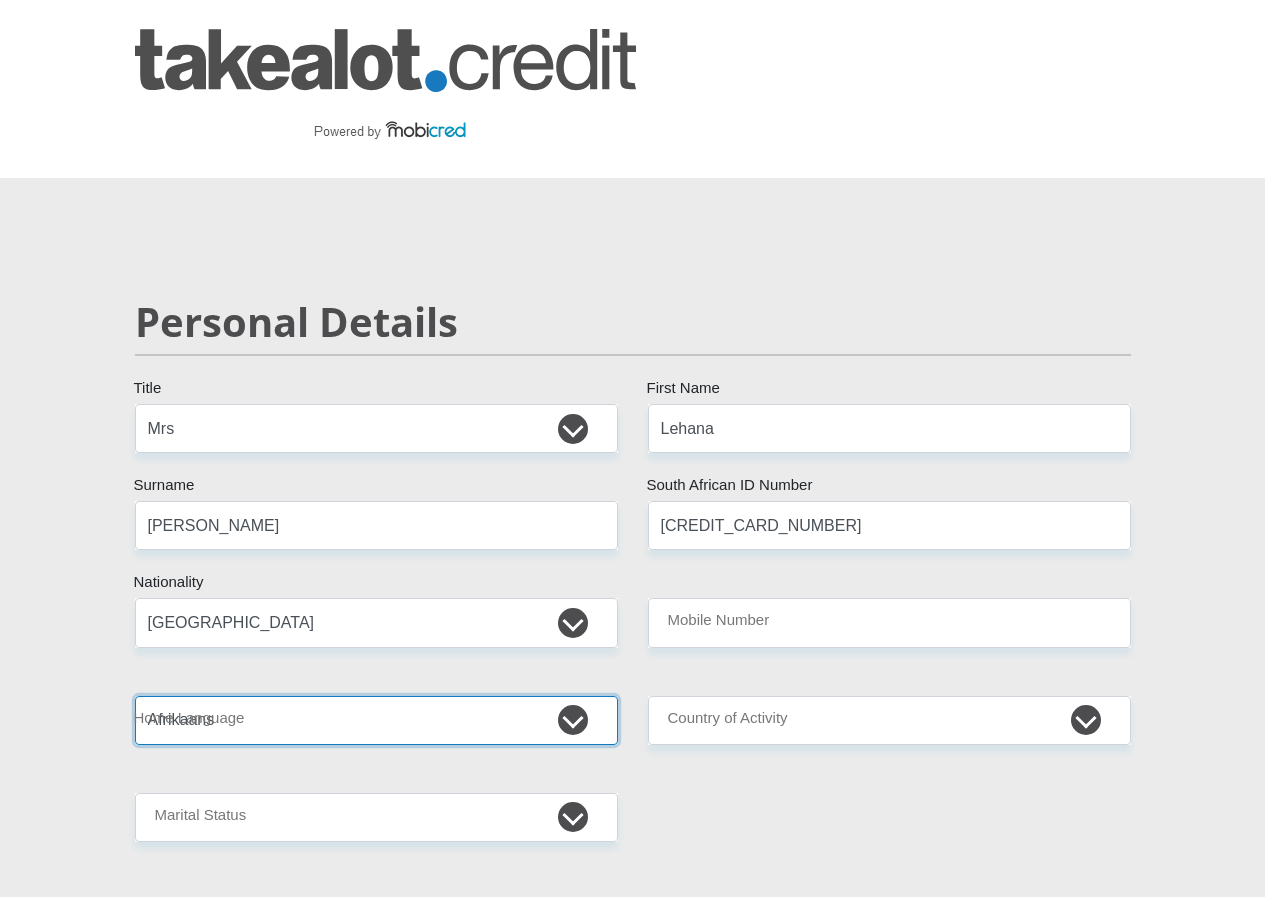 click on "Afrikaans
English
Sepedi
South Ndebele
Southern Sotho
Swati
Tsonga
Tswana
Venda
Xhosa
Zulu
Other" at bounding box center [376, 720] 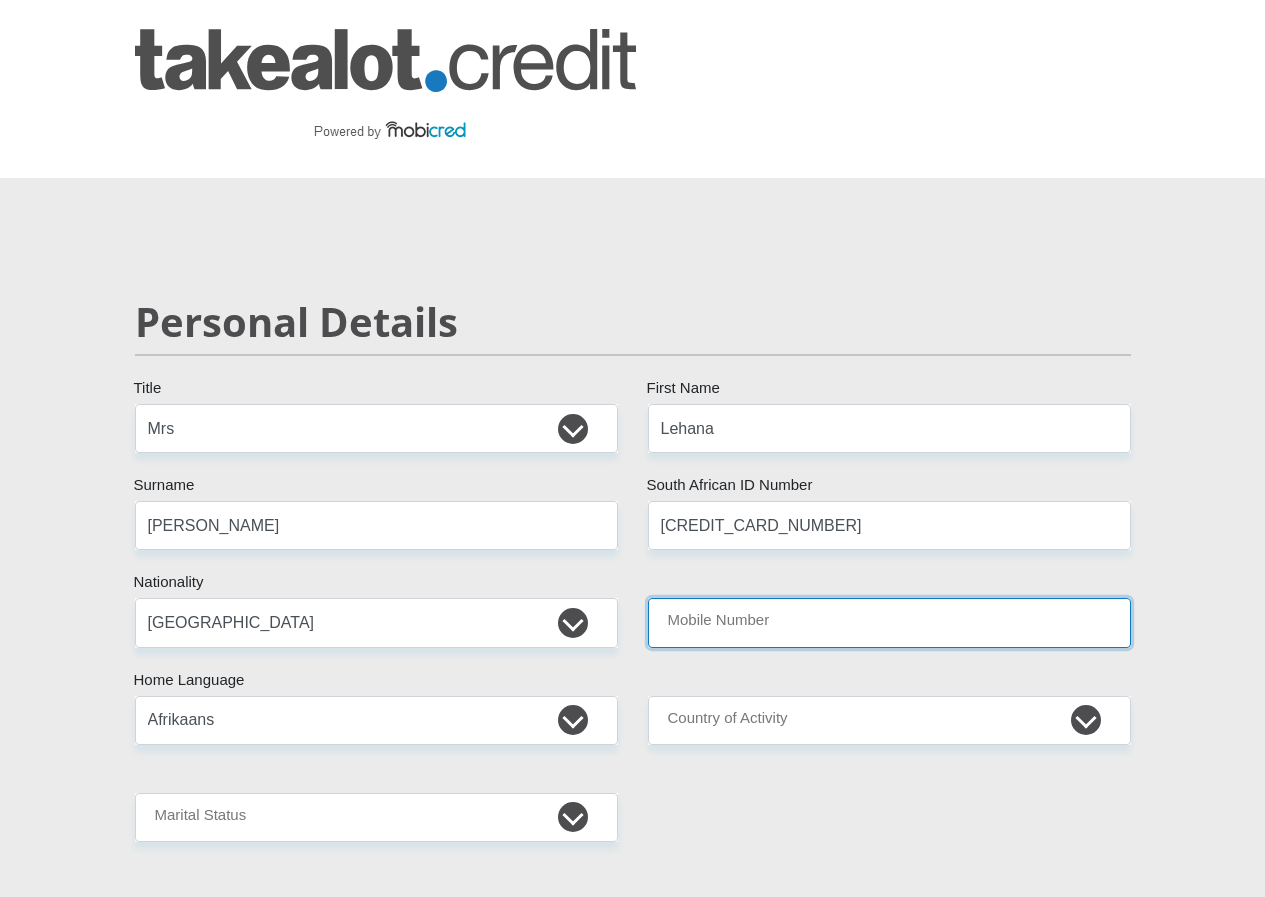 click on "Mobile Number" at bounding box center (889, 622) 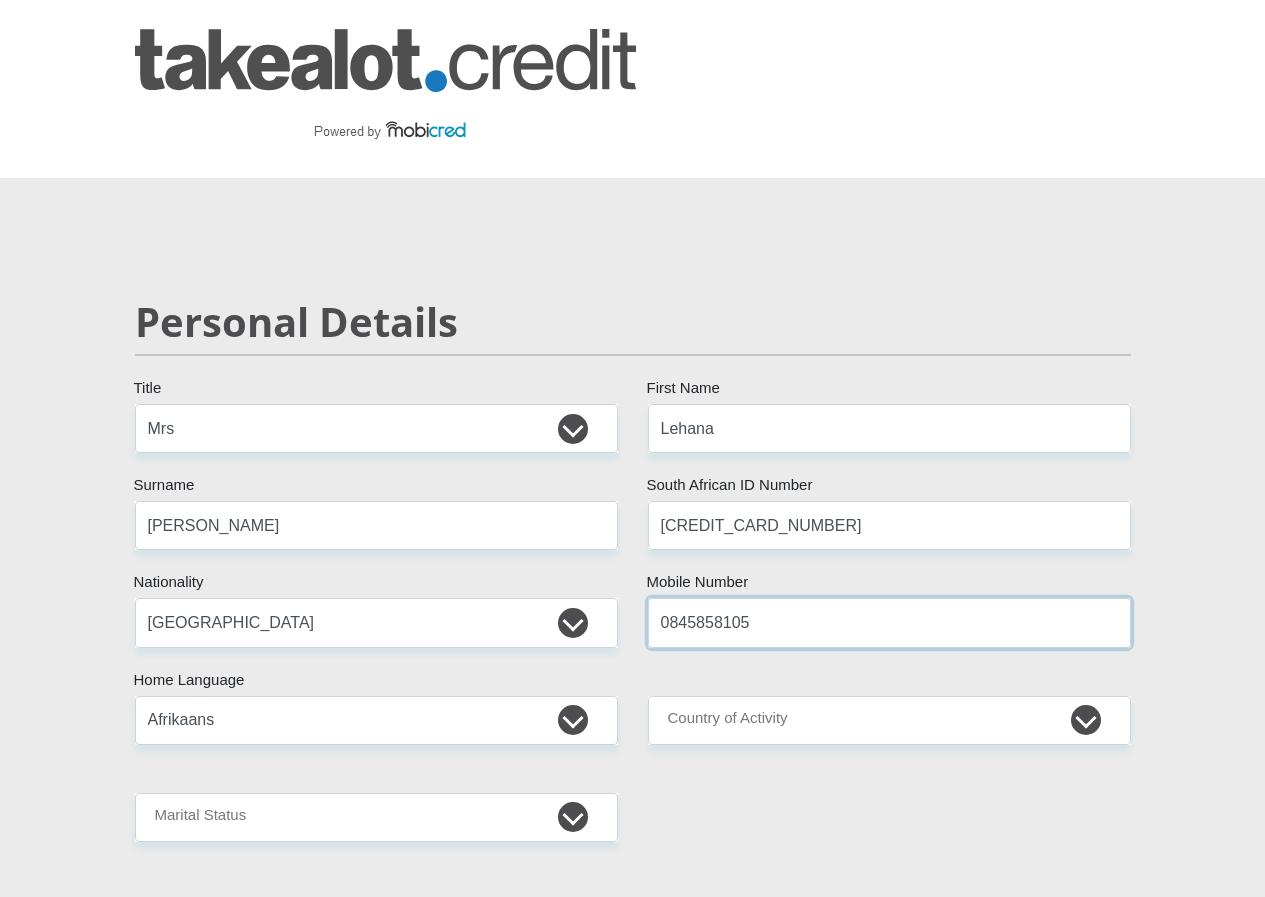 type on "0845858105" 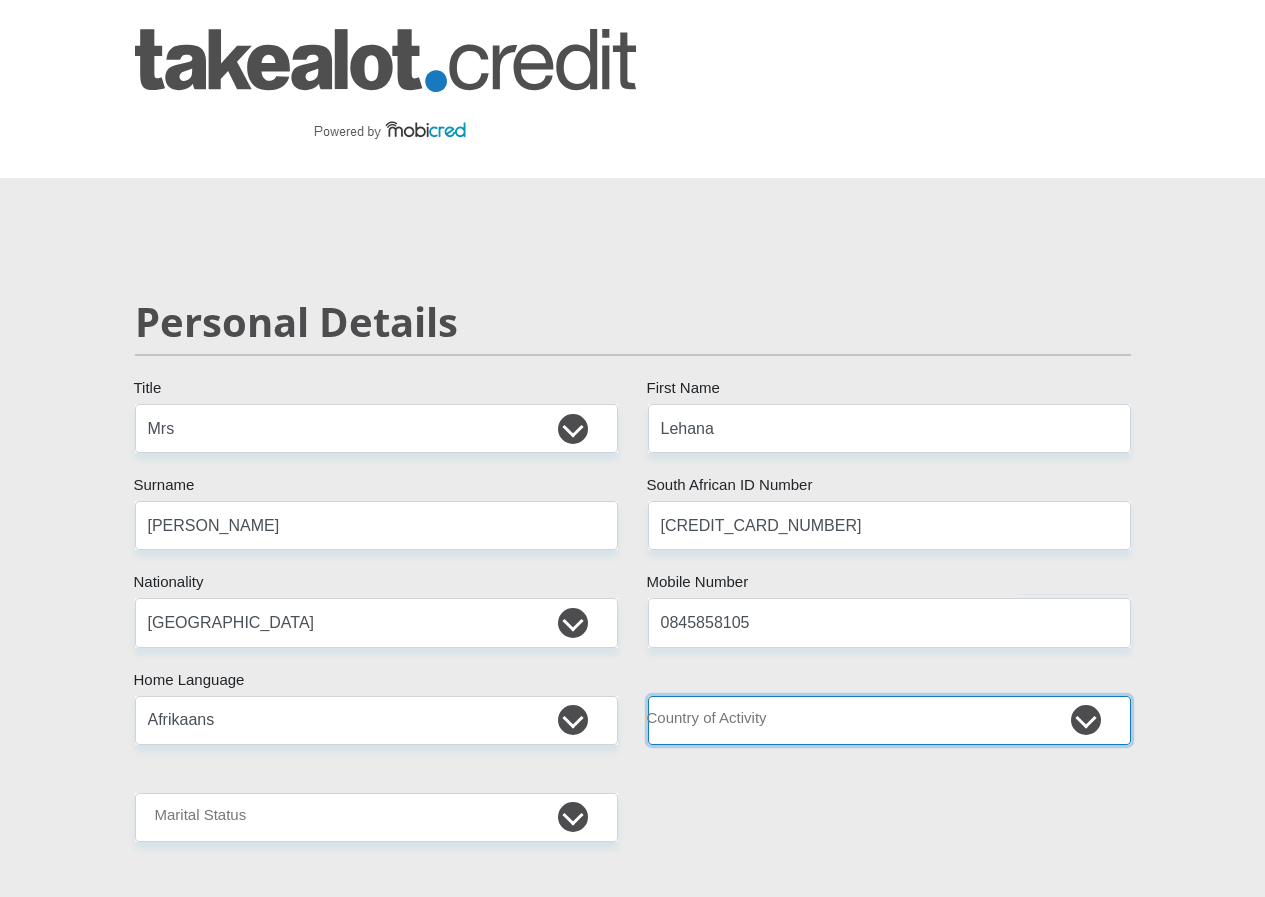 click on "South Africa
Afghanistan
Aland Islands
Albania
Algeria
America Samoa
American Virgin Islands
Andorra
Angola
Anguilla
Antarctica
Antigua and Barbuda
Argentina
Armenia
Aruba
Ascension Island
Australia
Austria
Azerbaijan
Chad" at bounding box center [889, 720] 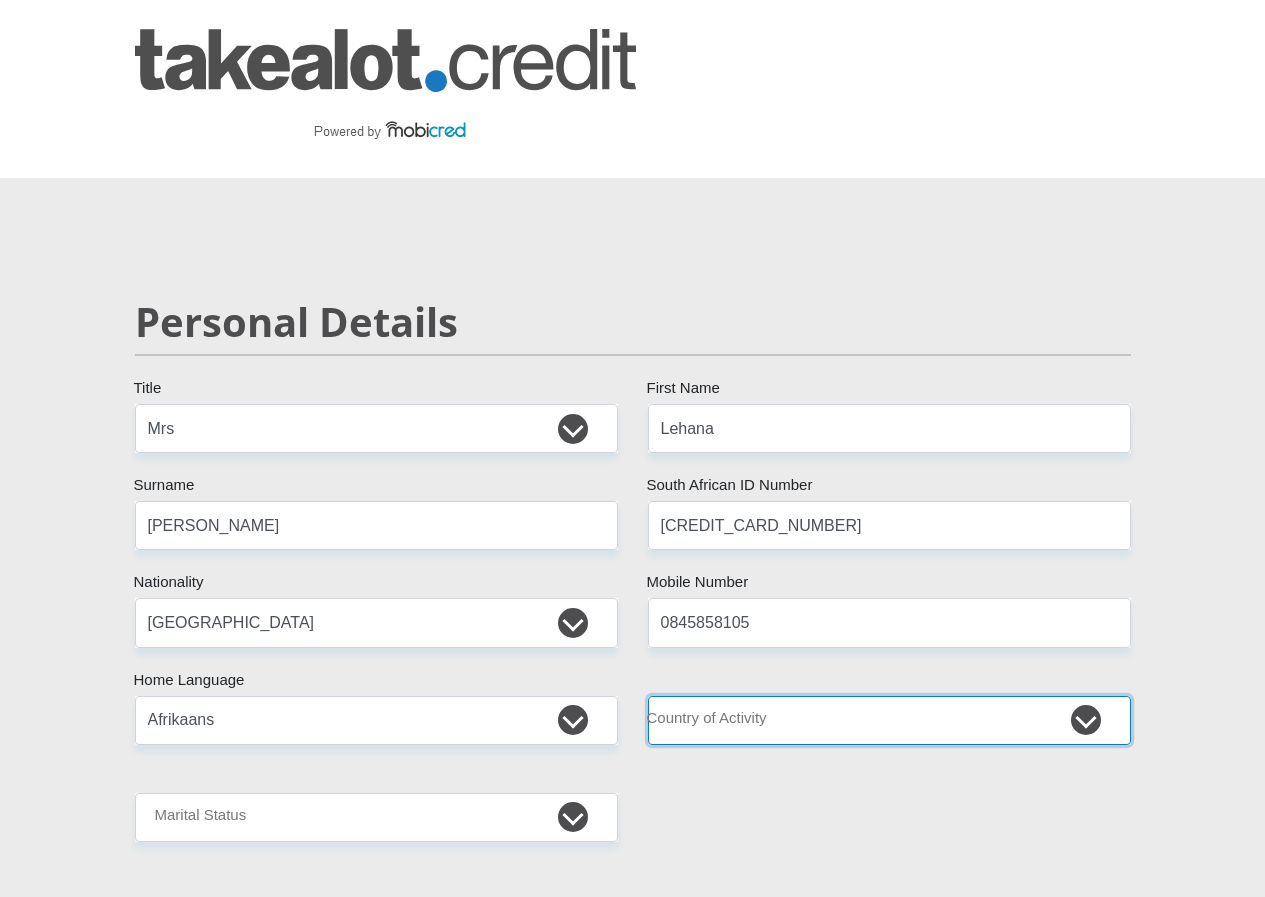 select on "ZAF" 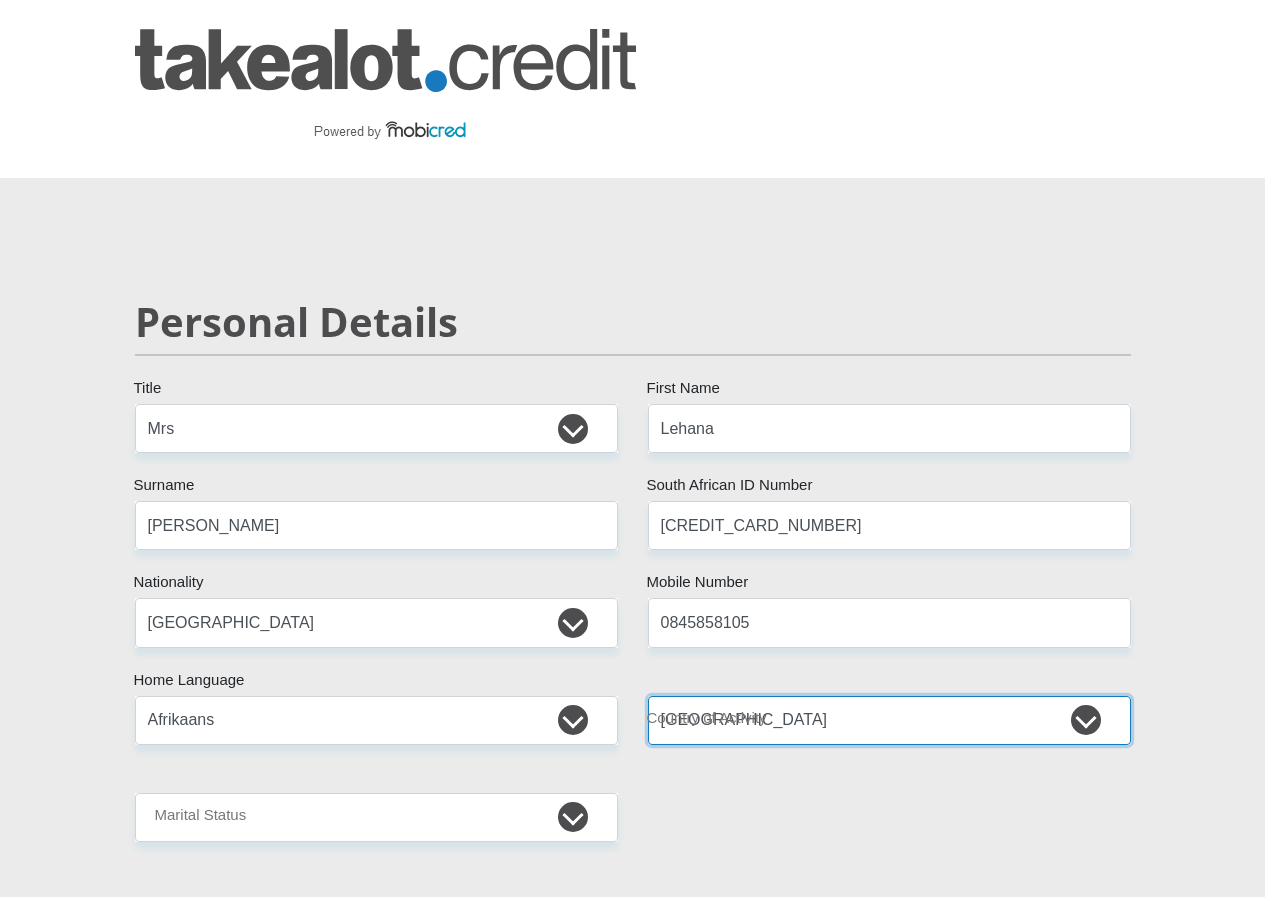 click on "South Africa
Afghanistan
Aland Islands
Albania
Algeria
America Samoa
American Virgin Islands
Andorra
Angola
Anguilla
Antarctica
Antigua and Barbuda
Argentina
Armenia
Aruba
Ascension Island
Australia
Austria
Azerbaijan
Chad" at bounding box center [889, 720] 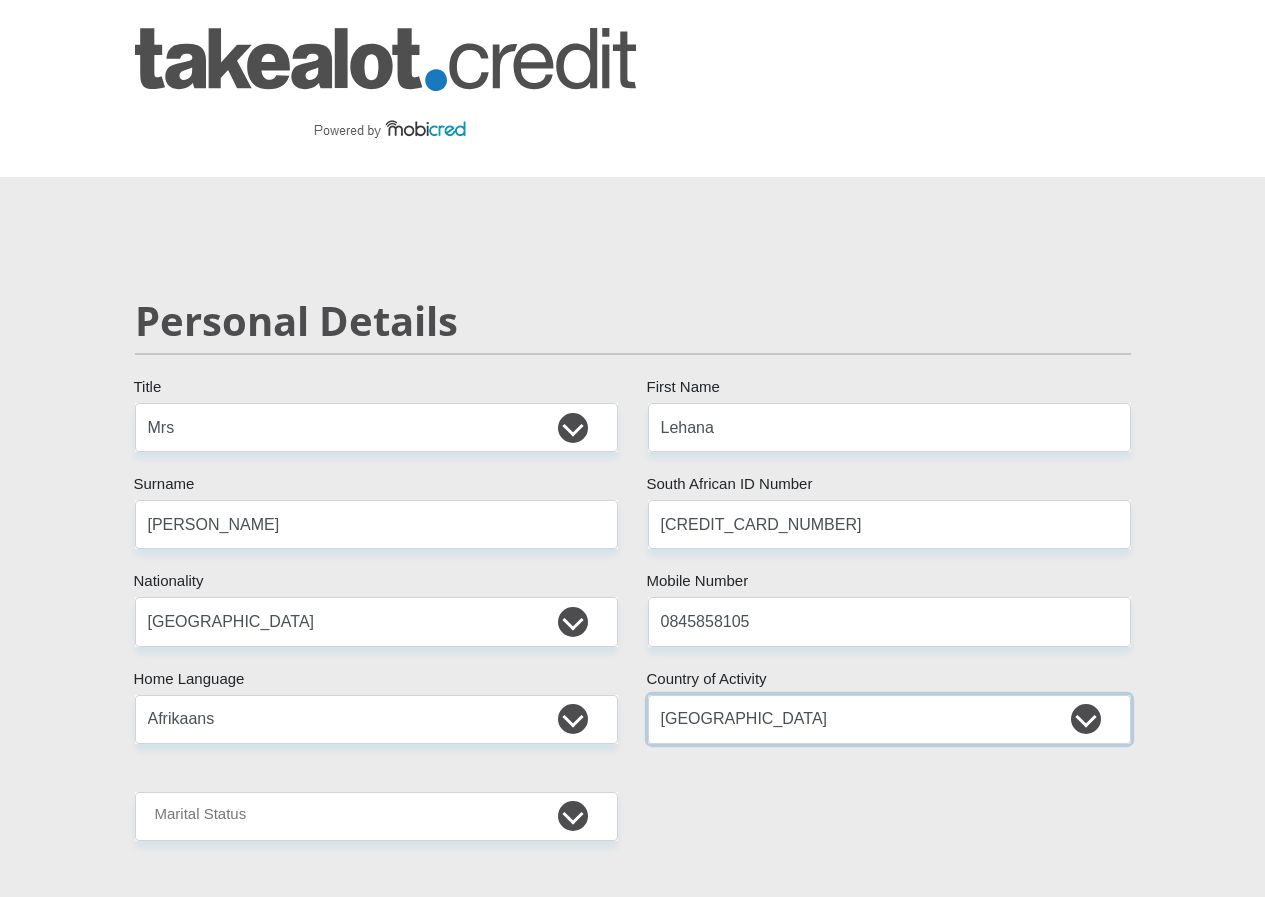 scroll, scrollTop: 200, scrollLeft: 0, axis: vertical 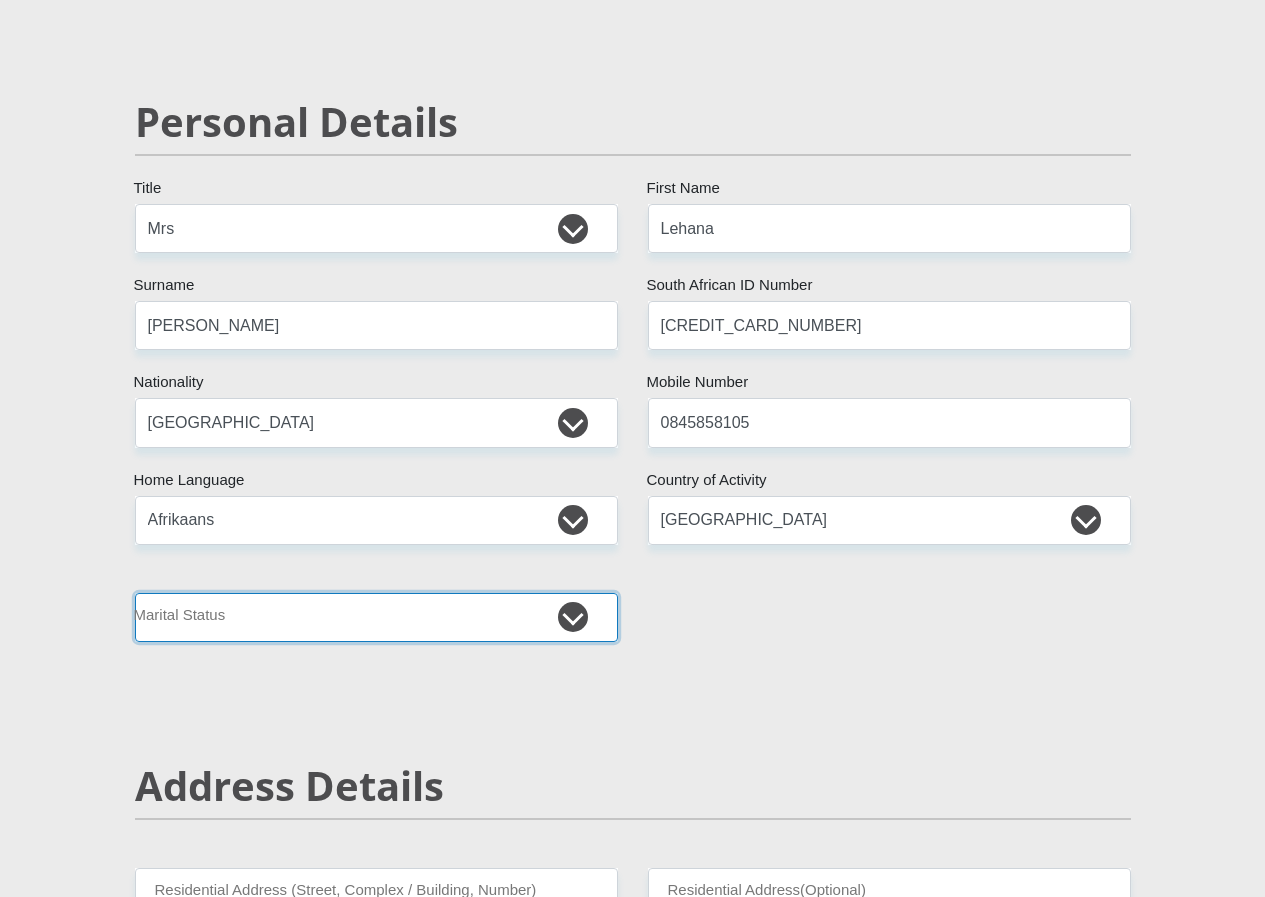 click on "Married ANC
Single
Divorced
Widowed
Married COP or Customary Law" at bounding box center [376, 617] 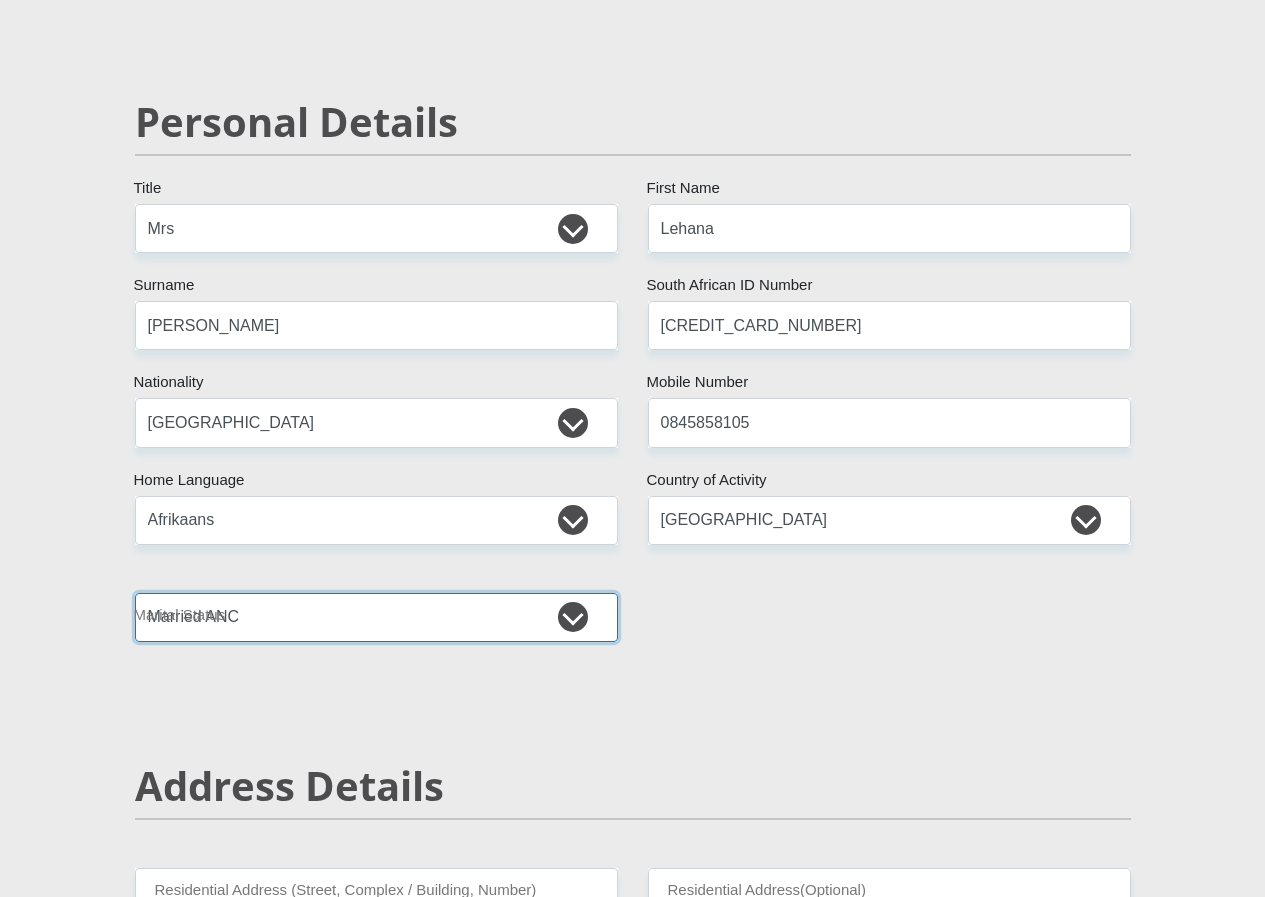 click on "Married ANC
Single
Divorced
Widowed
Married COP or Customary Law" at bounding box center [376, 617] 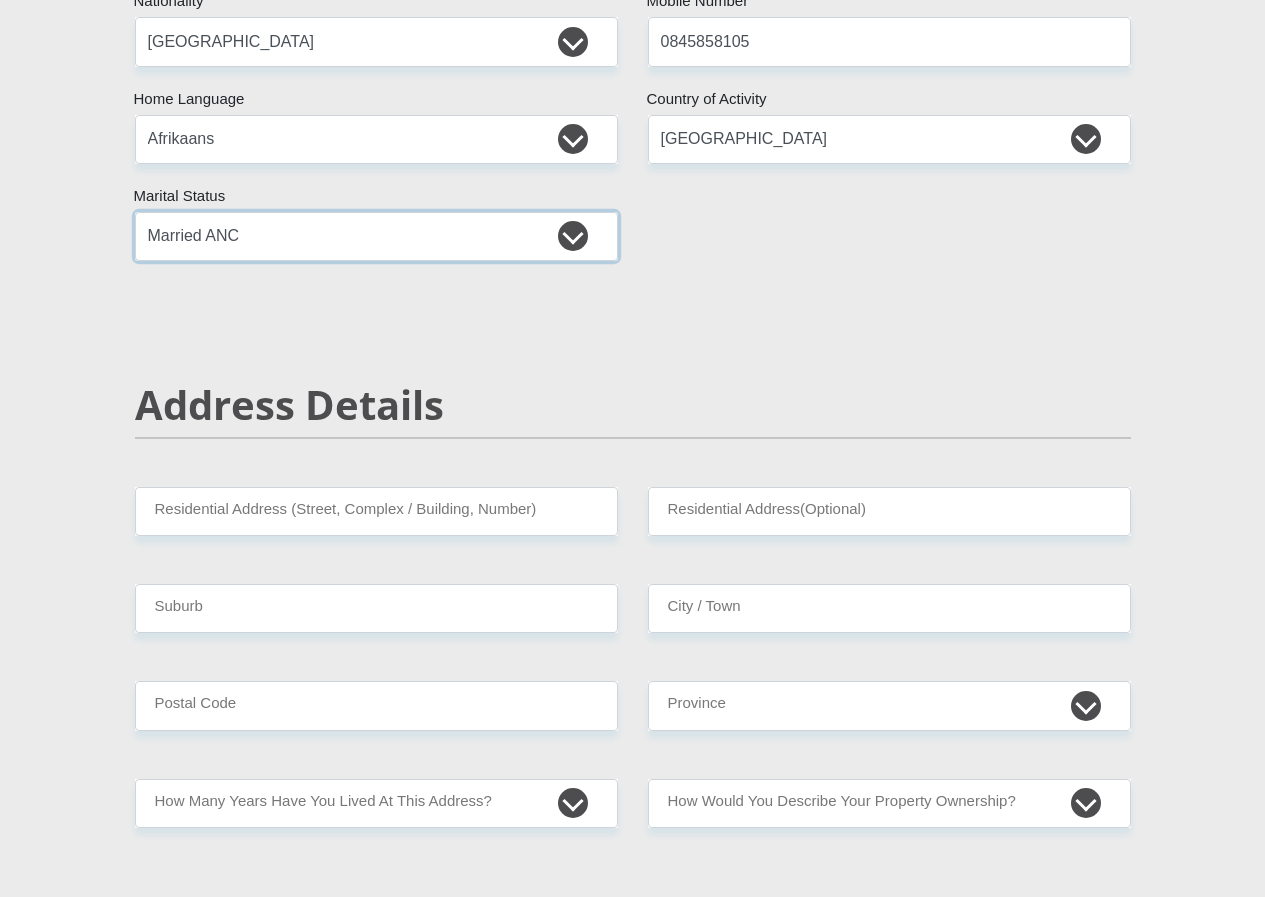 scroll, scrollTop: 600, scrollLeft: 0, axis: vertical 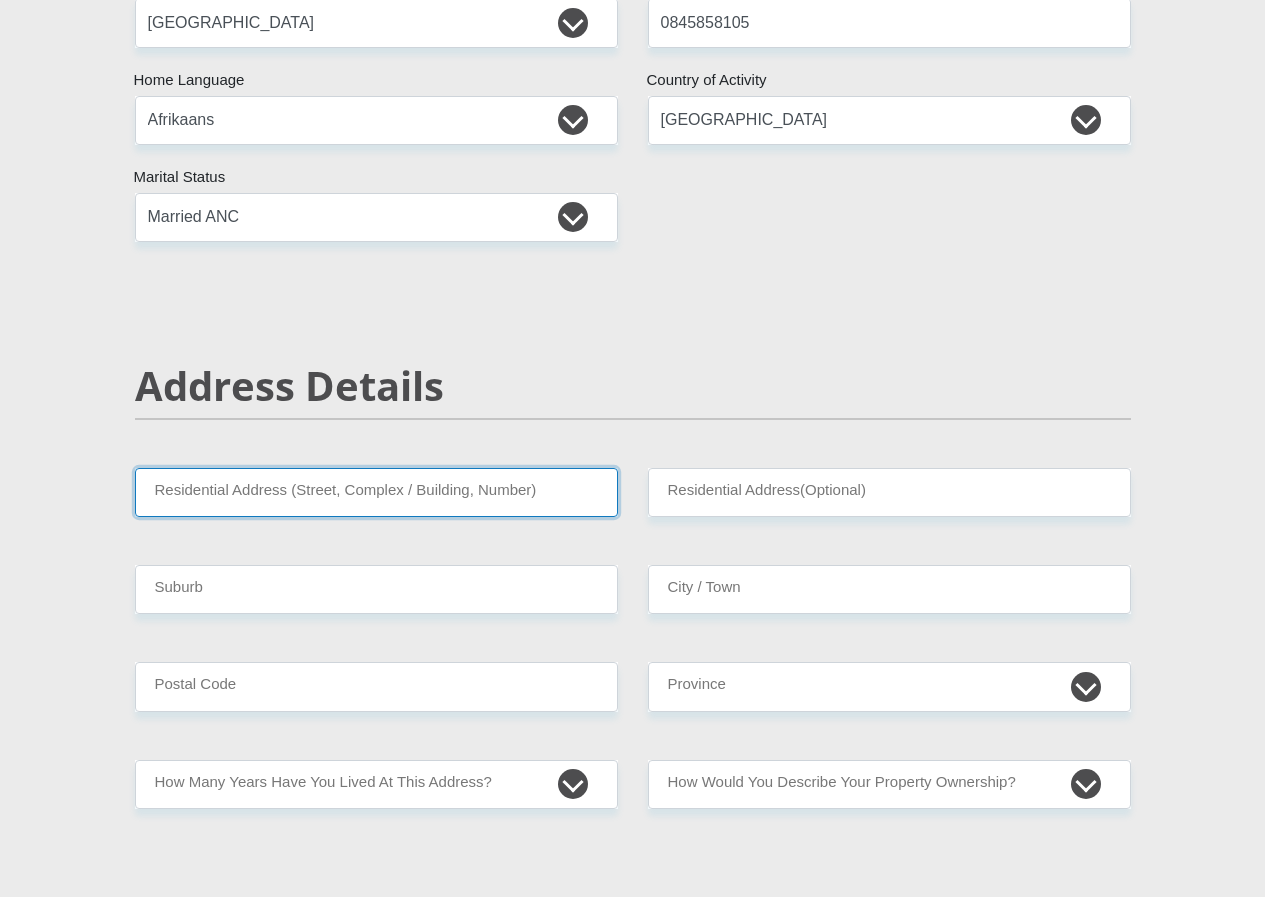 click on "Residential Address (Street, Complex / Building, Number)" at bounding box center (376, 492) 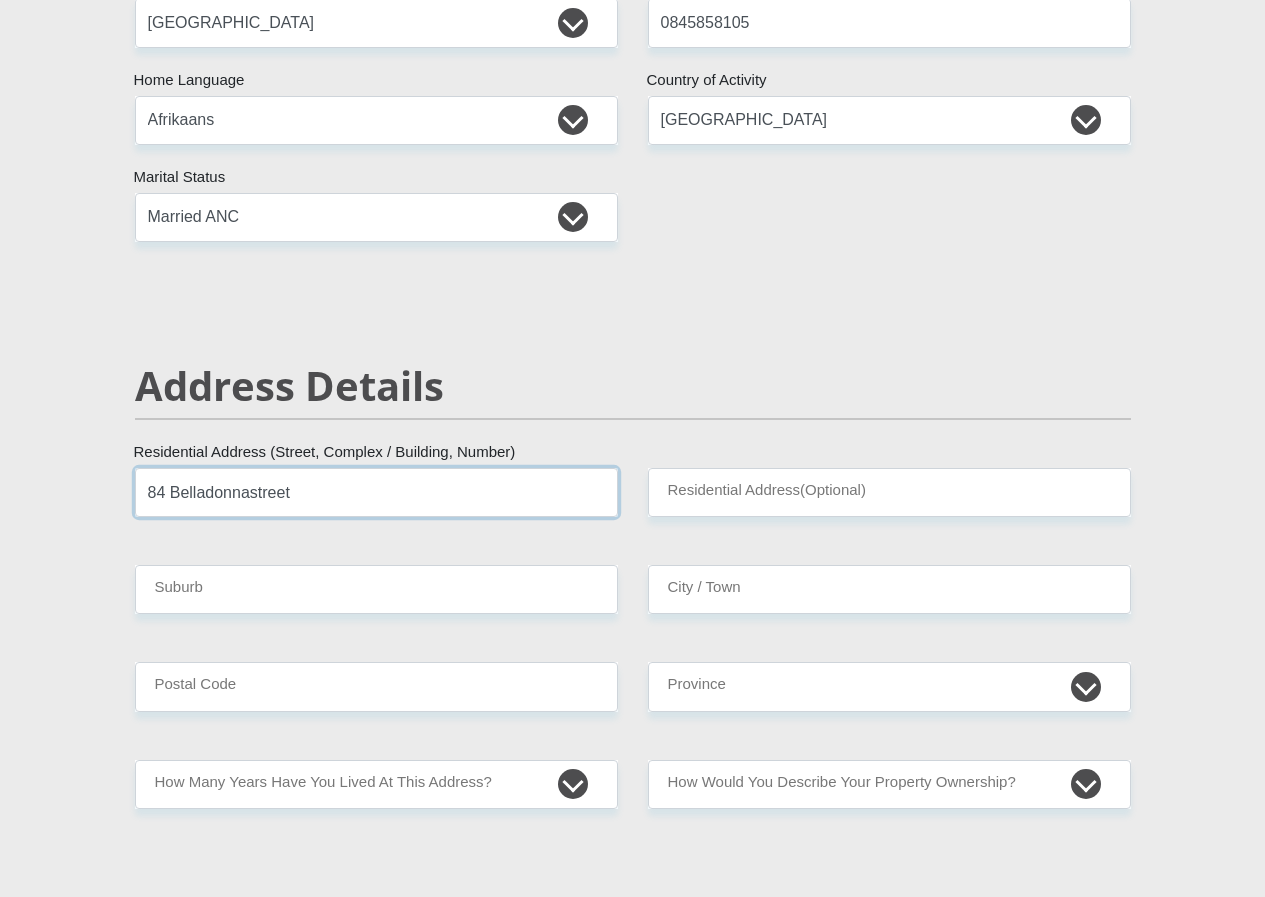 type on "84 Belladonnastreet" 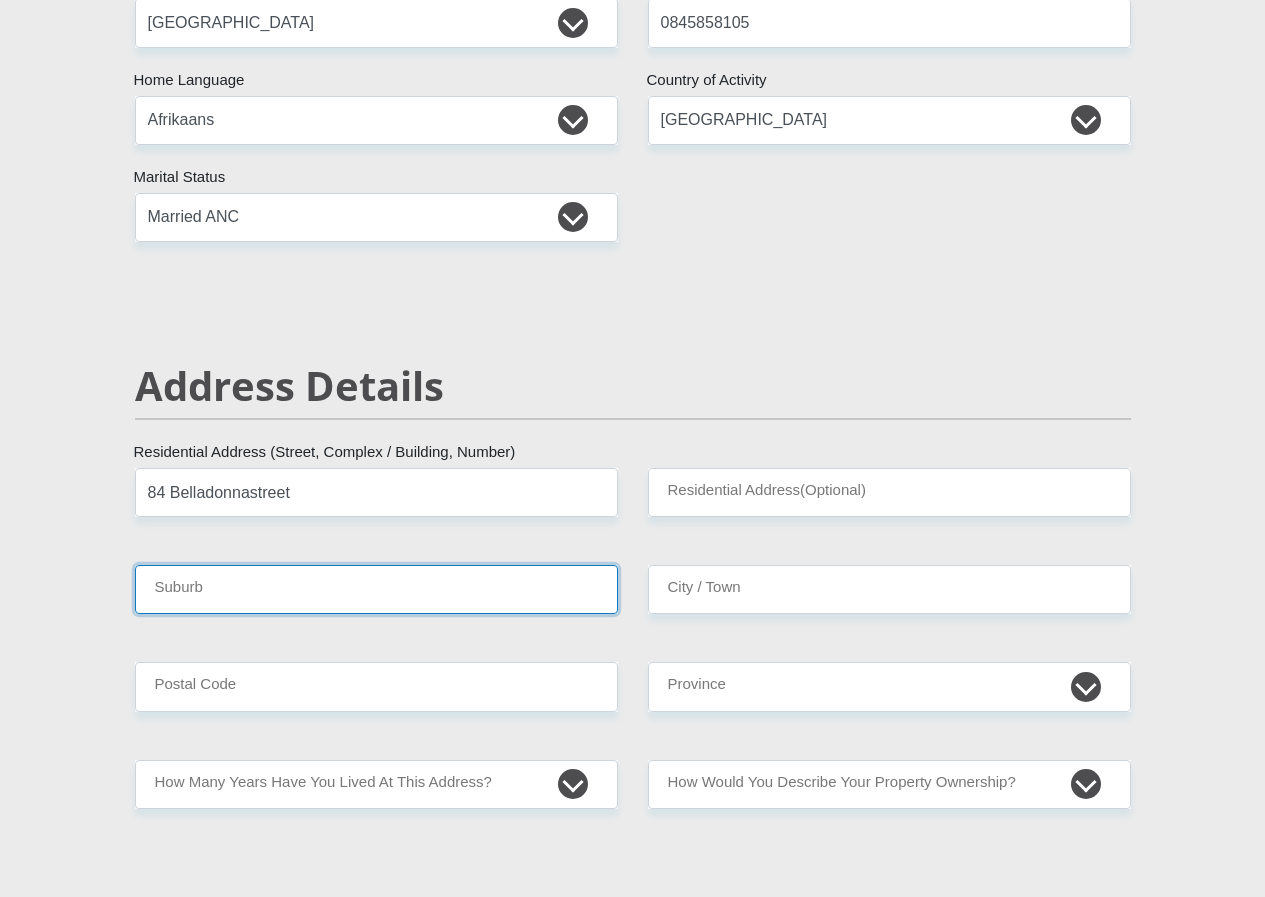 click on "Suburb" at bounding box center [376, 589] 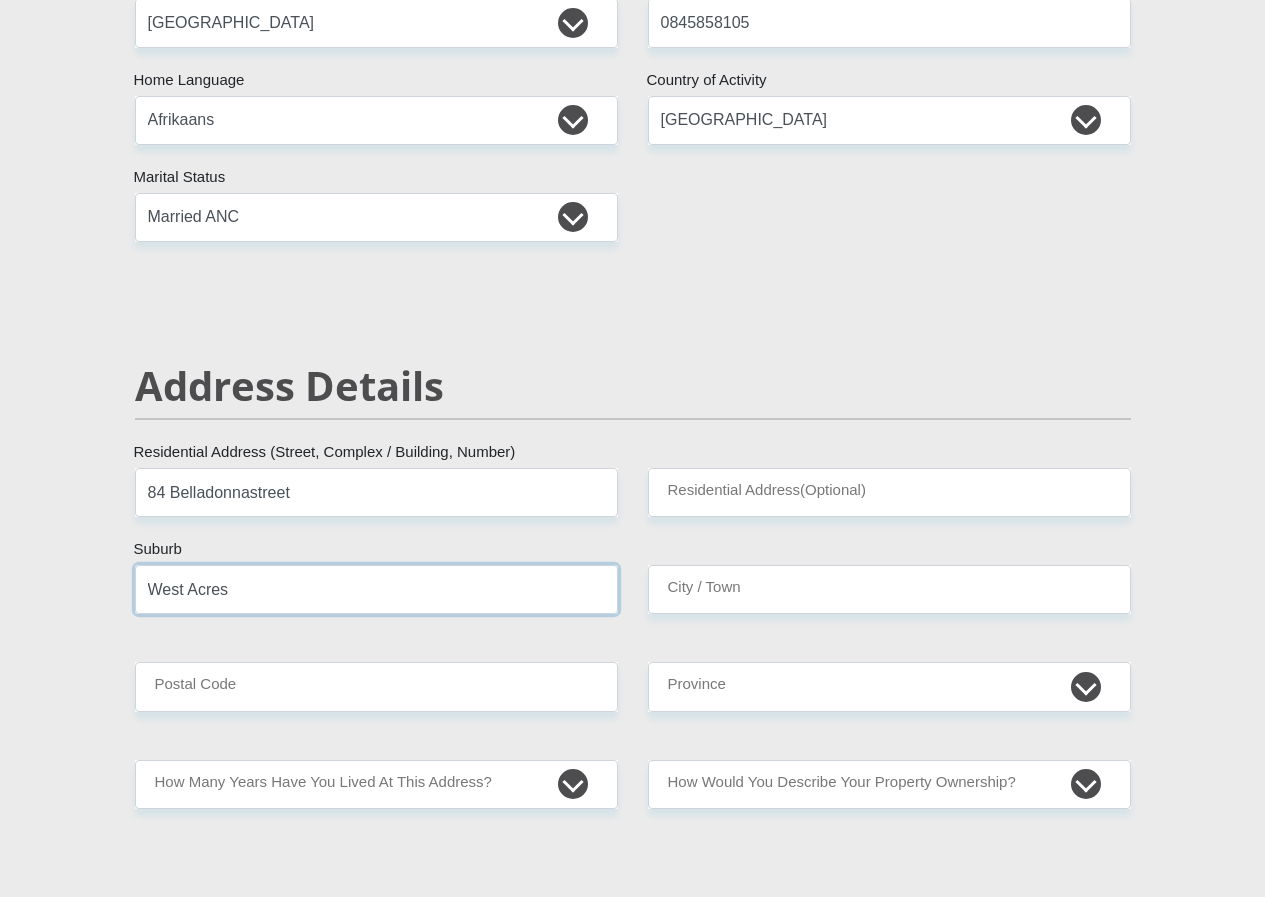 type on "West Acres" 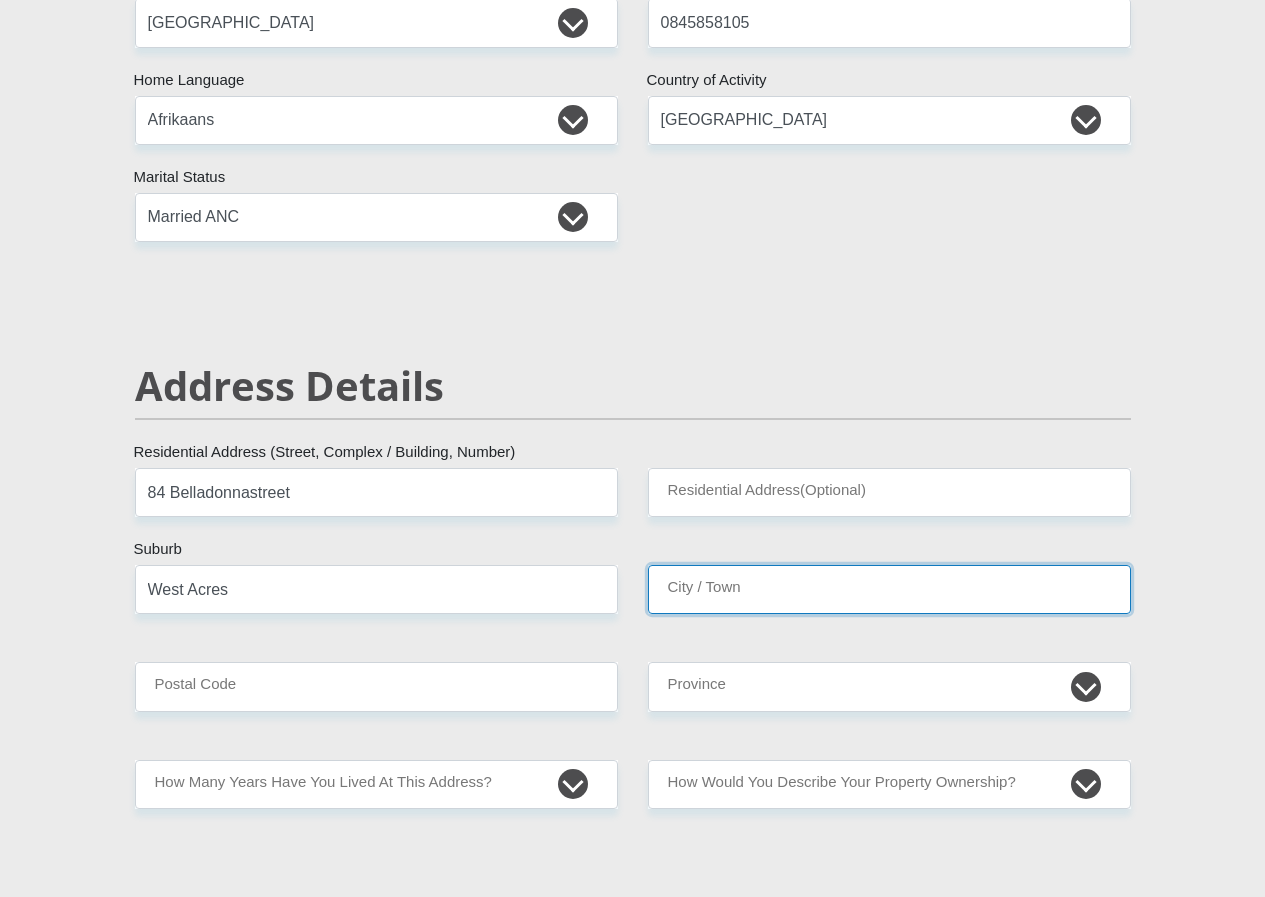 click on "City / Town" at bounding box center [889, 589] 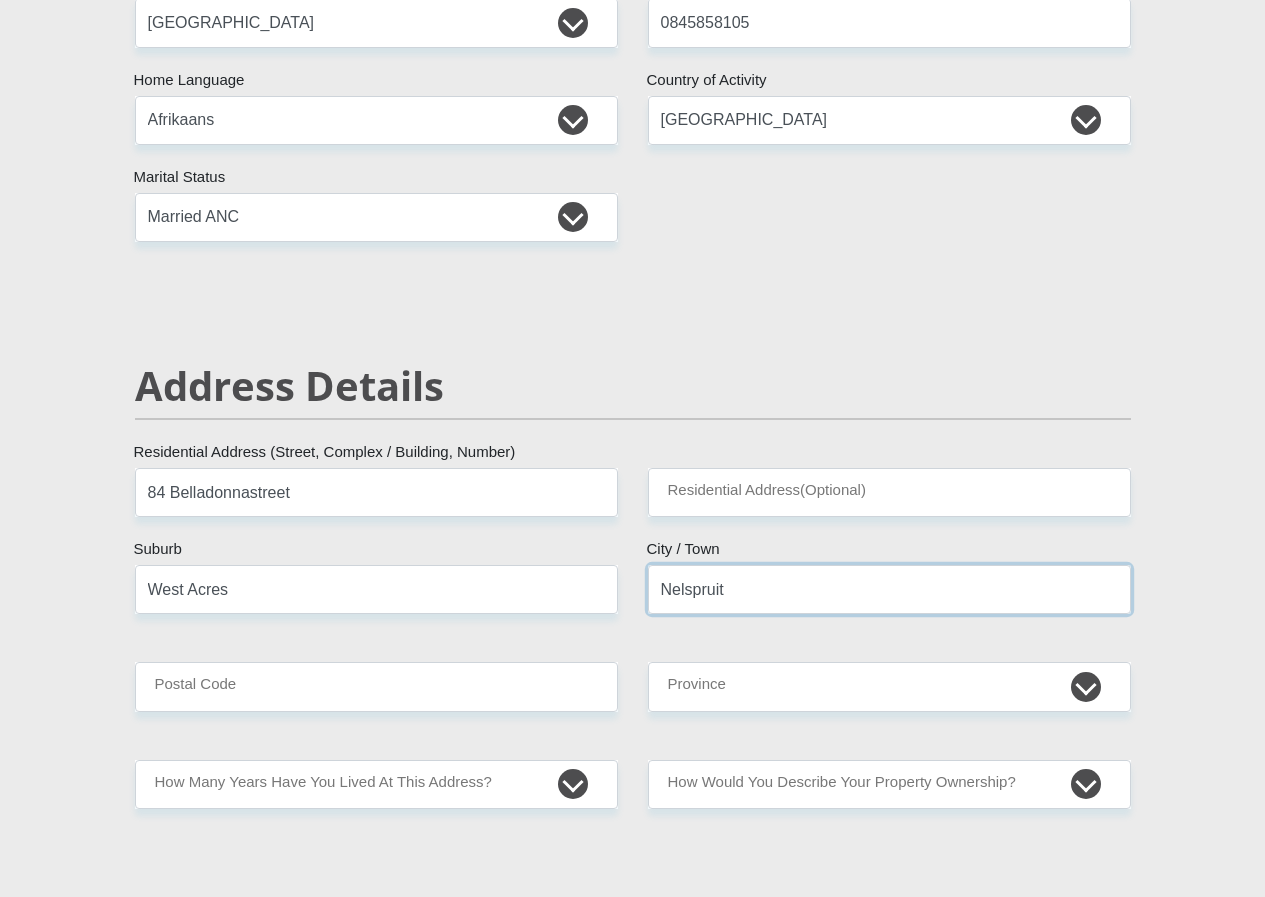type on "Nelspruit" 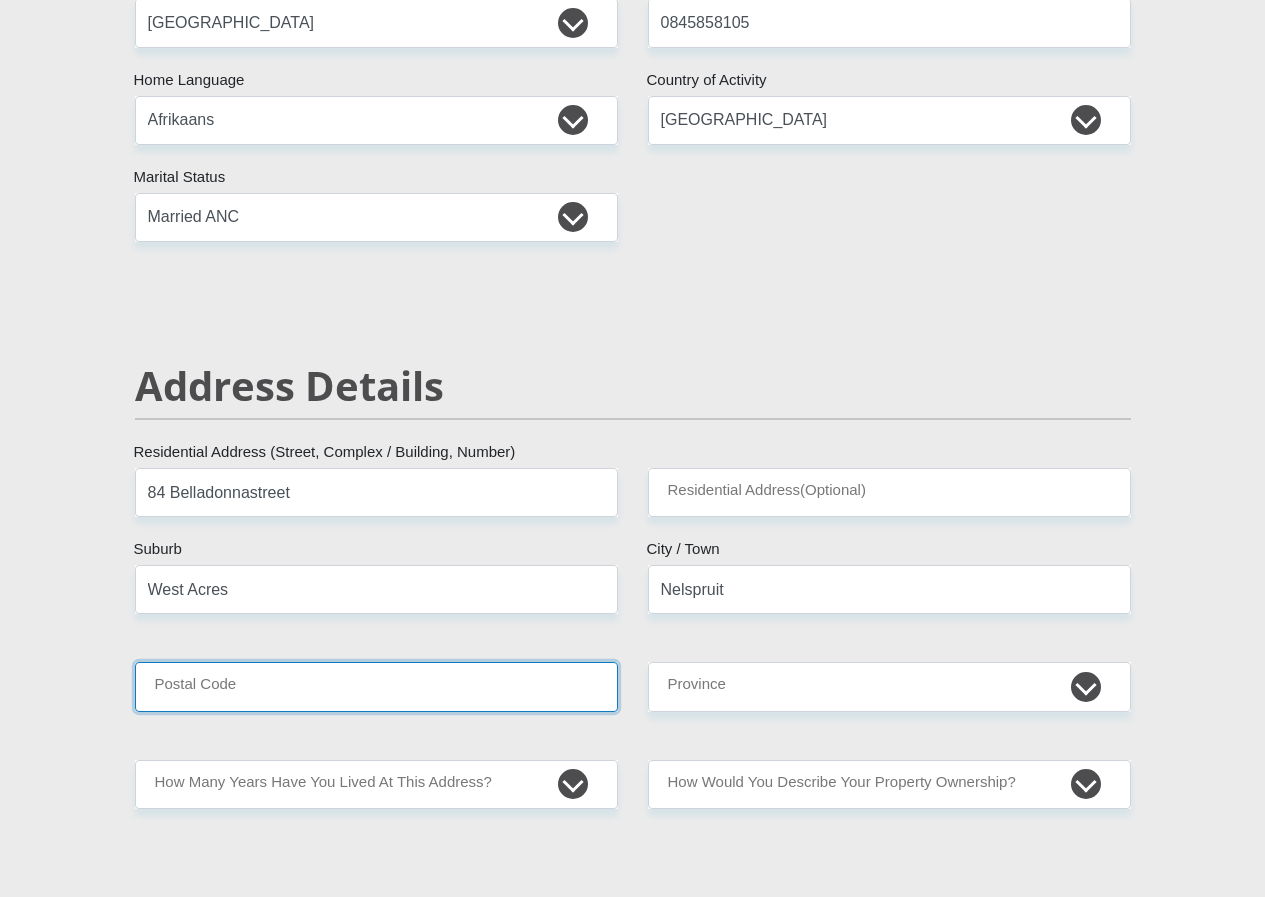 click on "Postal Code" at bounding box center [376, 686] 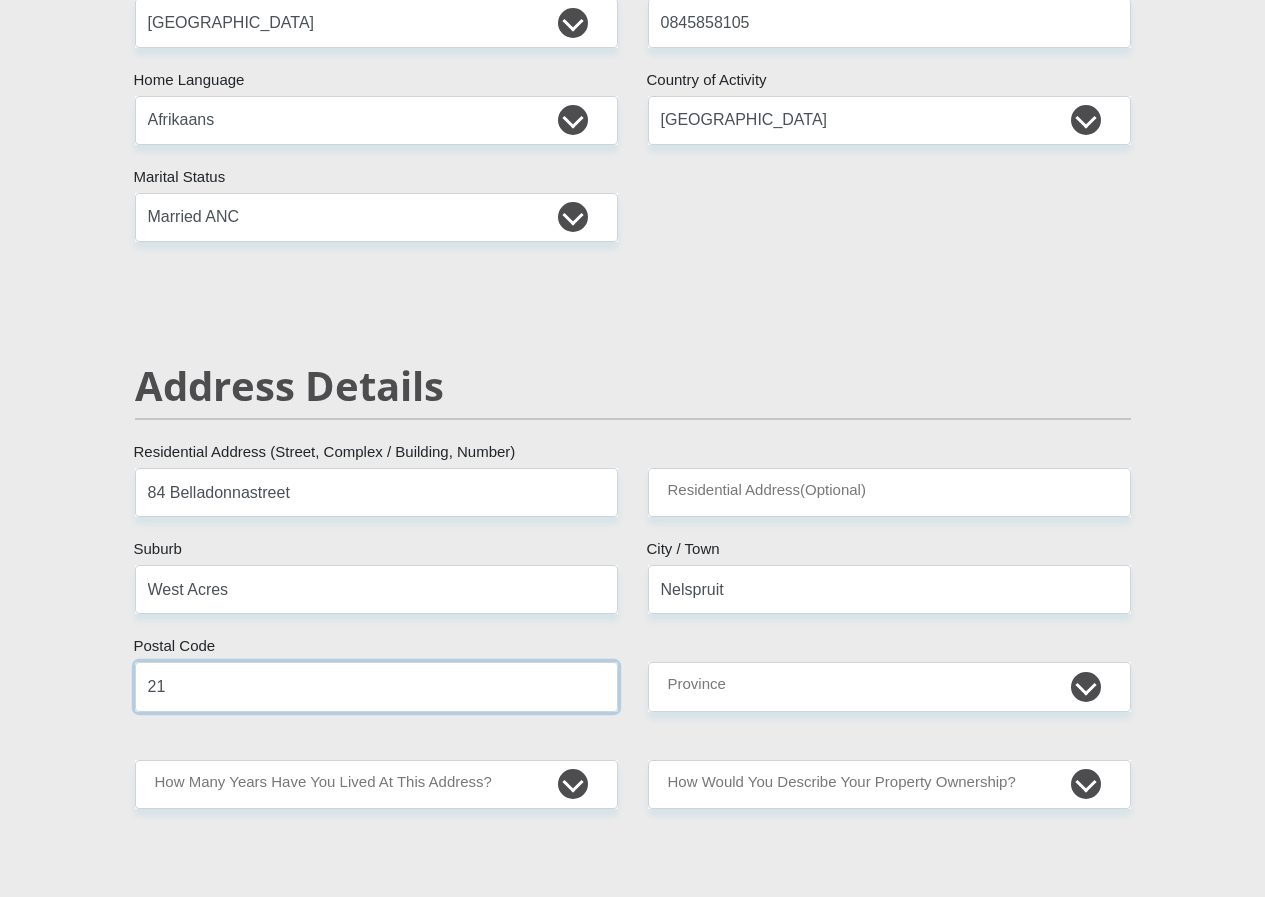 type on "2" 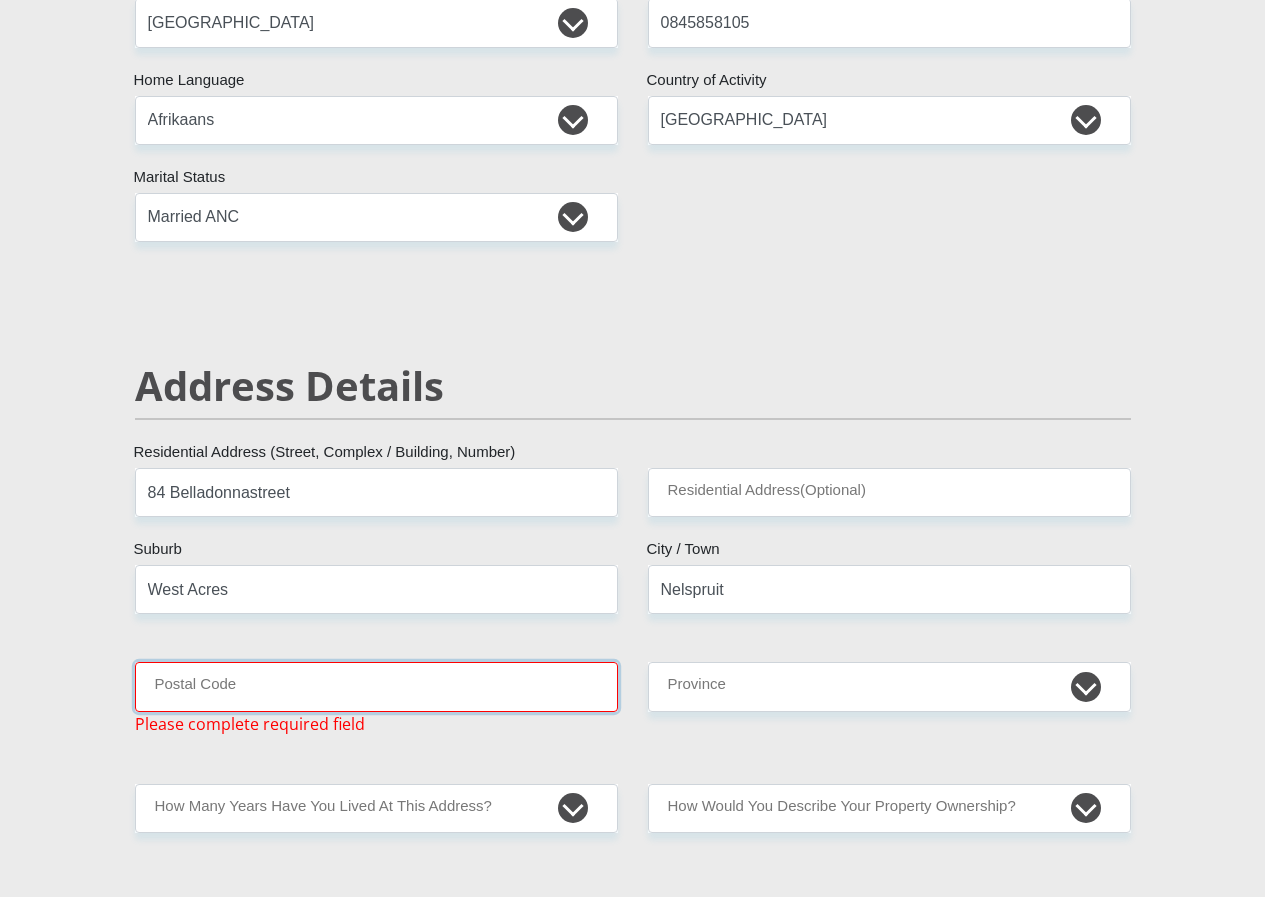 type on "2" 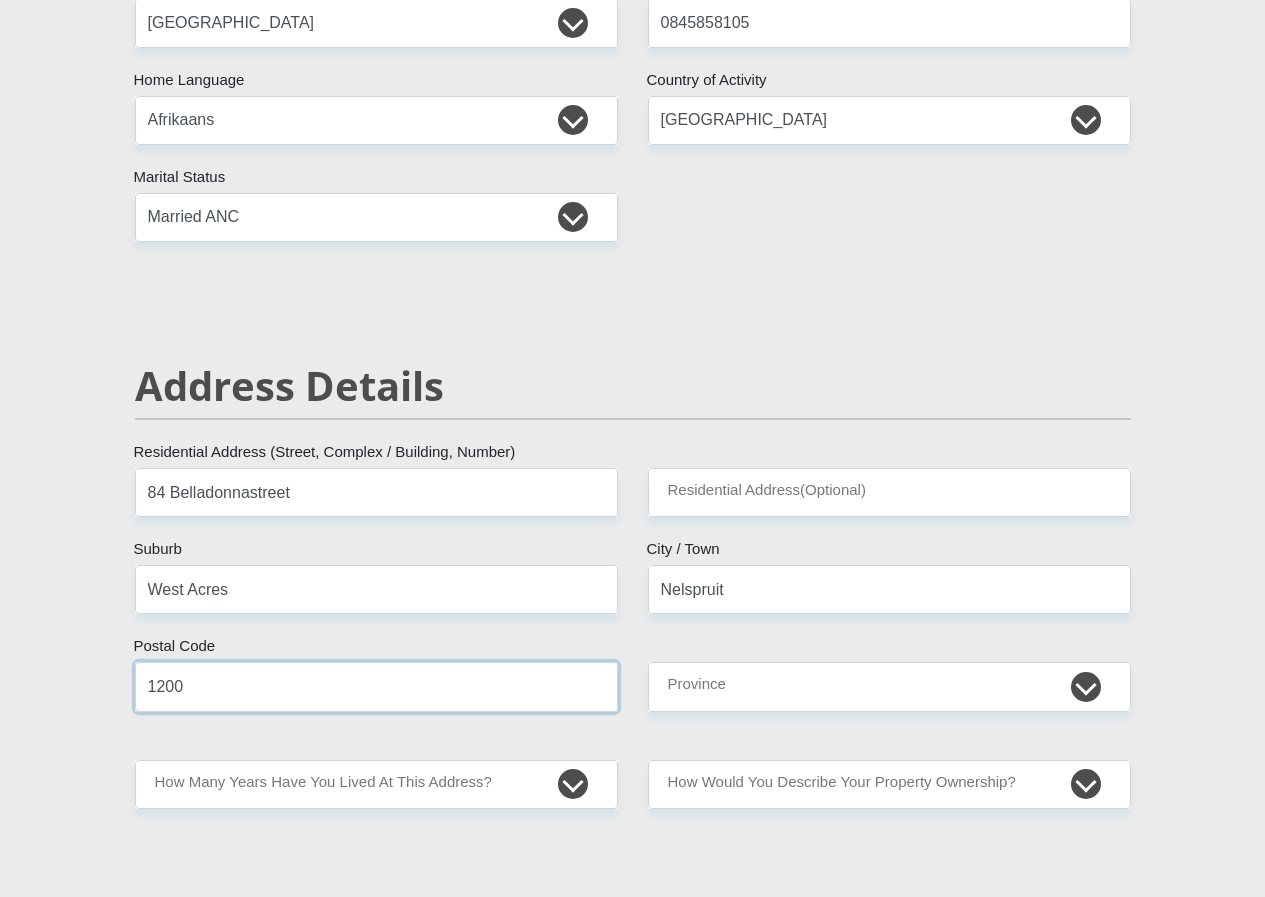 type on "1200" 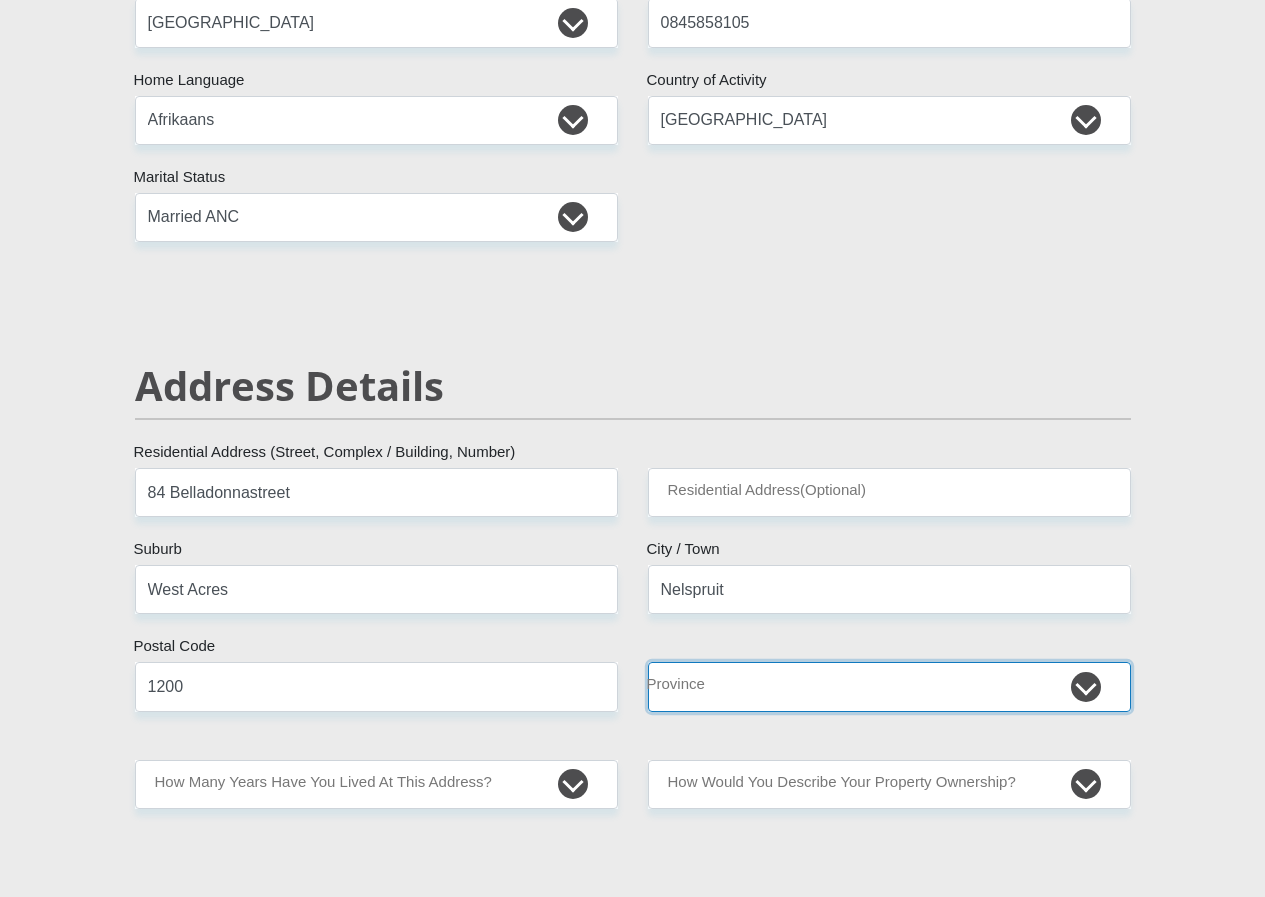 click on "Eastern Cape
Free State
Gauteng
KwaZulu-Natal
Limpopo
Mpumalanga
Northern Cape
North West
Western Cape" at bounding box center [889, 686] 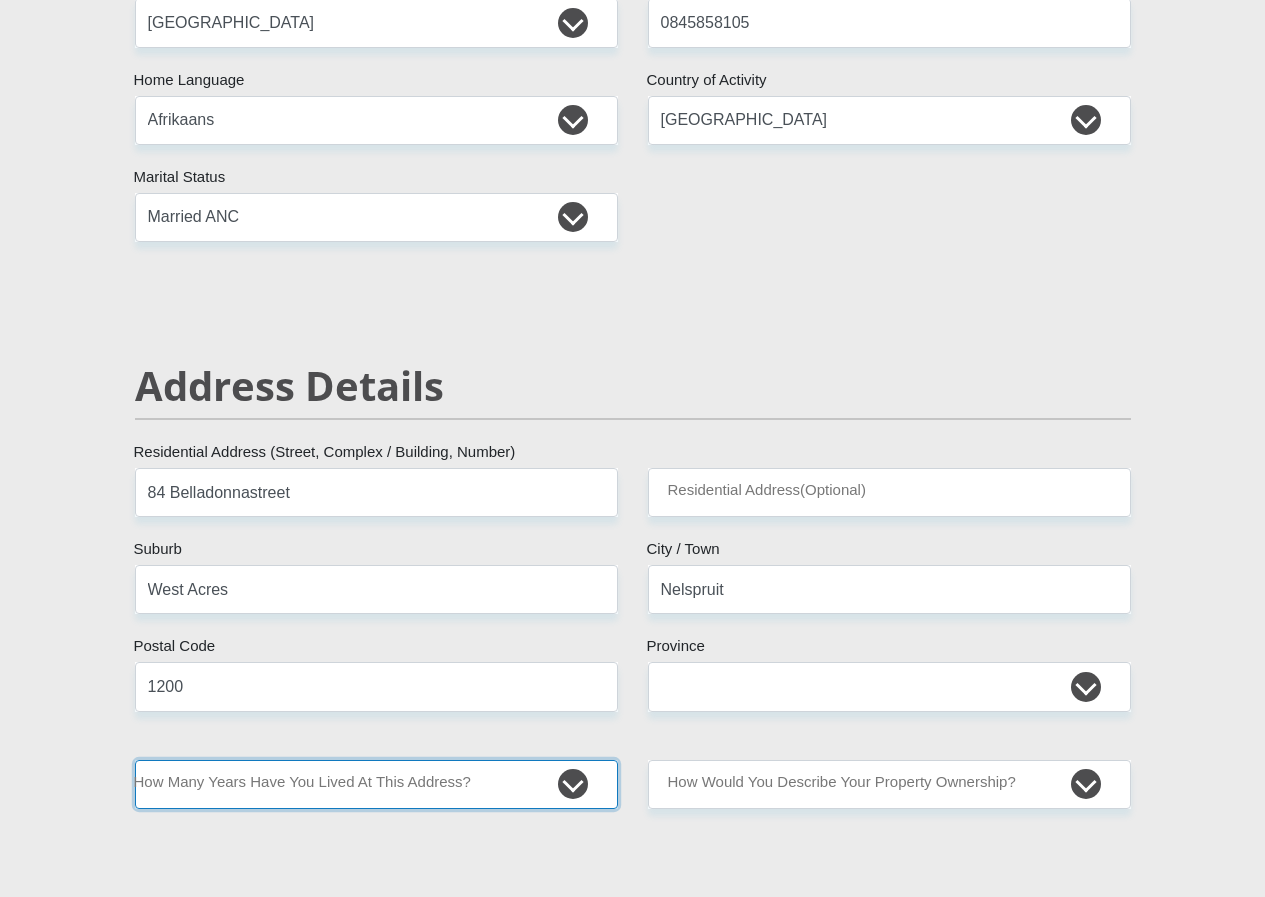 click on "less than 1 year
1-3 years
3-5 years
5+ years" at bounding box center [376, 784] 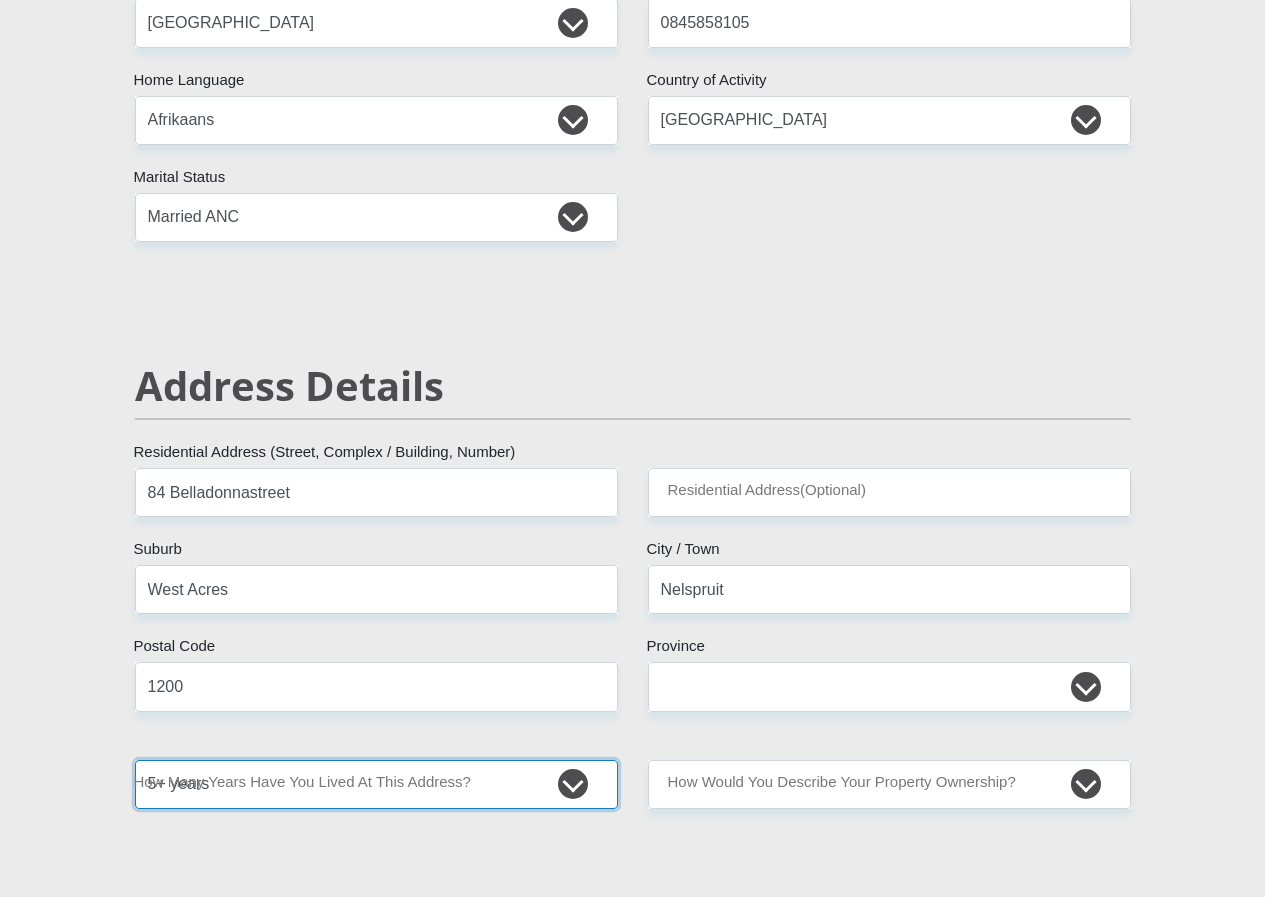 click on "less than 1 year
1-3 years
3-5 years
5+ years" at bounding box center [376, 784] 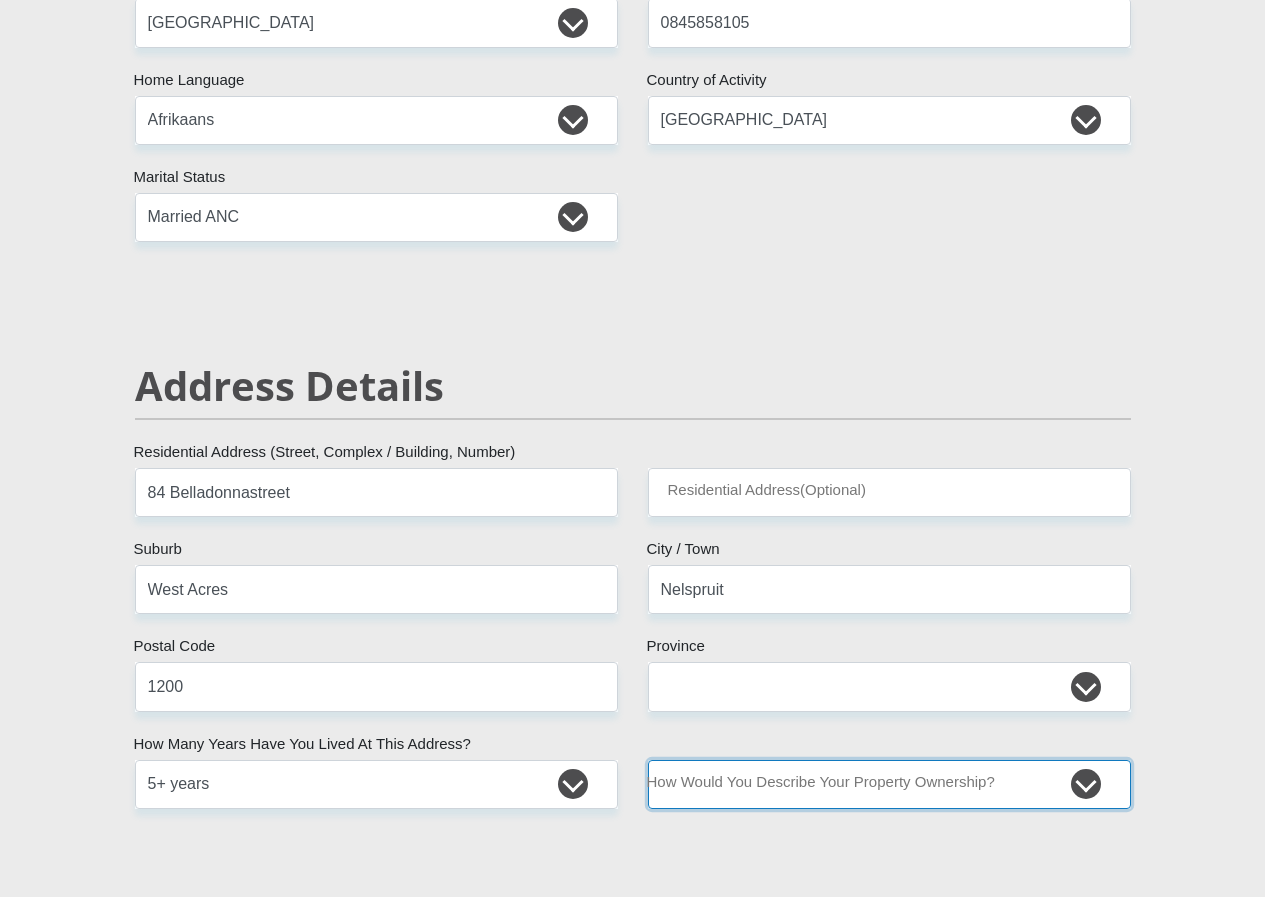 click on "Owned
Rented
Family Owned
Company Dwelling" at bounding box center [889, 784] 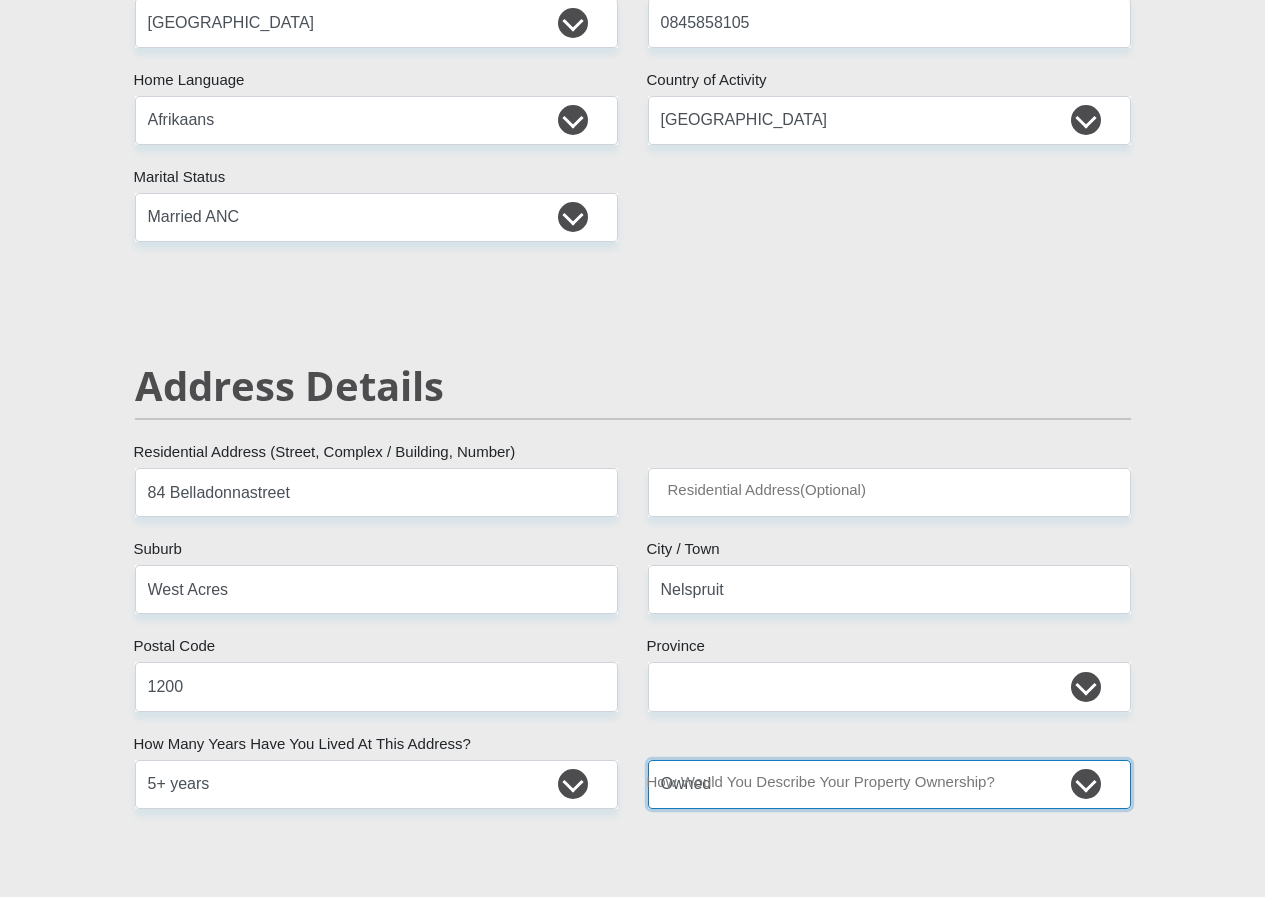 click on "Owned
Rented
Family Owned
Company Dwelling" at bounding box center [889, 784] 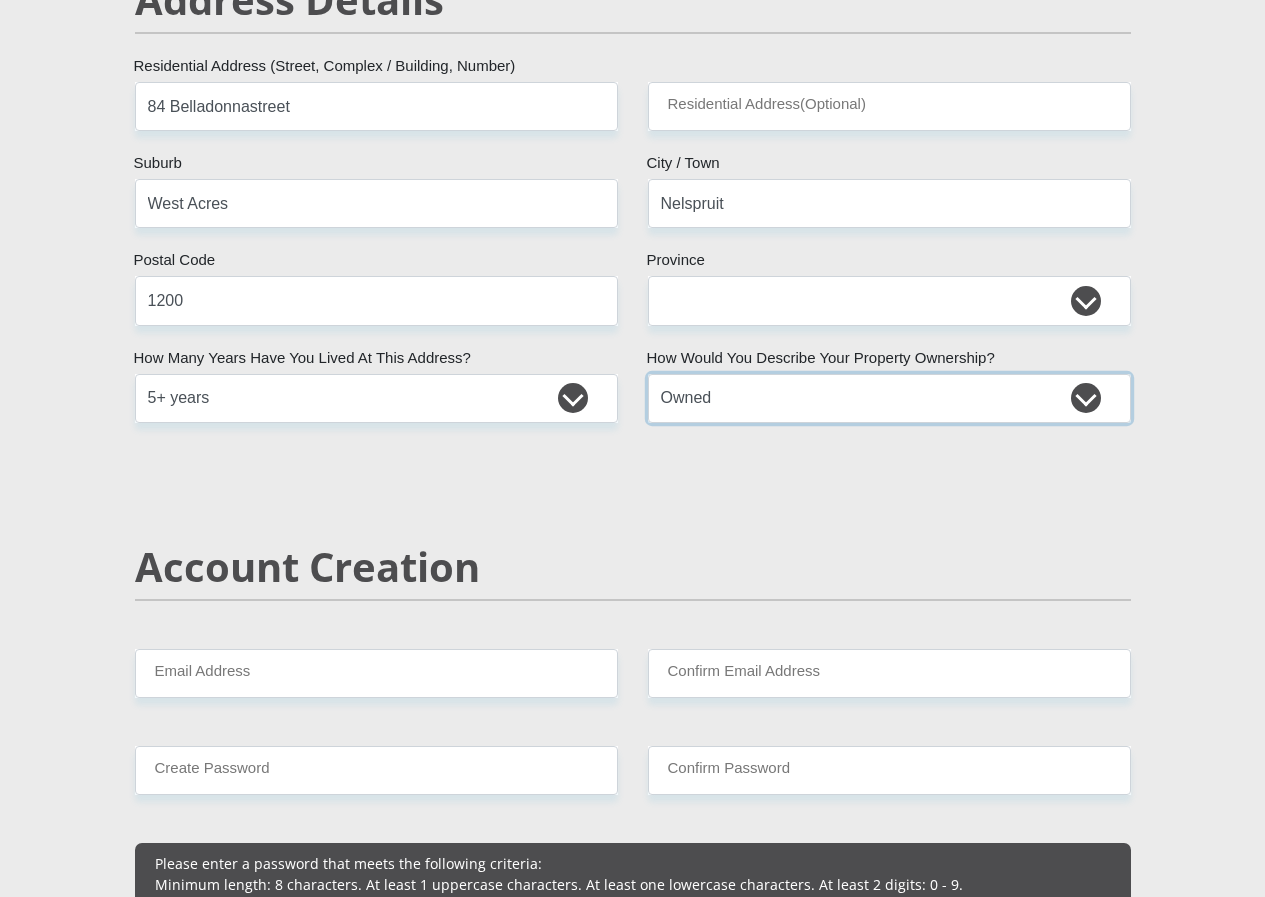 scroll, scrollTop: 1000, scrollLeft: 0, axis: vertical 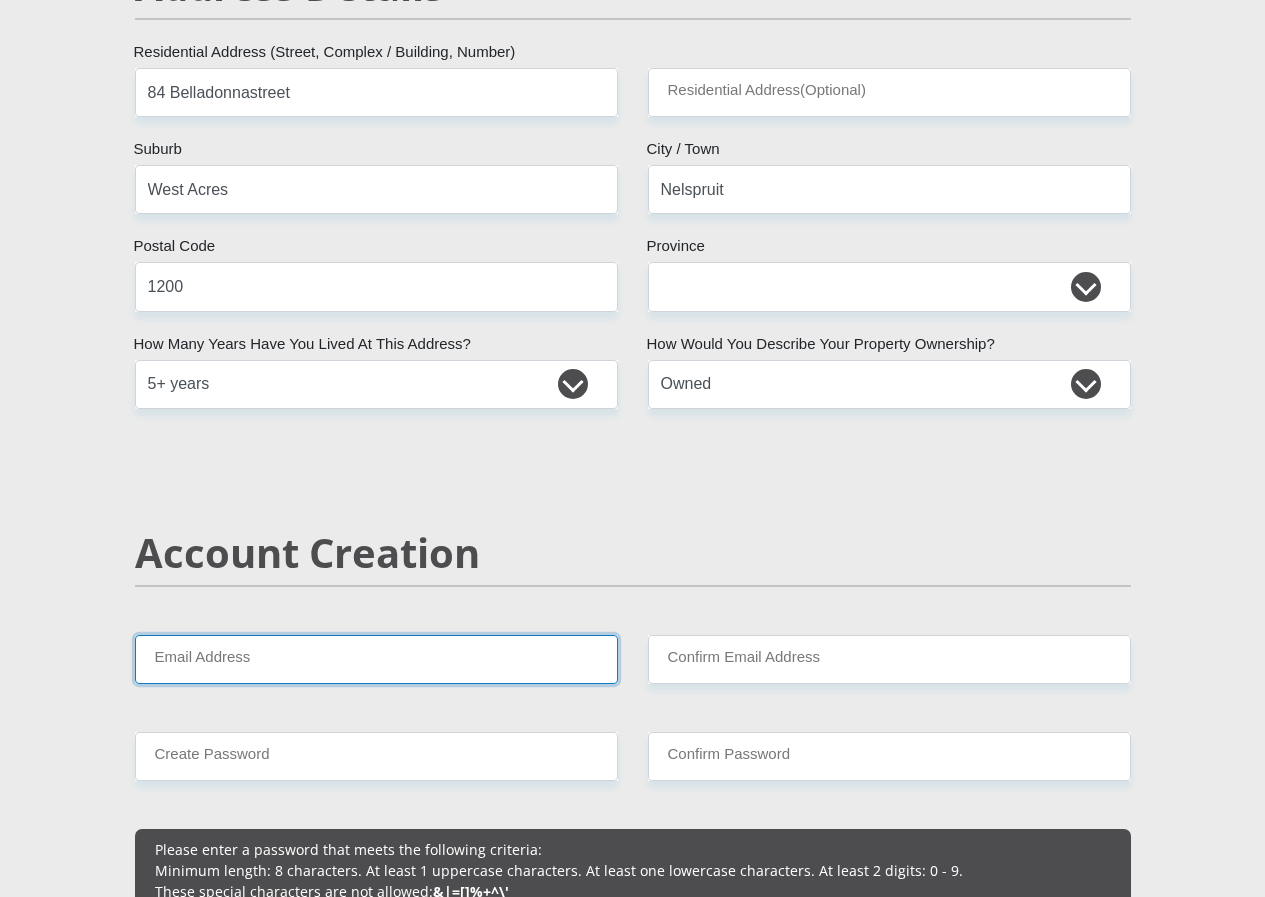 click on "Email Address" at bounding box center (376, 659) 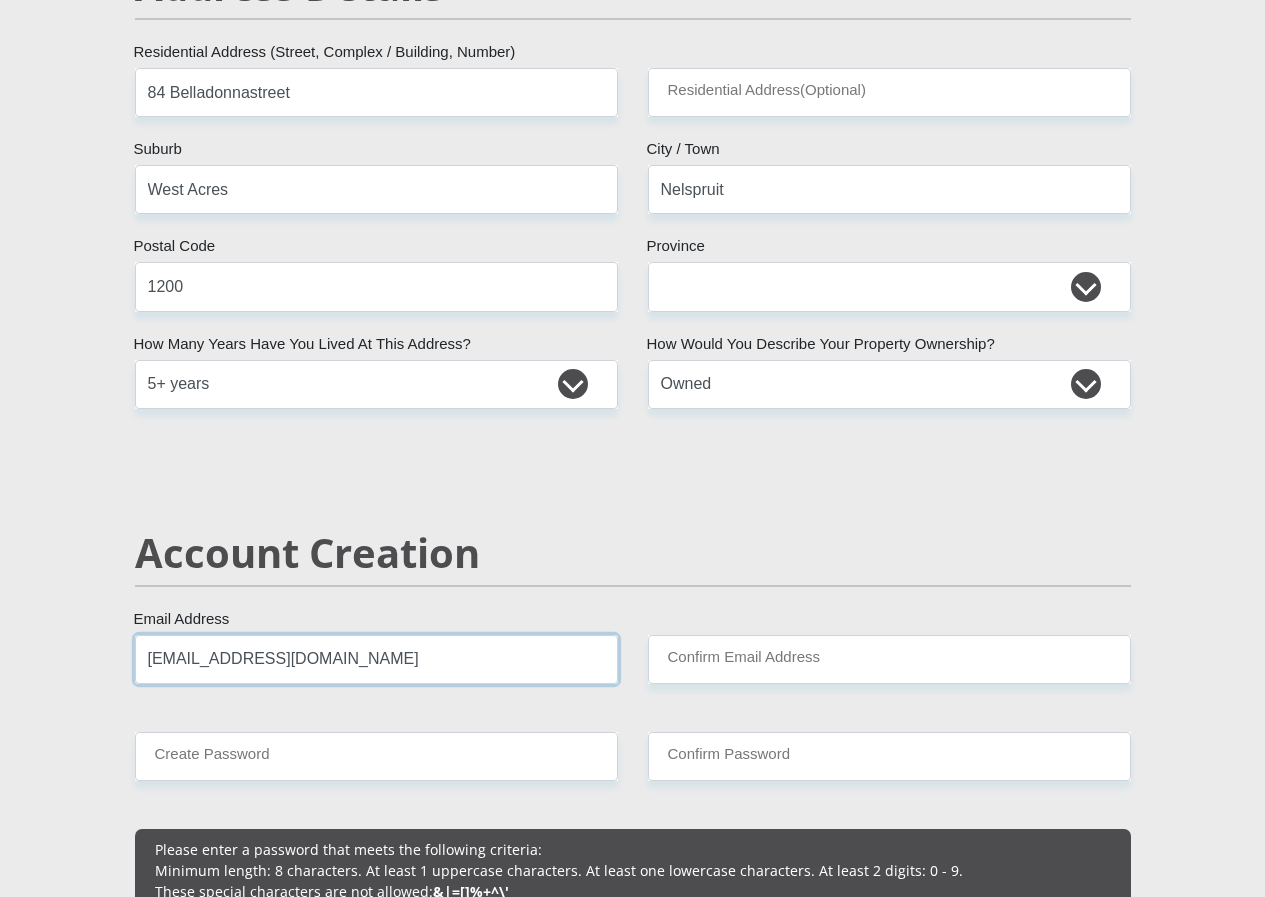 type on "lbierman@mweb.co.za" 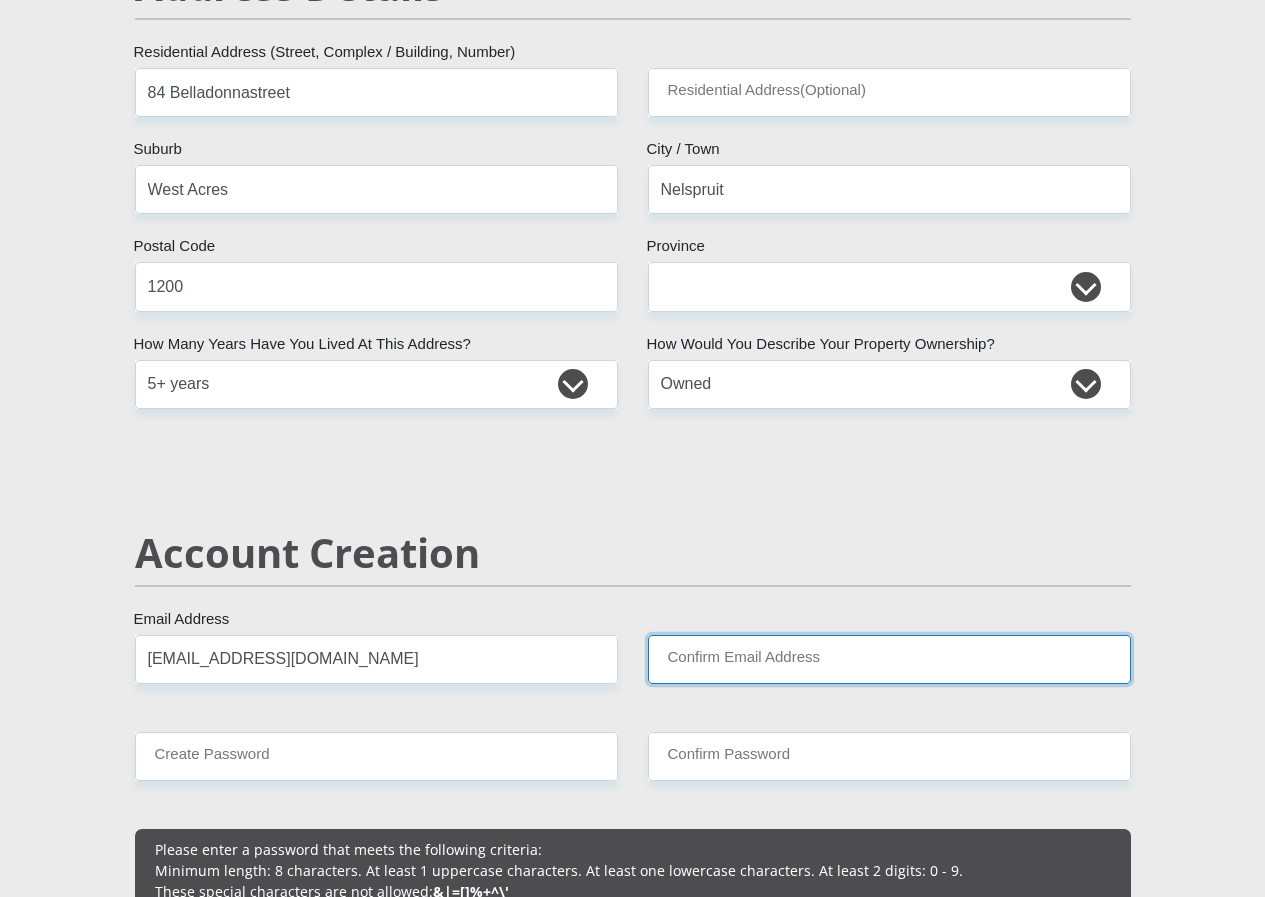 click on "Confirm Email Address" at bounding box center (889, 659) 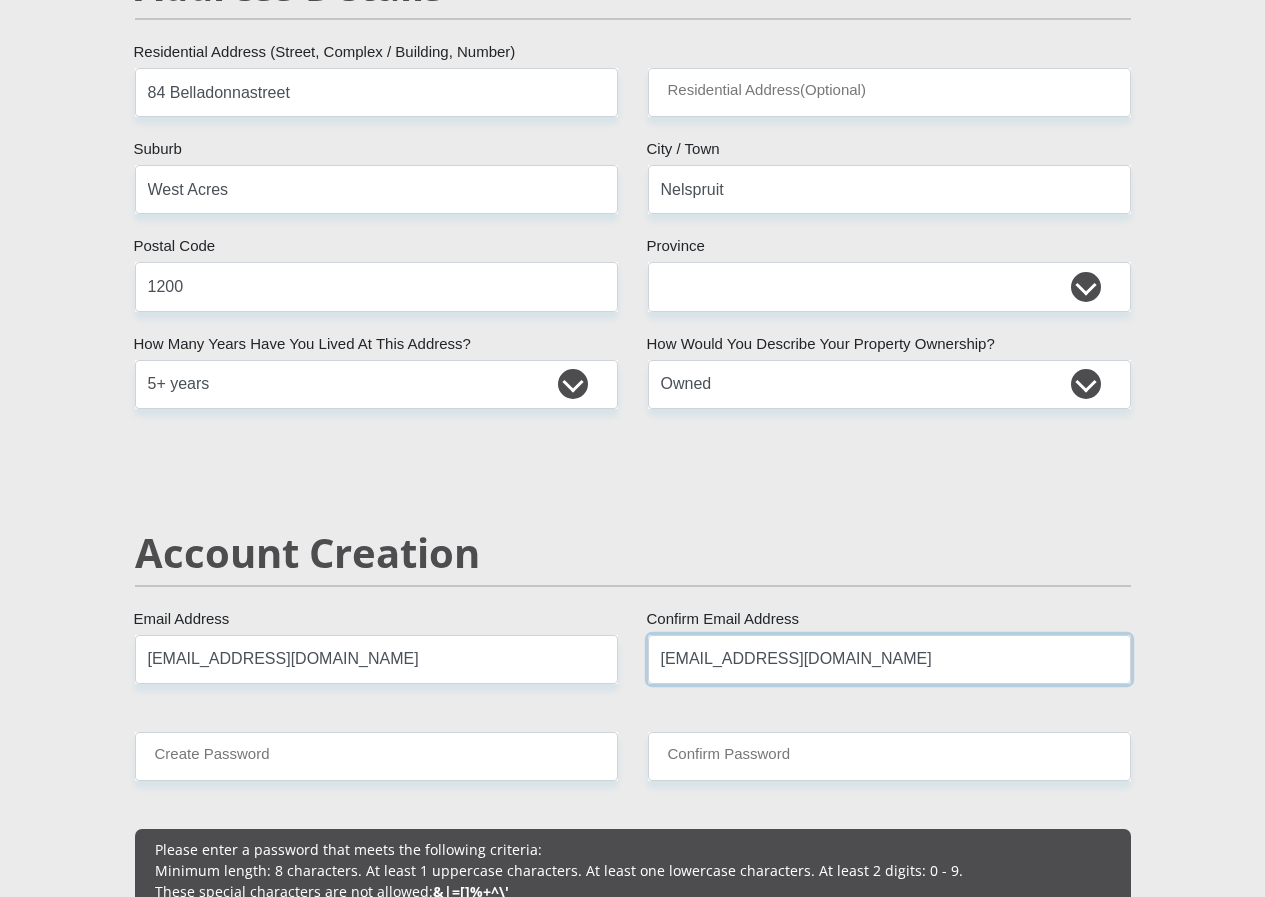 type on "lbierman@mweb.co.za" 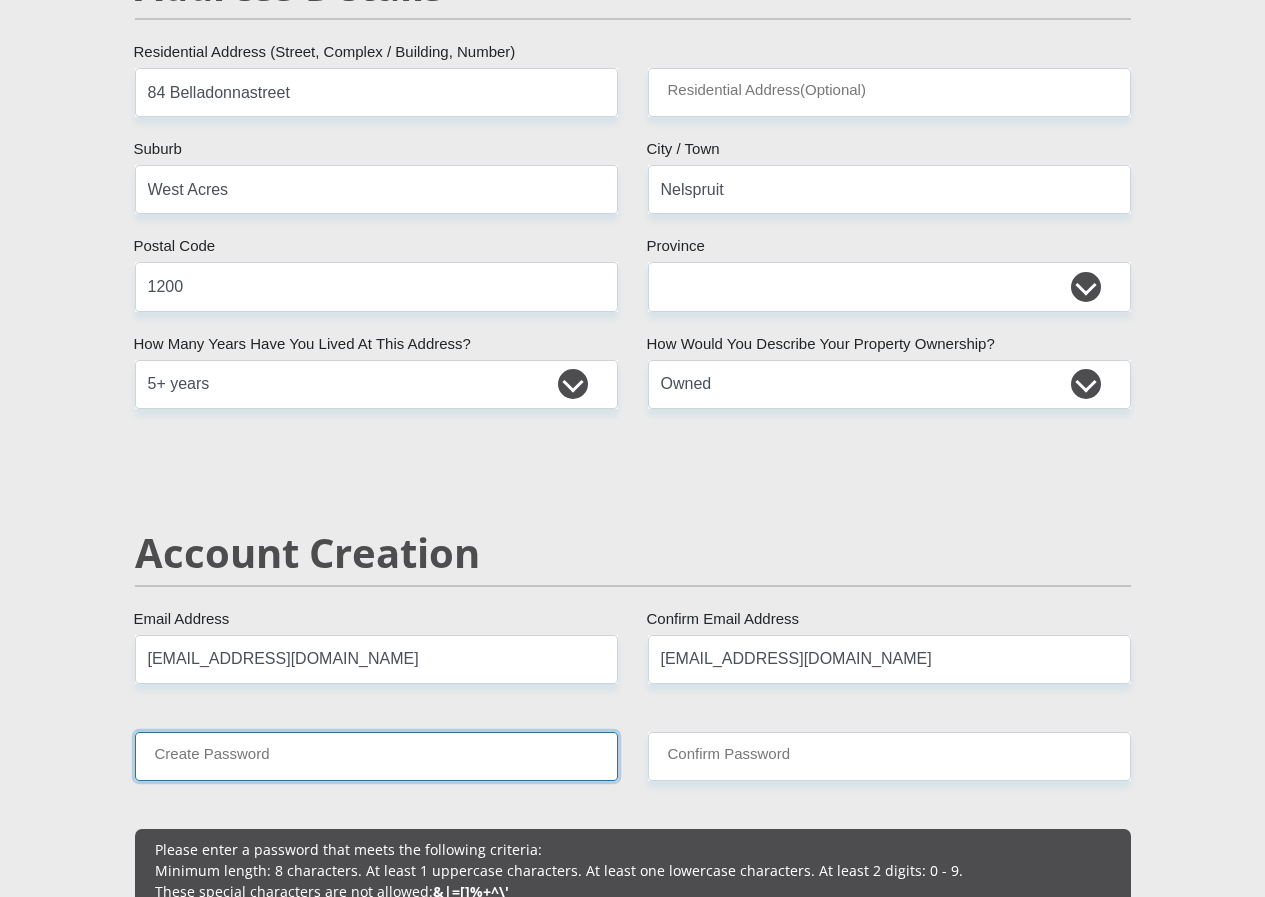 click on "Create Password" at bounding box center (376, 756) 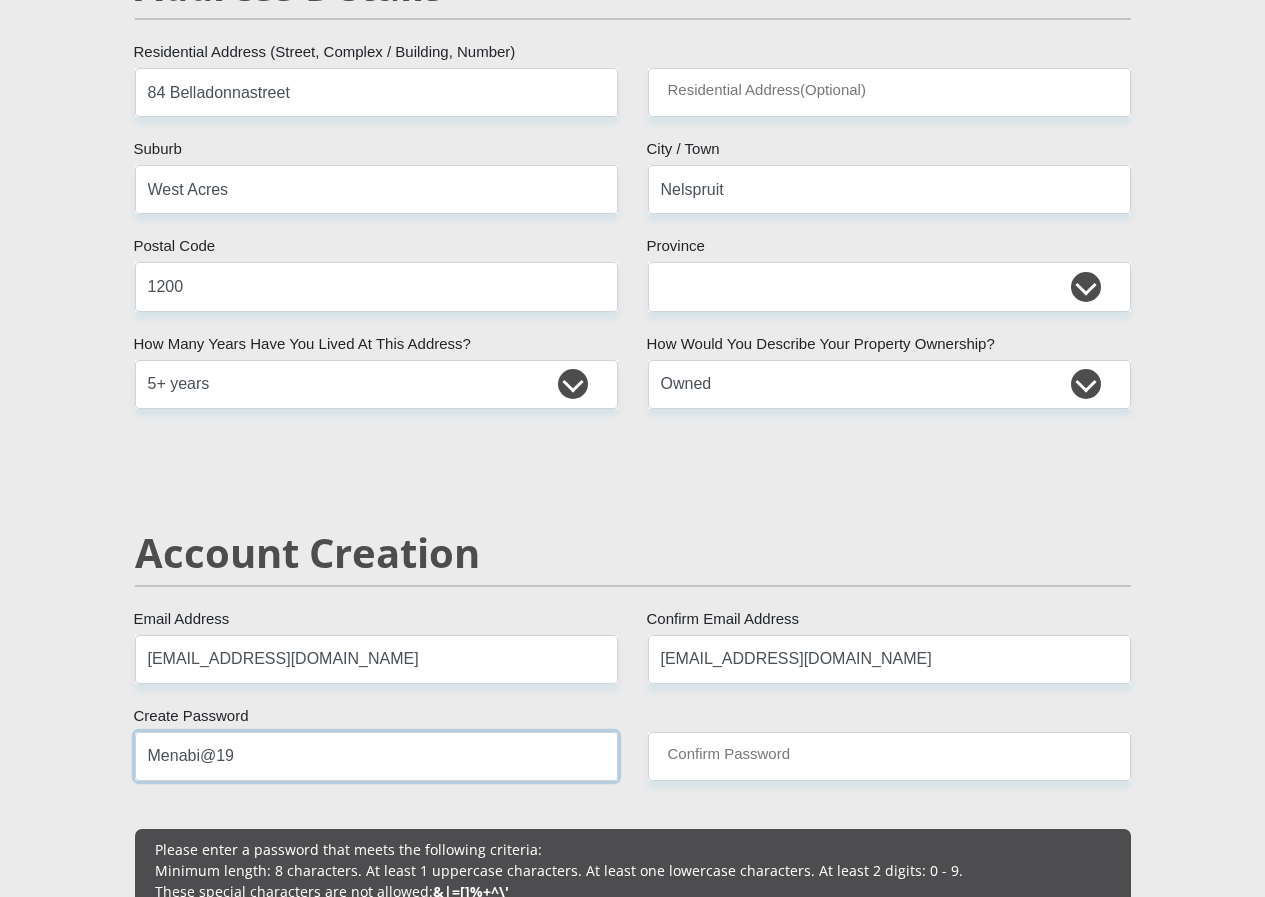 type on "Menabi@19" 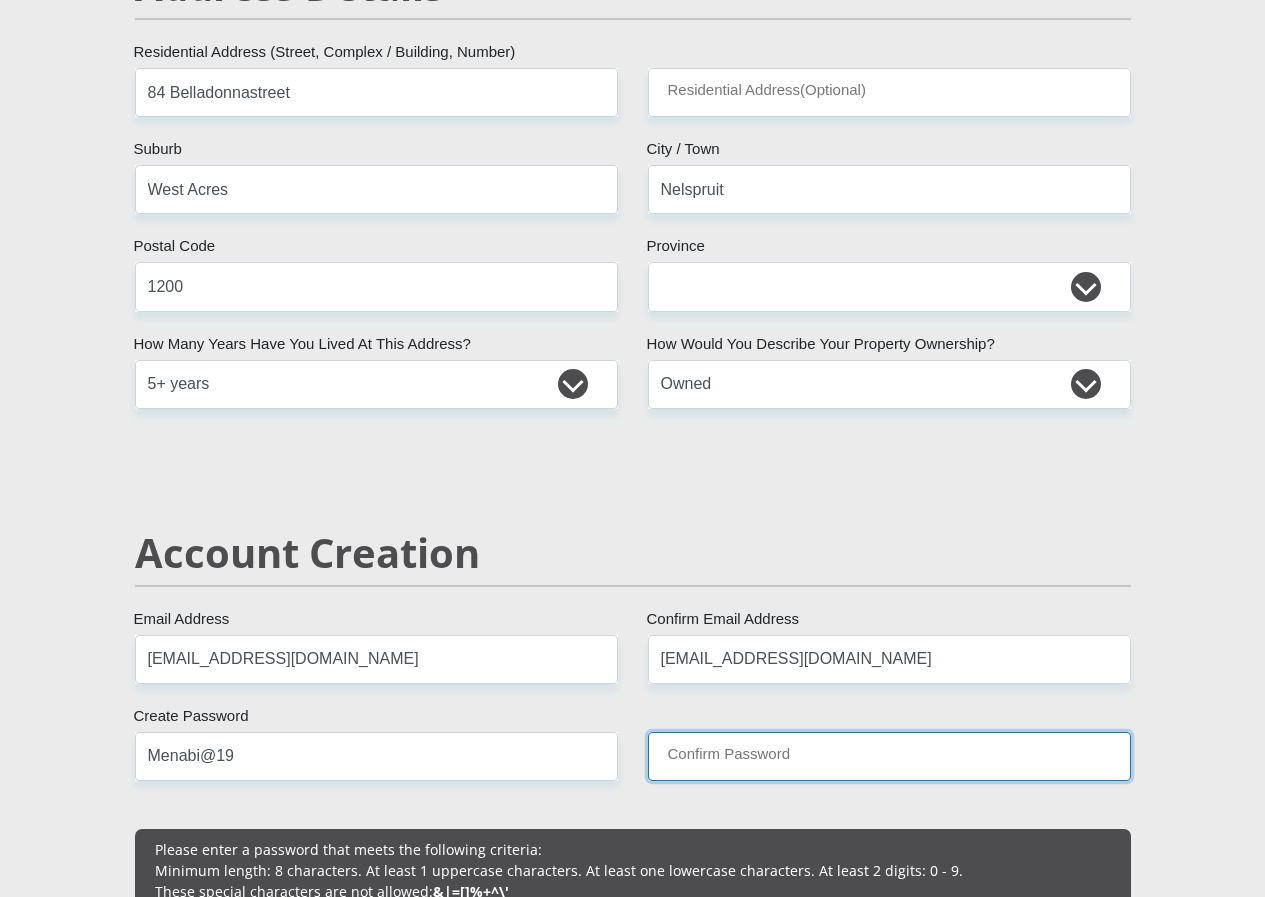 click on "Confirm Password" at bounding box center [889, 756] 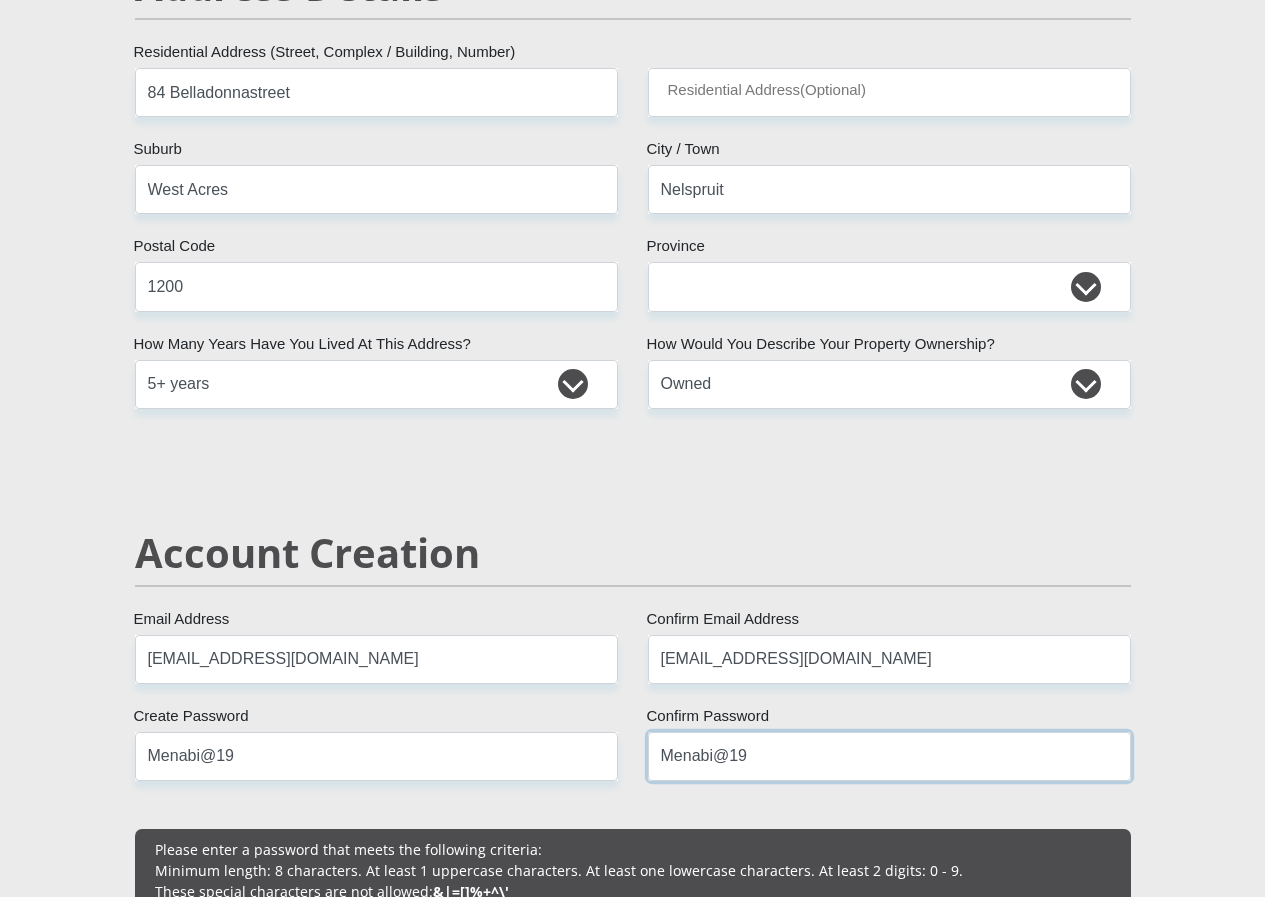 type on "Menabi@19" 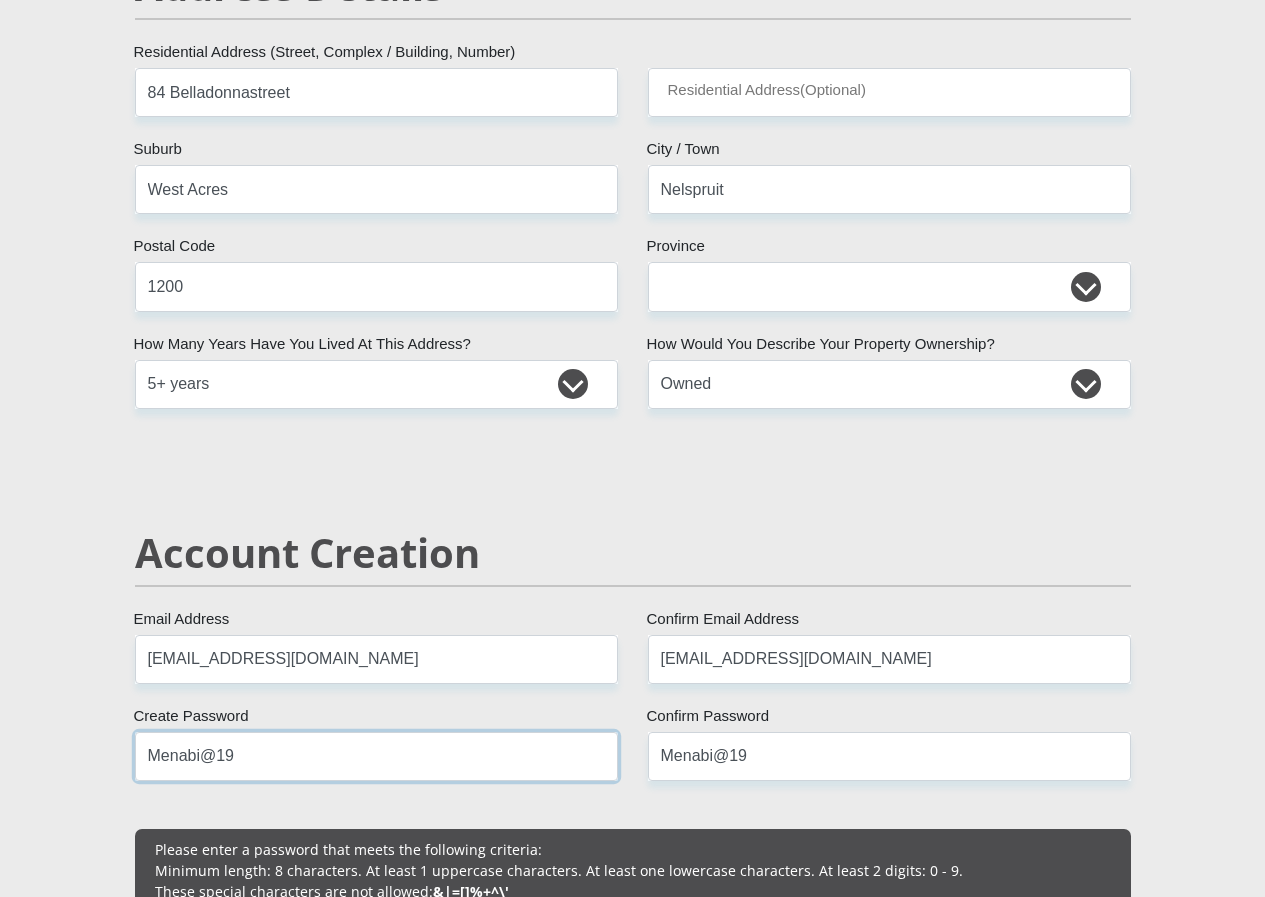 click on "Menabi@19" at bounding box center [376, 756] 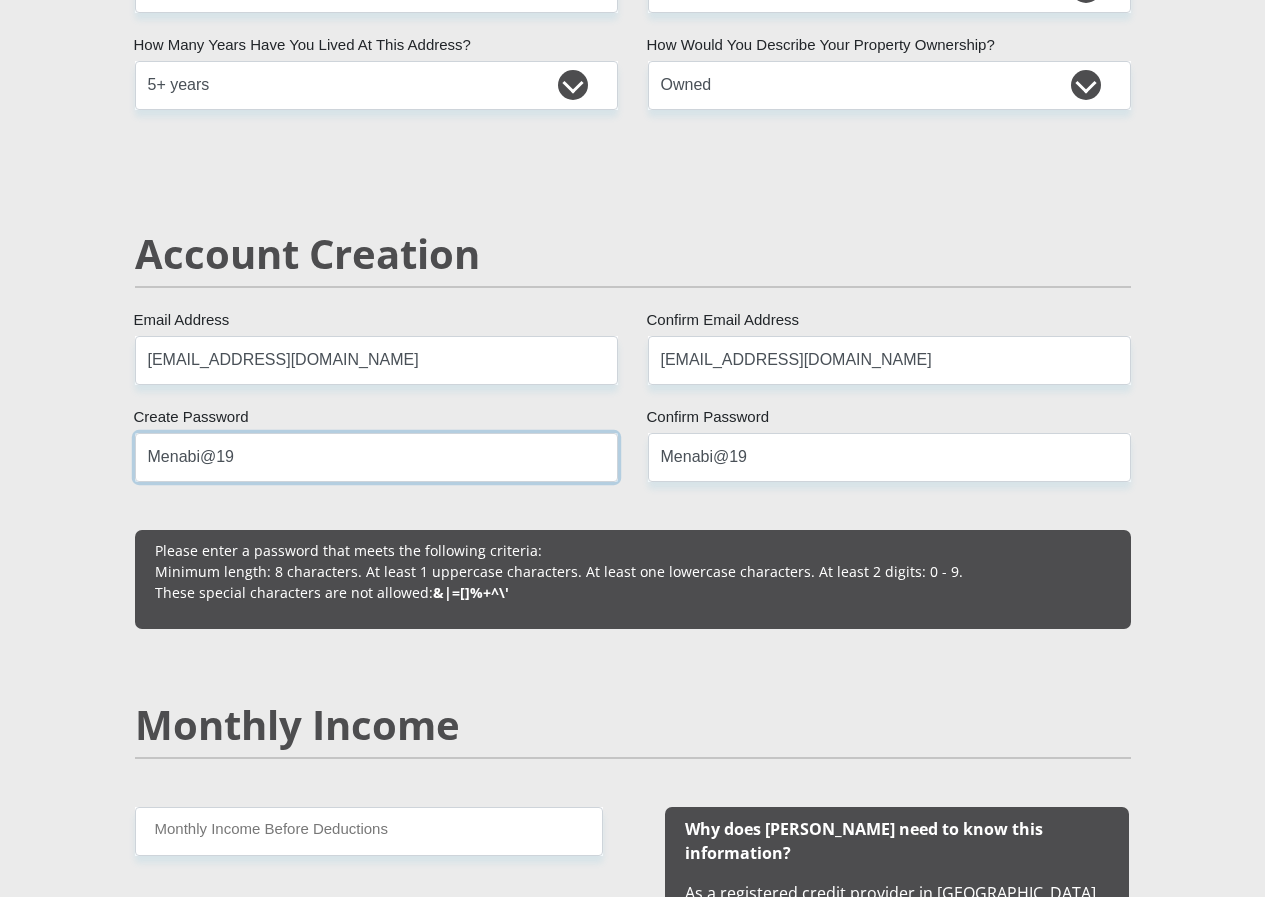 scroll, scrollTop: 1300, scrollLeft: 0, axis: vertical 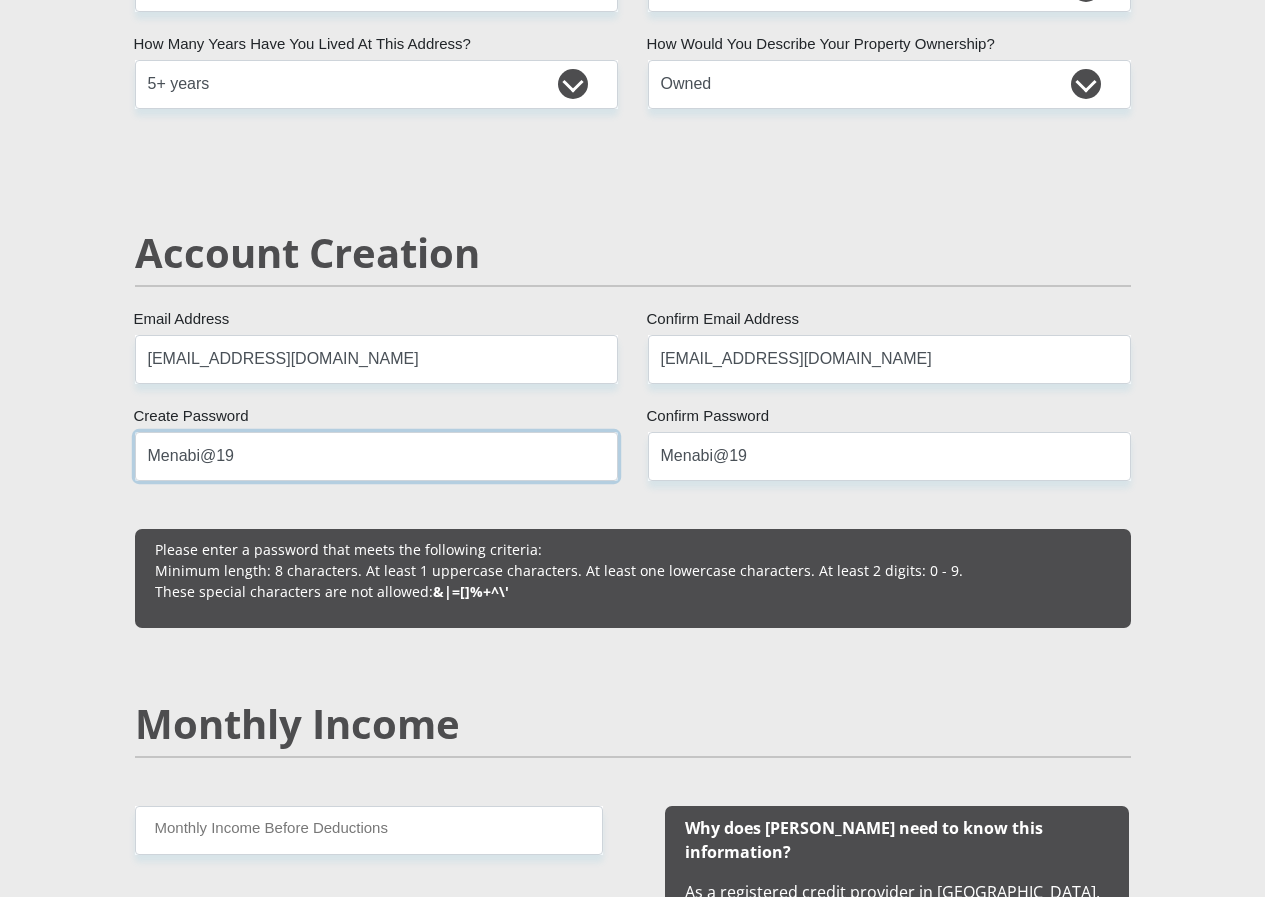 drag, startPoint x: 242, startPoint y: 392, endPoint x: 119, endPoint y: 387, distance: 123.101585 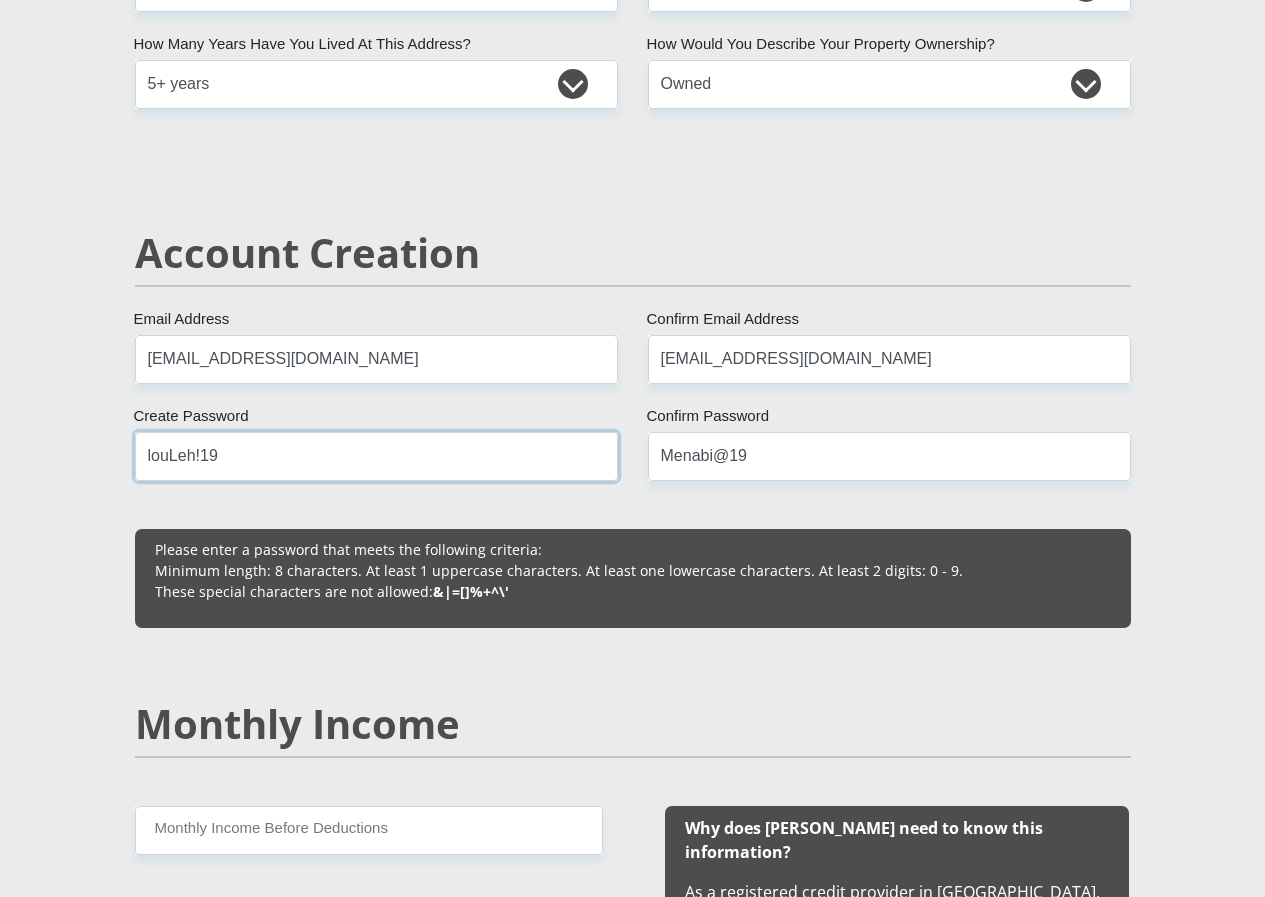 type on "louLeh!19" 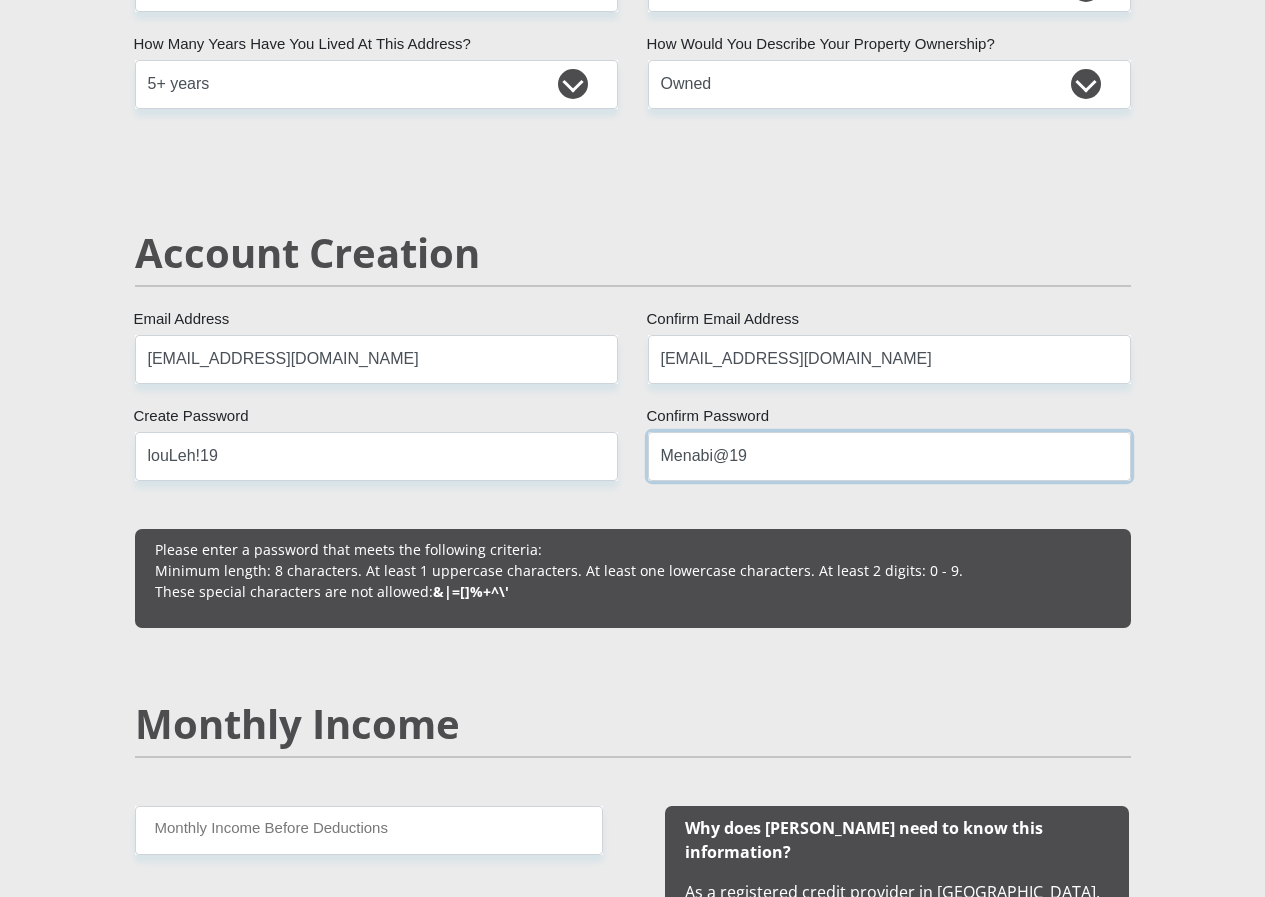 drag, startPoint x: 754, startPoint y: 391, endPoint x: 573, endPoint y: 403, distance: 181.39735 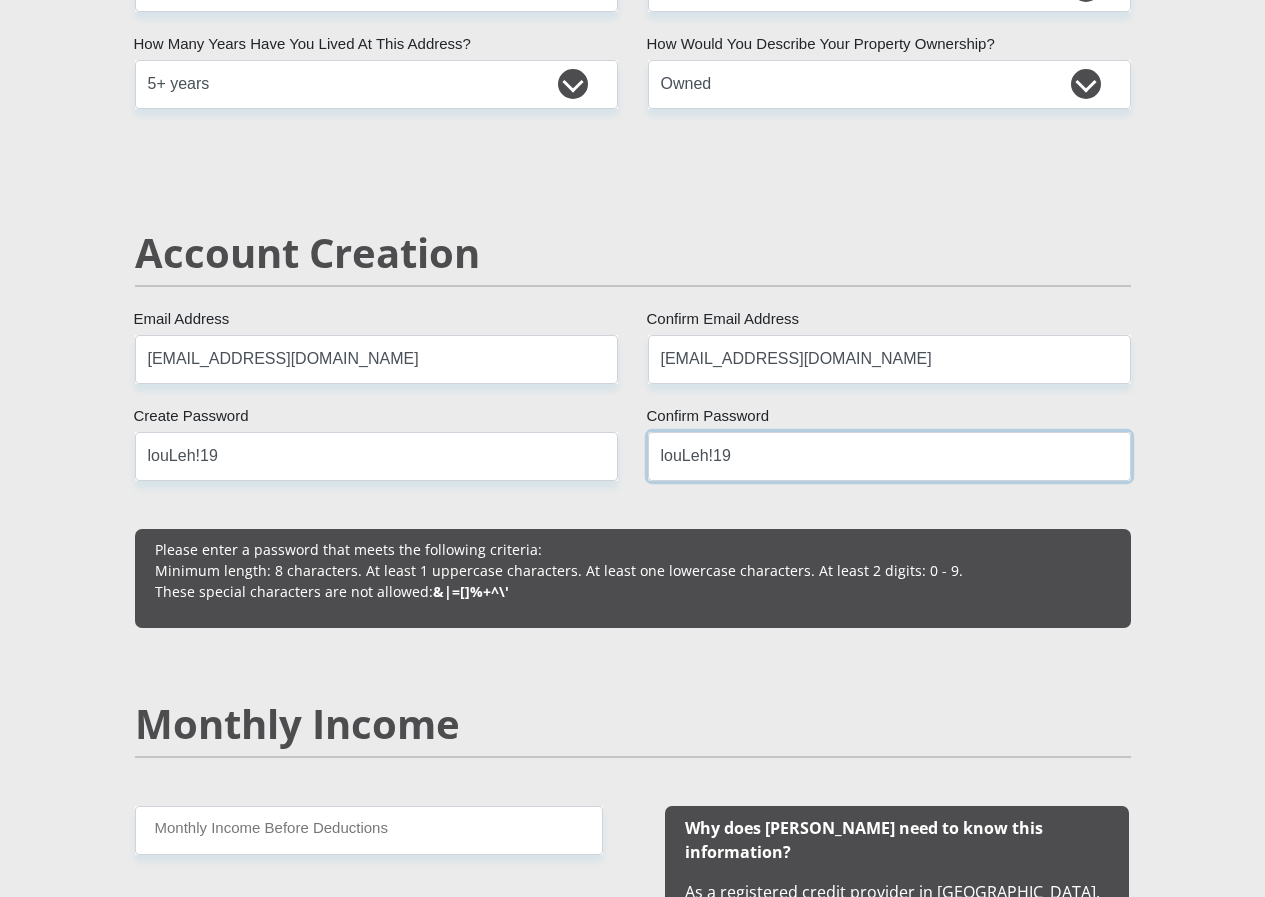 type on "louLeh!19" 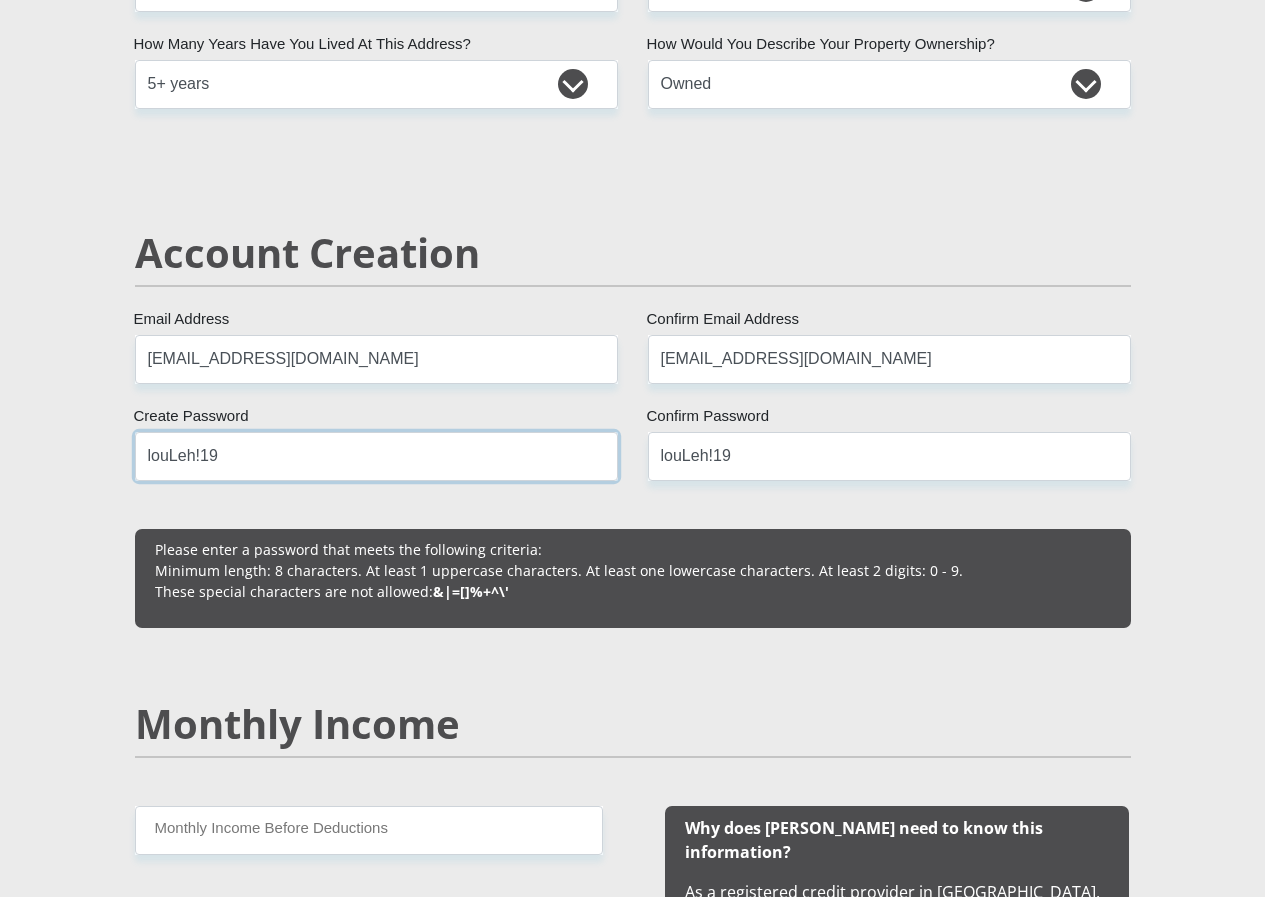drag, startPoint x: 229, startPoint y: 386, endPoint x: 122, endPoint y: 389, distance: 107.042046 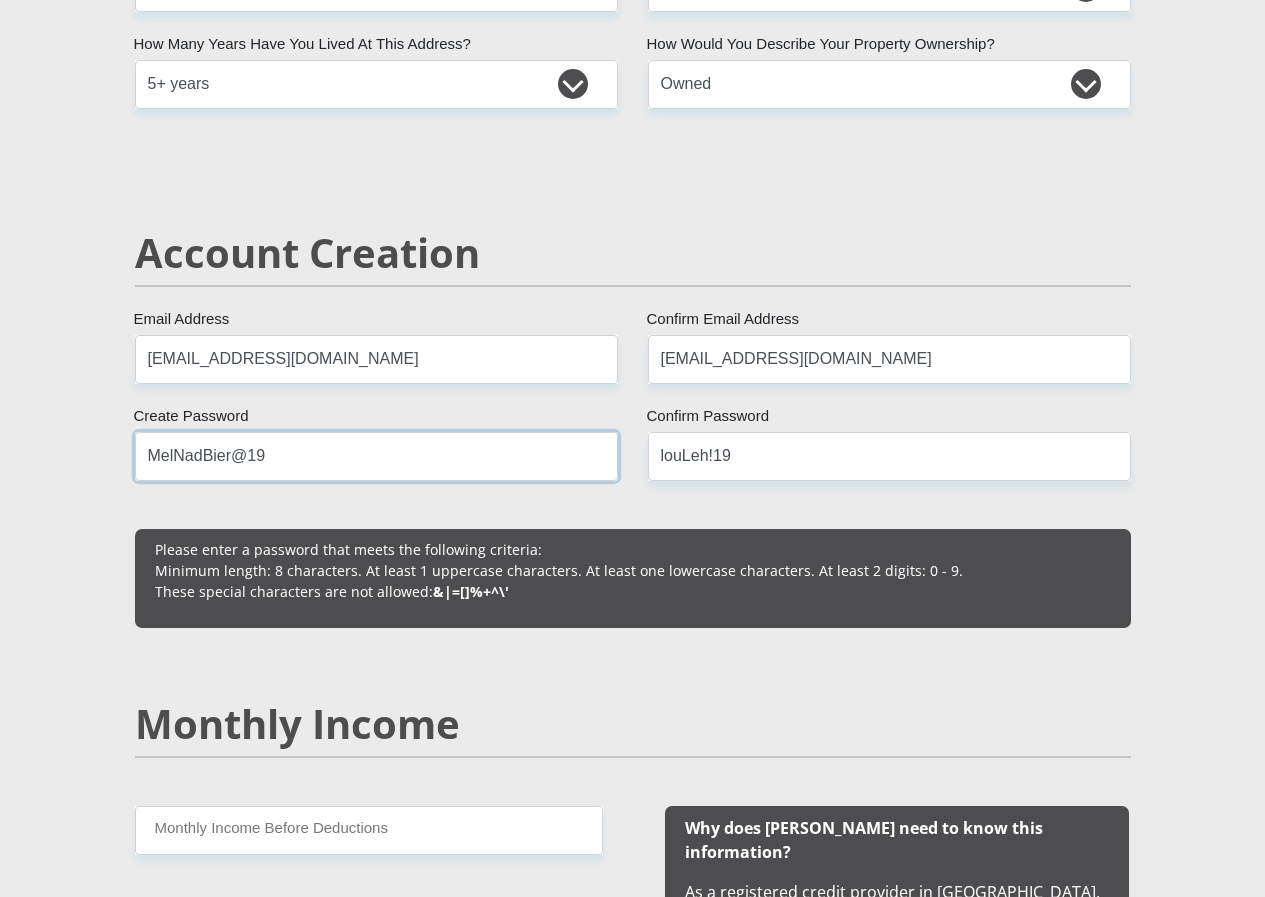 drag, startPoint x: 290, startPoint y: 390, endPoint x: 186, endPoint y: 399, distance: 104.388695 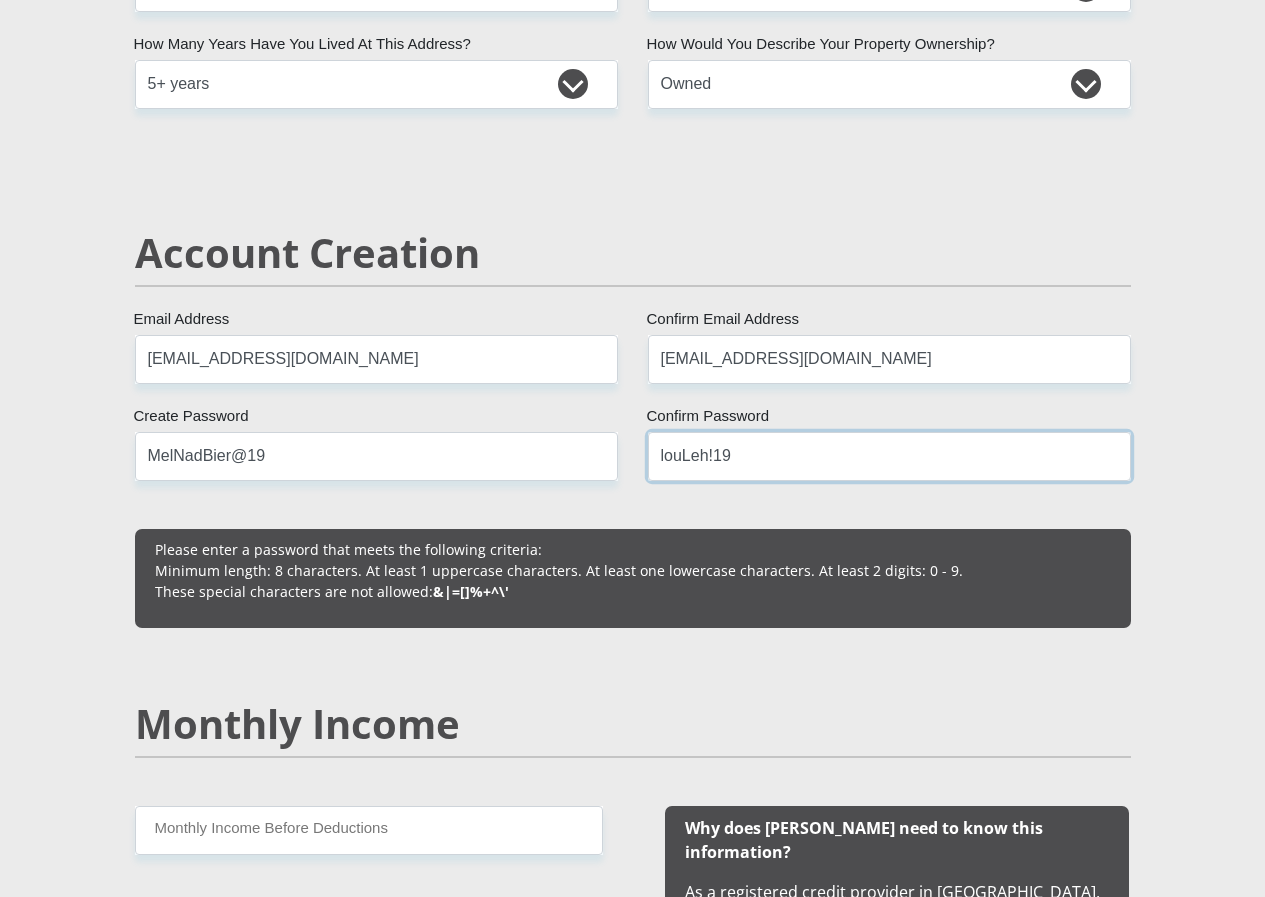 drag, startPoint x: 742, startPoint y: 383, endPoint x: 694, endPoint y: 397, distance: 50 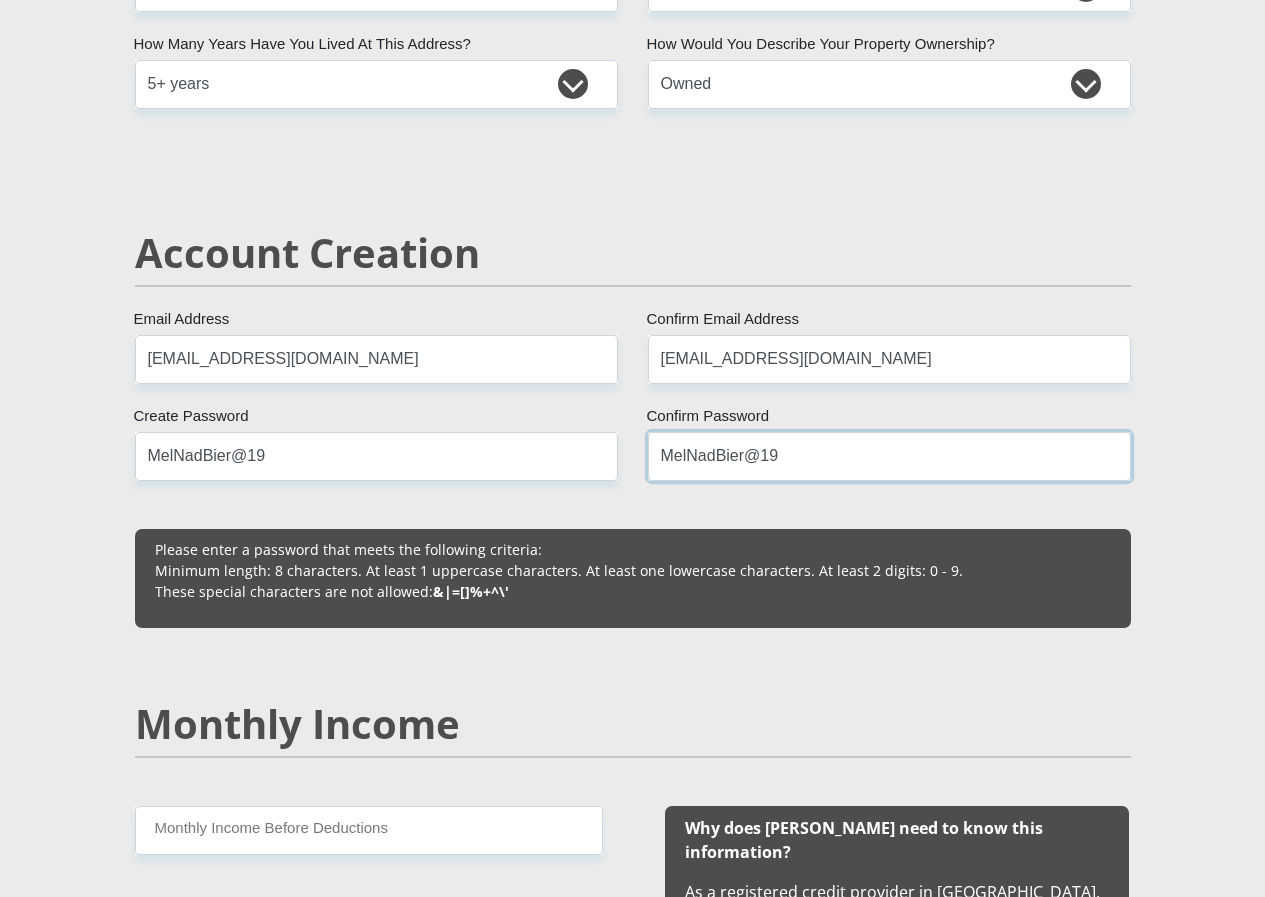 type on "MelNadBier@19" 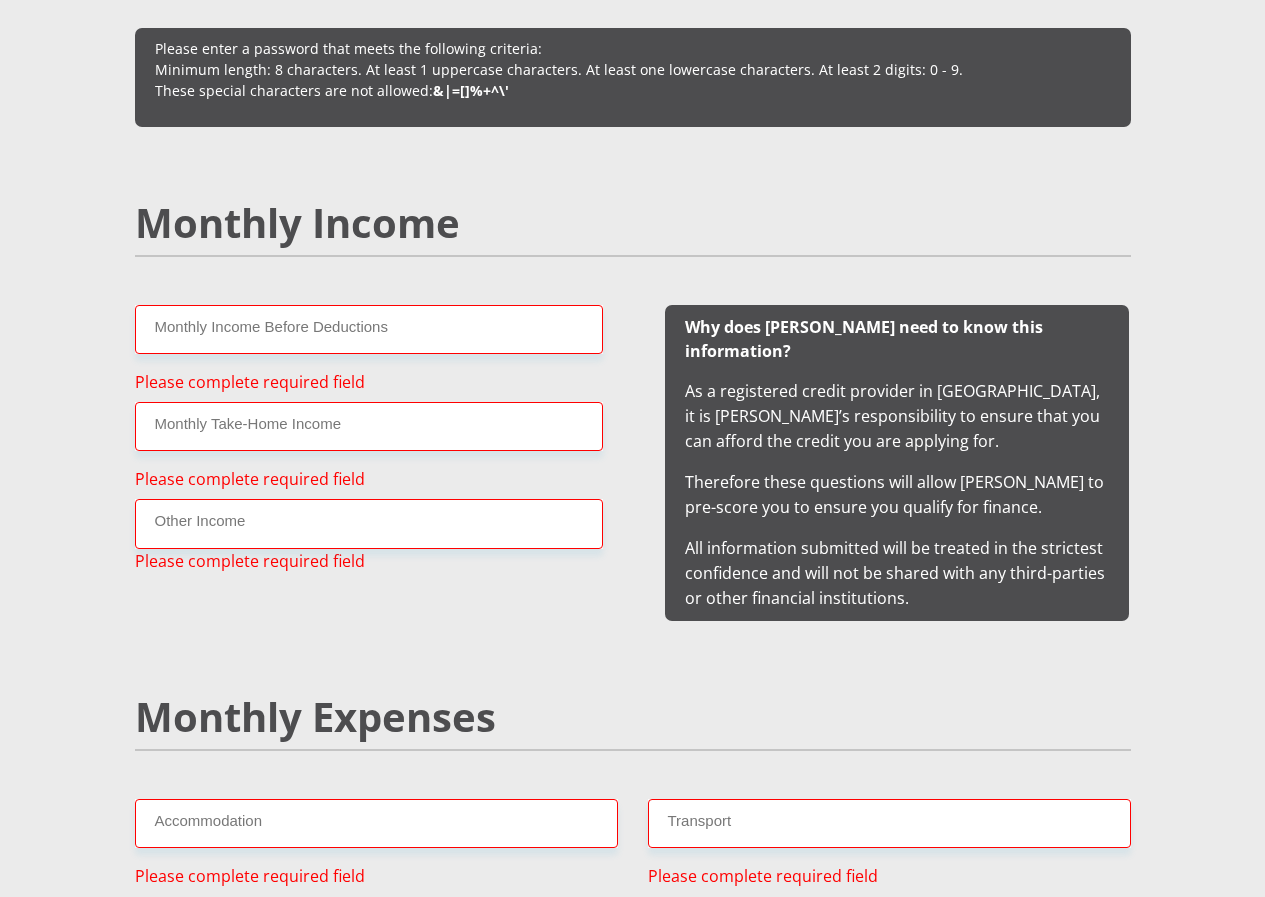 scroll, scrollTop: 1805, scrollLeft: 0, axis: vertical 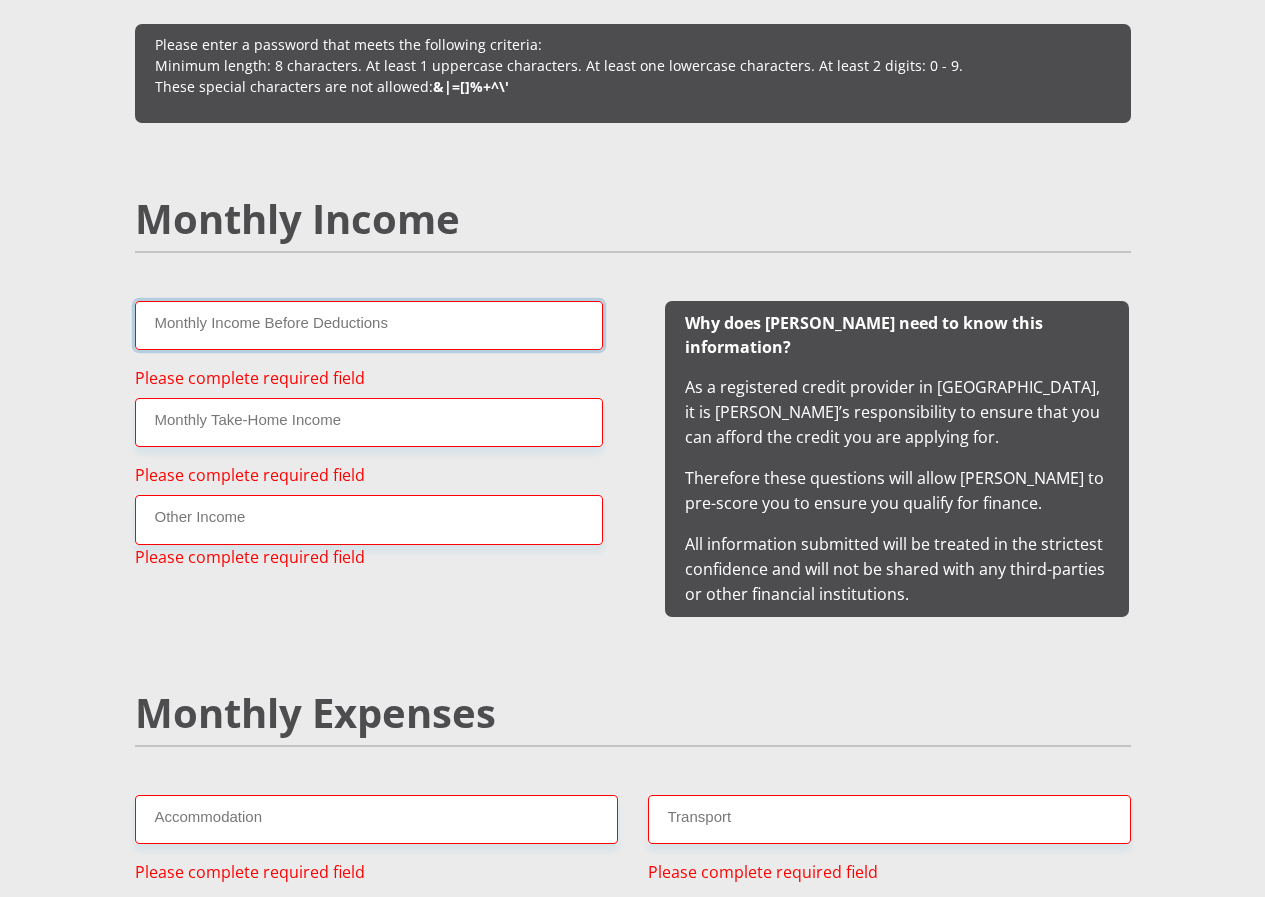 click on "Monthly Income Before Deductions" at bounding box center (369, 325) 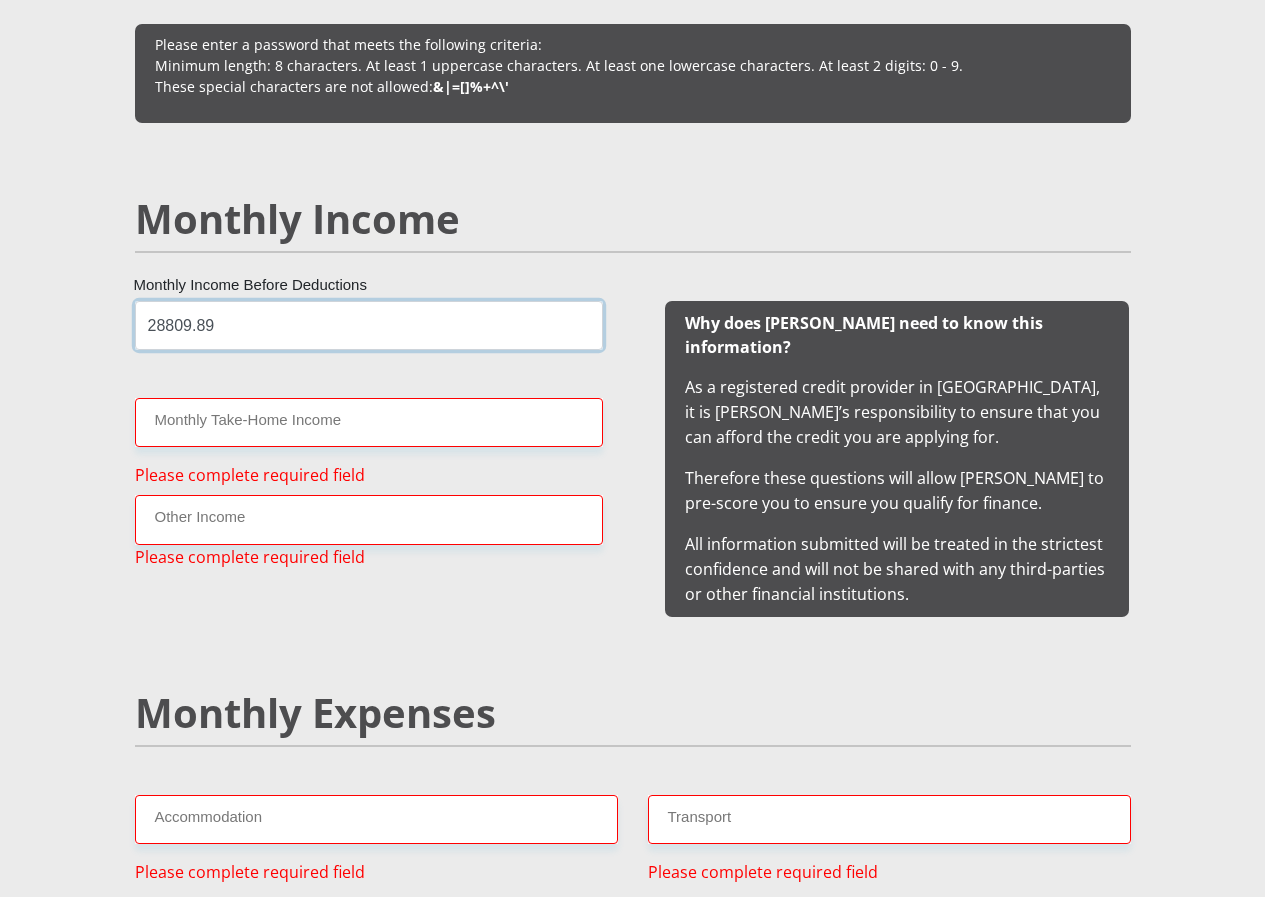 type on "28809.89" 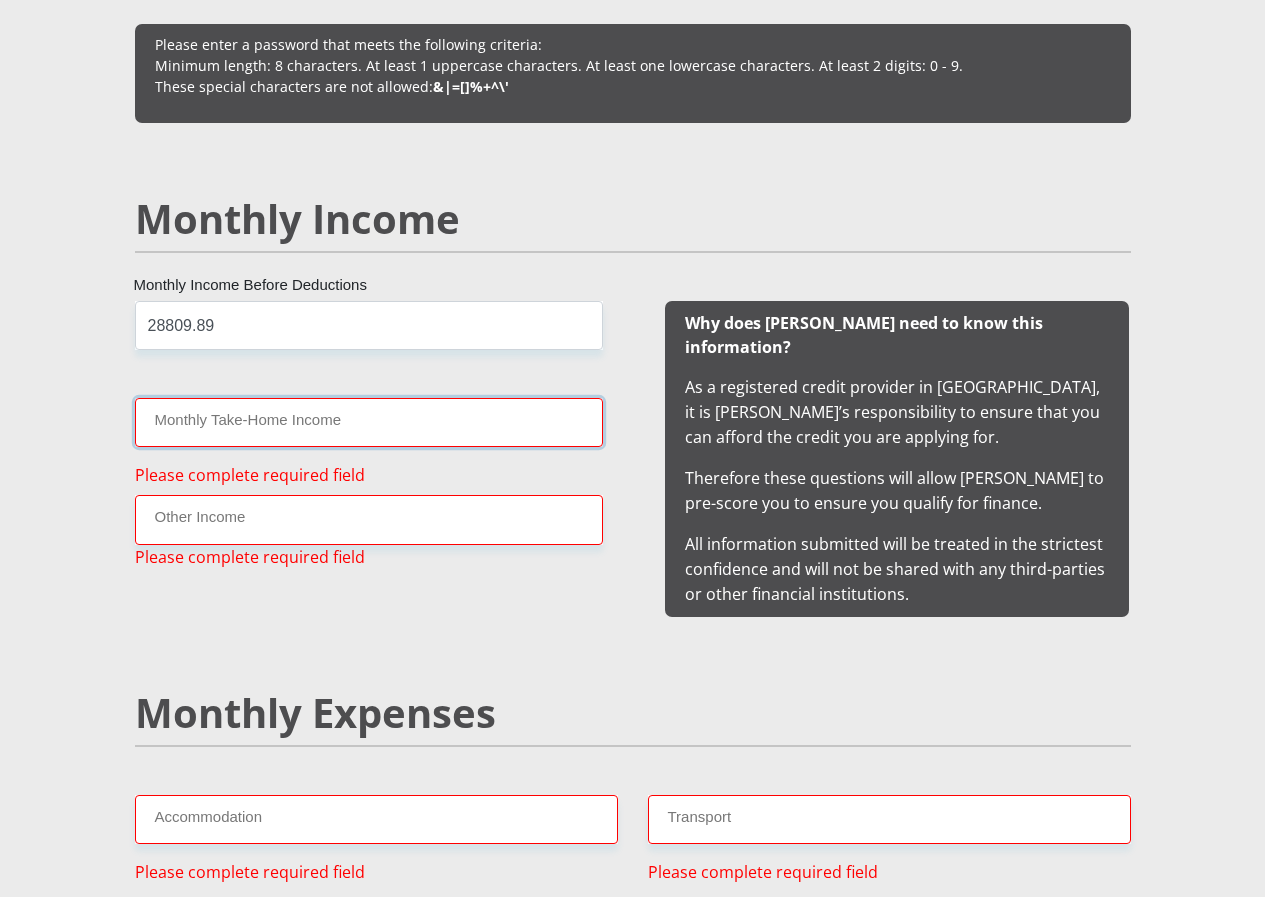 click on "Monthly Take-Home Income" at bounding box center [369, 422] 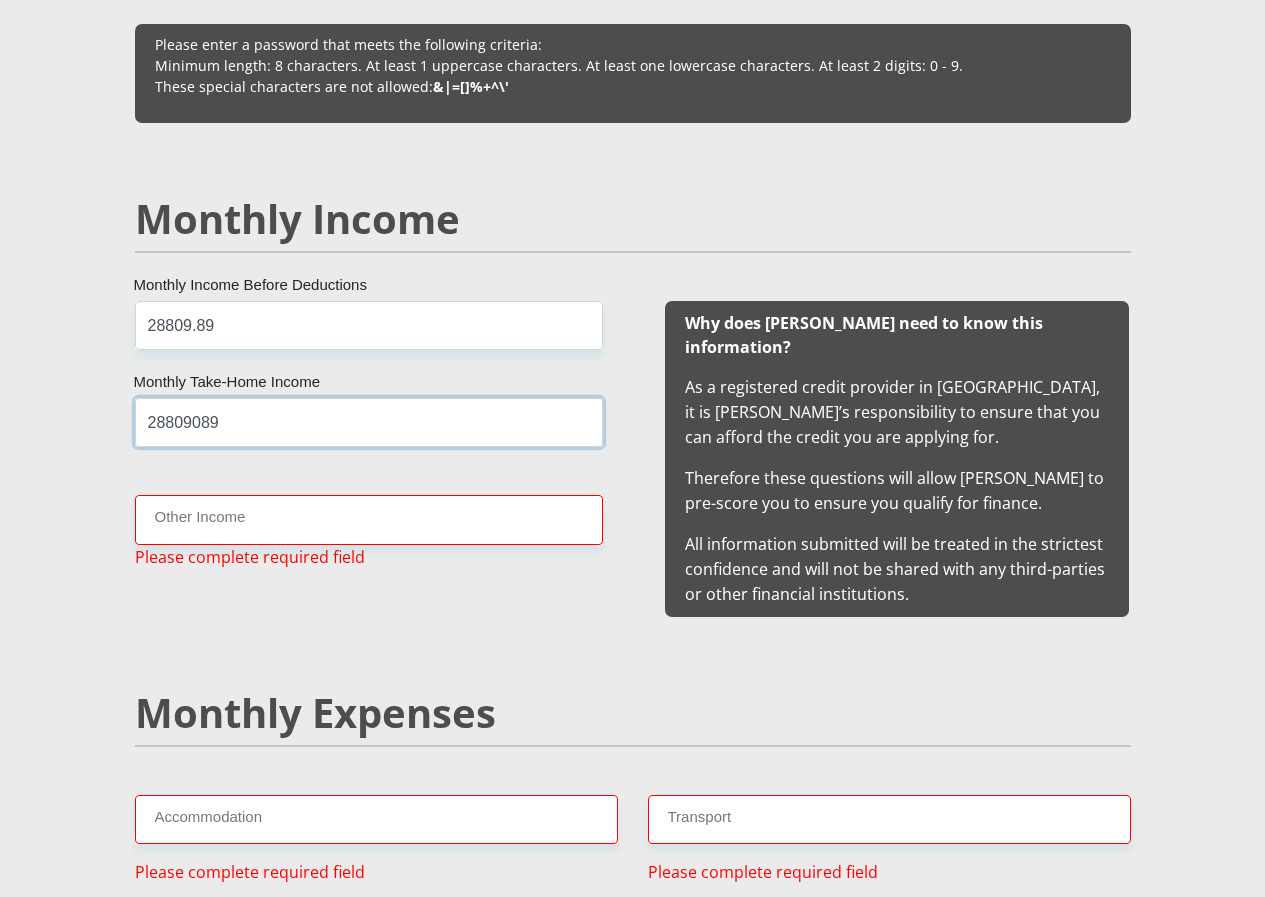 type on "28809089" 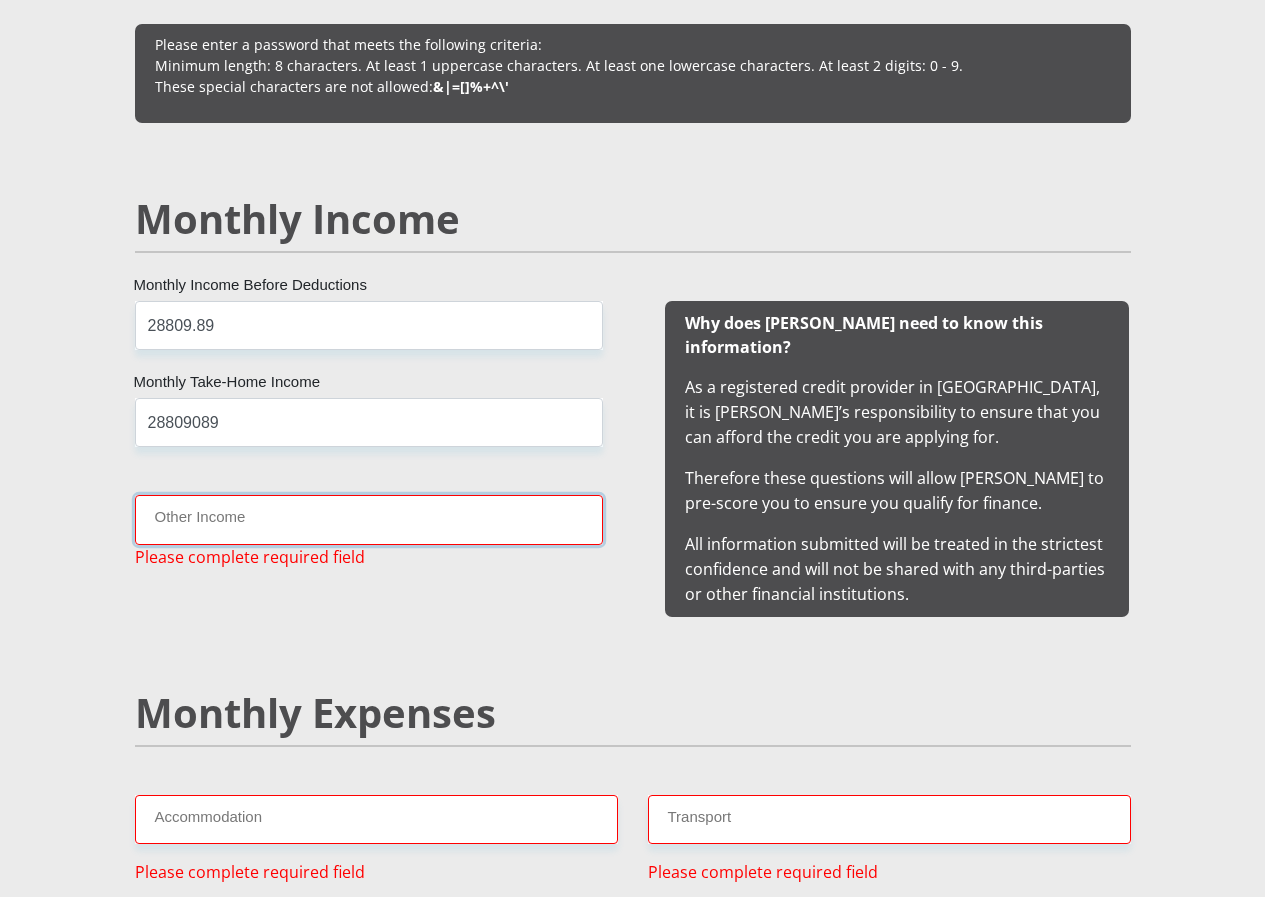 click on "Other Income" at bounding box center [369, 519] 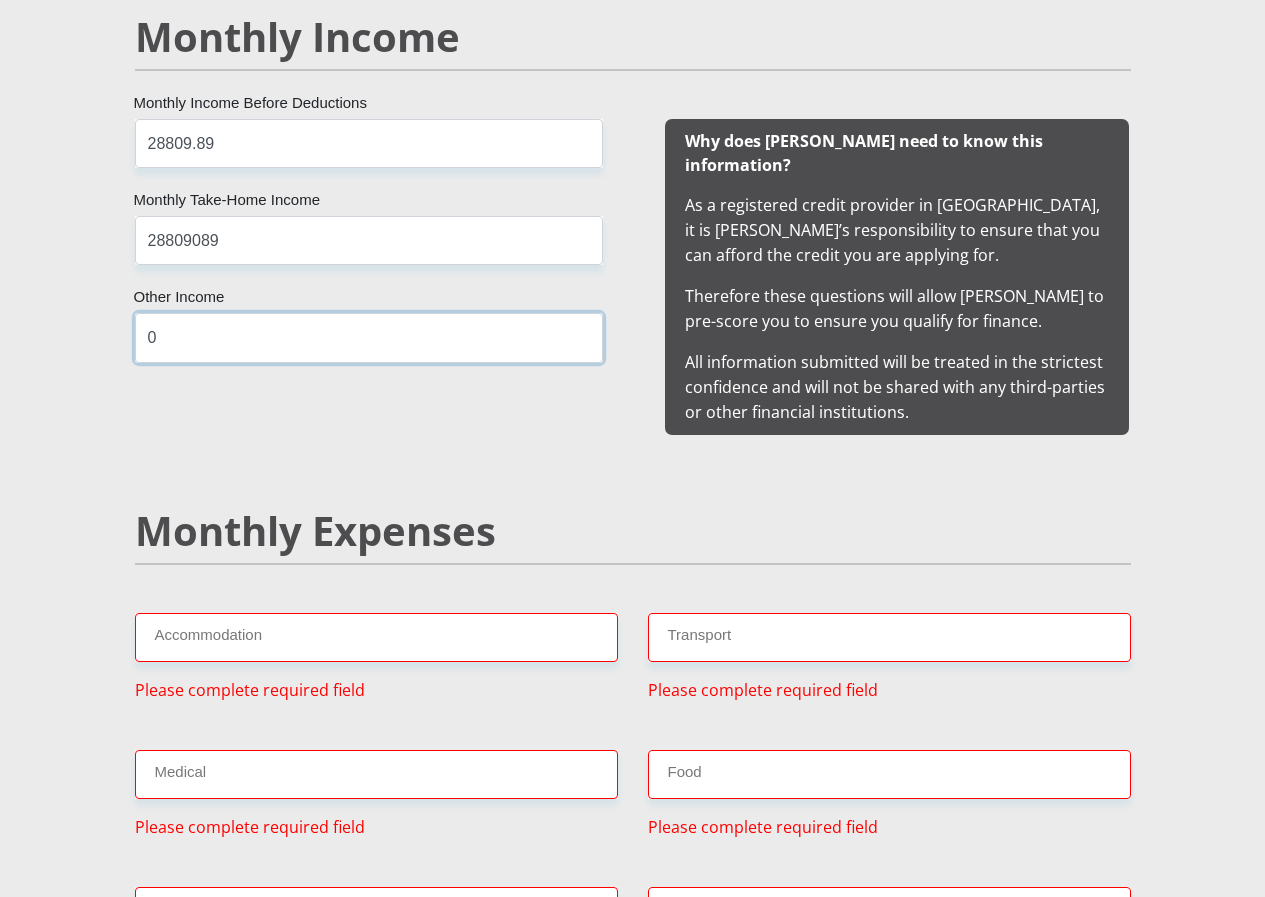 scroll, scrollTop: 2005, scrollLeft: 0, axis: vertical 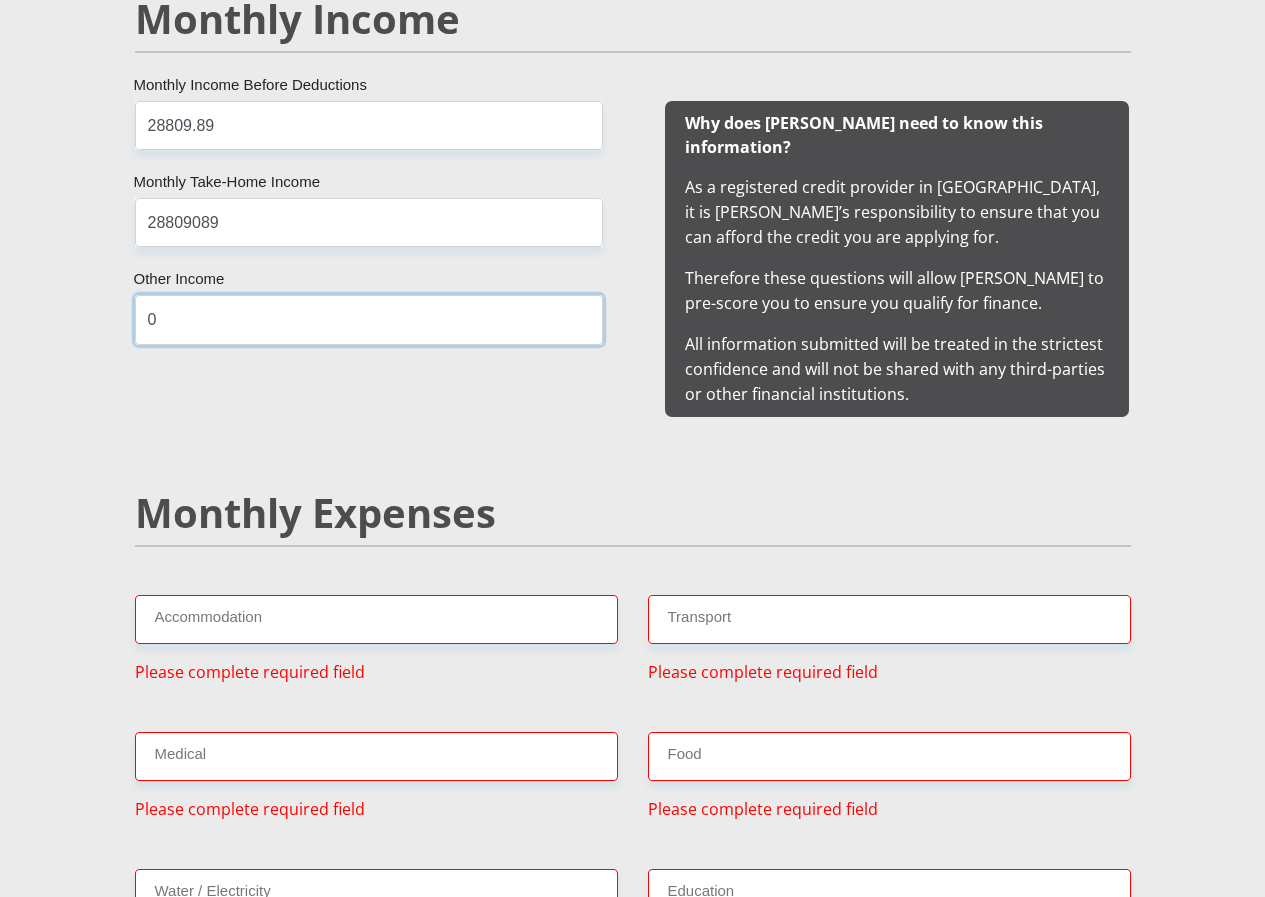 type on "0" 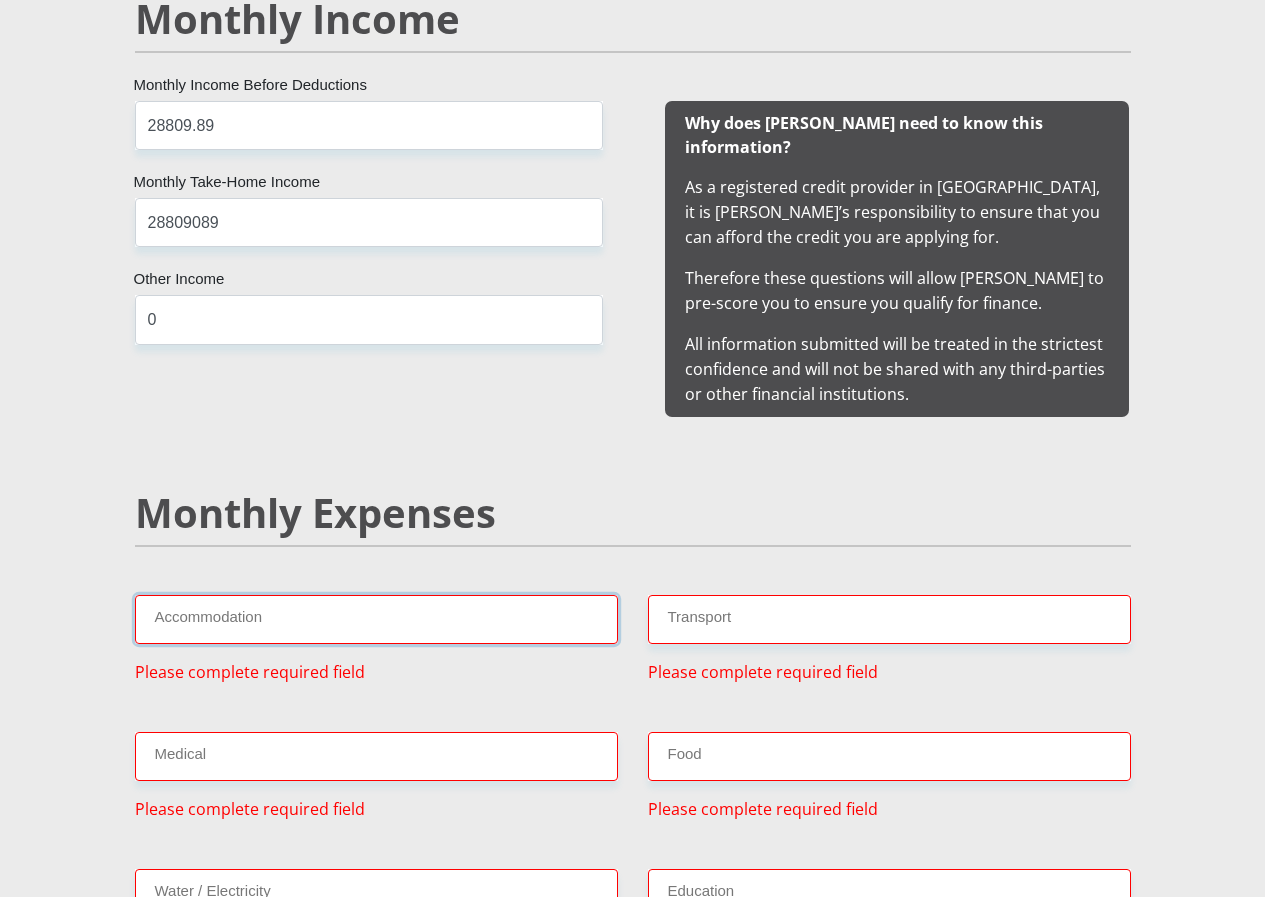 click on "Accommodation" at bounding box center (376, 619) 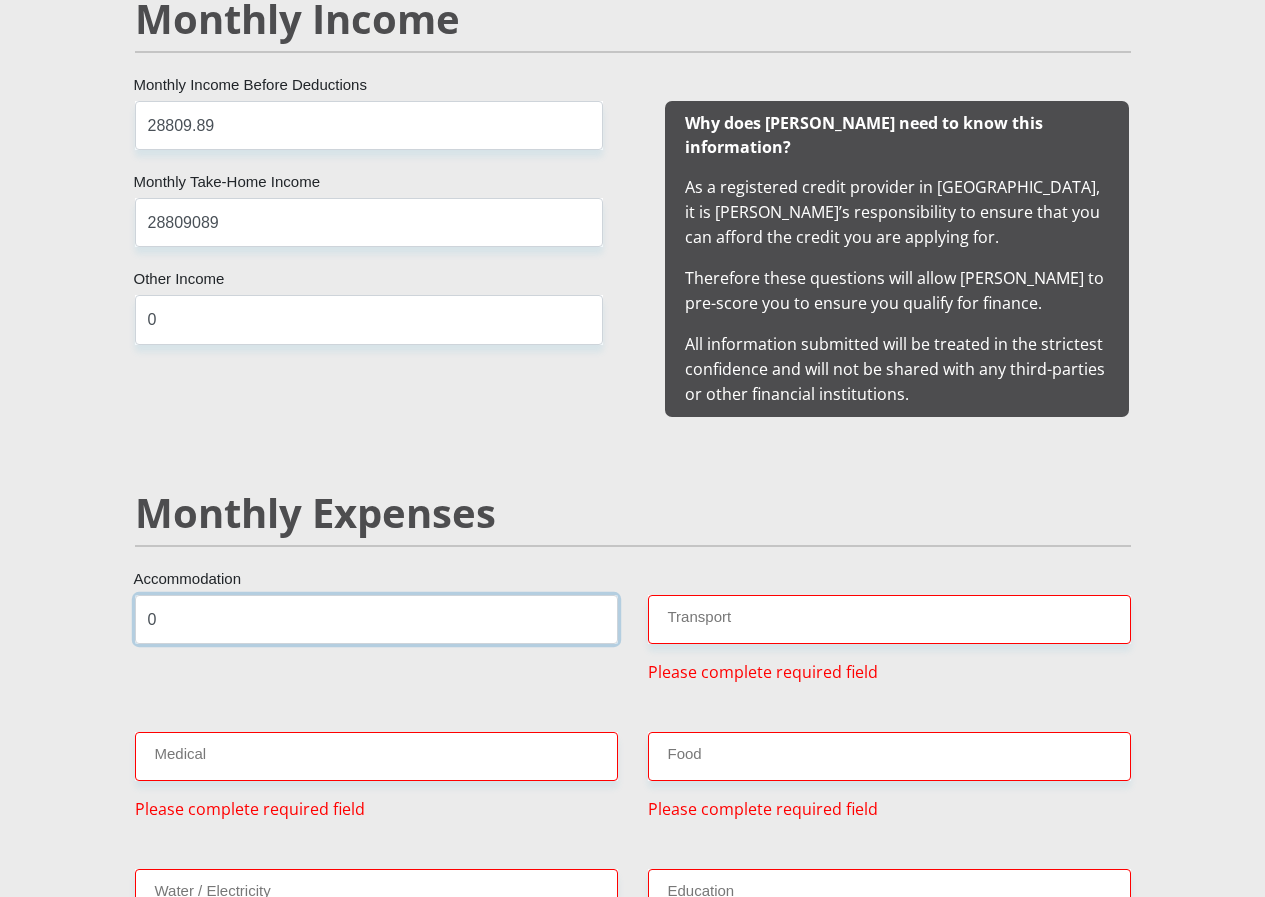 type on "0" 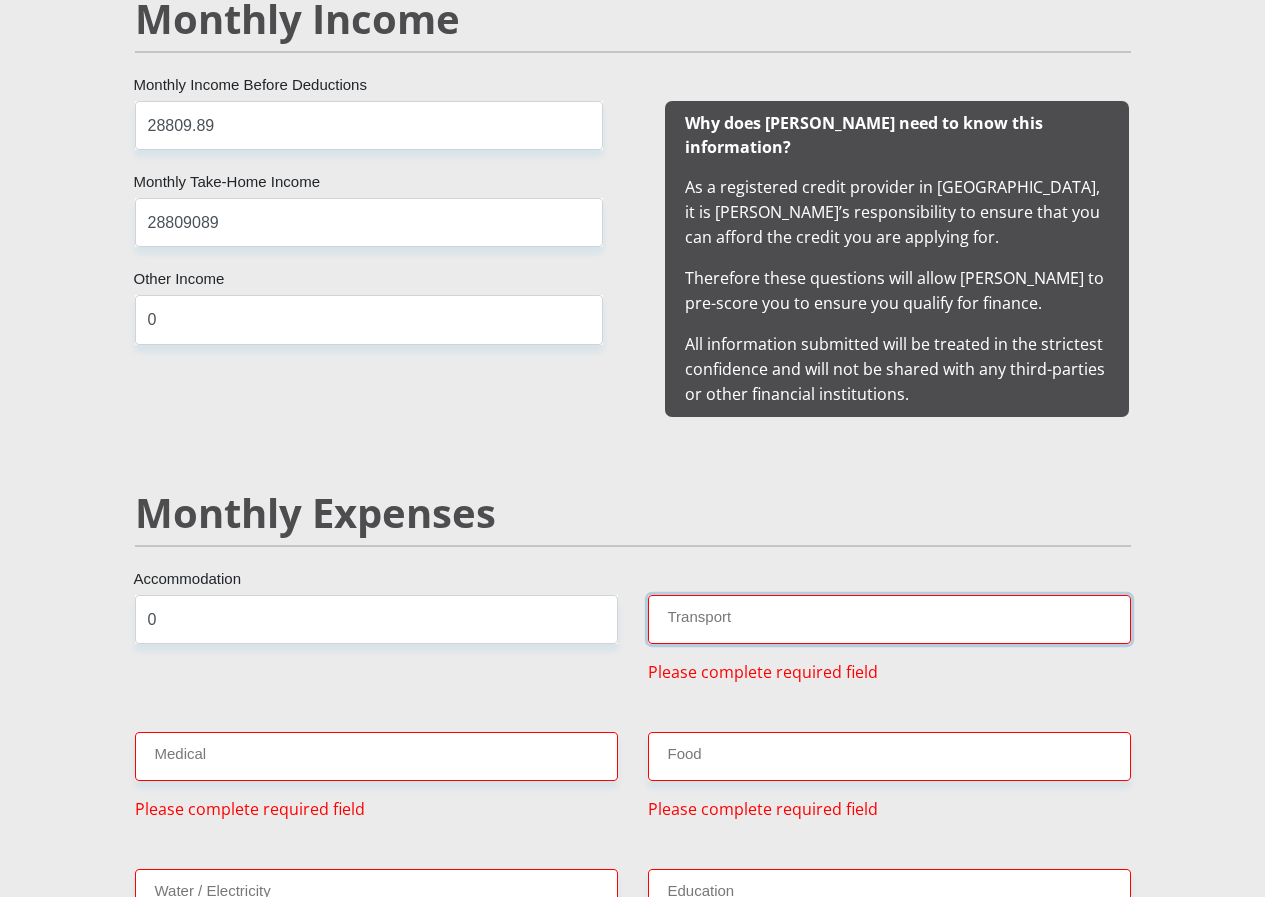 click on "Transport" at bounding box center (889, 619) 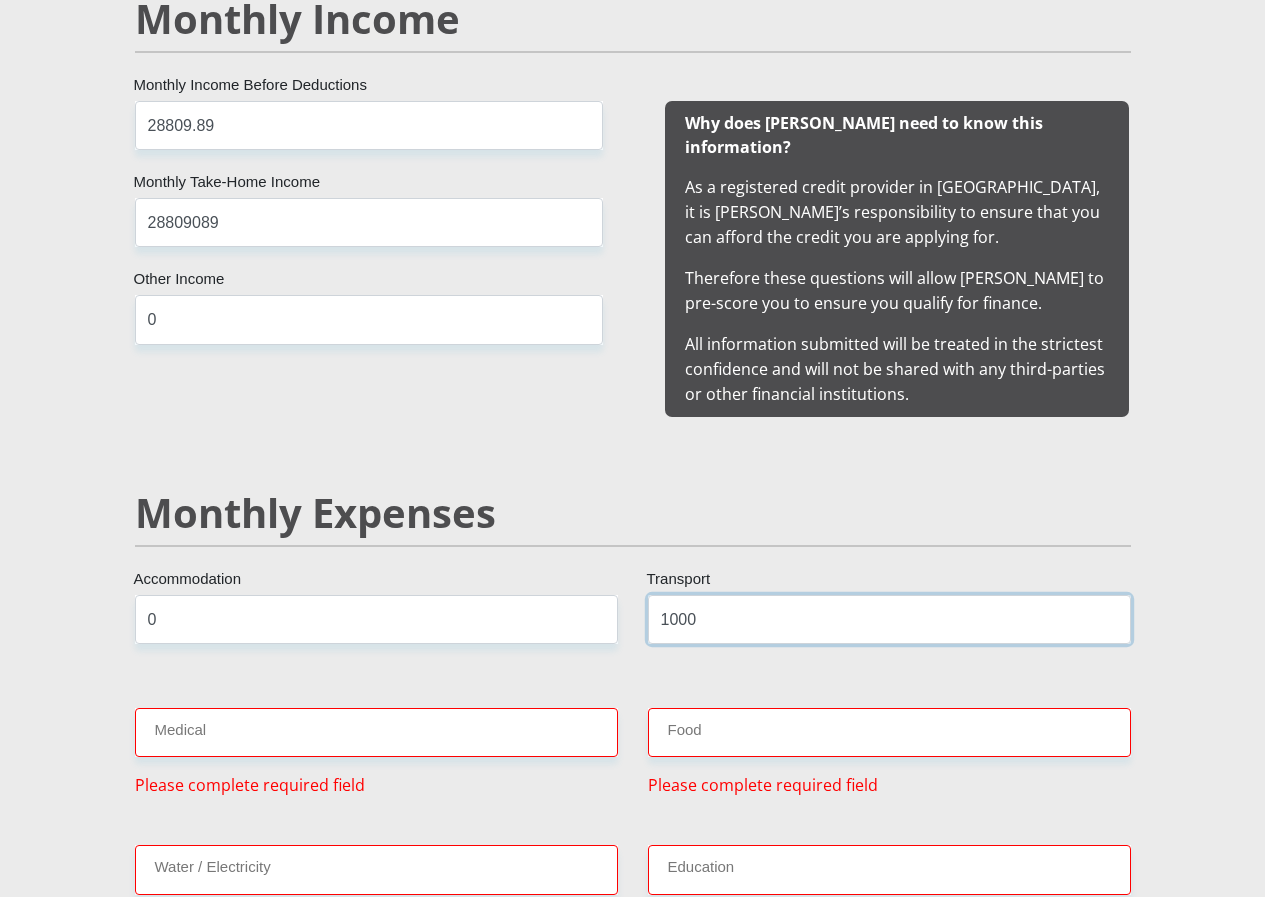 type on "1000" 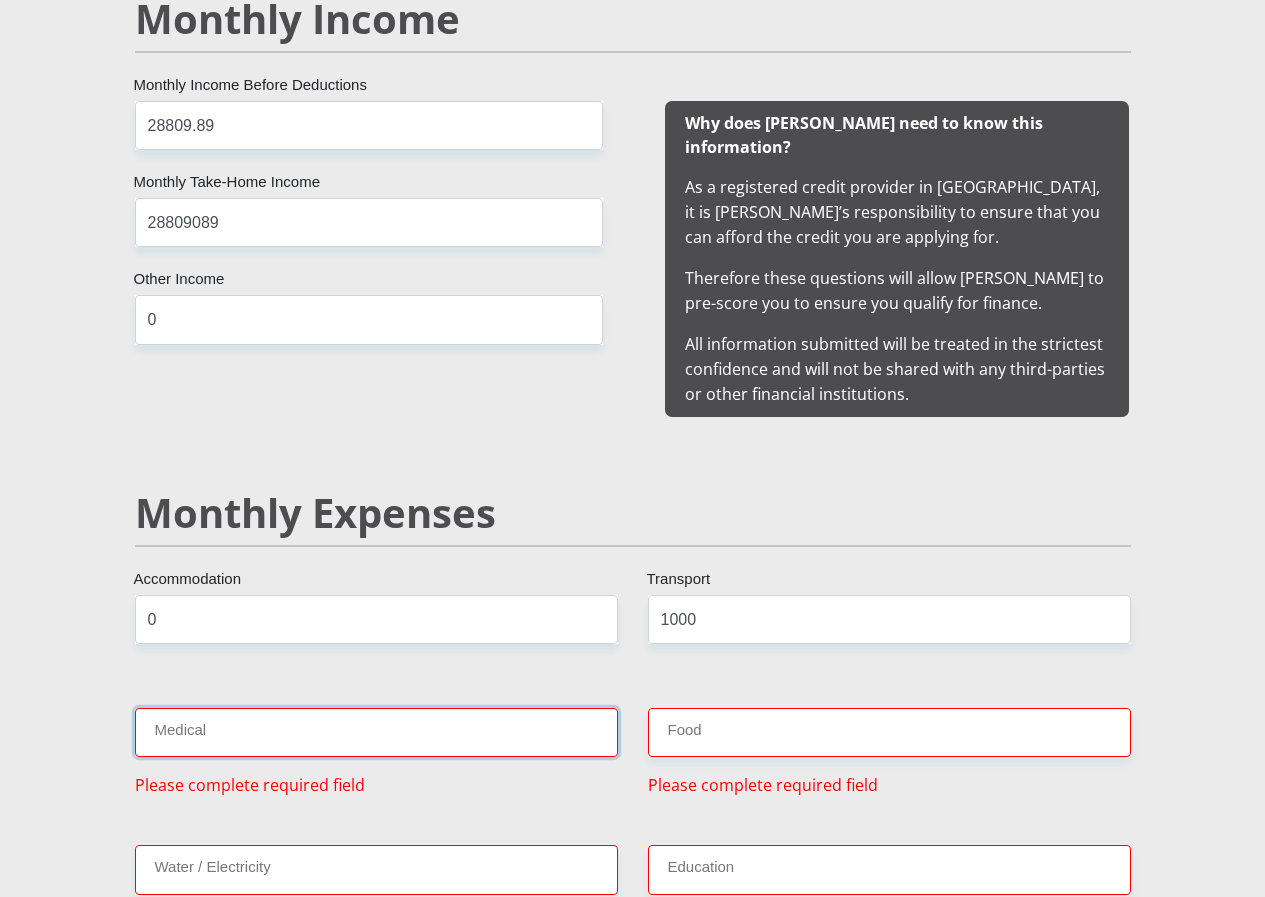 click on "Medical" at bounding box center (376, 732) 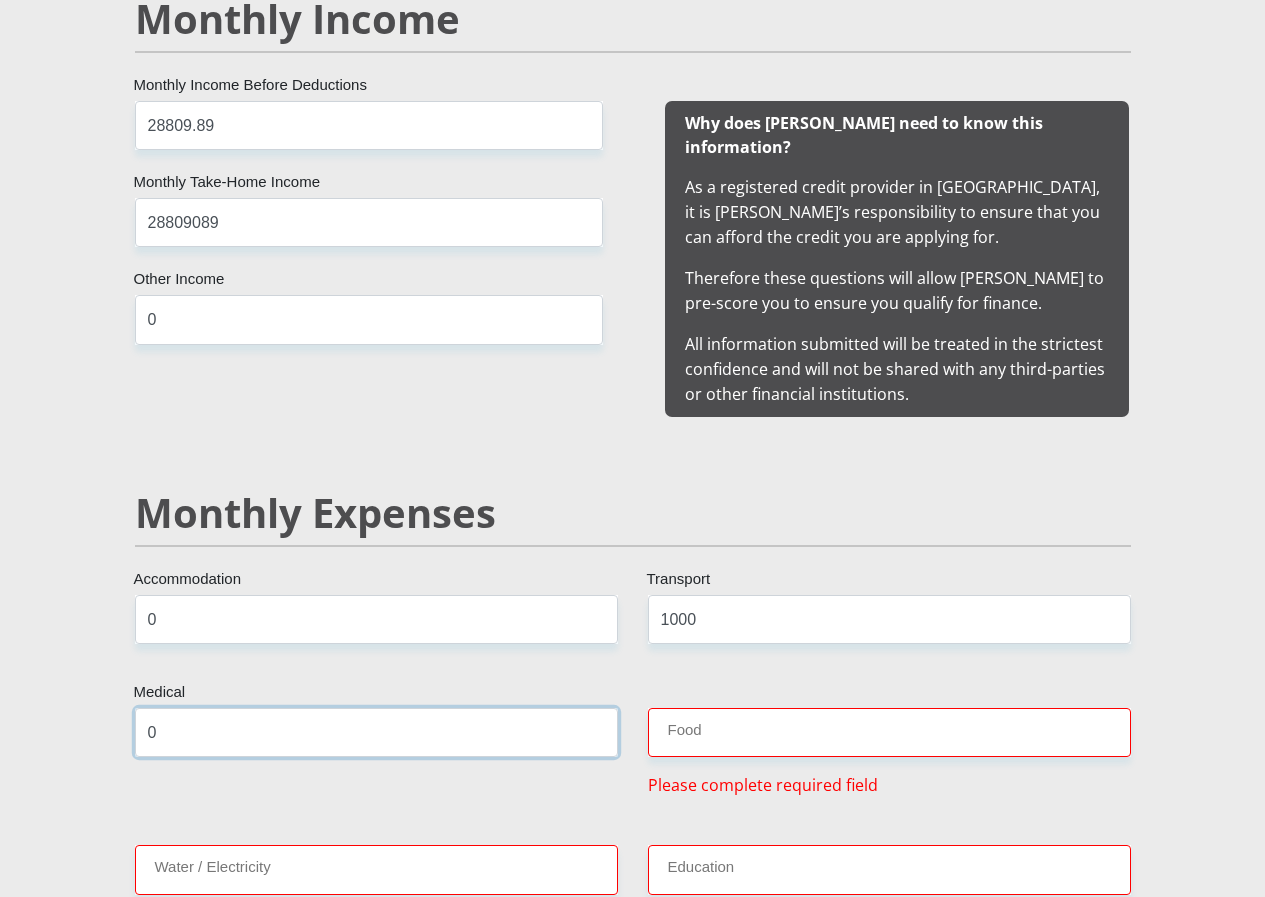 type on "0" 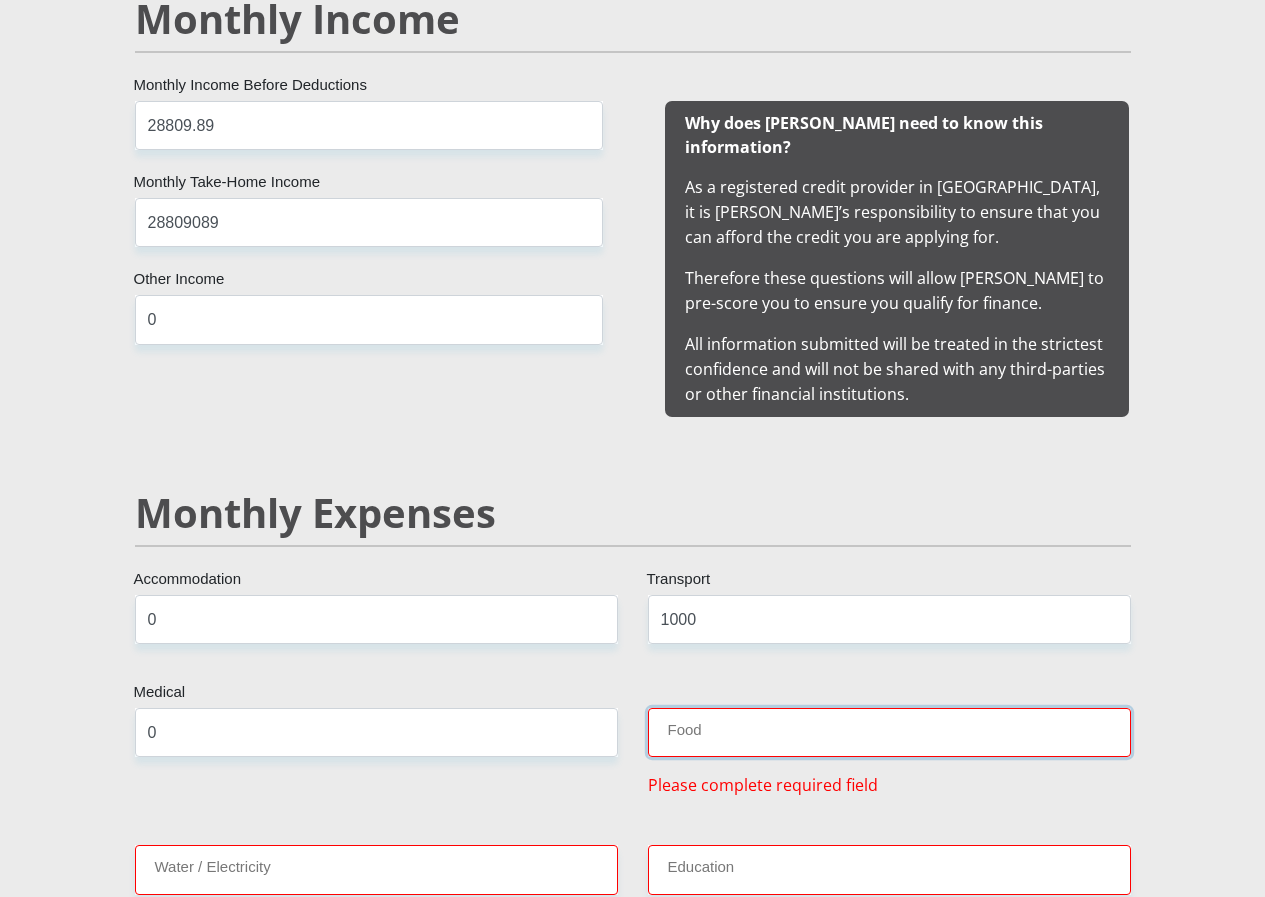 click on "Food" at bounding box center (889, 732) 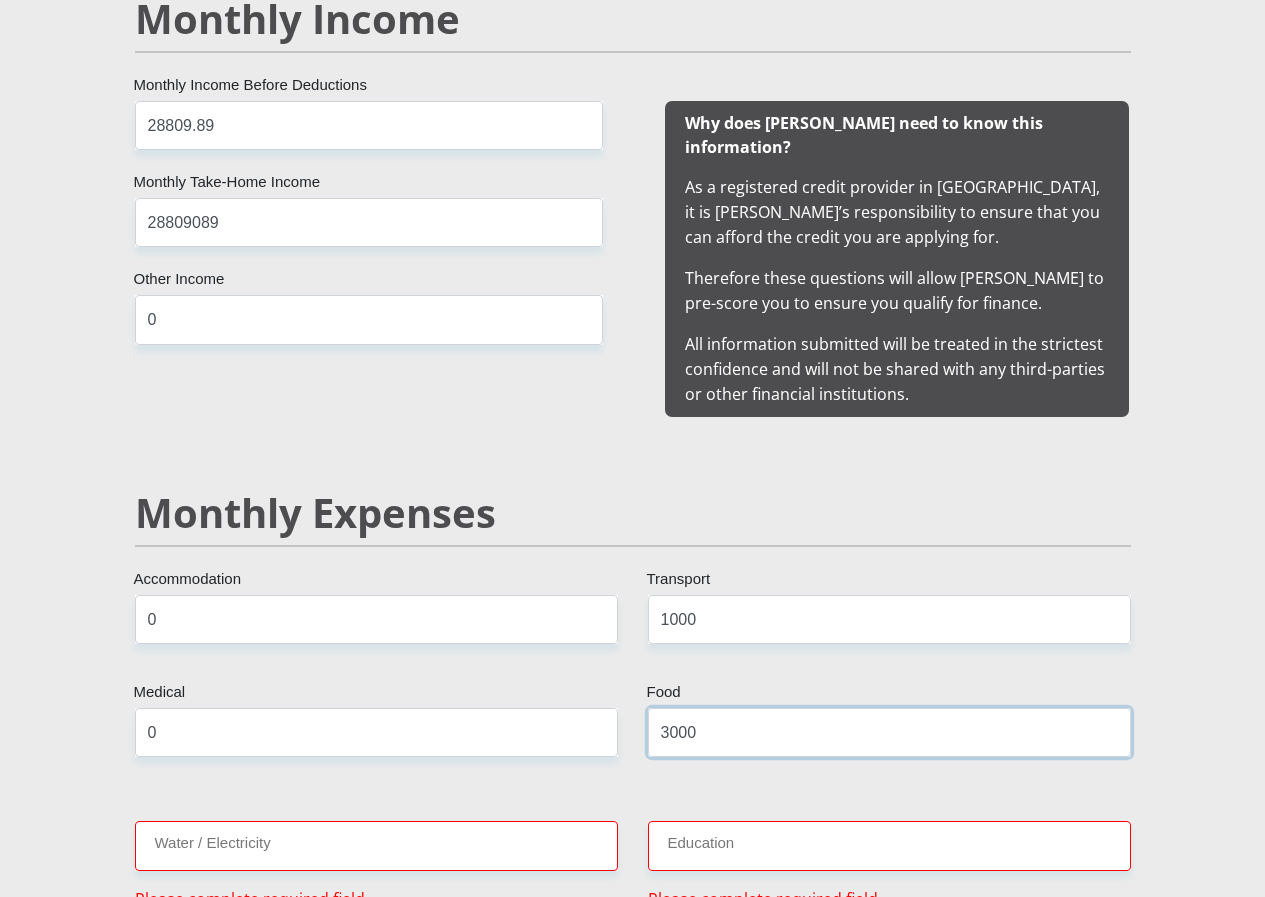 type on "3000" 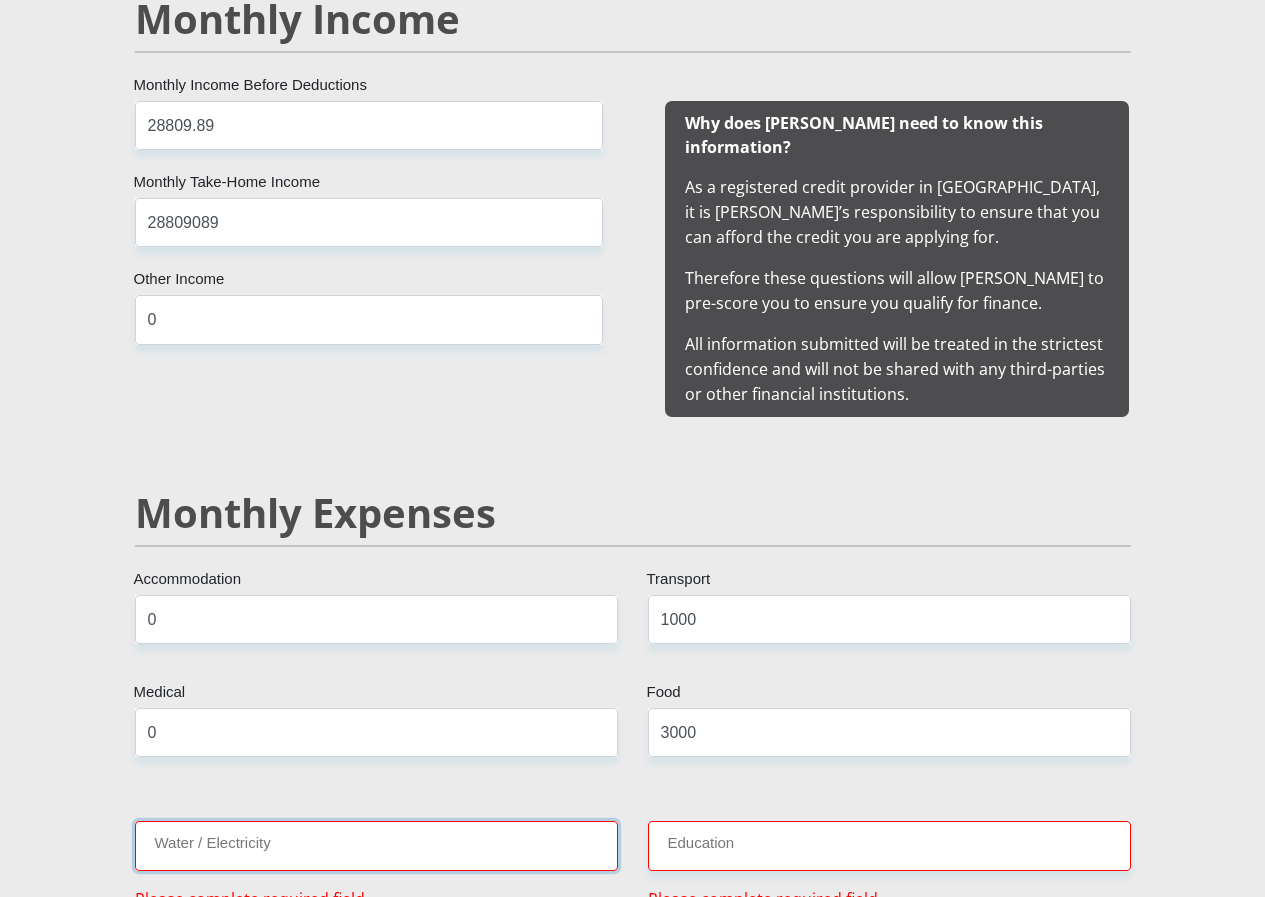 click on "Water / Electricity" at bounding box center [376, 845] 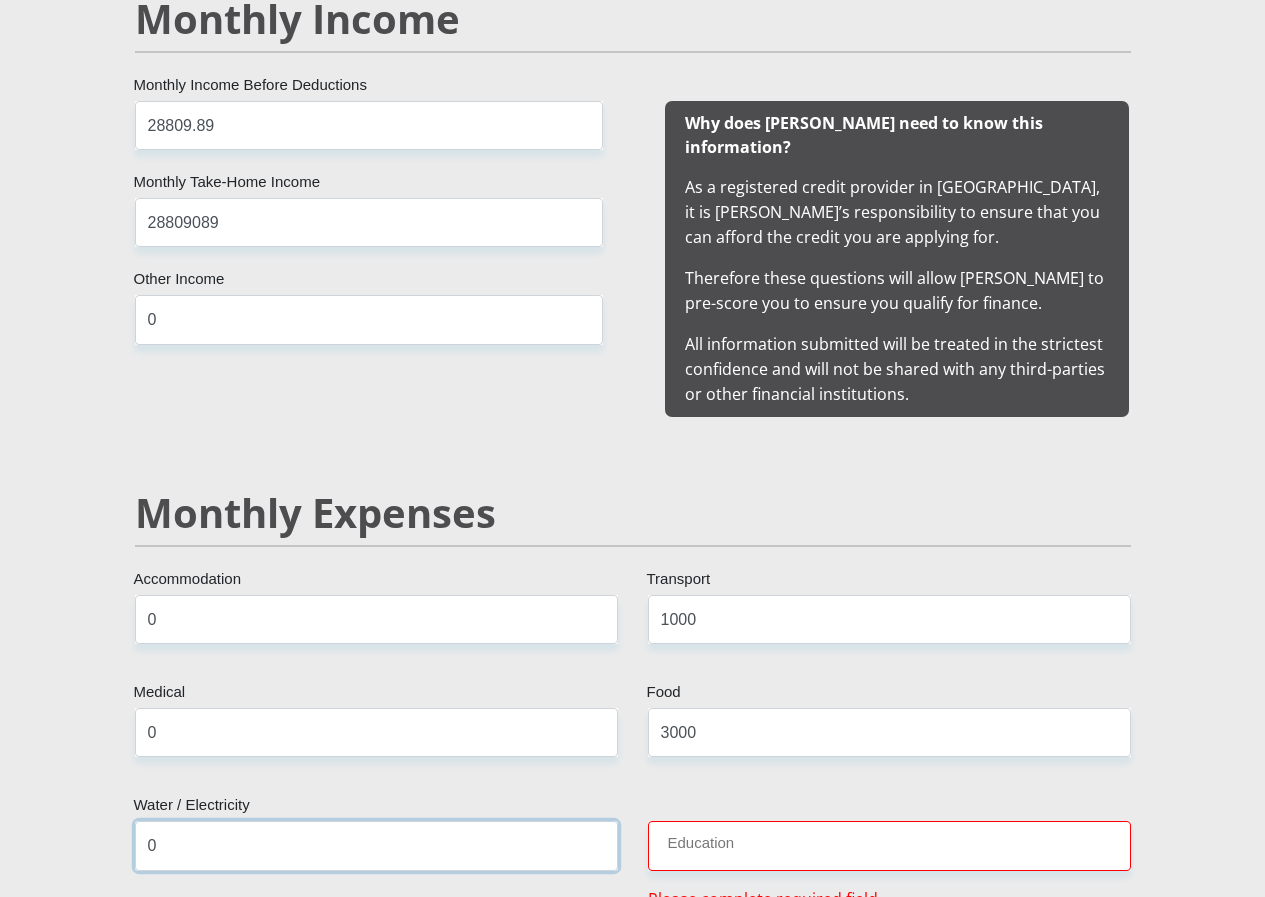 type on "0" 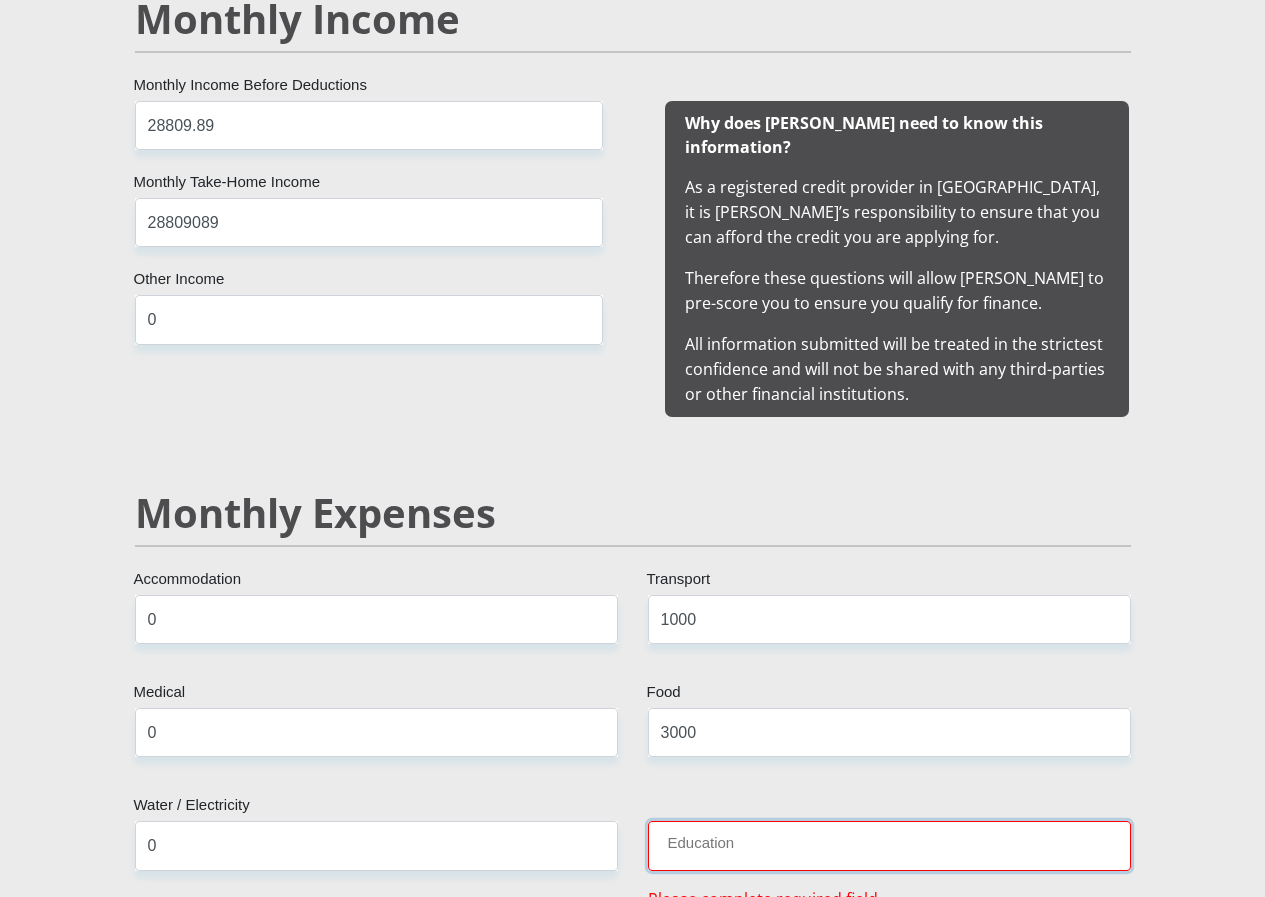 click on "Education" at bounding box center (889, 845) 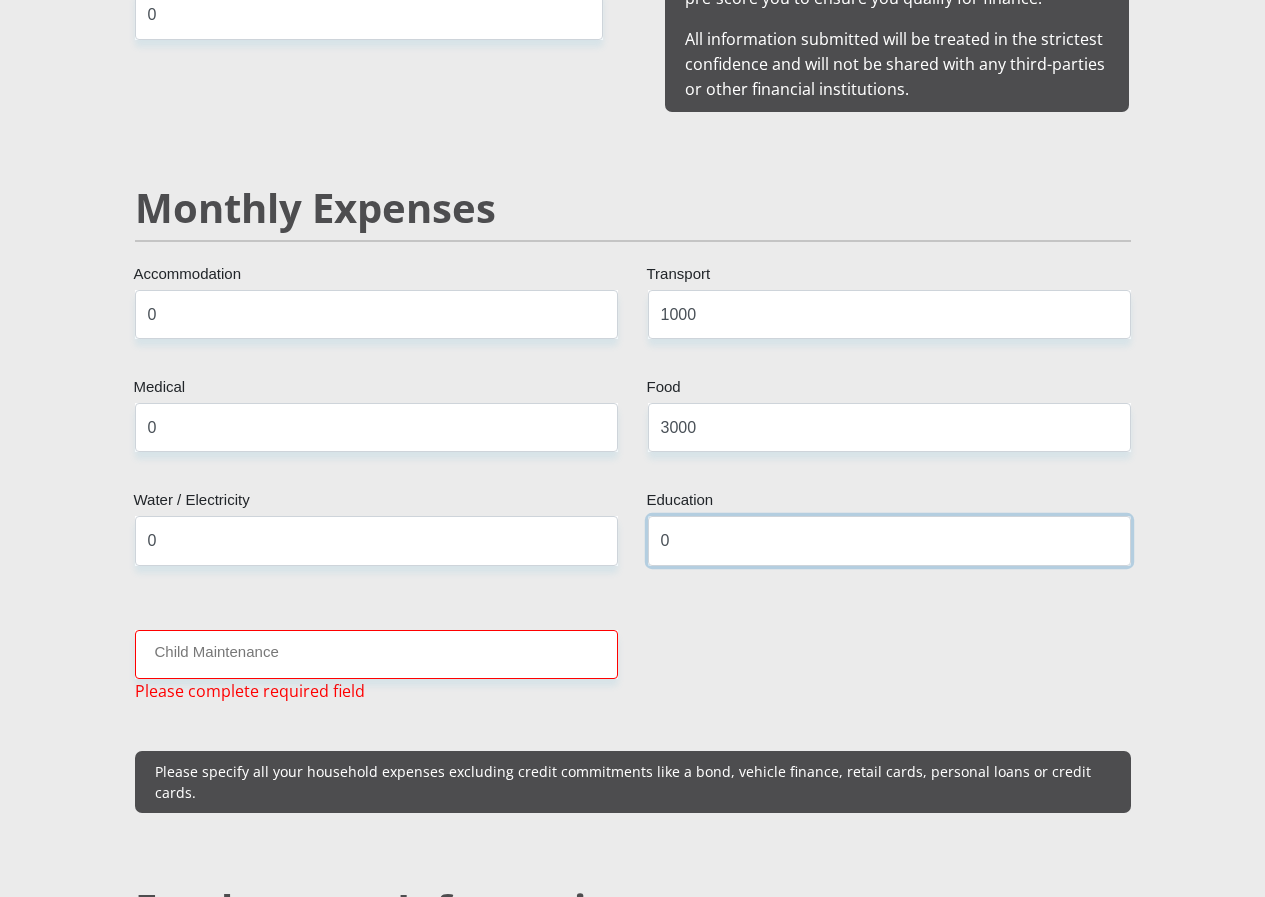 scroll, scrollTop: 2405, scrollLeft: 0, axis: vertical 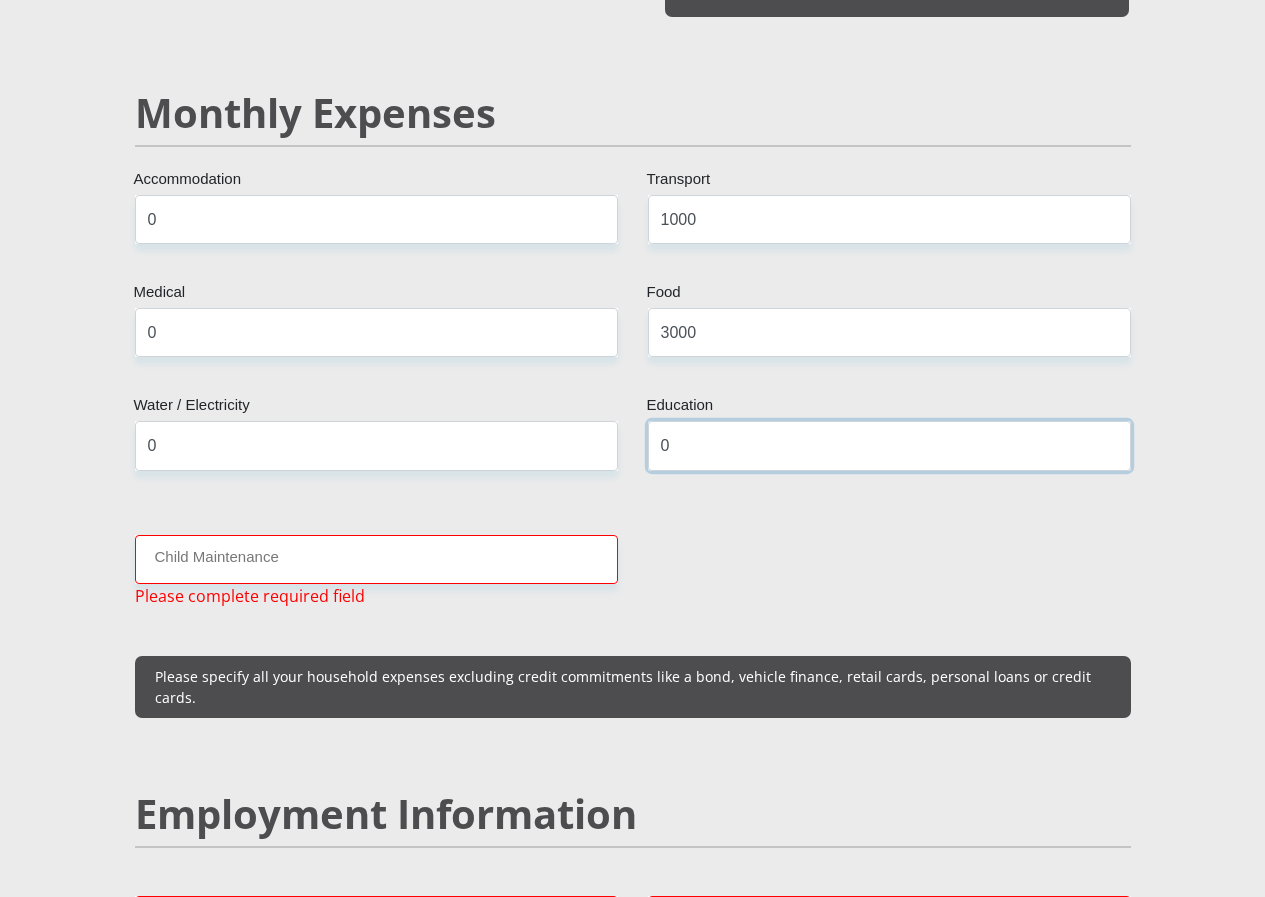 type on "0" 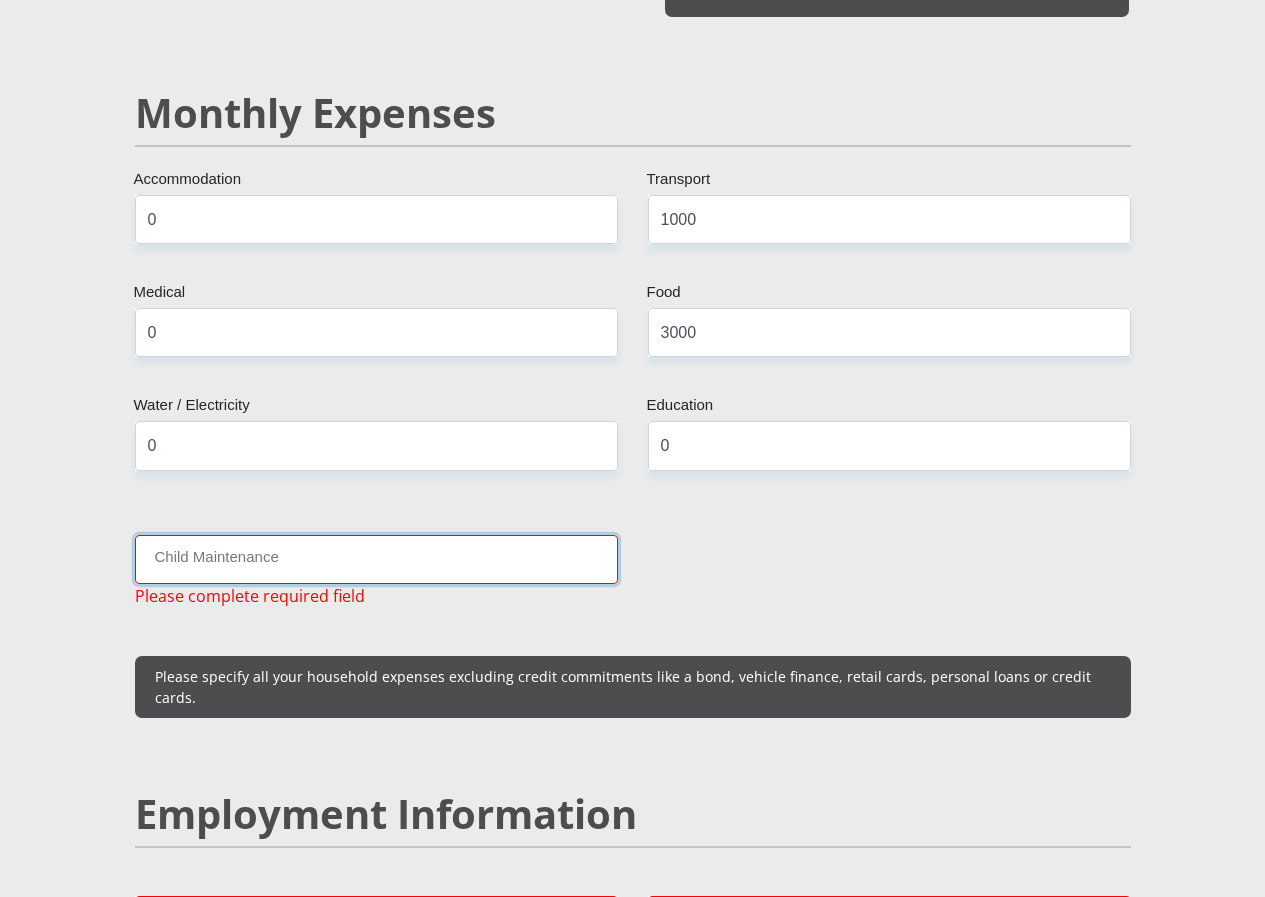 click on "Child Maintenance" at bounding box center [376, 559] 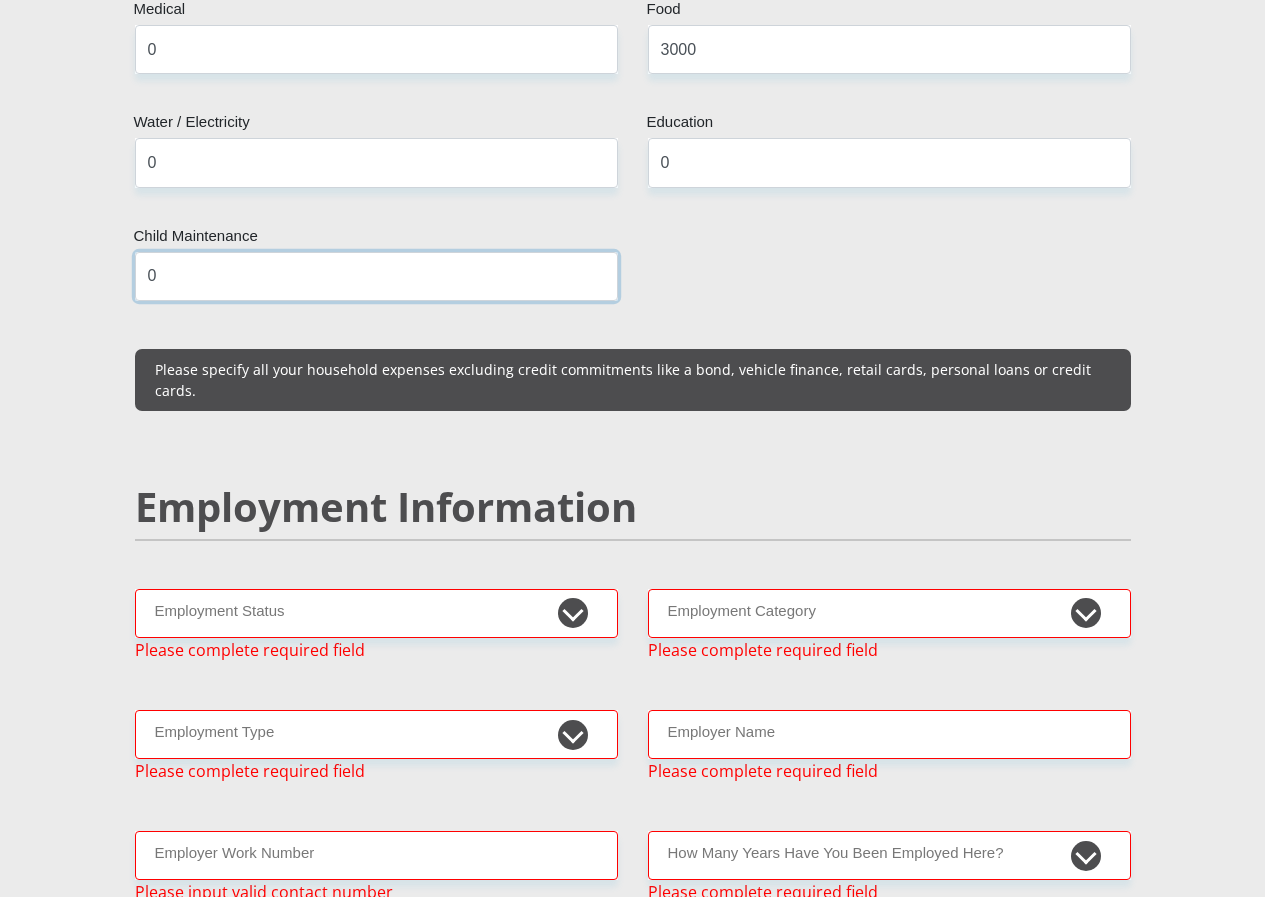 scroll, scrollTop: 2805, scrollLeft: 0, axis: vertical 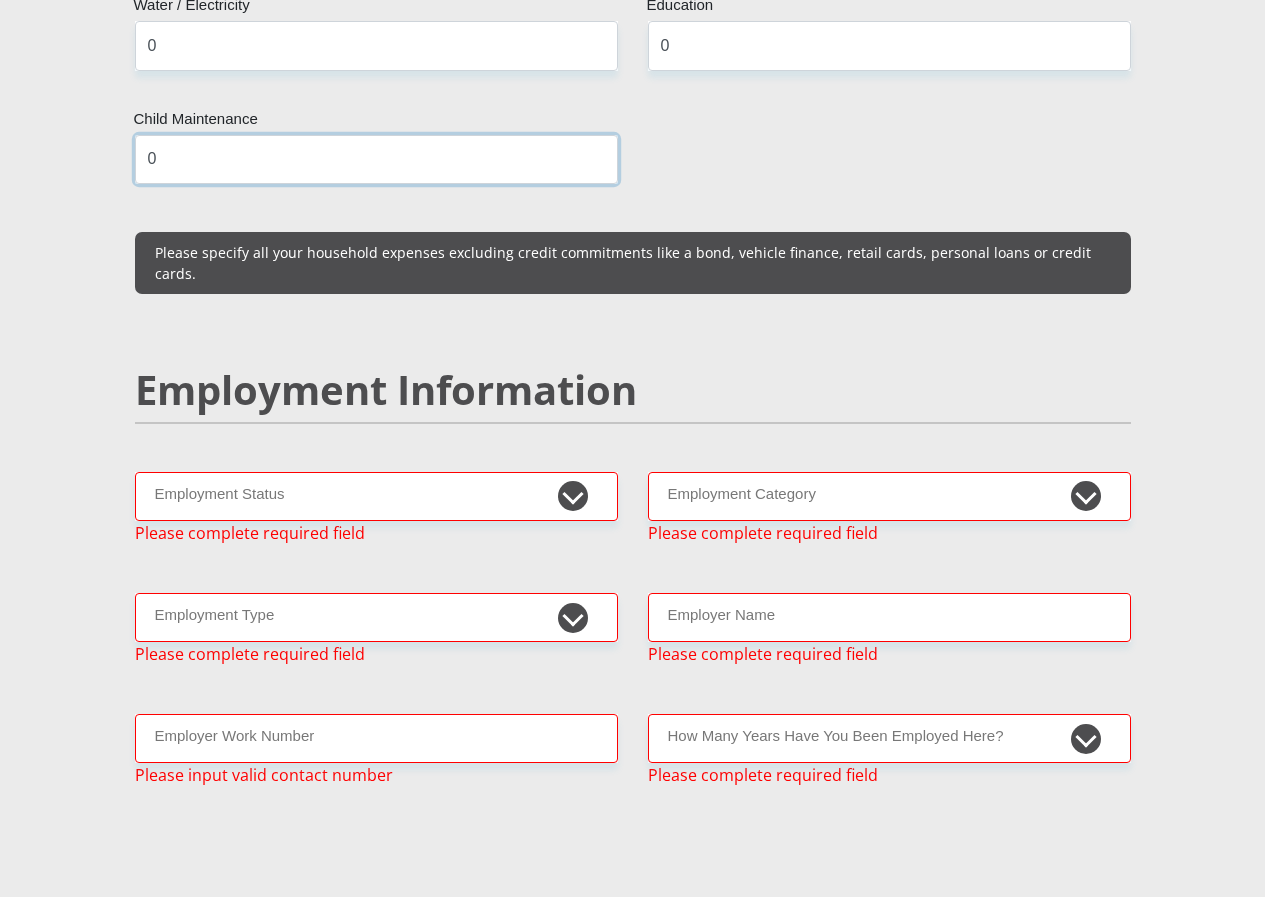 type on "0" 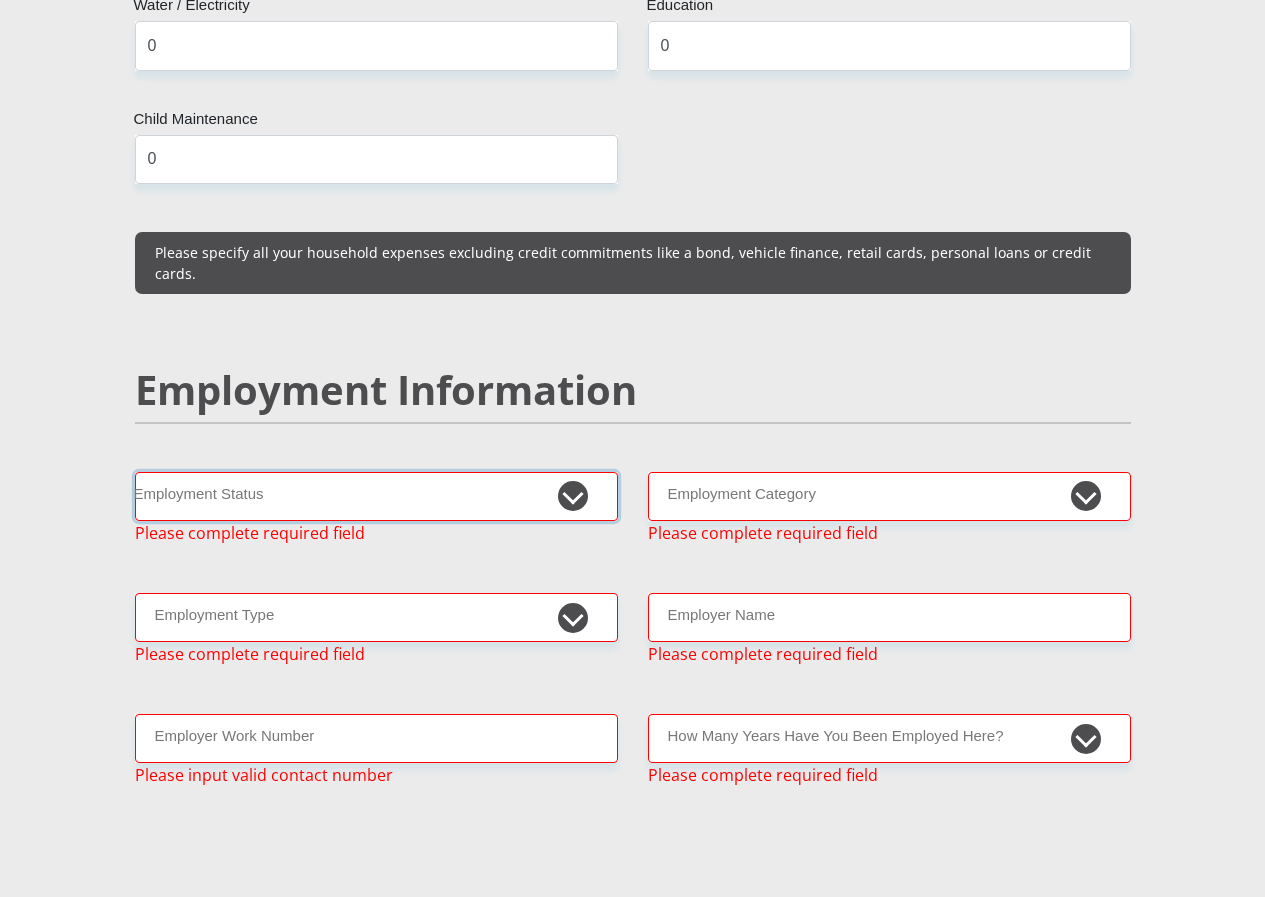 click on "Permanent/Full-time
Part-time/Casual
Contract Worker
Self-Employed
Housewife
Retired
Student
Medically Boarded
Disability
Unemployed" at bounding box center [376, 496] 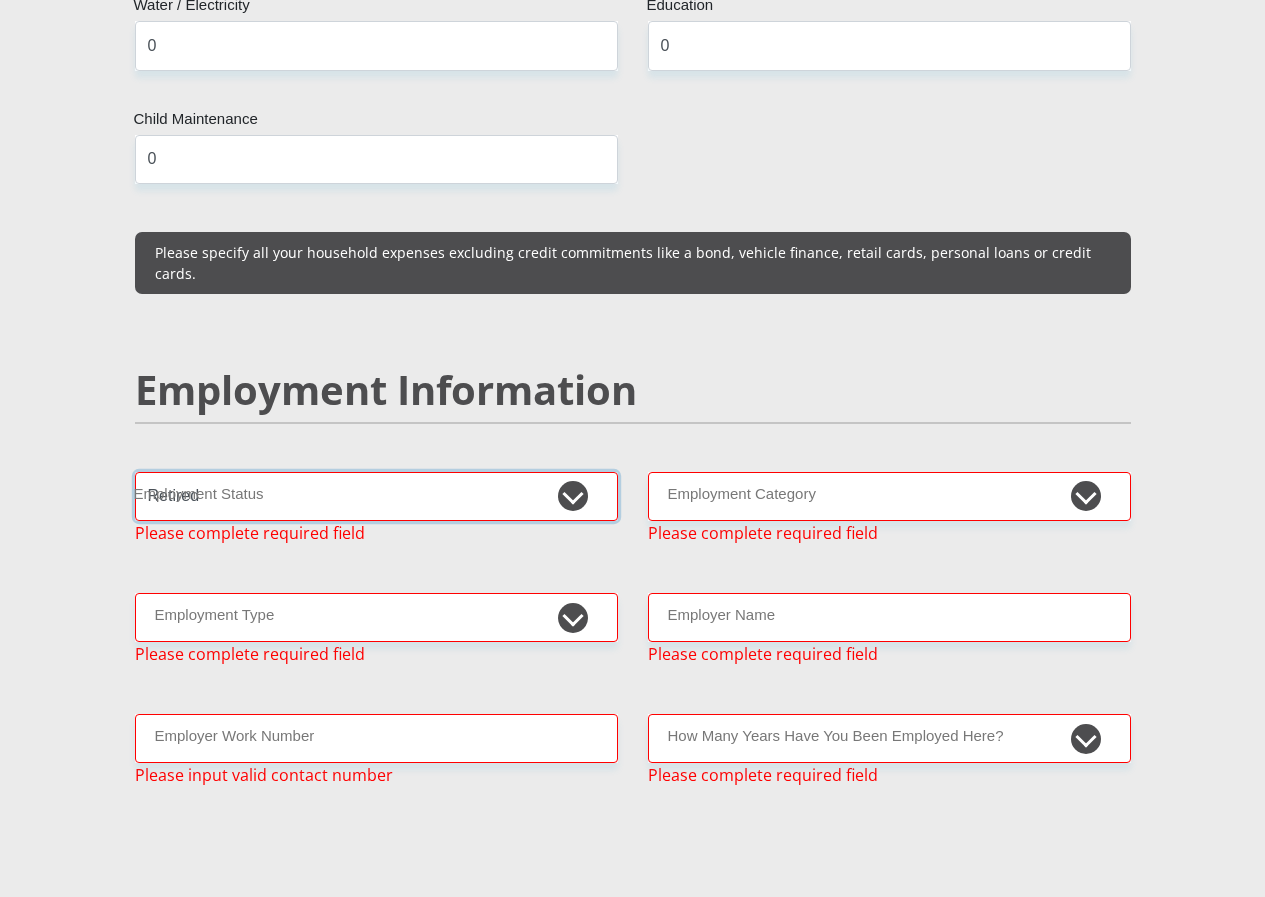 click on "Permanent/Full-time
Part-time/Casual
Contract Worker
Self-Employed
Housewife
Retired
Student
Medically Boarded
Disability
Unemployed" at bounding box center (376, 496) 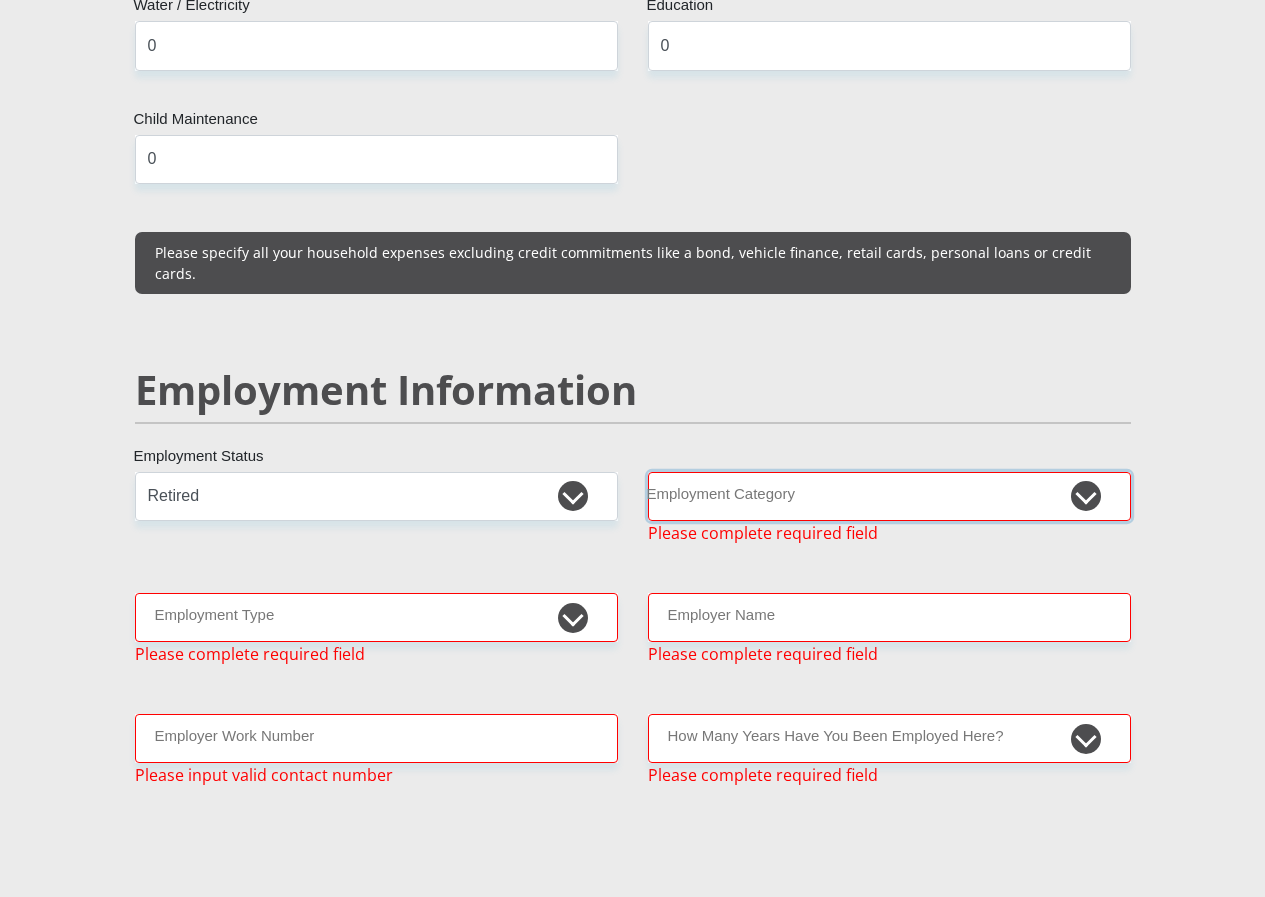 click on "AGRICULTURE
ALCOHOL & TOBACCO
CONSTRUCTION MATERIALS
METALLURGY
EQUIPMENT FOR RENEWABLE ENERGY
SPECIALIZED CONTRACTORS
CAR
GAMING (INCL. INTERNET
OTHER WHOLESALE
UNLICENSED PHARMACEUTICALS
CURRENCY EXCHANGE HOUSES
OTHER FINANCIAL INSTITUTIONS & INSURANCE
REAL ESTATE AGENTS
OIL & GAS
OTHER MATERIALS (E.G. IRON ORE)
PRECIOUS STONES & PRECIOUS METALS
POLITICAL ORGANIZATIONS
RELIGIOUS ORGANIZATIONS(NOT SECTS)
ACTI. HAVING BUSINESS DEAL WITH PUBLIC ADMINISTRATION
LAUNDROMATS" at bounding box center (889, 496) 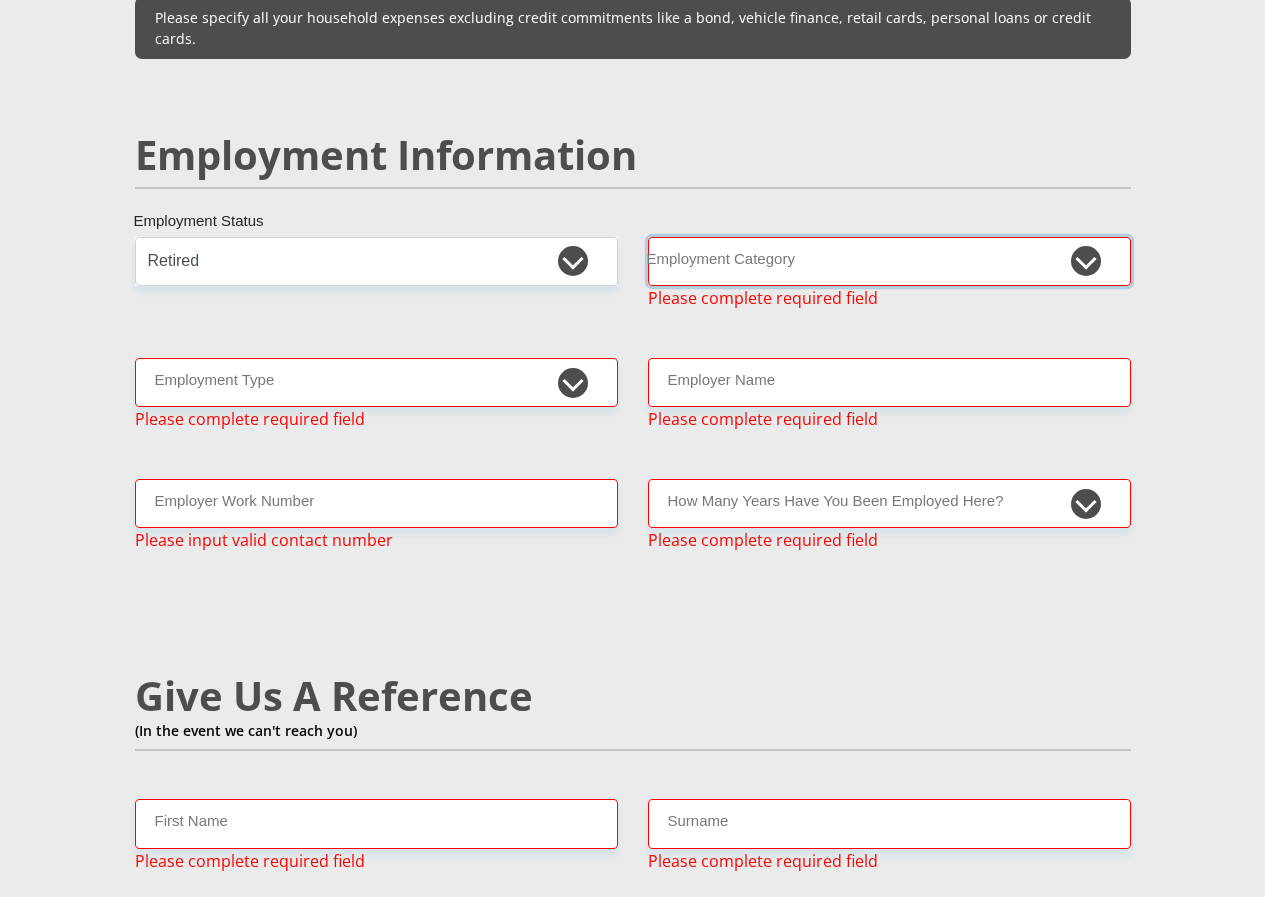 scroll, scrollTop: 3005, scrollLeft: 0, axis: vertical 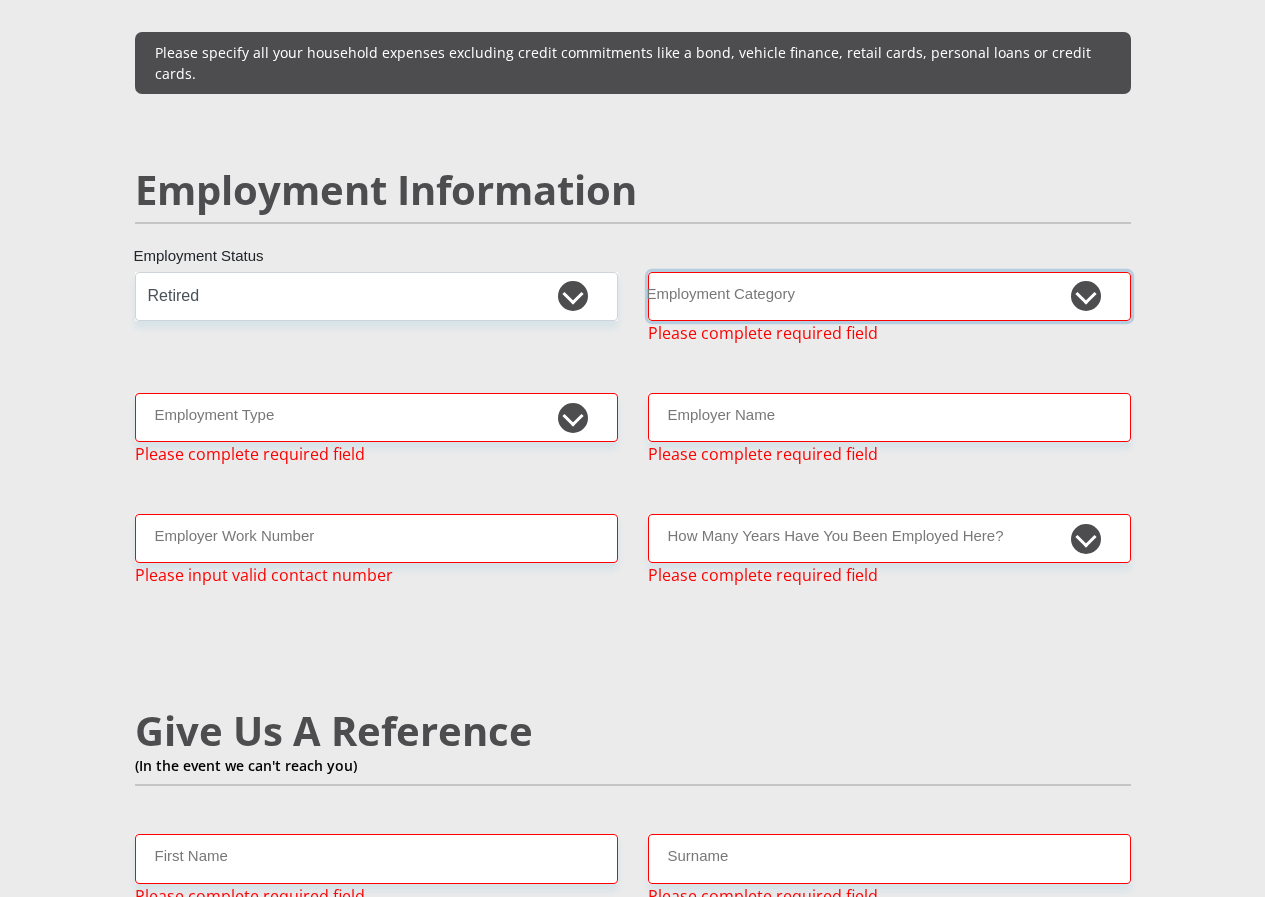 click on "AGRICULTURE
ALCOHOL & TOBACCO
CONSTRUCTION MATERIALS
METALLURGY
EQUIPMENT FOR RENEWABLE ENERGY
SPECIALIZED CONTRACTORS
CAR
GAMING (INCL. INTERNET
OTHER WHOLESALE
UNLICENSED PHARMACEUTICALS
CURRENCY EXCHANGE HOUSES
OTHER FINANCIAL INSTITUTIONS & INSURANCE
REAL ESTATE AGENTS
OIL & GAS
OTHER MATERIALS (E.G. IRON ORE)
PRECIOUS STONES & PRECIOUS METALS
POLITICAL ORGANIZATIONS
RELIGIOUS ORGANIZATIONS(NOT SECTS)
ACTI. HAVING BUSINESS DEAL WITH PUBLIC ADMINISTRATION
LAUNDROMATS" at bounding box center [889, 296] 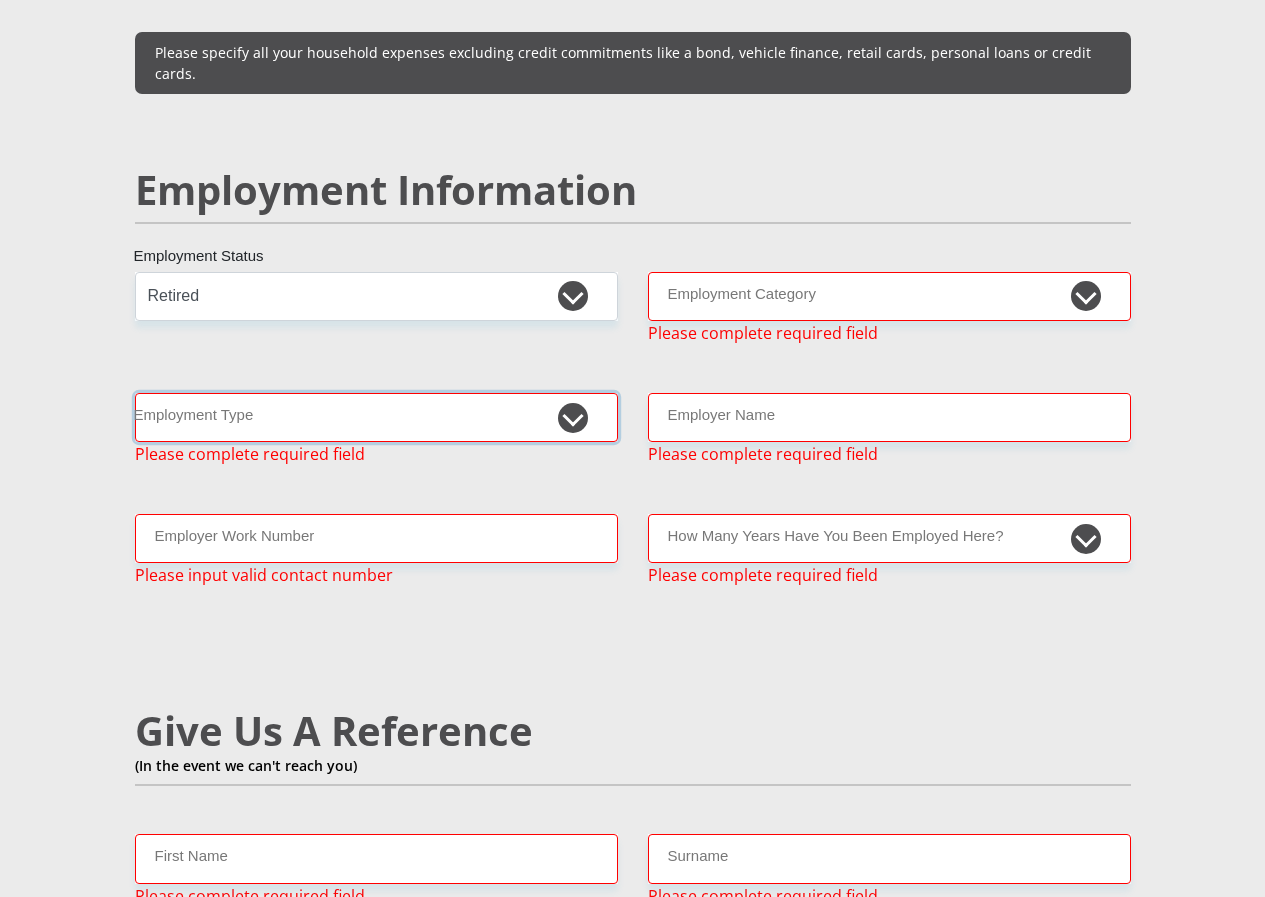 click on "College/Lecturer
Craft Seller
Creative
Driver
Executive
Farmer
Forces - Non Commissioned
Forces - Officer
Hawker
Housewife
Labourer
Licenced Professional
Manager
Miner
Non Licenced Professional
Office Staff/Clerk
Outside Worker
Pensioner
Permanent Teacher
Production/Manufacturing
Sales
Self-Employed
Semi-Professional Worker
Service Industry  Social Worker  Student" at bounding box center (376, 417) 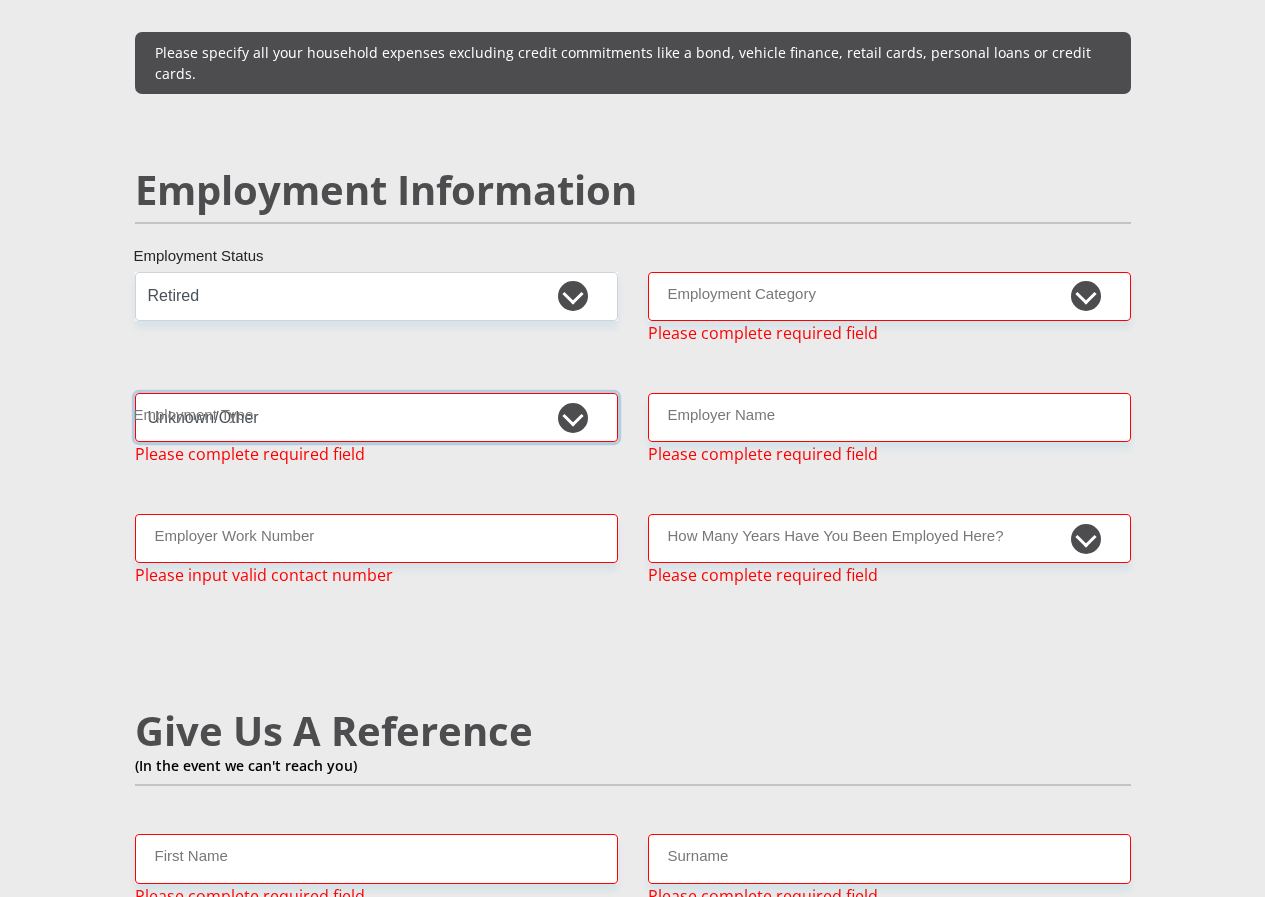click on "College/Lecturer
Craft Seller
Creative
Driver
Executive
Farmer
Forces - Non Commissioned
Forces - Officer
Hawker
Housewife
Labourer
Licenced Professional
Manager
Miner
Non Licenced Professional
Office Staff/Clerk
Outside Worker
Pensioner
Permanent Teacher
Production/Manufacturing
Sales
Self-Employed
Semi-Professional Worker
Service Industry  Social Worker  Student" at bounding box center [376, 417] 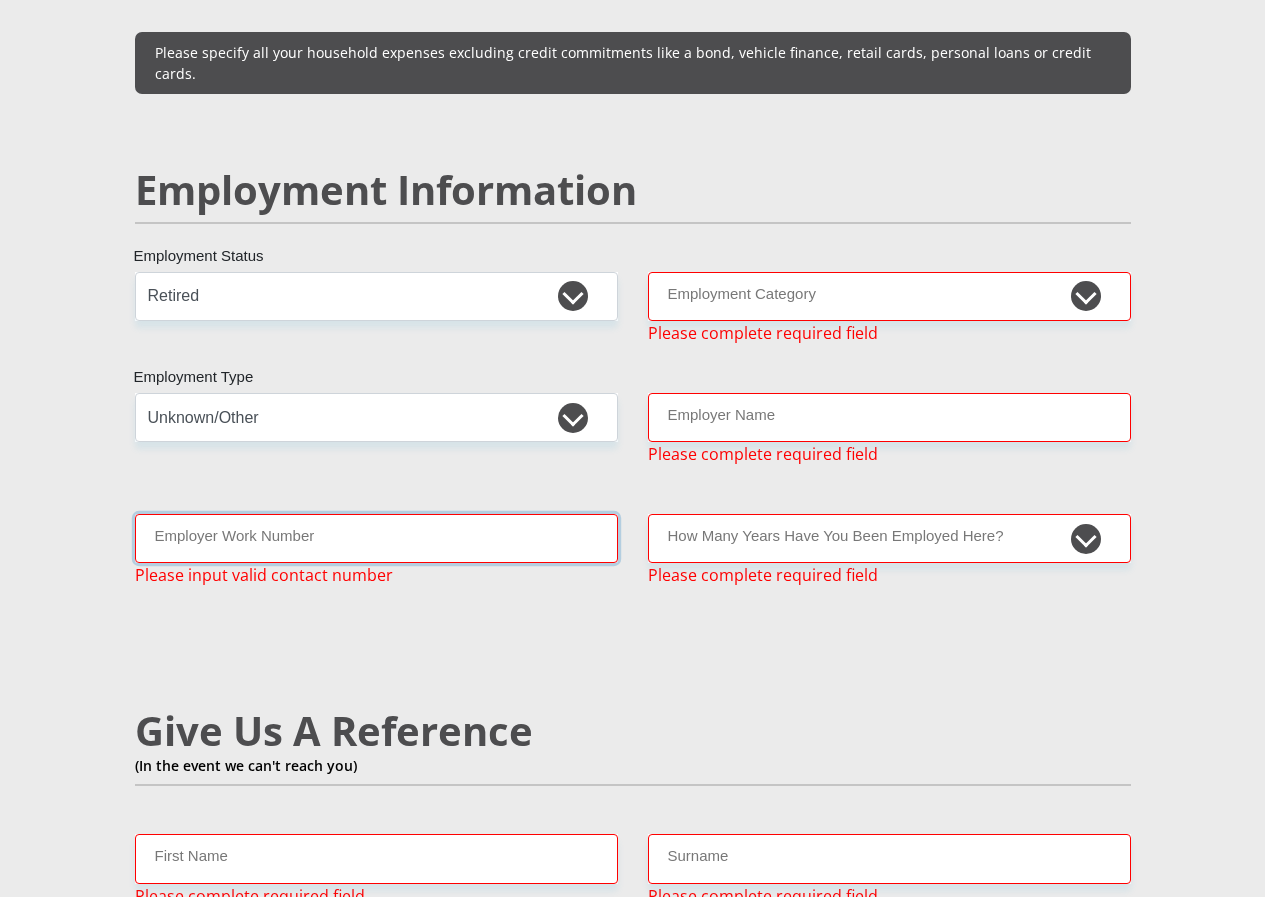 click on "Employer Work Number" at bounding box center (376, 538) 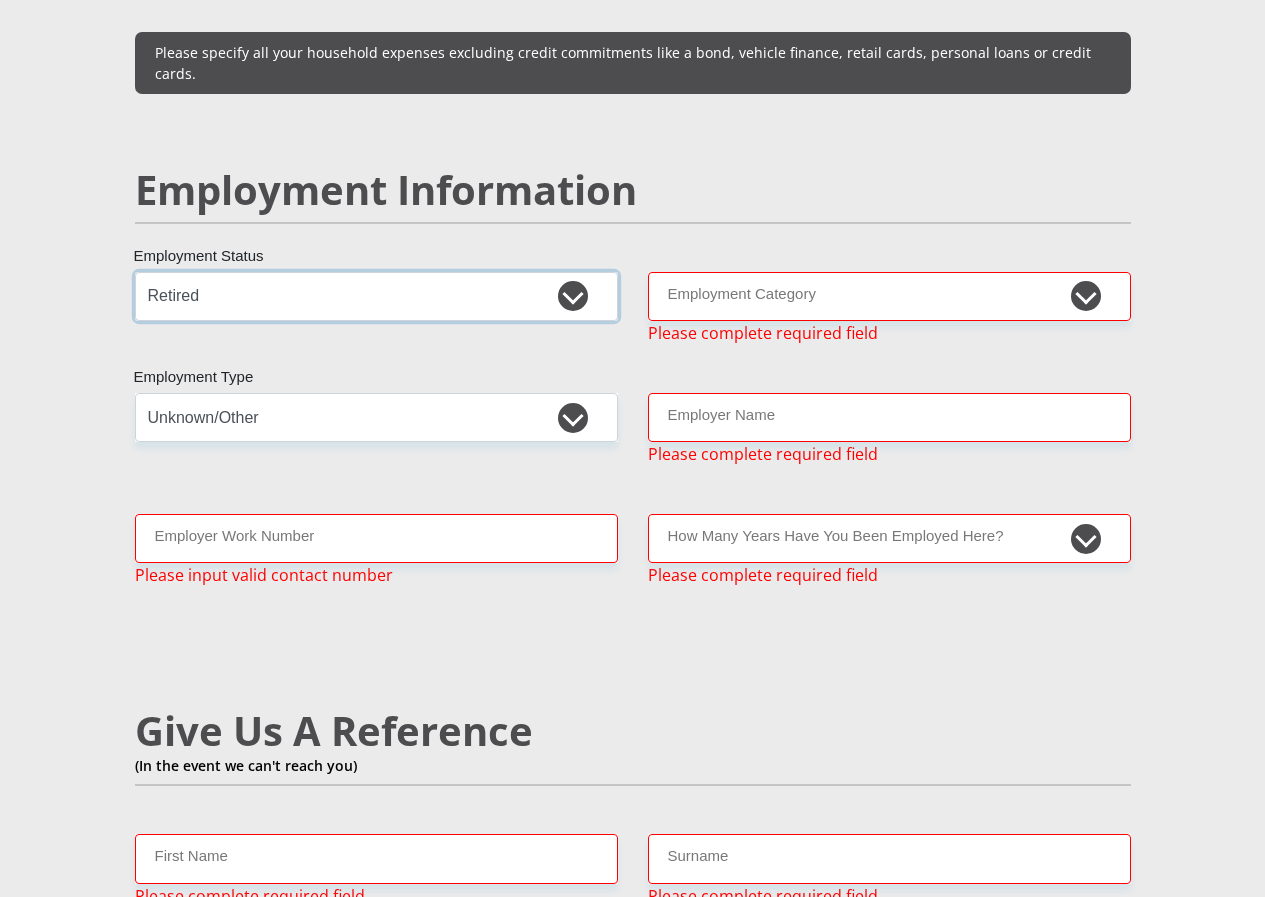 click on "Permanent/Full-time
Part-time/Casual
Contract Worker
Self-Employed
Housewife
Retired
Student
Medically Boarded
Disability
Unemployed" at bounding box center [376, 296] 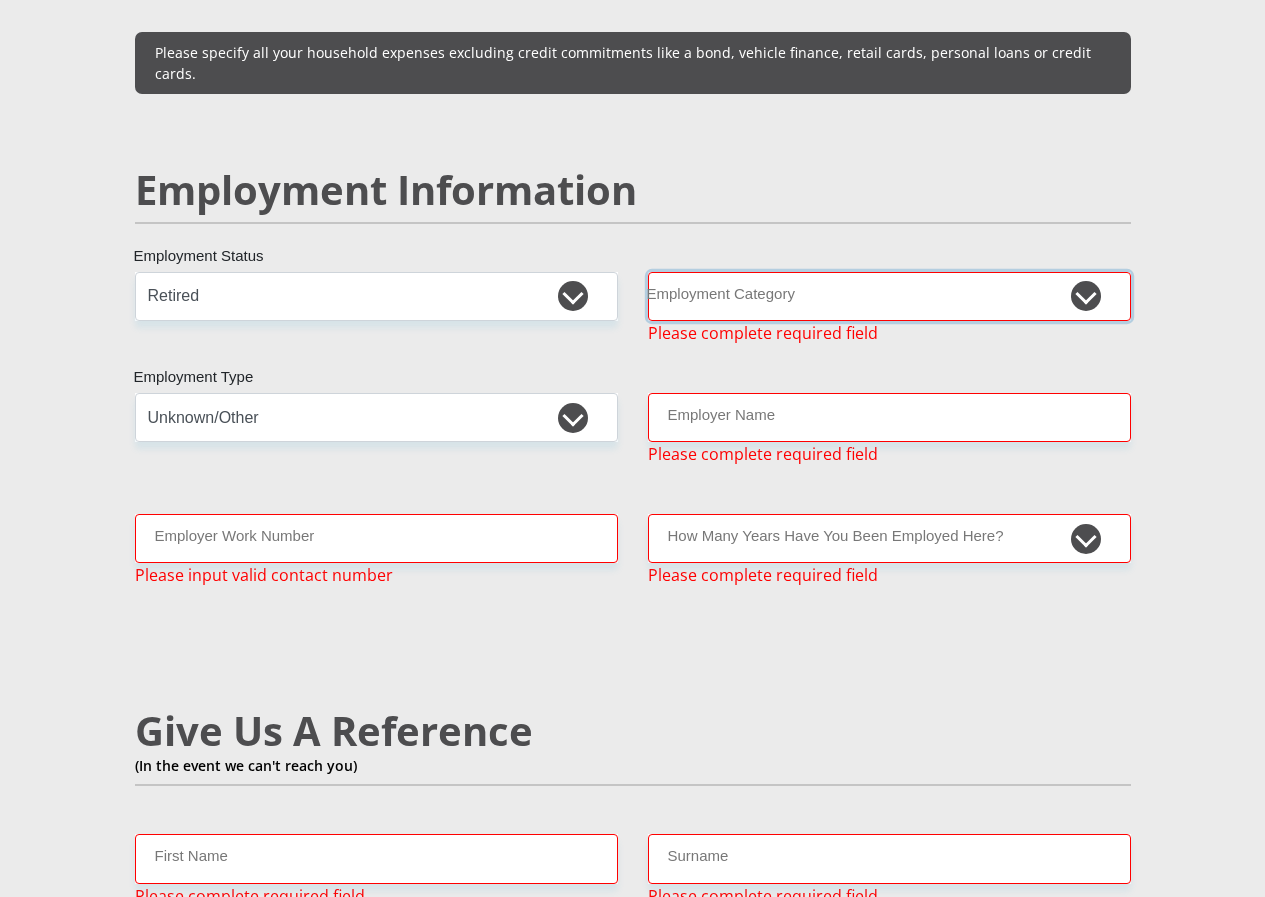 drag, startPoint x: 220, startPoint y: 395, endPoint x: 726, endPoint y: 180, distance: 549.7827 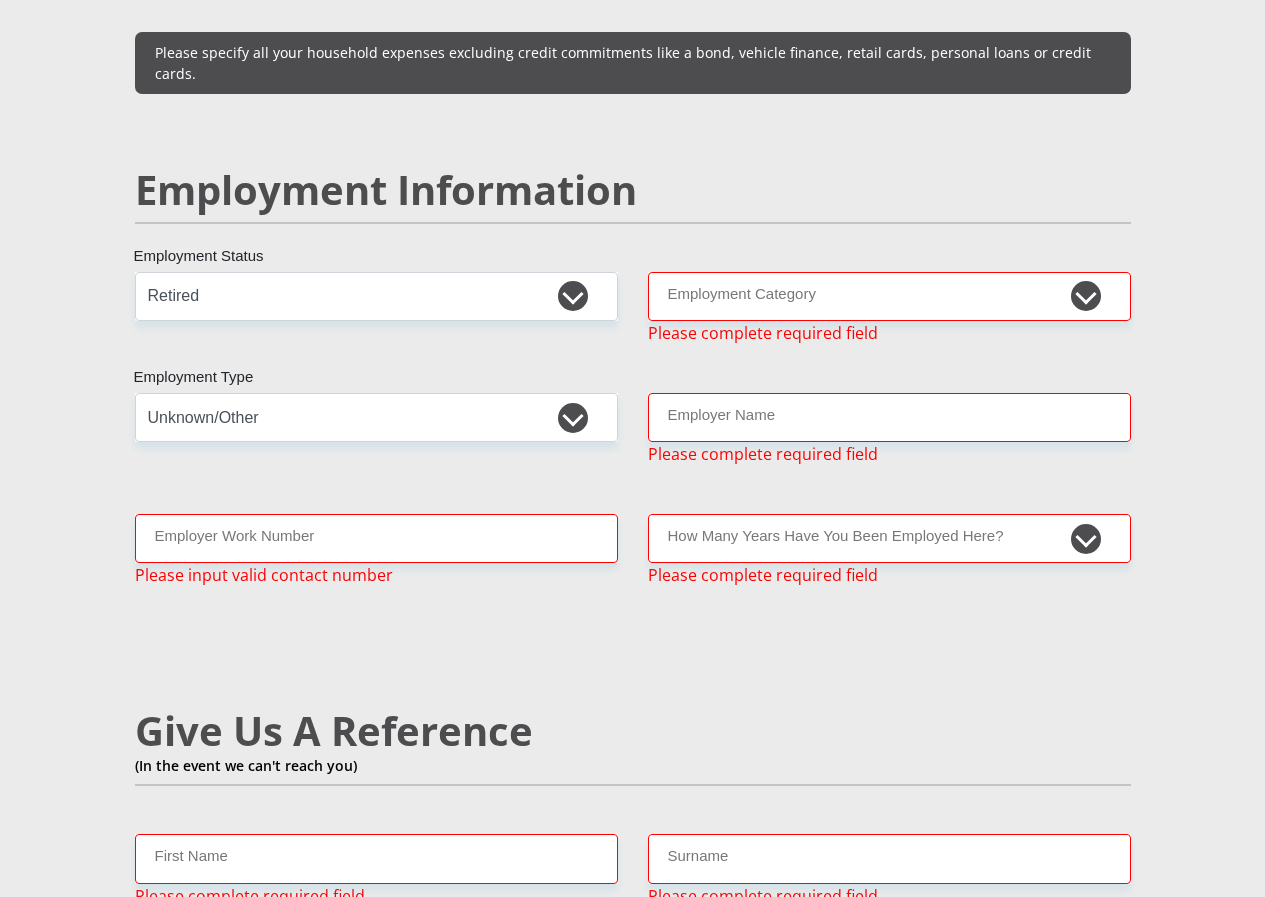click on "Employment Information" at bounding box center (633, 219) 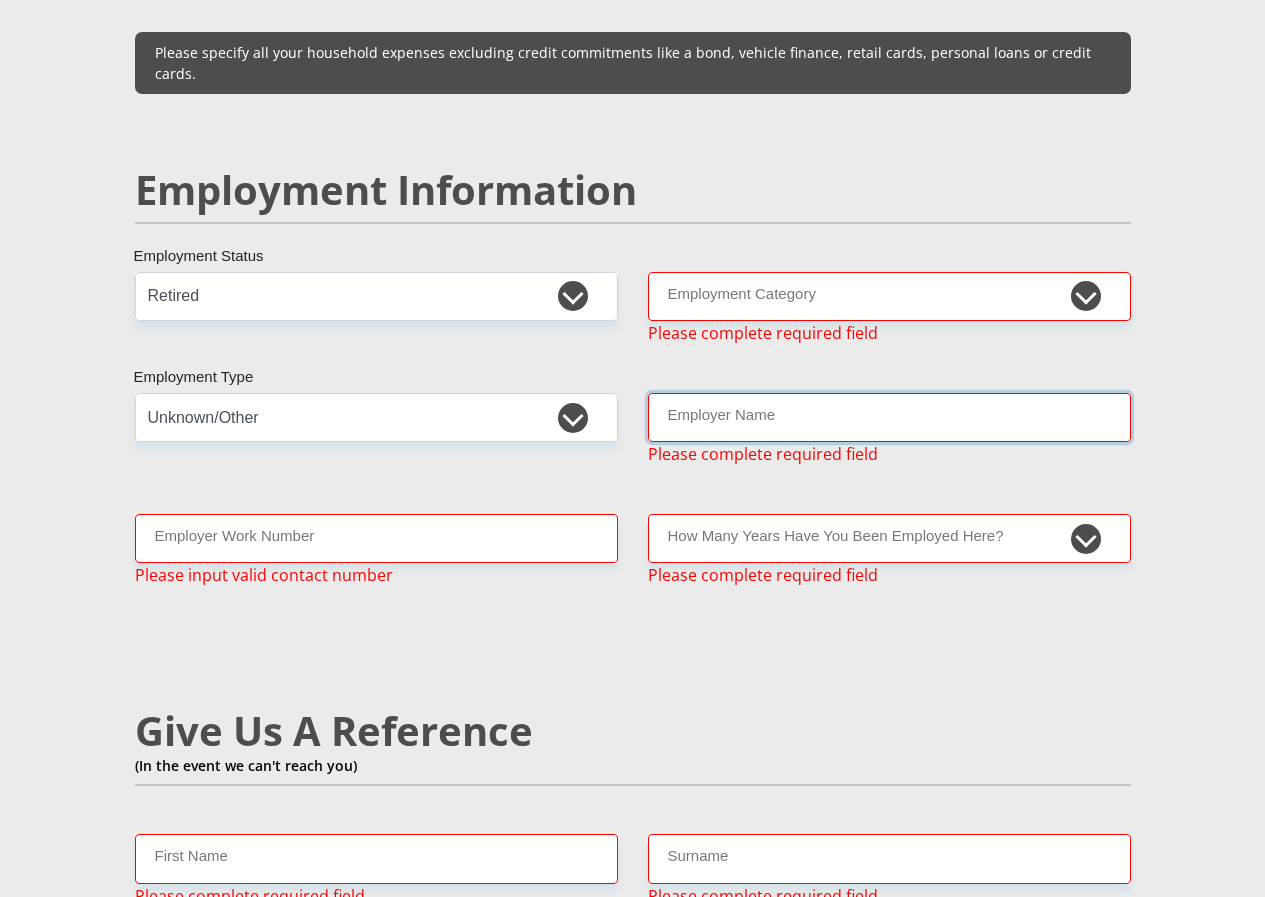 click on "Employer Name" at bounding box center [889, 417] 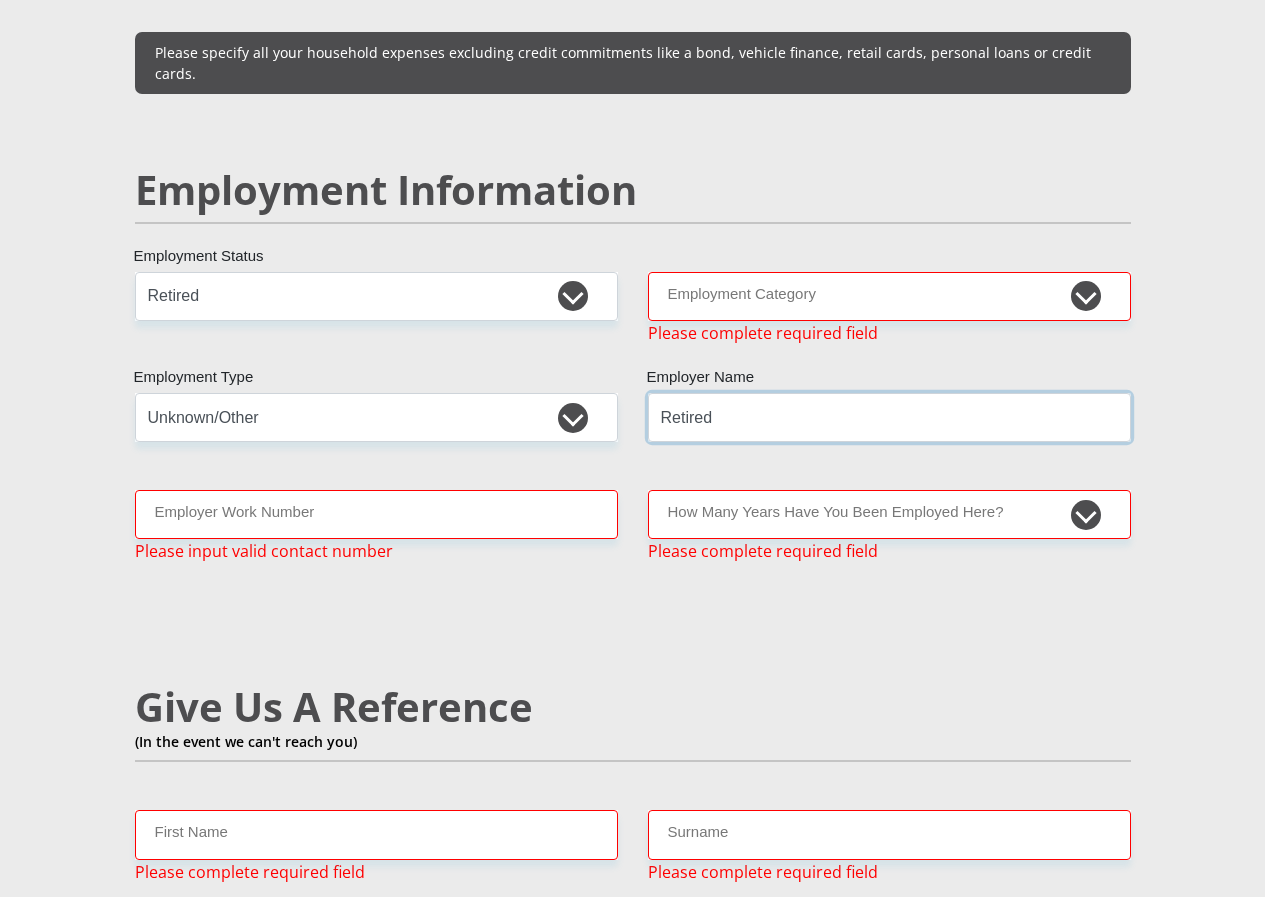 type on "Retired" 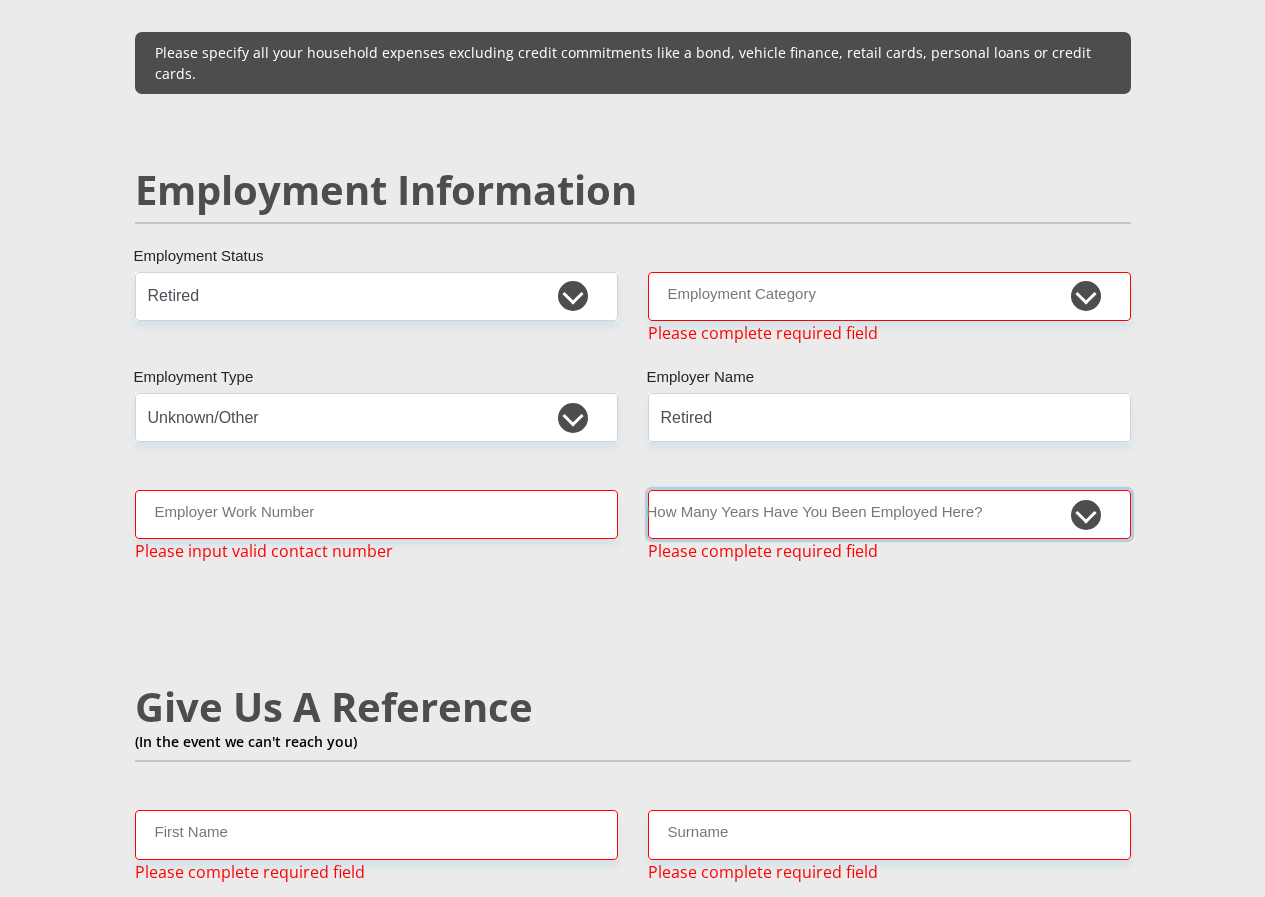 click on "less than 1 year
1-3 years
3-5 years
5+ years" at bounding box center (889, 514) 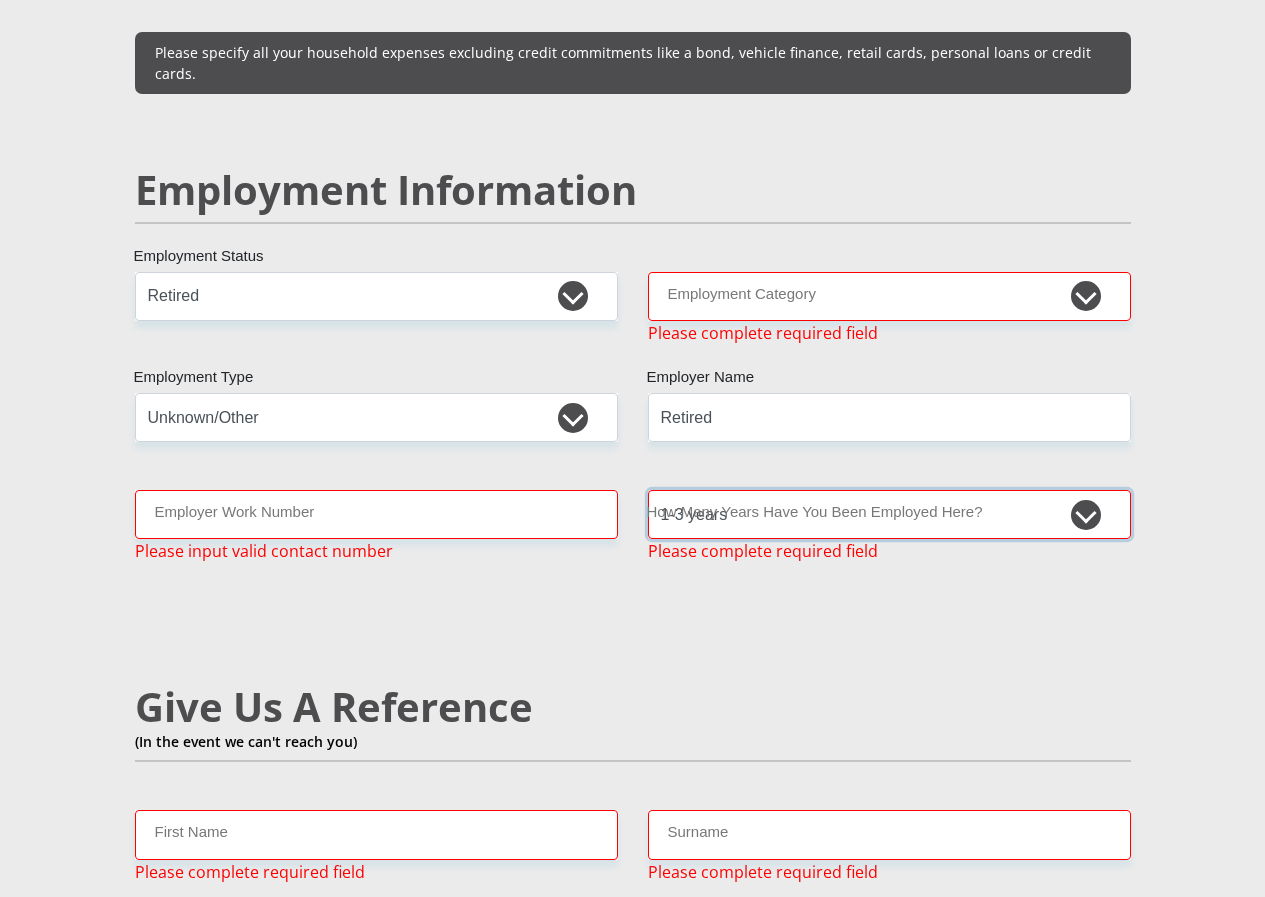 click on "less than 1 year
1-3 years
3-5 years
5+ years" at bounding box center [889, 514] 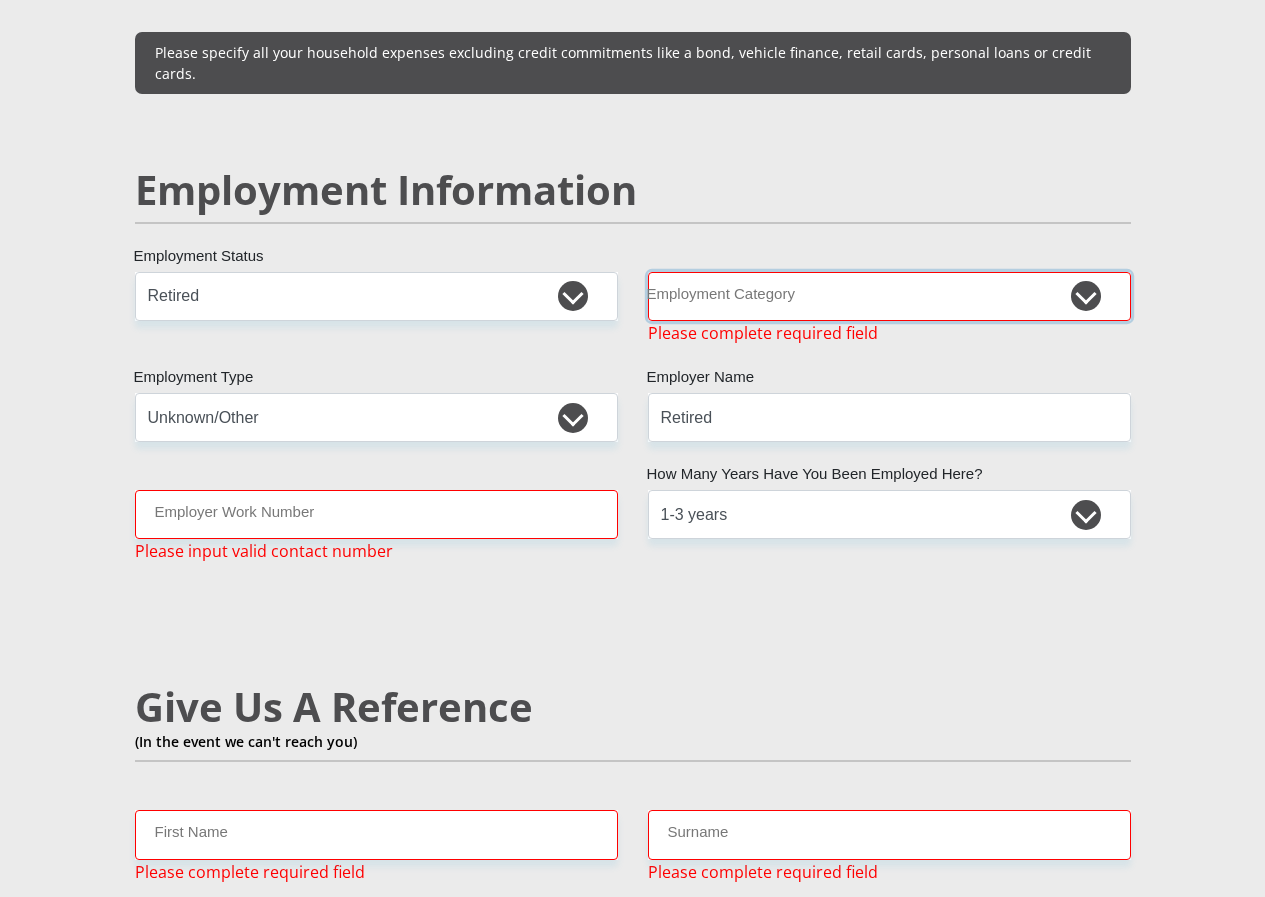 click on "AGRICULTURE
ALCOHOL & TOBACCO
CONSTRUCTION MATERIALS
METALLURGY
EQUIPMENT FOR RENEWABLE ENERGY
SPECIALIZED CONTRACTORS
CAR
GAMING (INCL. INTERNET
OTHER WHOLESALE
UNLICENSED PHARMACEUTICALS
CURRENCY EXCHANGE HOUSES
OTHER FINANCIAL INSTITUTIONS & INSURANCE
REAL ESTATE AGENTS
OIL & GAS
OTHER MATERIALS (E.G. IRON ORE)
PRECIOUS STONES & PRECIOUS METALS
POLITICAL ORGANIZATIONS
RELIGIOUS ORGANIZATIONS(NOT SECTS)
ACTI. HAVING BUSINESS DEAL WITH PUBLIC ADMINISTRATION
LAUNDROMATS" at bounding box center [889, 296] 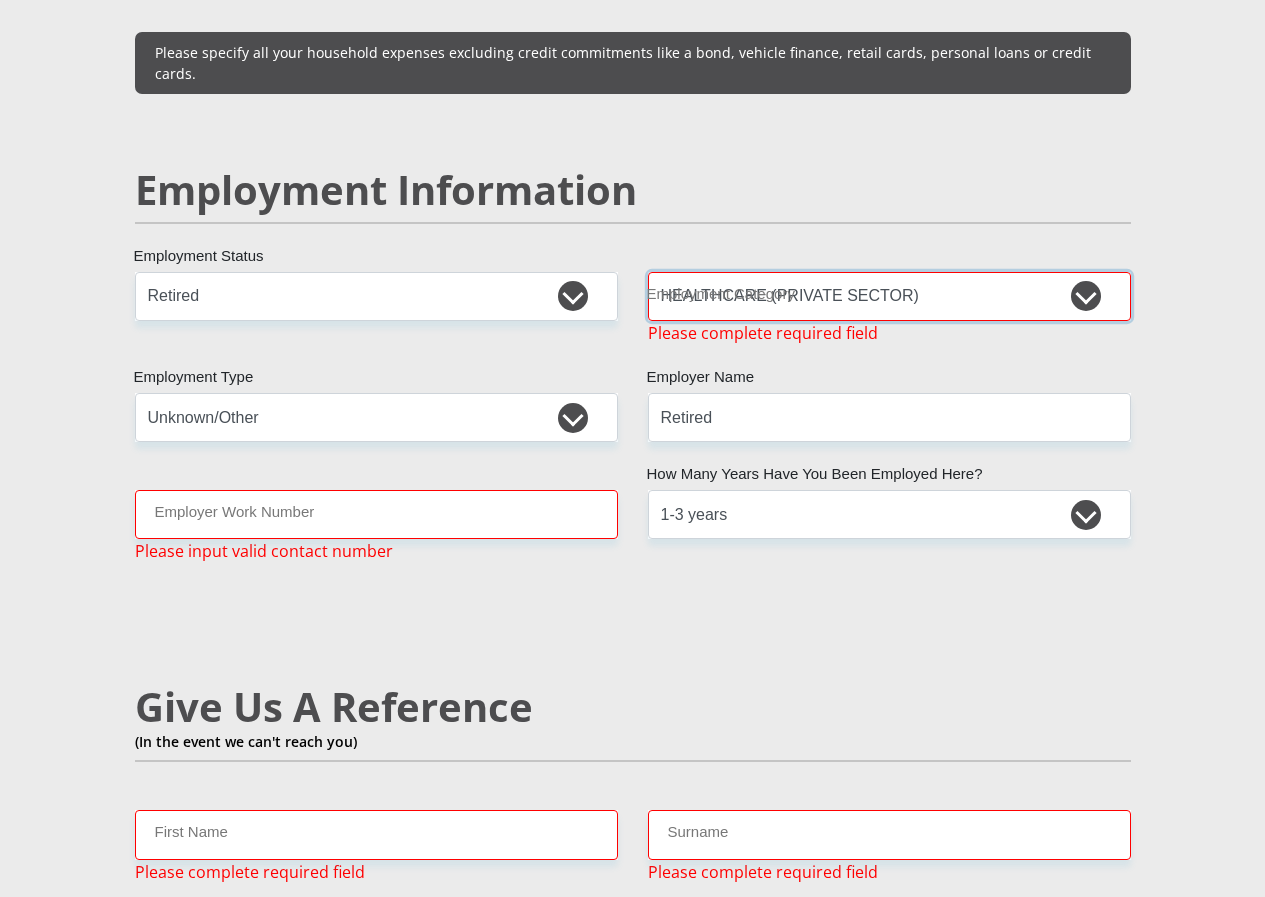 click on "AGRICULTURE
ALCOHOL & TOBACCO
CONSTRUCTION MATERIALS
METALLURGY
EQUIPMENT FOR RENEWABLE ENERGY
SPECIALIZED CONTRACTORS
CAR
GAMING (INCL. INTERNET
OTHER WHOLESALE
UNLICENSED PHARMACEUTICALS
CURRENCY EXCHANGE HOUSES
OTHER FINANCIAL INSTITUTIONS & INSURANCE
REAL ESTATE AGENTS
OIL & GAS
OTHER MATERIALS (E.G. IRON ORE)
PRECIOUS STONES & PRECIOUS METALS
POLITICAL ORGANIZATIONS
RELIGIOUS ORGANIZATIONS(NOT SECTS)
ACTI. HAVING BUSINESS DEAL WITH PUBLIC ADMINISTRATION
LAUNDROMATS" at bounding box center [889, 296] 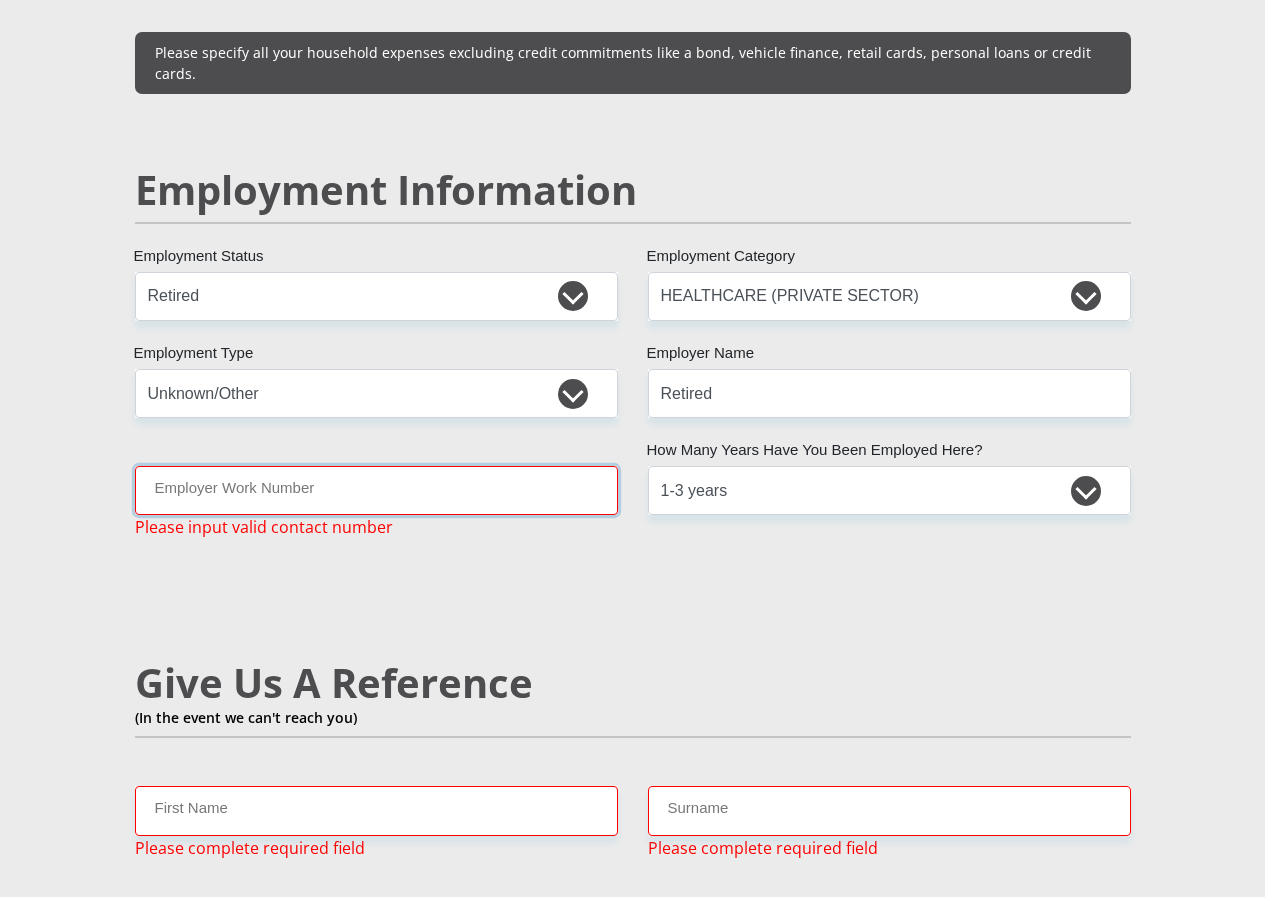 click on "Employer Work Number" at bounding box center (376, 490) 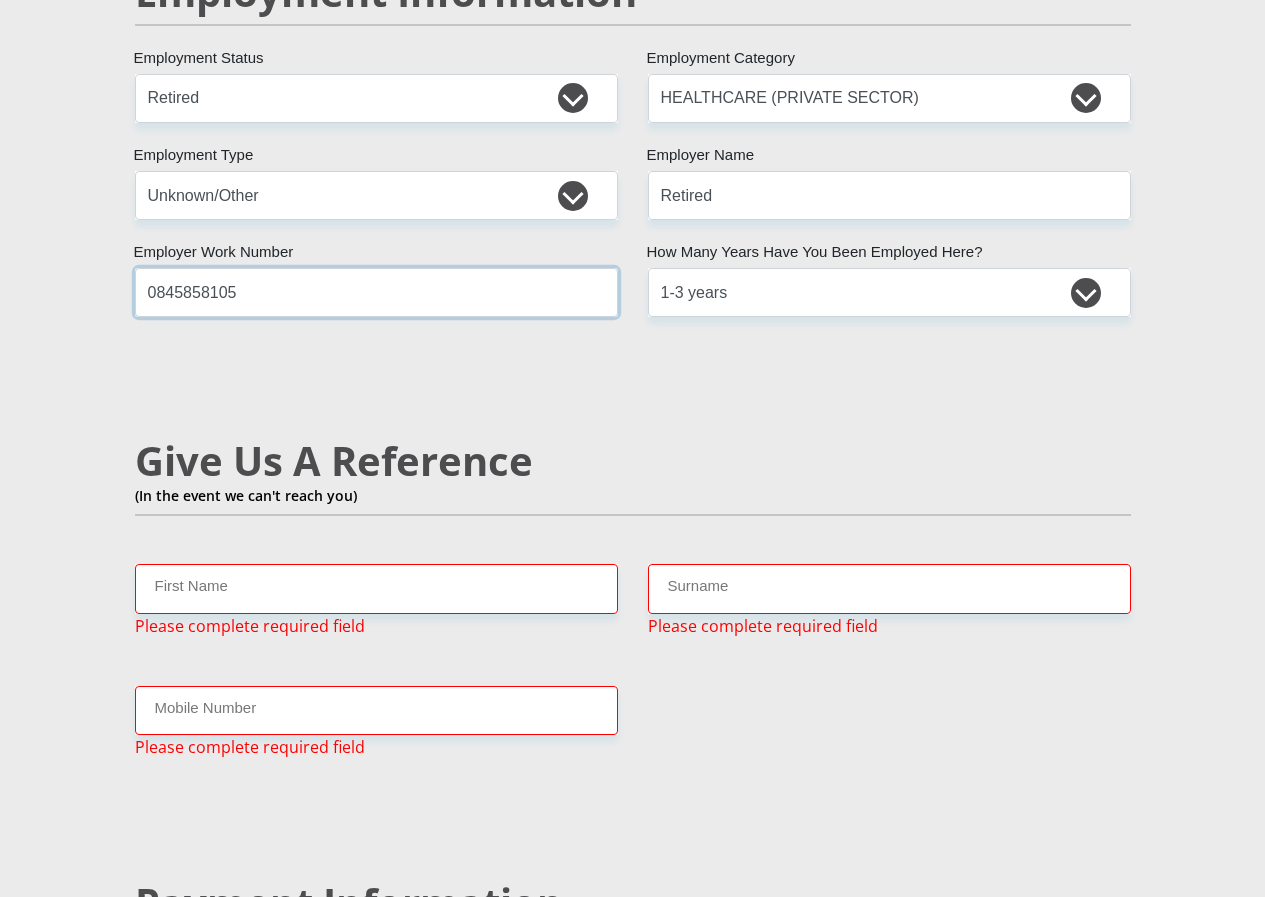scroll, scrollTop: 3305, scrollLeft: 0, axis: vertical 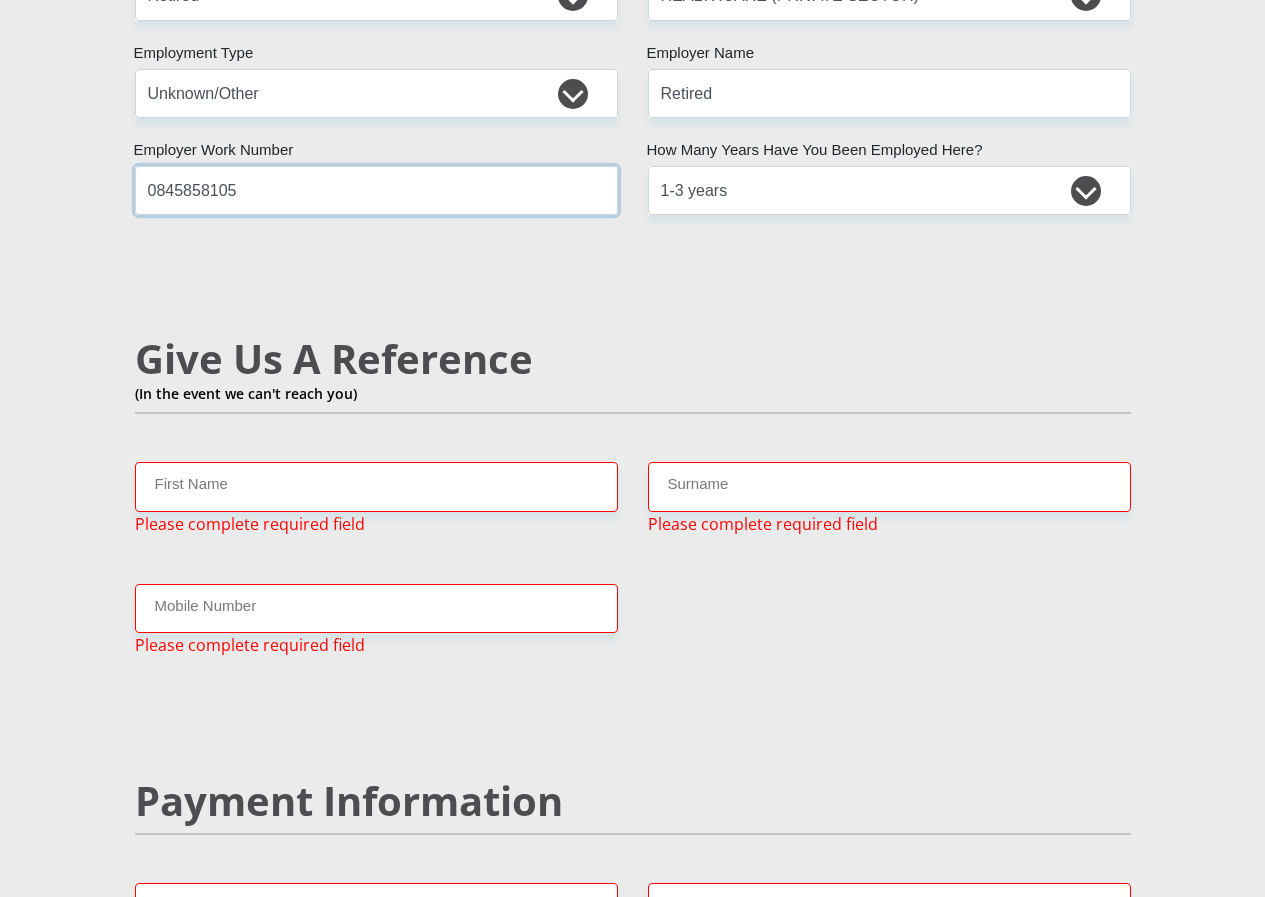 type on "0845858105" 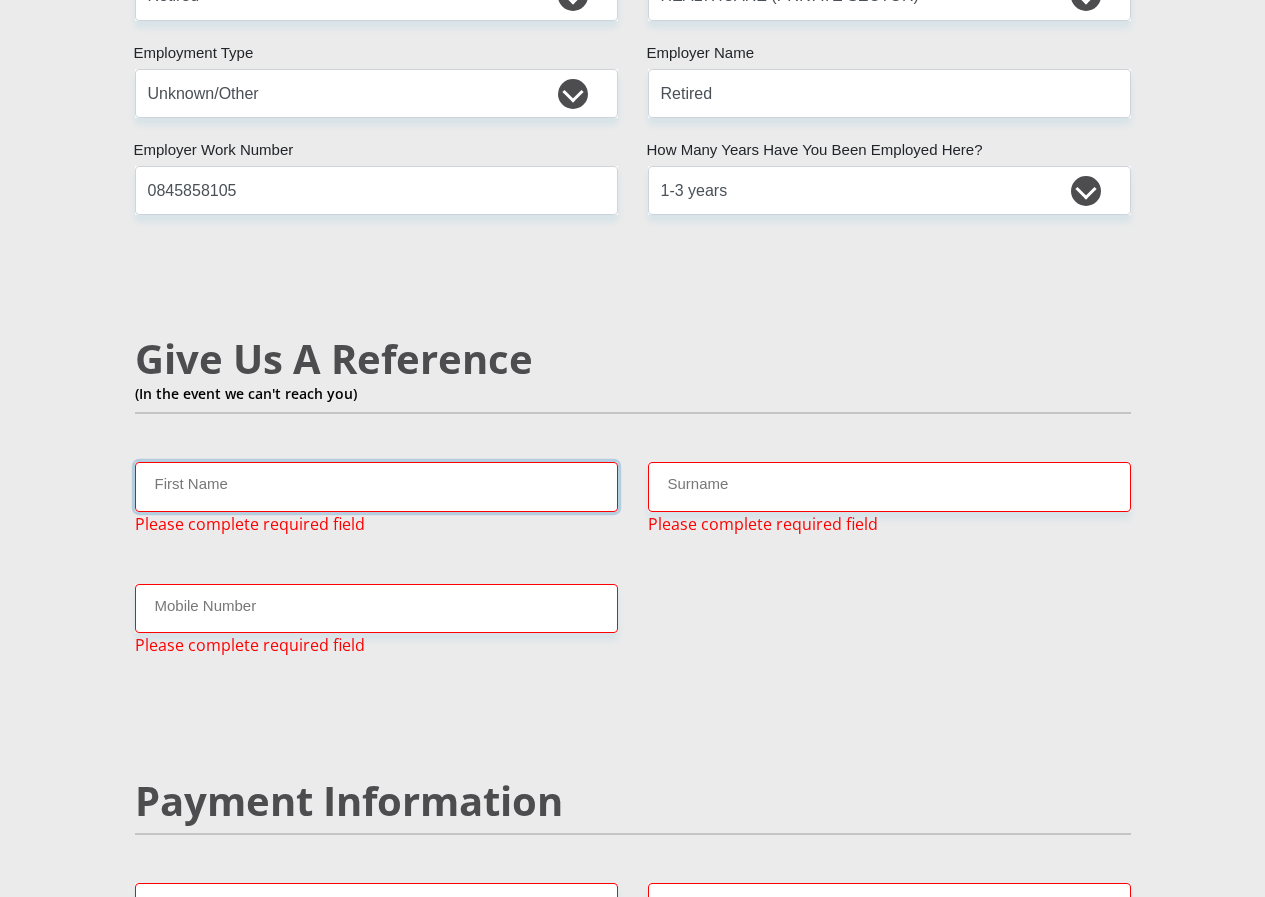 click on "First Name" at bounding box center [376, 486] 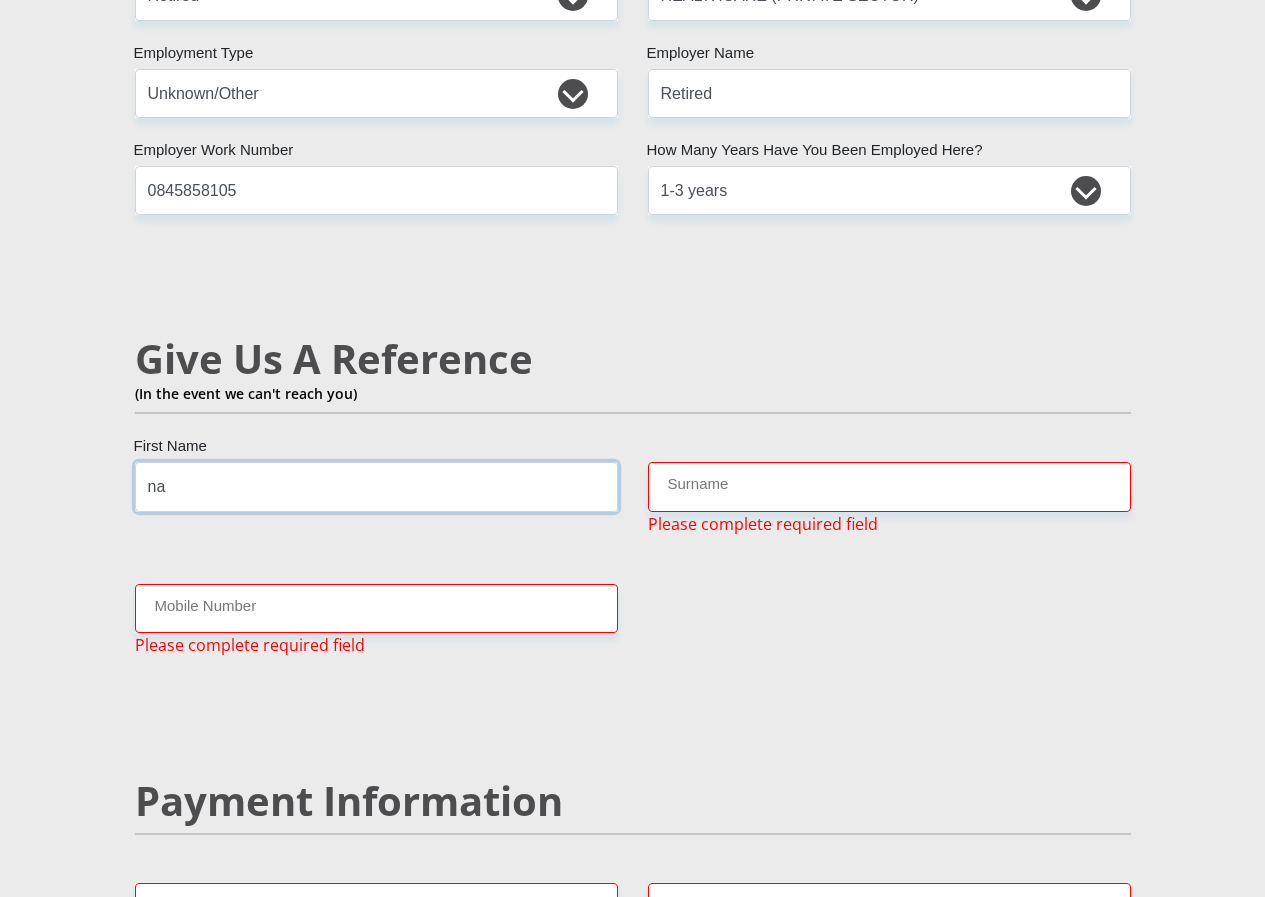 type on "n" 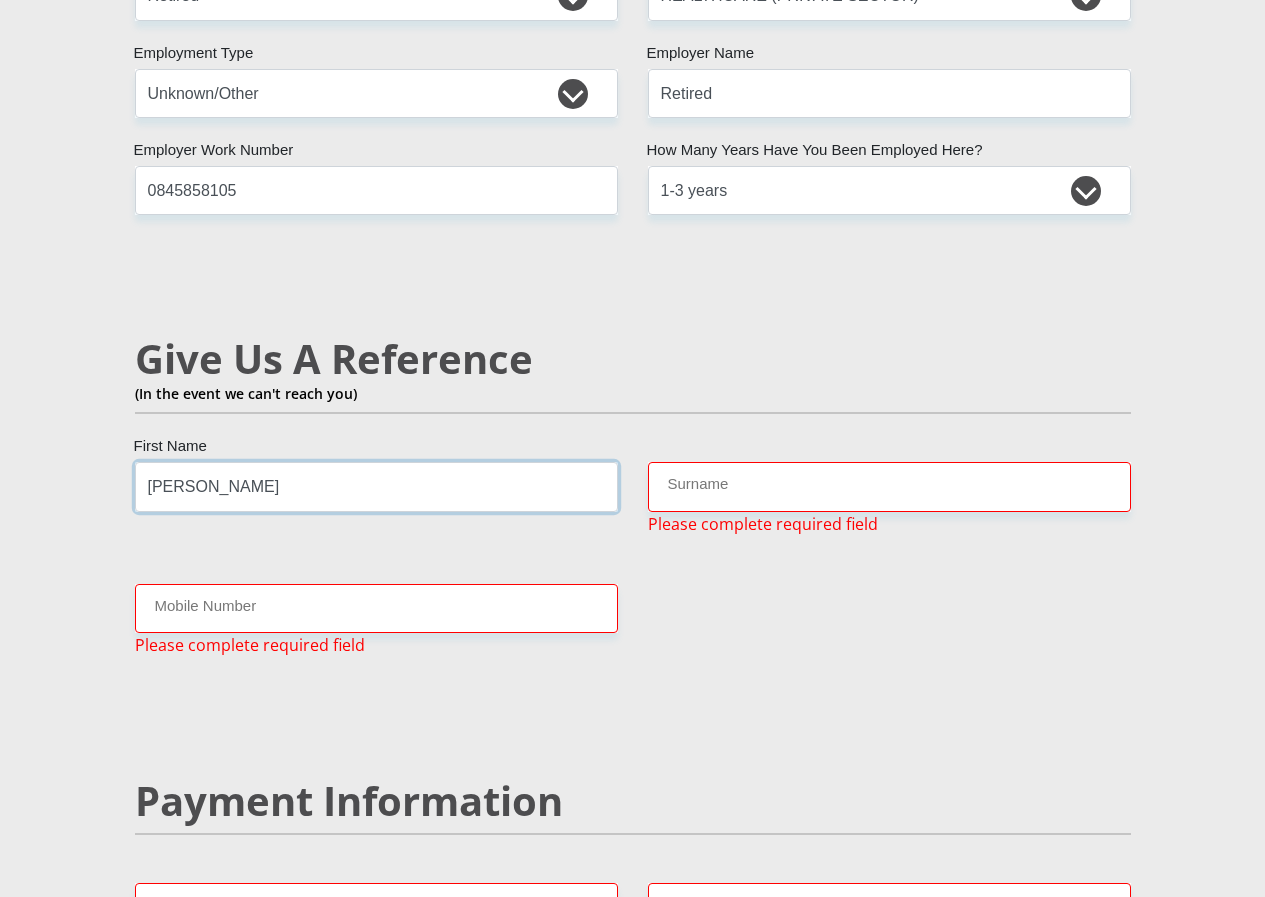 type on "Brian" 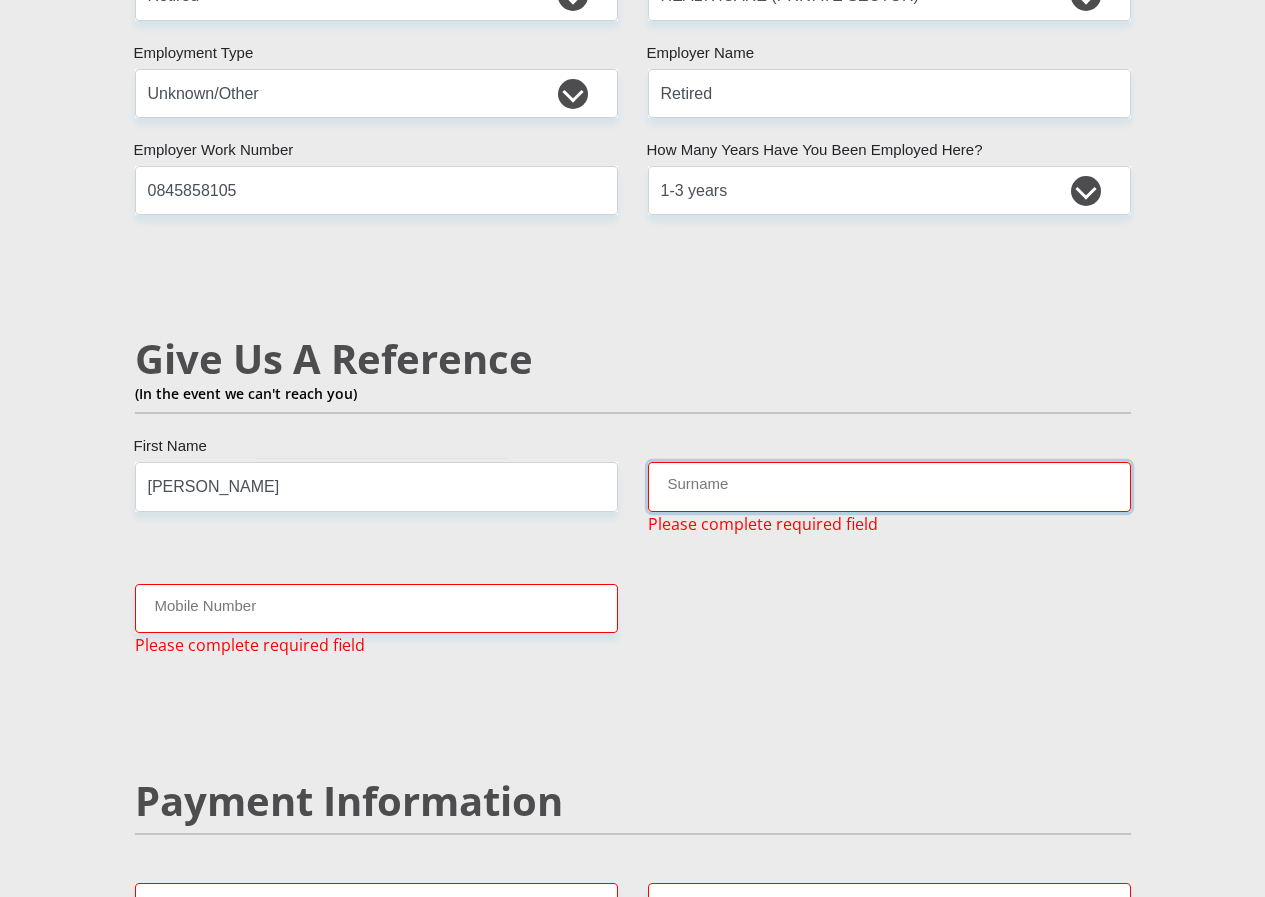 click on "Surname" at bounding box center [889, 486] 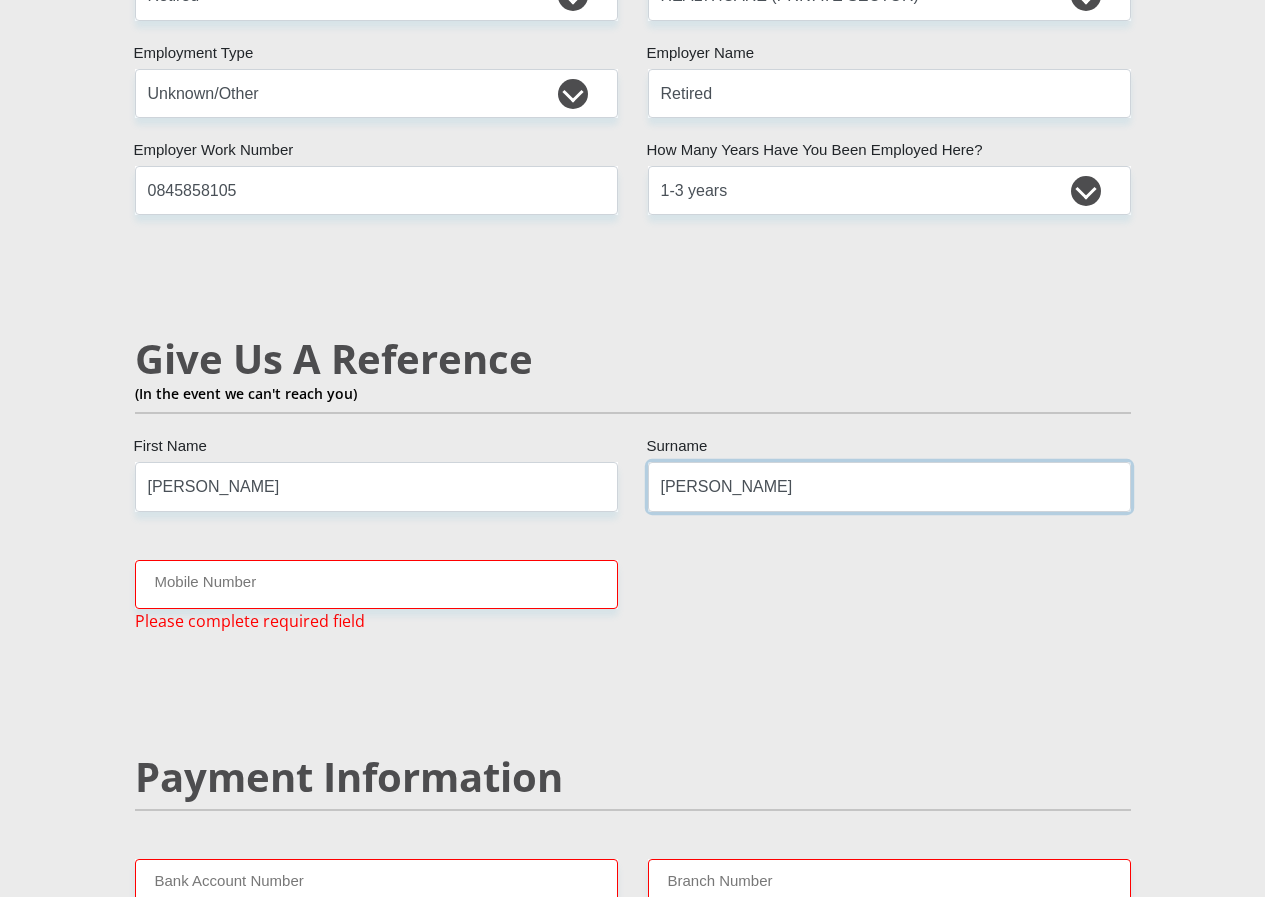 click on "Van den bergh" at bounding box center (889, 486) 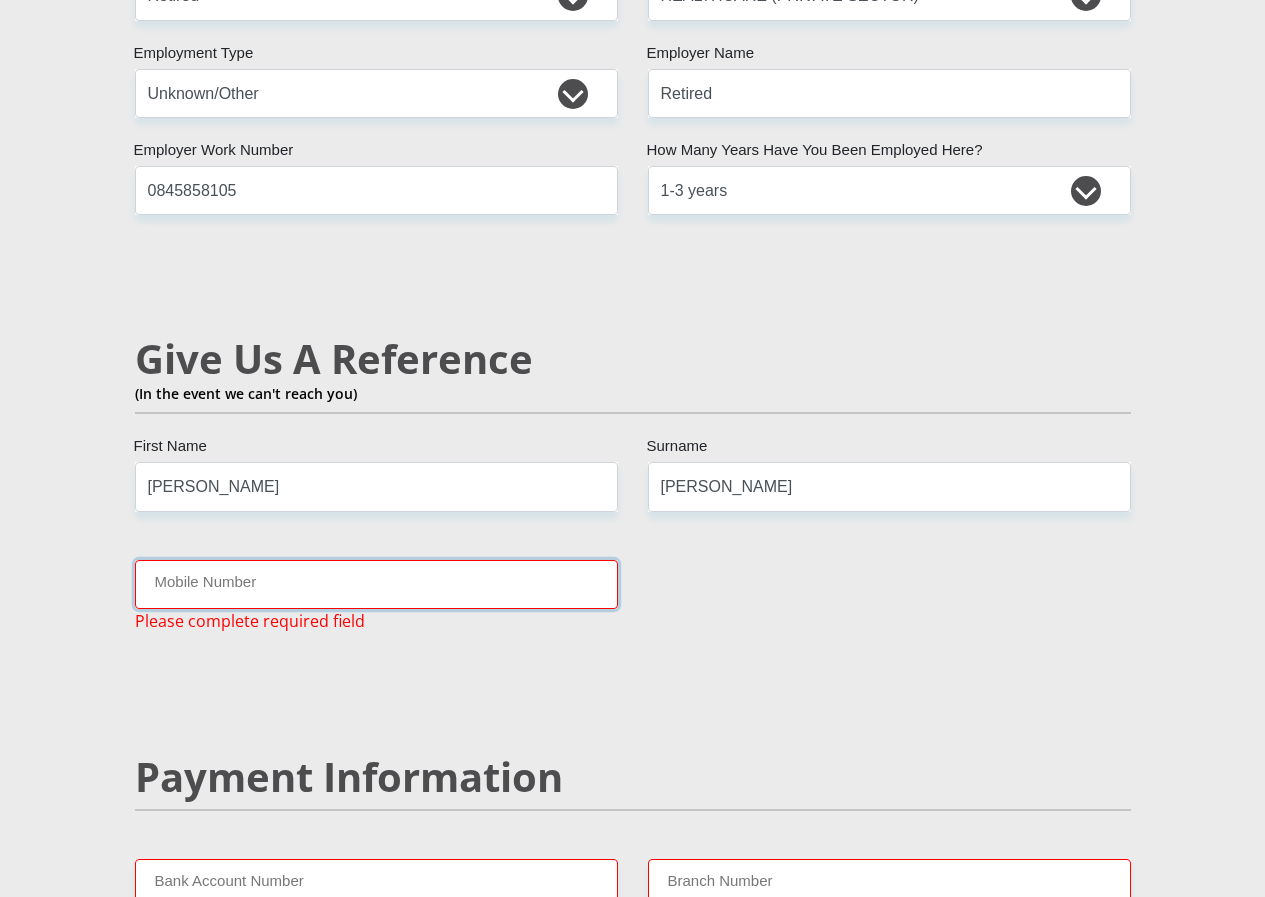 click on "Mobile Number" at bounding box center (376, 584) 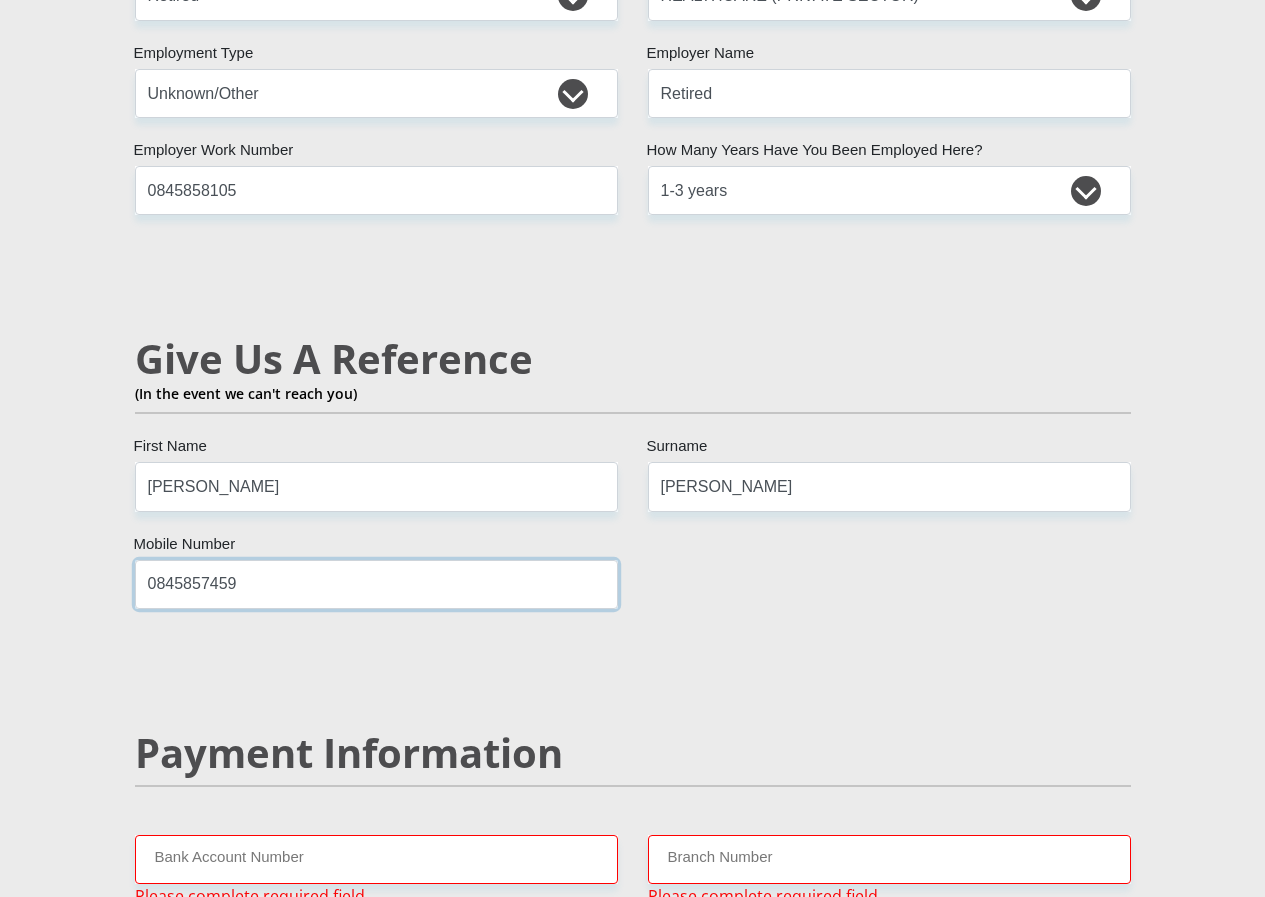 type on "0845857459" 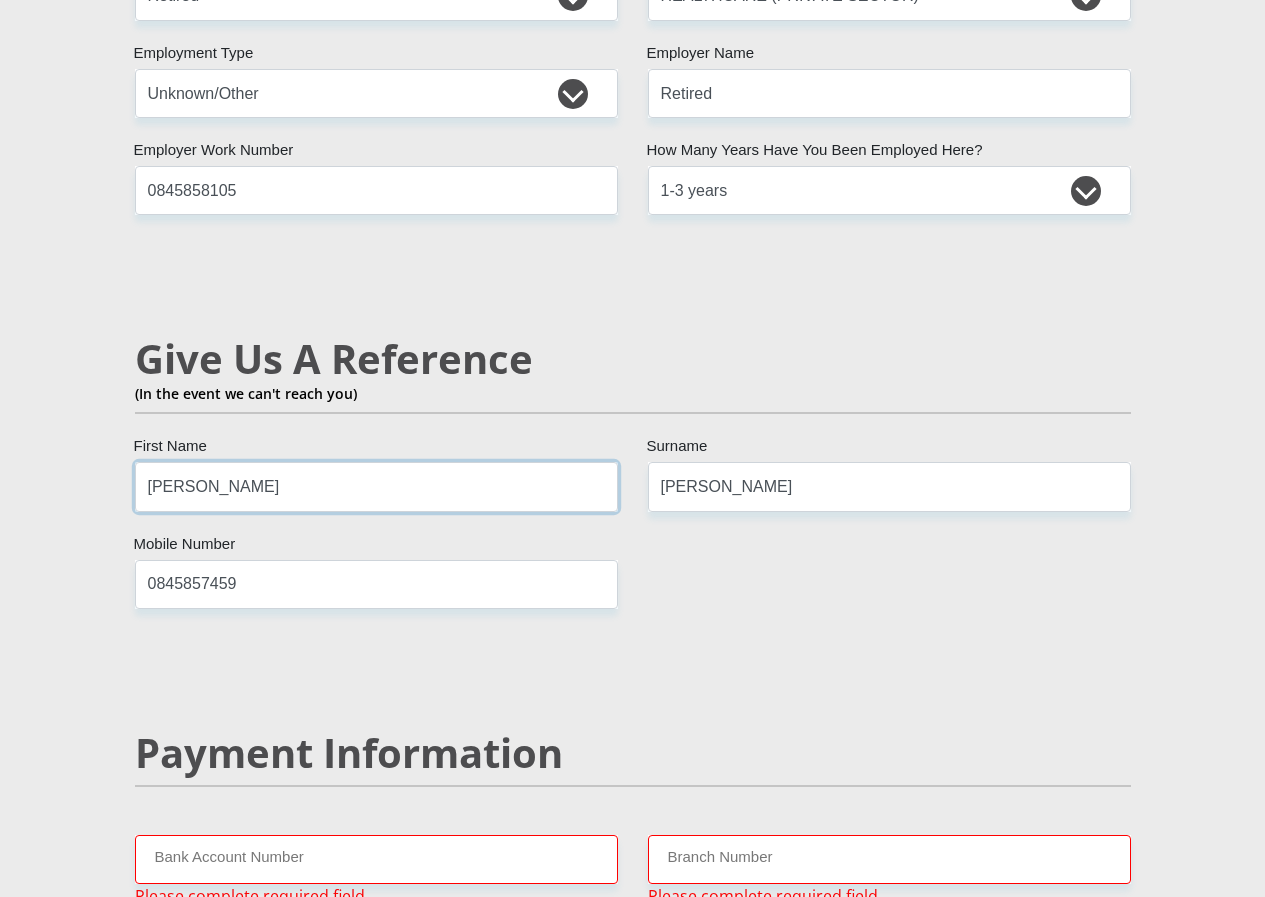 drag, startPoint x: 212, startPoint y: 386, endPoint x: 123, endPoint y: 384, distance: 89.02247 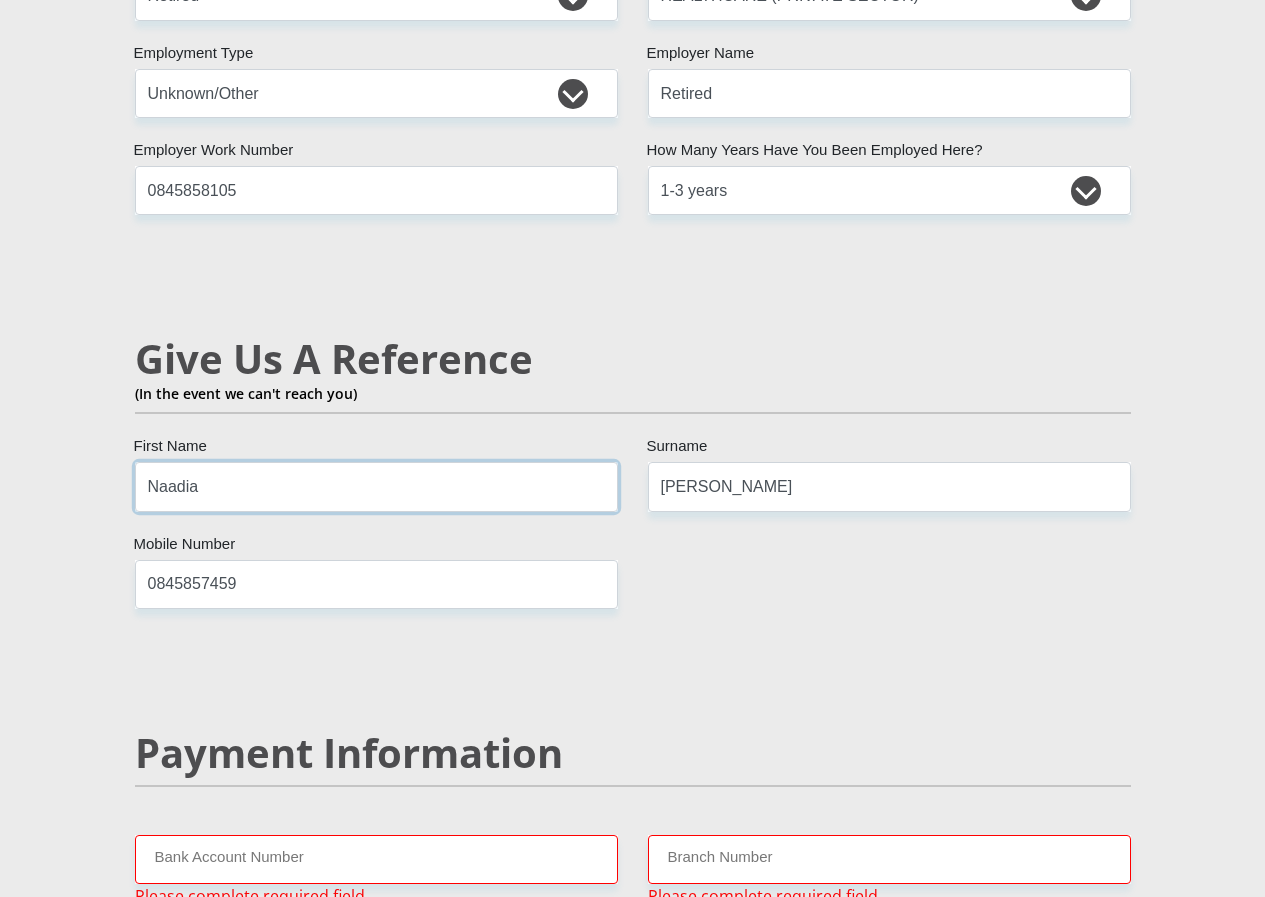 click on "Naadia" at bounding box center (376, 486) 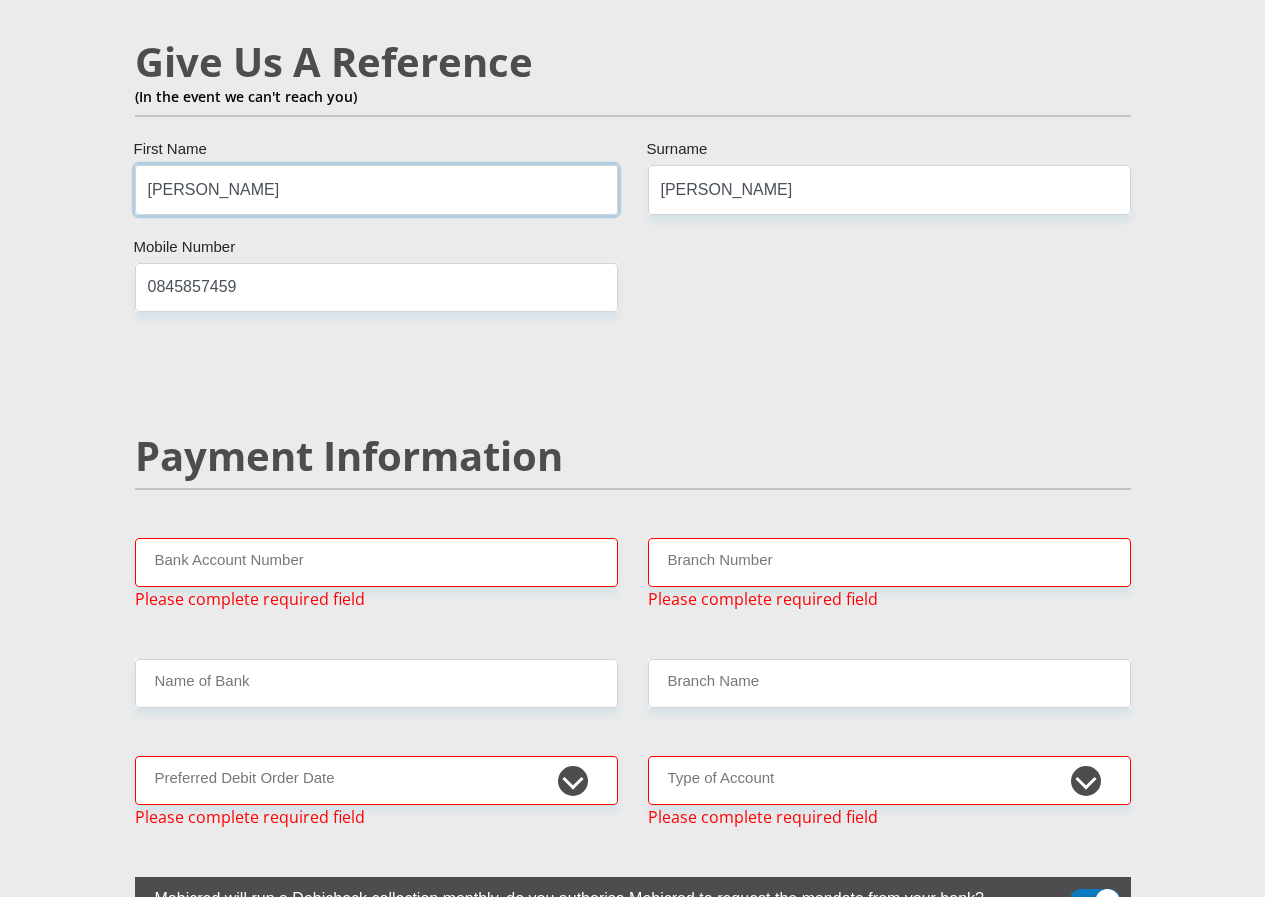scroll, scrollTop: 3605, scrollLeft: 0, axis: vertical 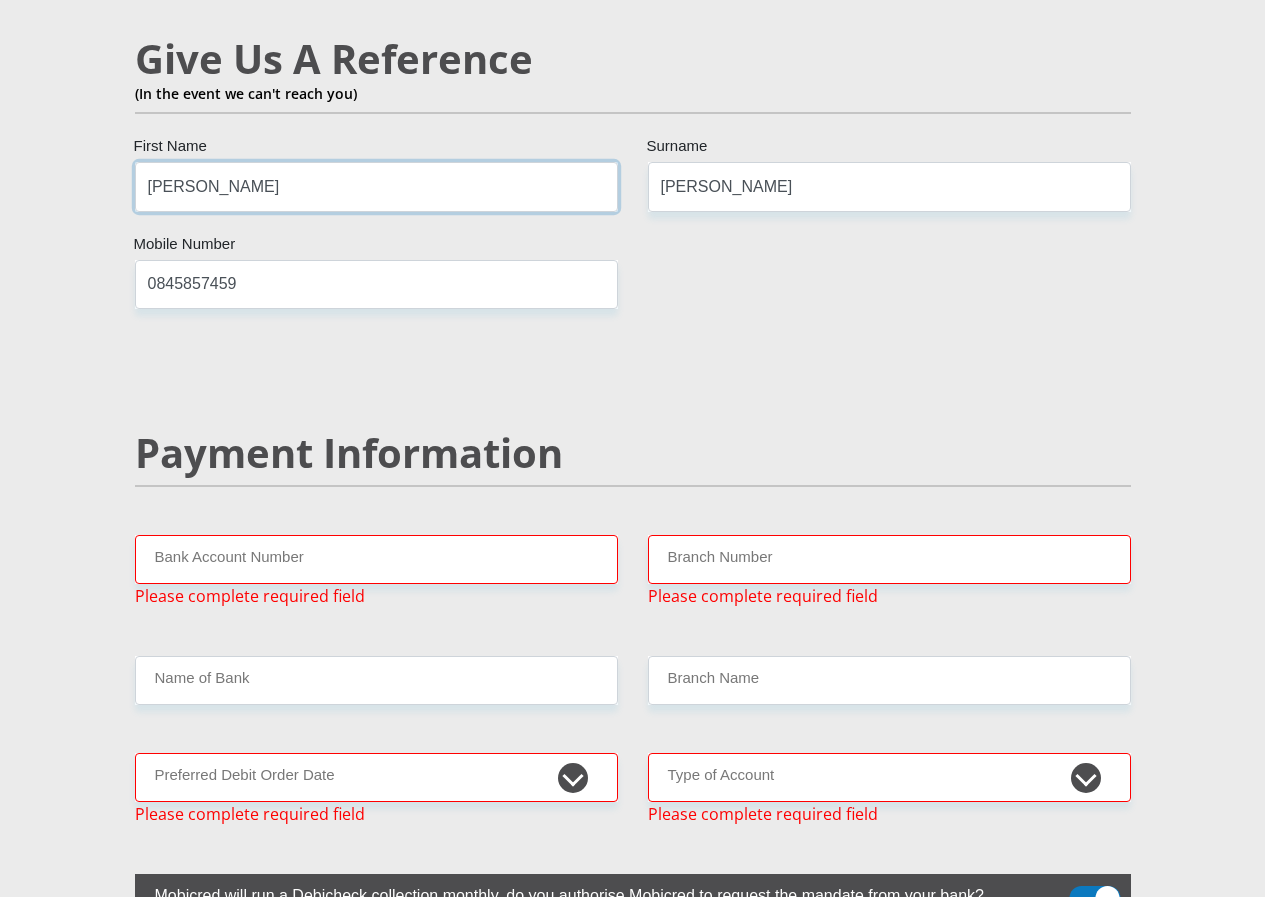 type on "Nadia" 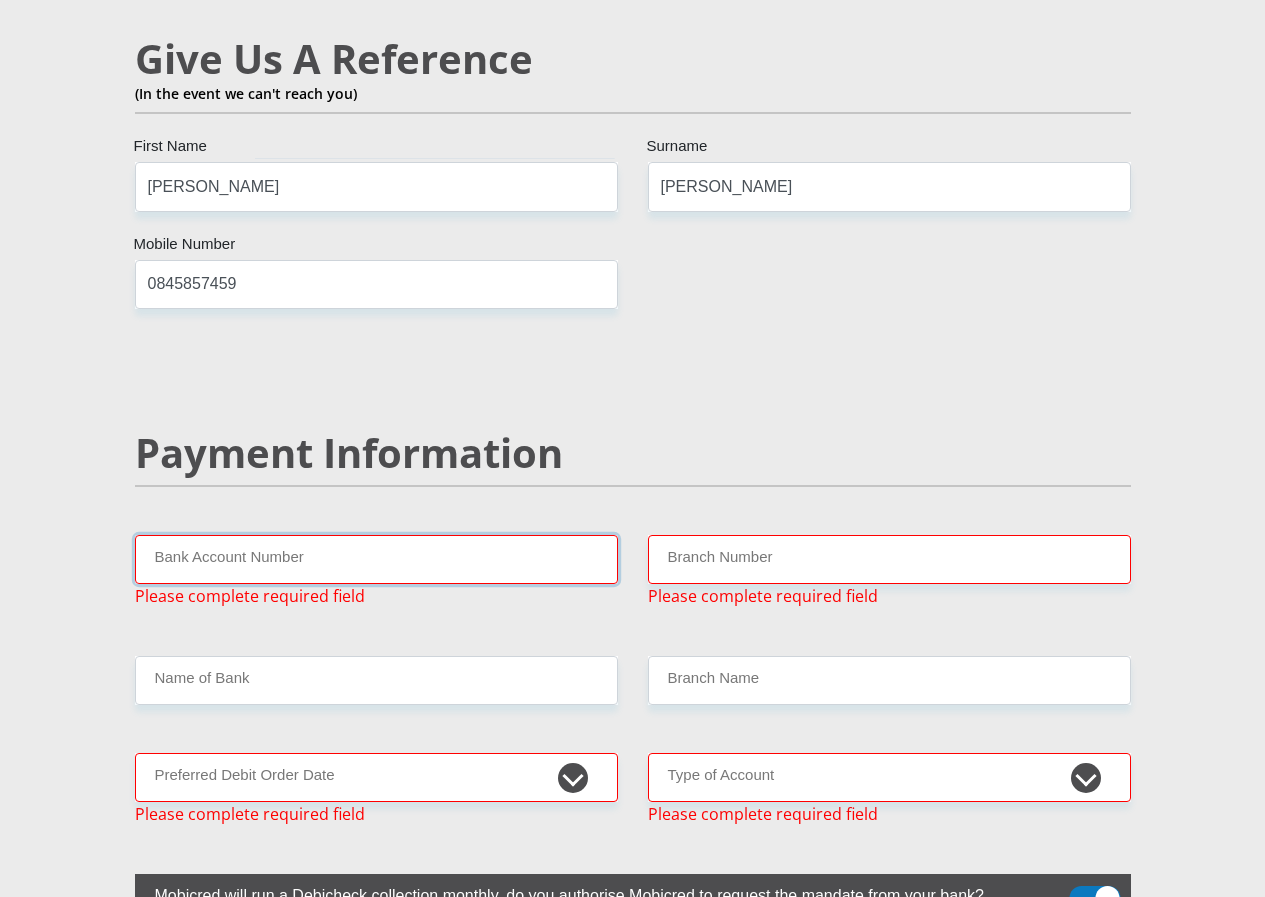 click on "Bank Account Number" at bounding box center [376, 559] 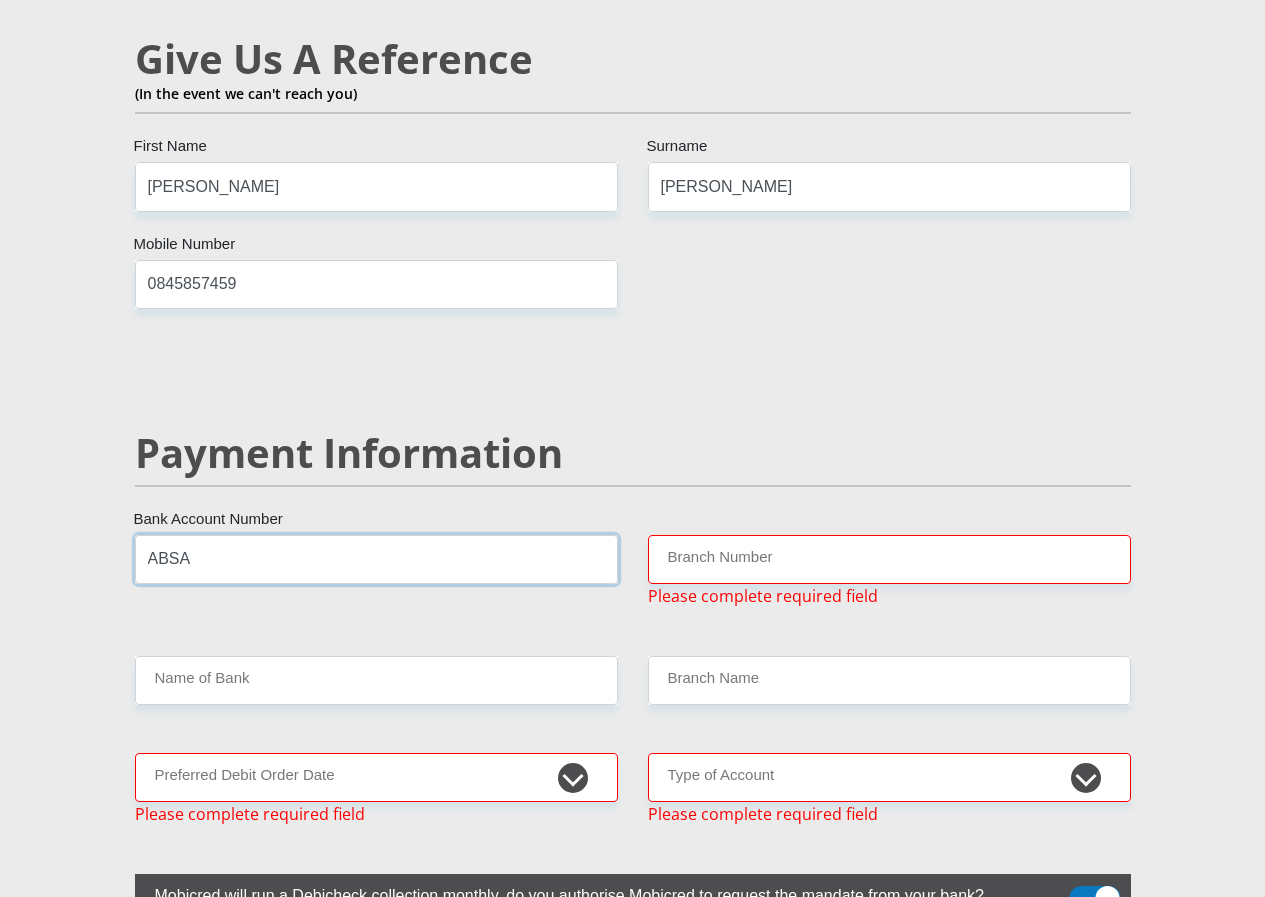 type on "ABSA" 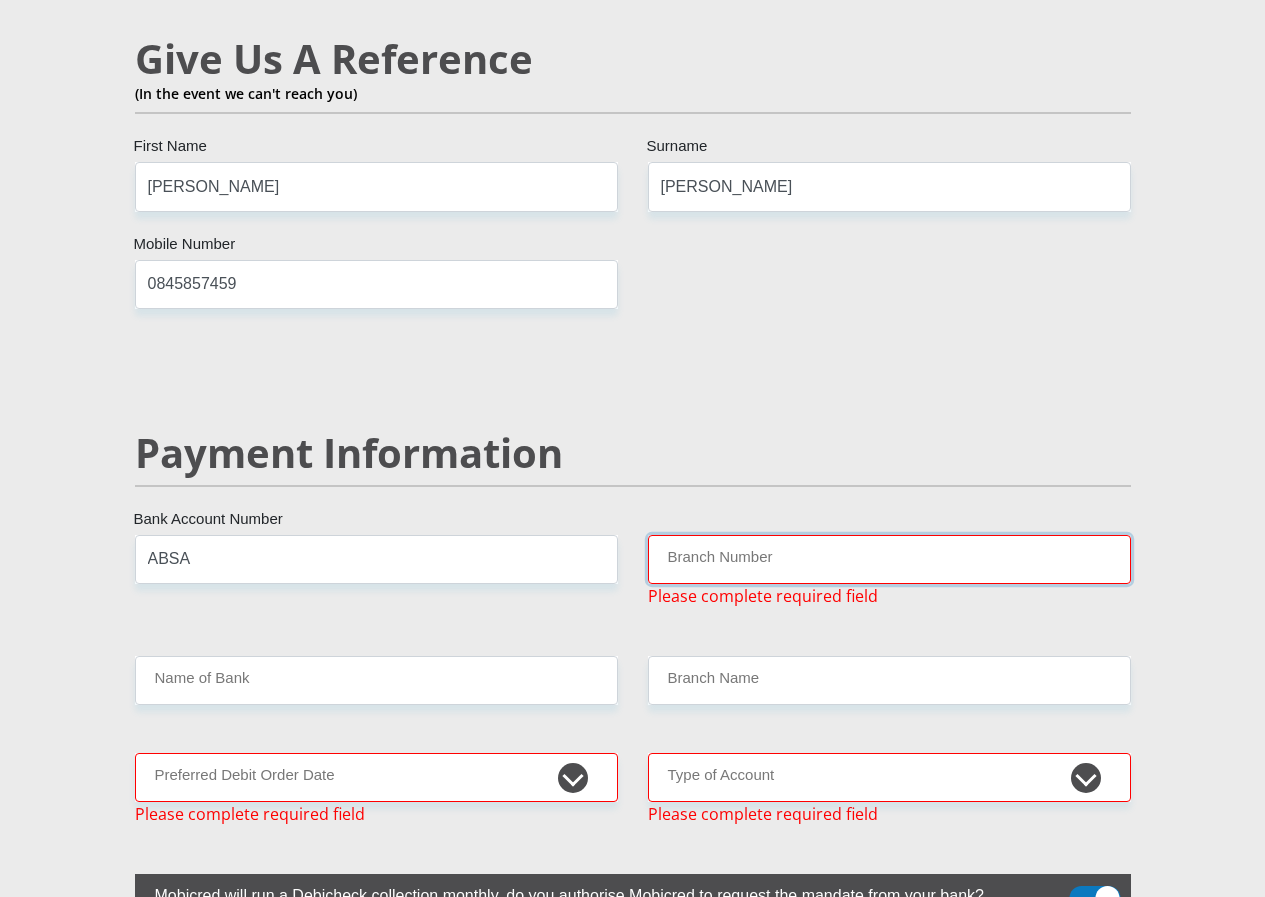 click on "Branch Number" at bounding box center (889, 559) 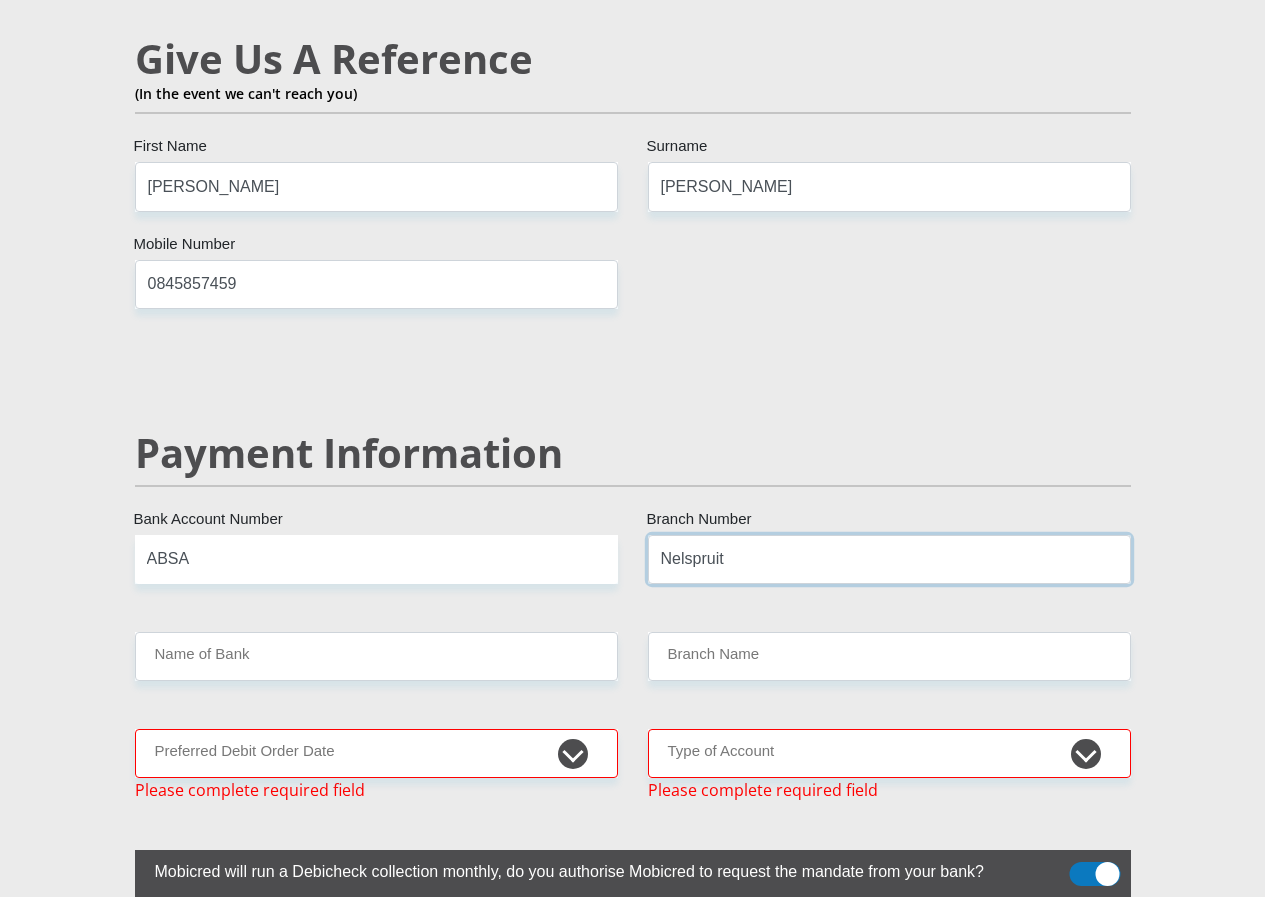 type on "Nelspruit" 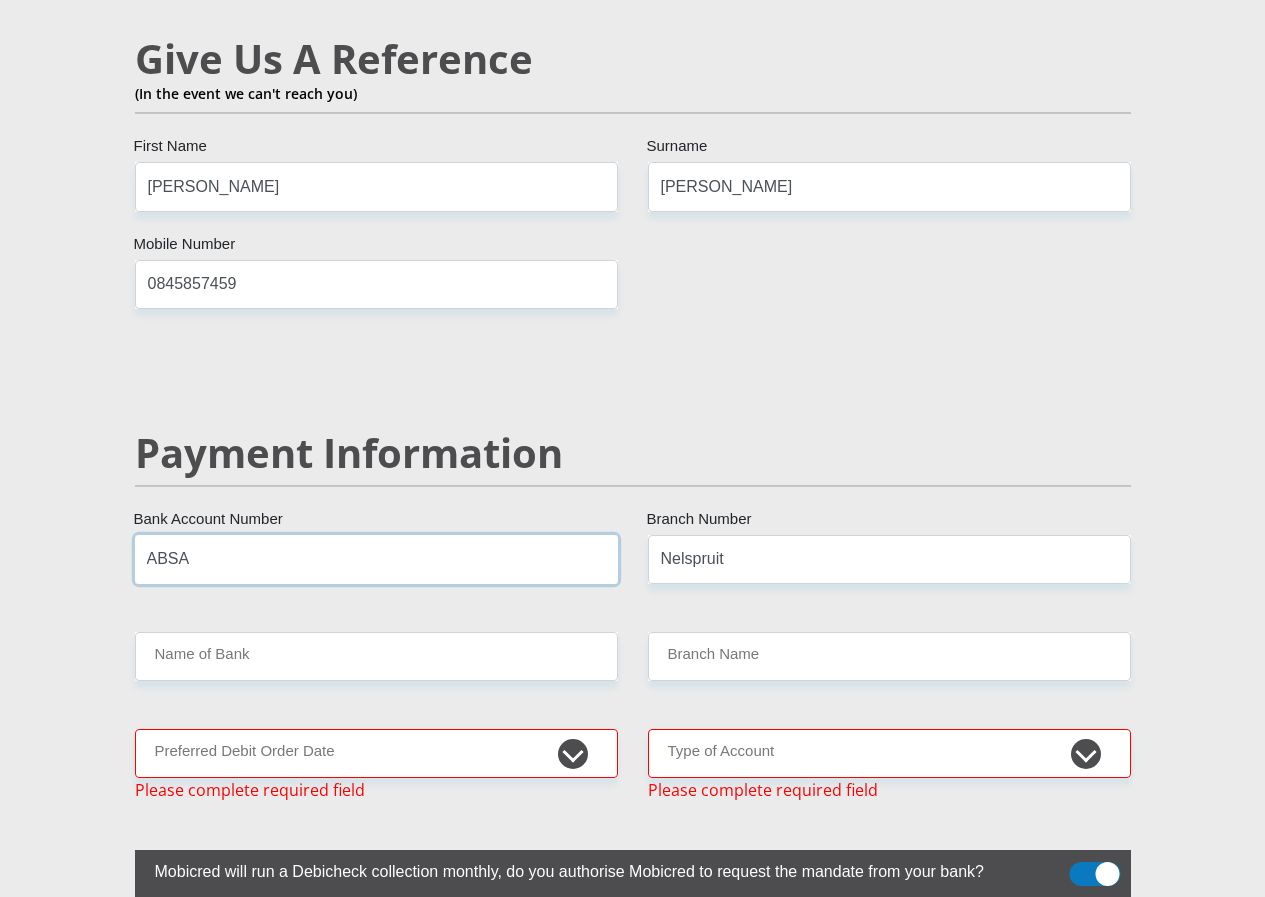 drag, startPoint x: 195, startPoint y: 446, endPoint x: 110, endPoint y: 450, distance: 85.09406 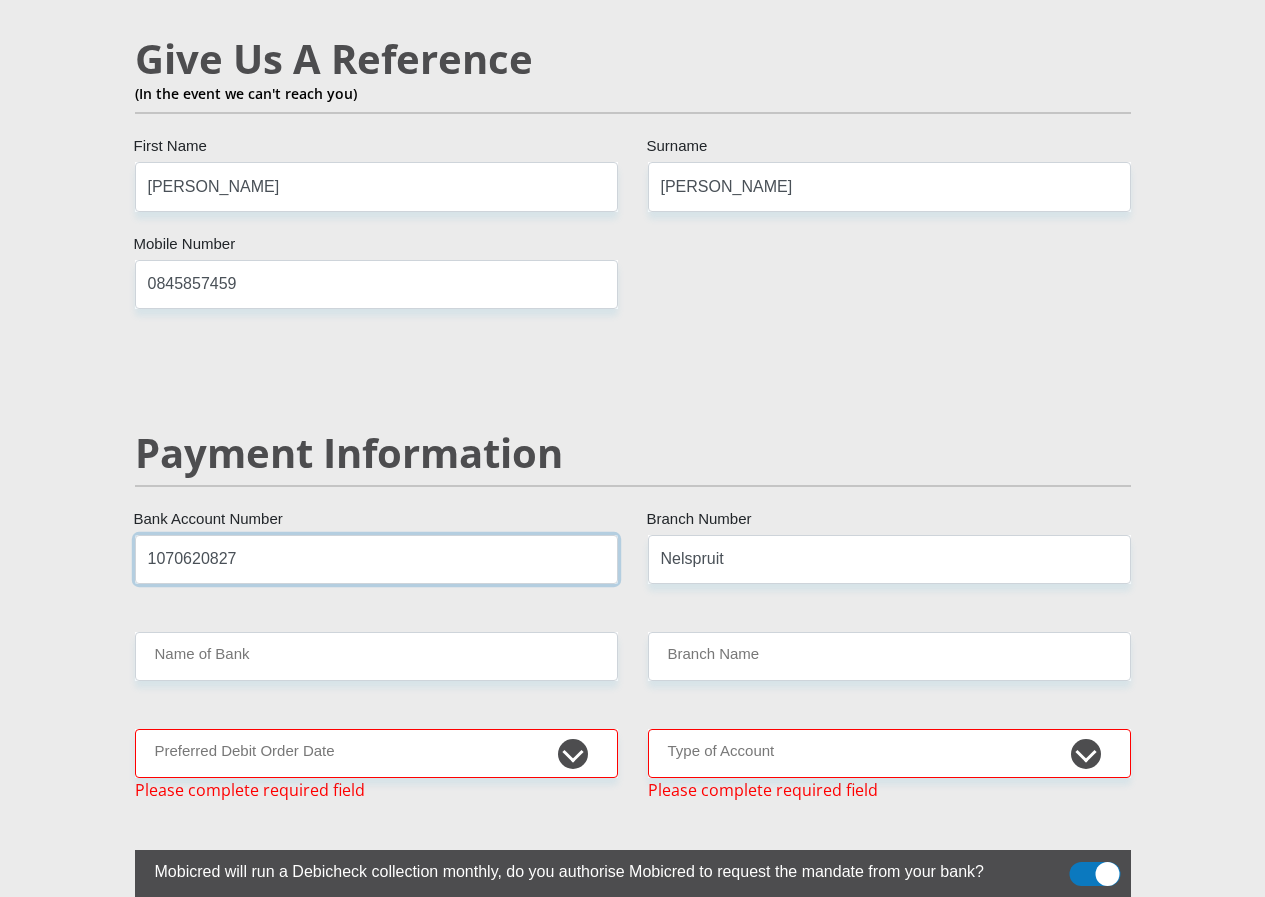 type on "1070620827" 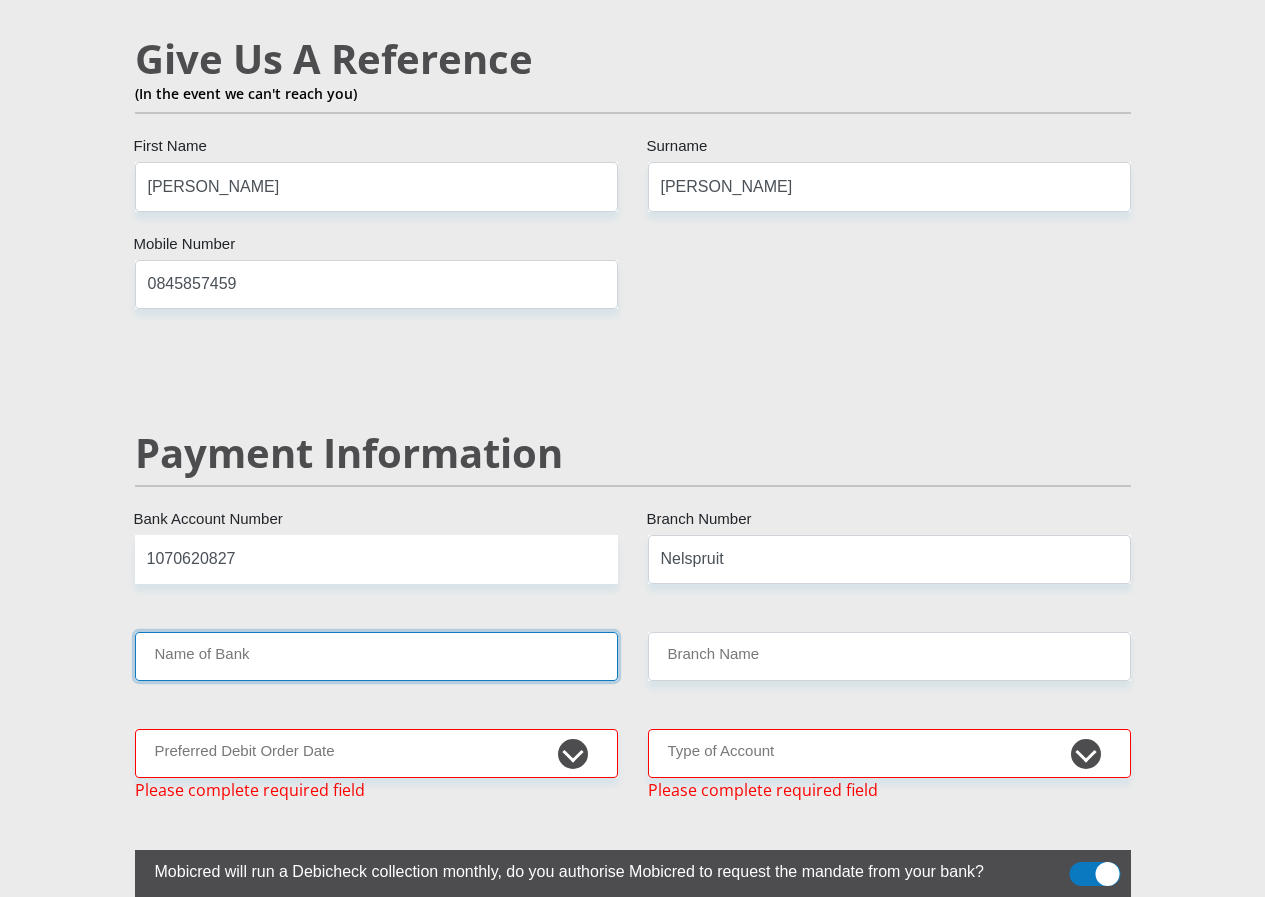 click on "Name of Bank" at bounding box center [376, 656] 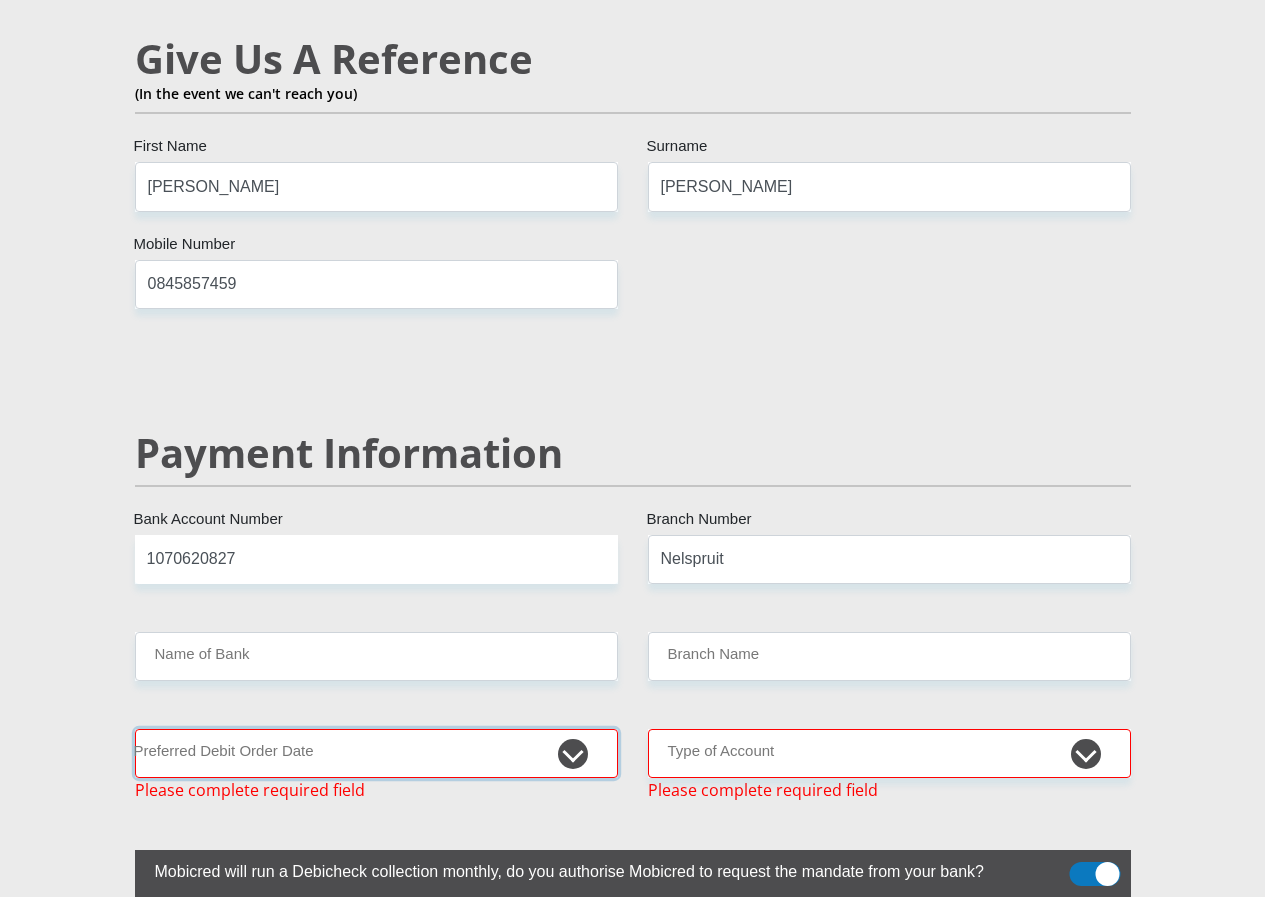 click on "1st
2nd
3rd
4th
5th
7th
18th
19th
20th
21st
22nd
23rd
24th
25th
26th
27th
28th
29th
30th" at bounding box center (376, 753) 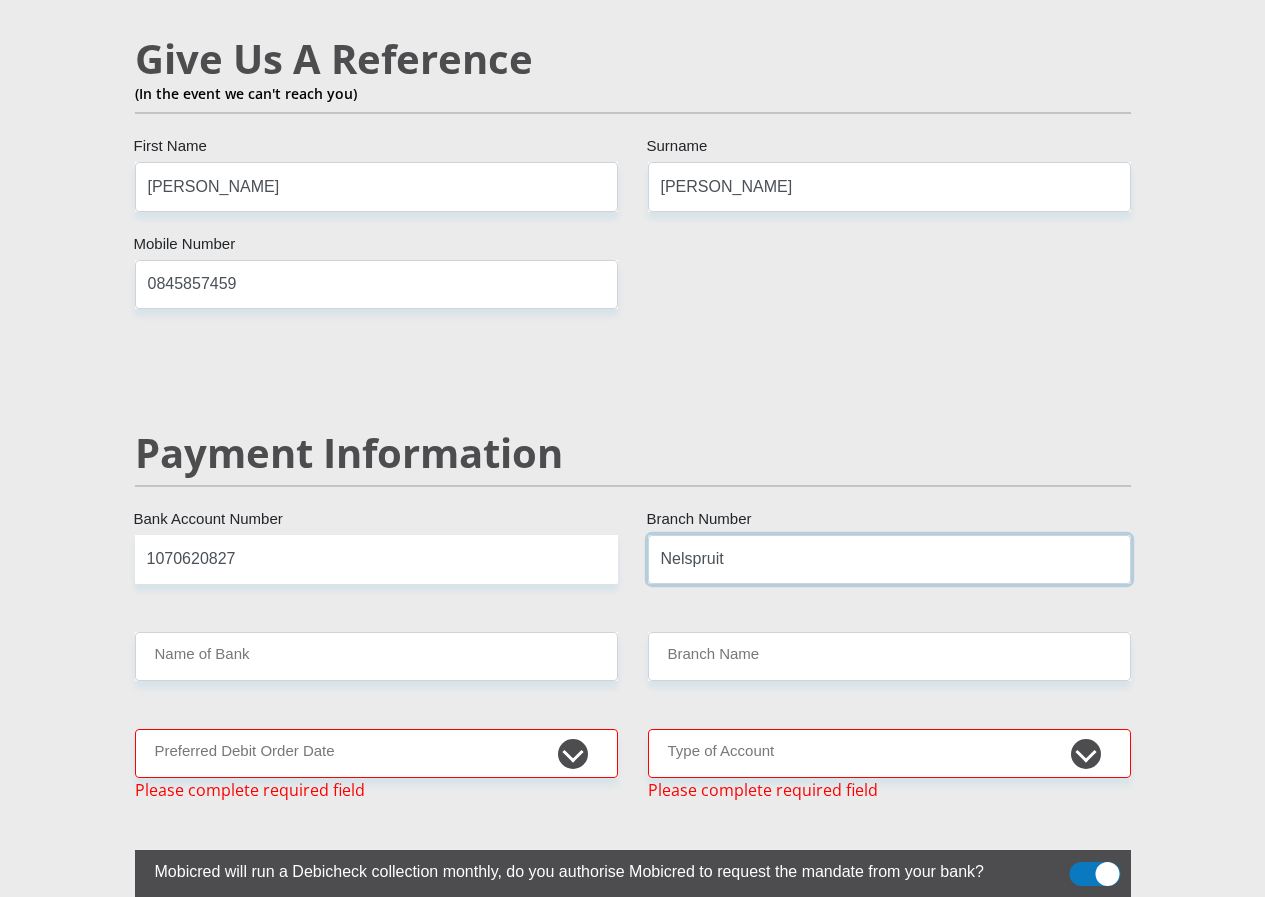 click on "Nelspruit" at bounding box center (889, 559) 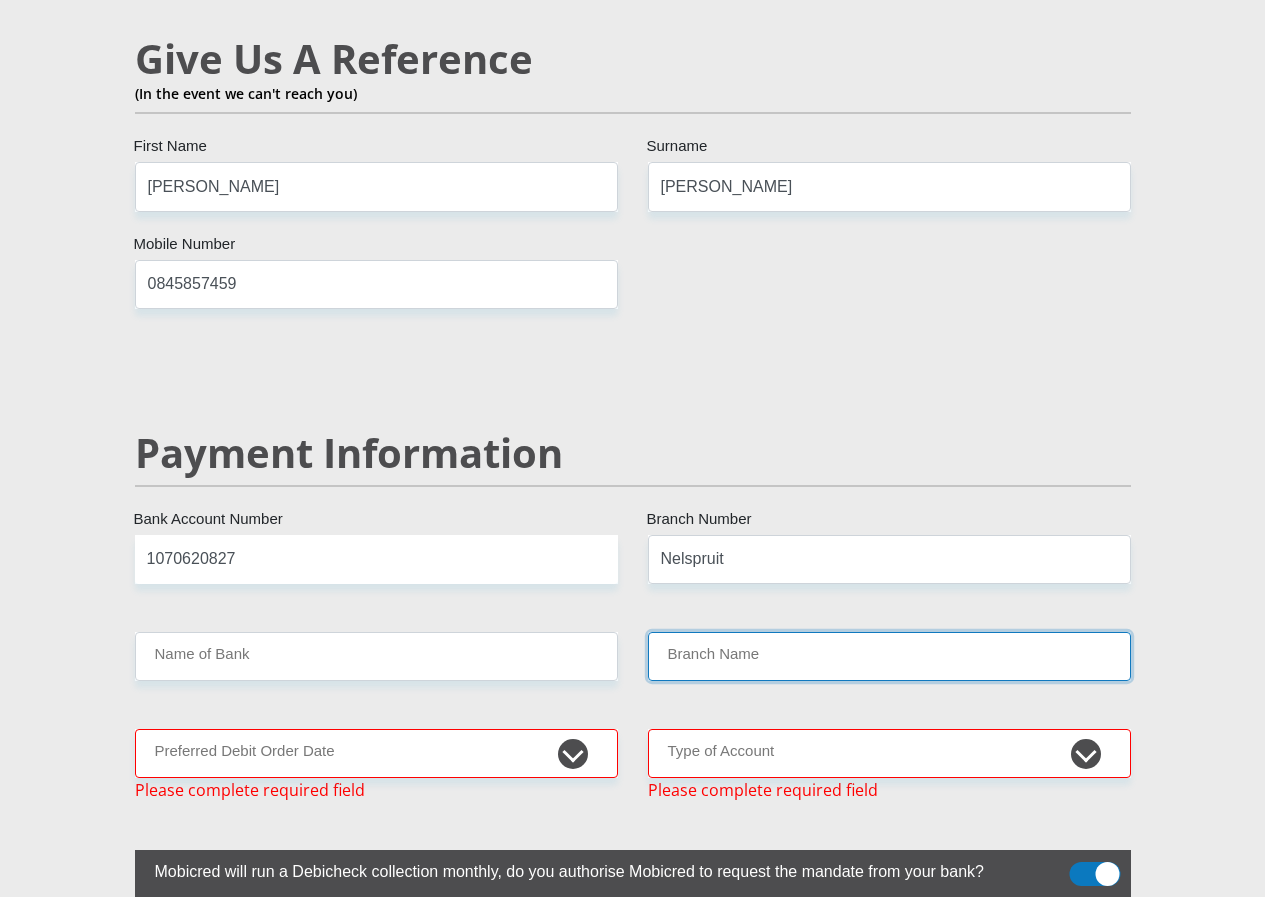 click on "Branch Name" at bounding box center [889, 656] 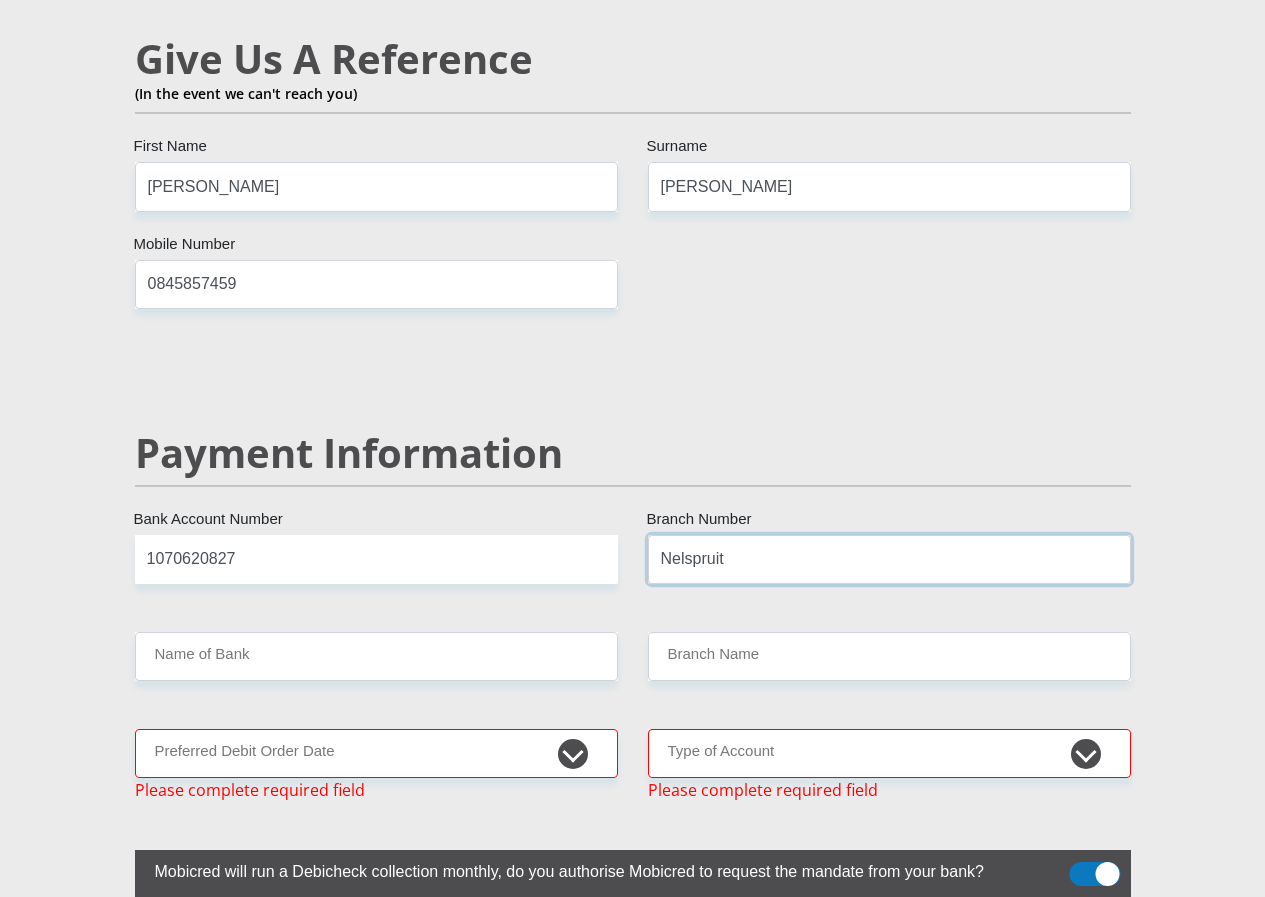drag, startPoint x: 732, startPoint y: 447, endPoint x: 628, endPoint y: 444, distance: 104.04326 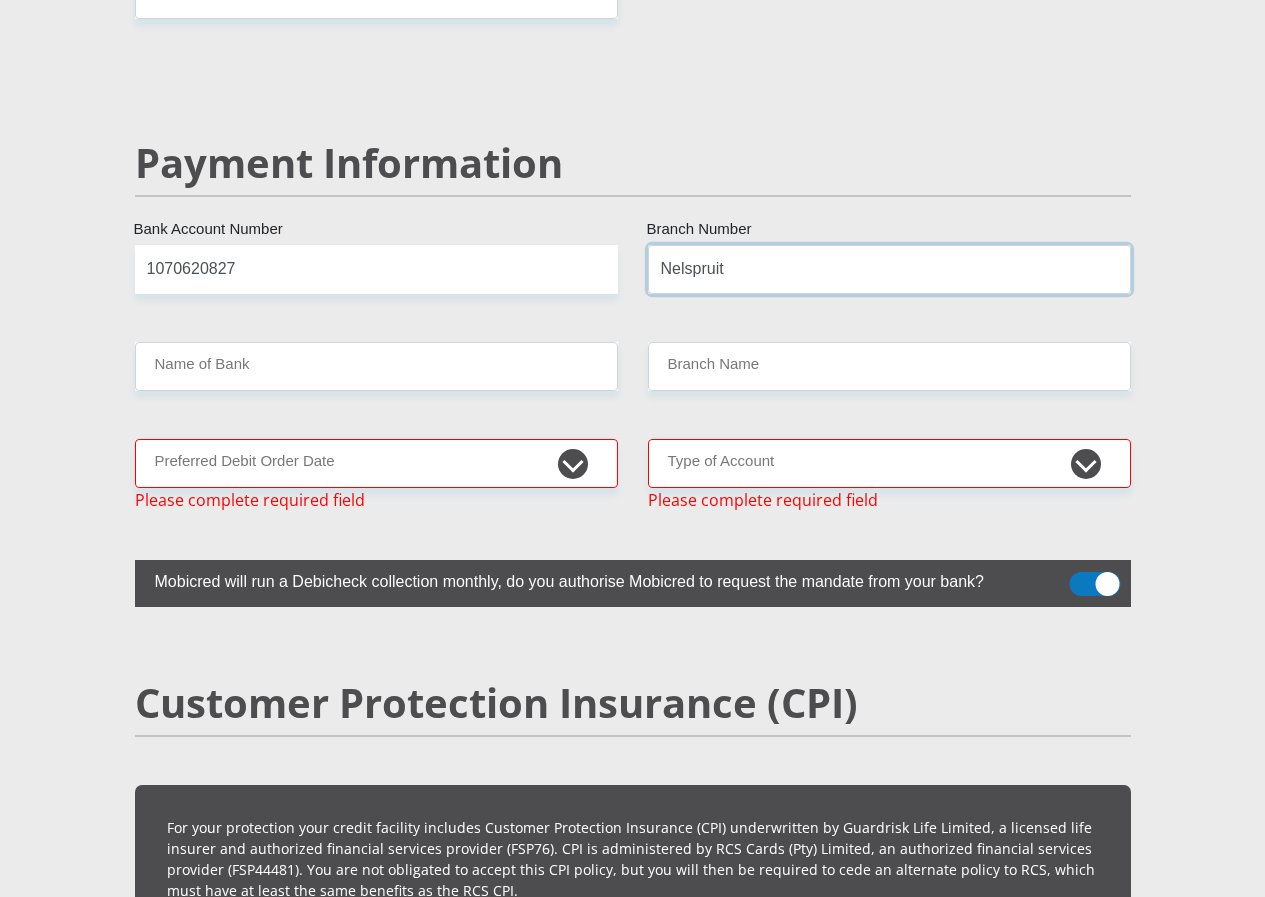 scroll, scrollTop: 3905, scrollLeft: 0, axis: vertical 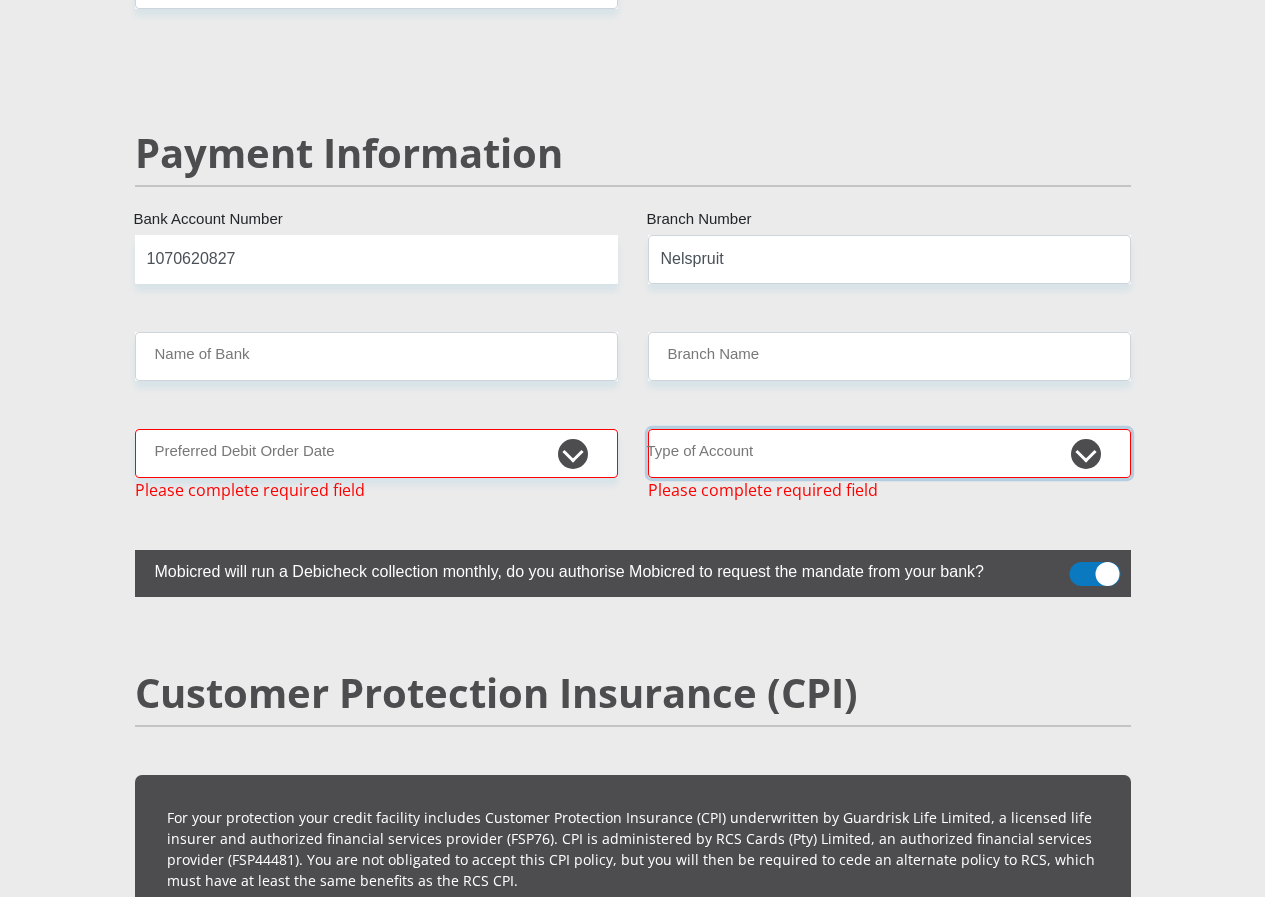 click on "Cheque
Savings" at bounding box center [889, 453] 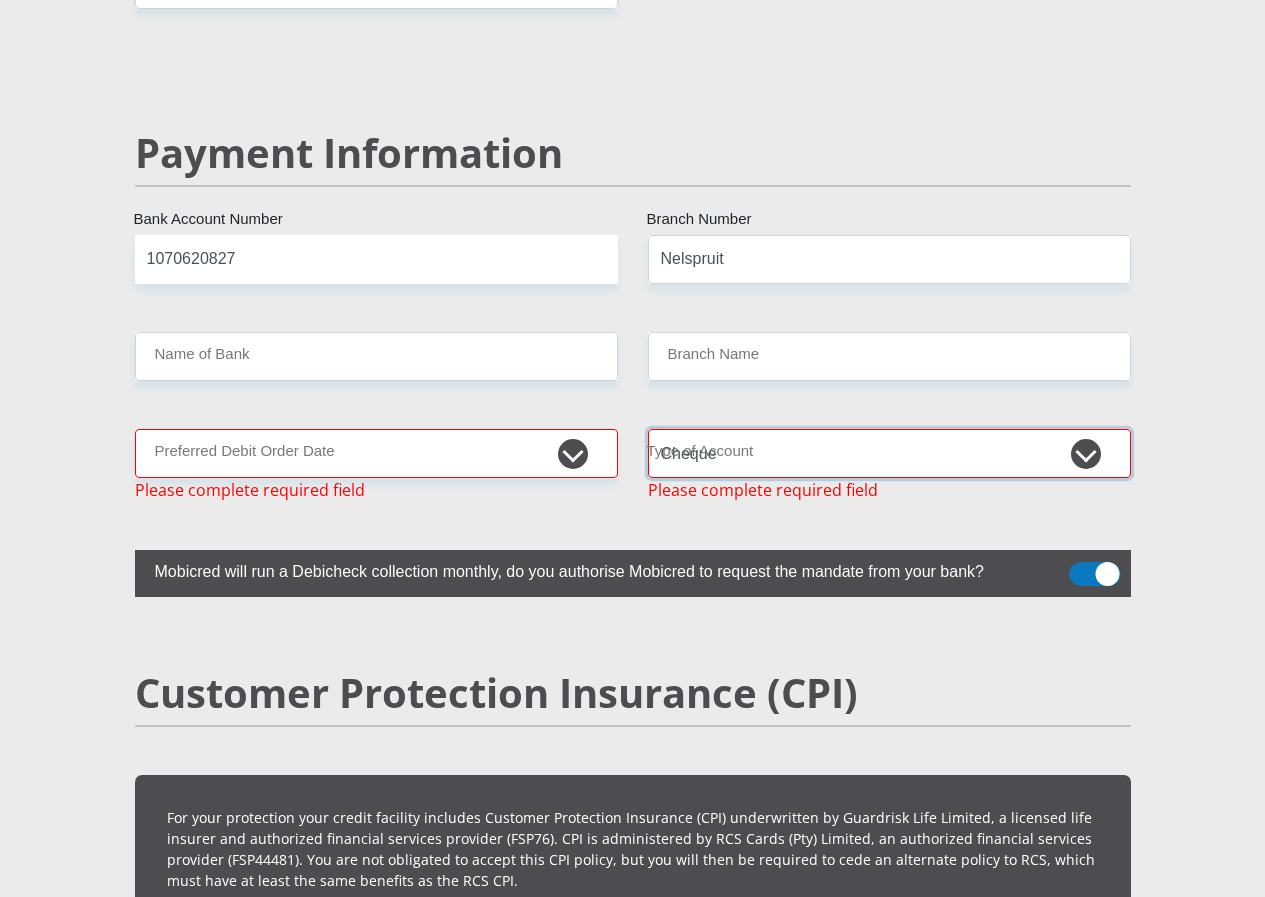 click on "Cheque
Savings" at bounding box center (889, 453) 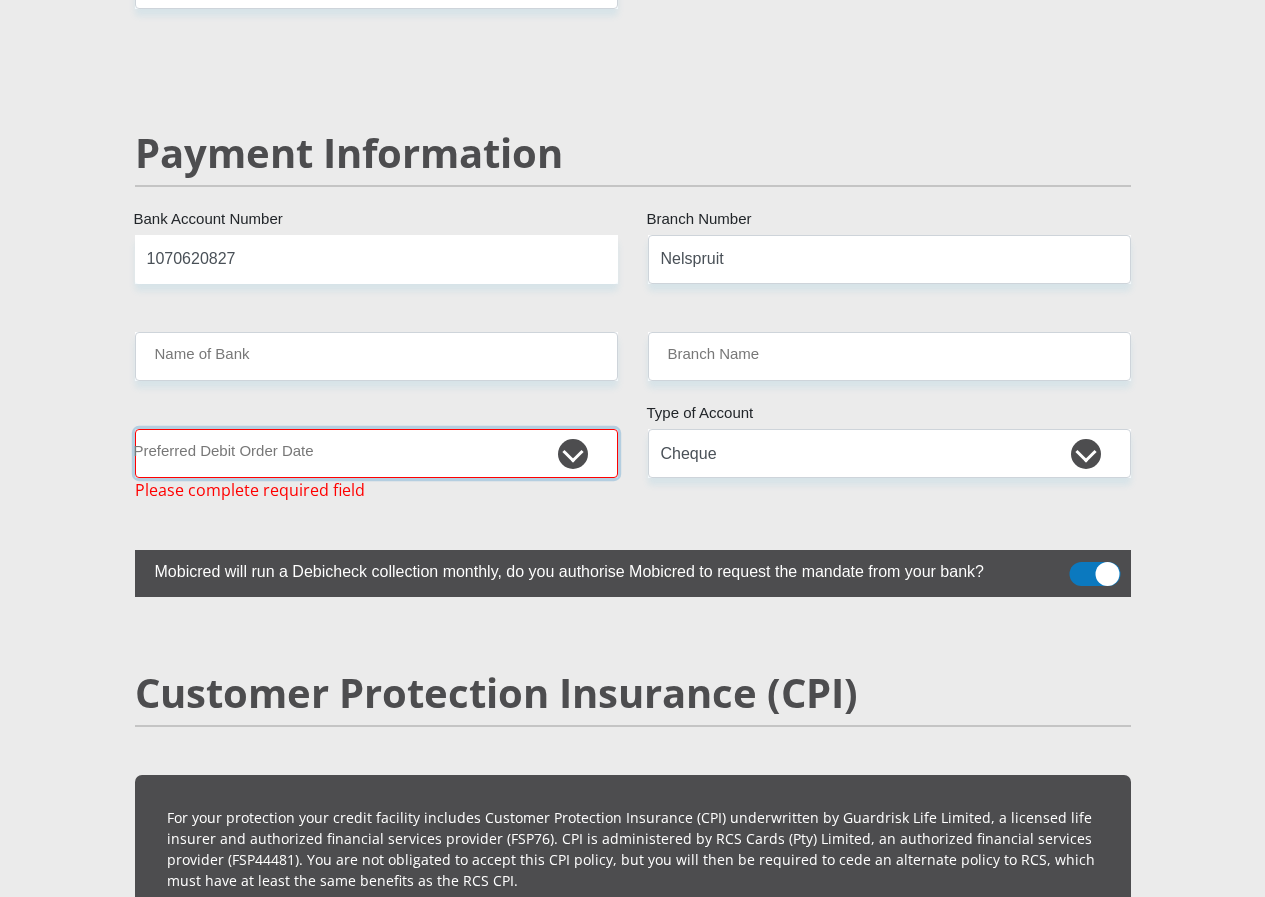 click on "1st
2nd
3rd
4th
5th
7th
18th
19th
20th
21st
22nd
23rd
24th
25th
26th
27th
28th
29th
30th" at bounding box center (376, 453) 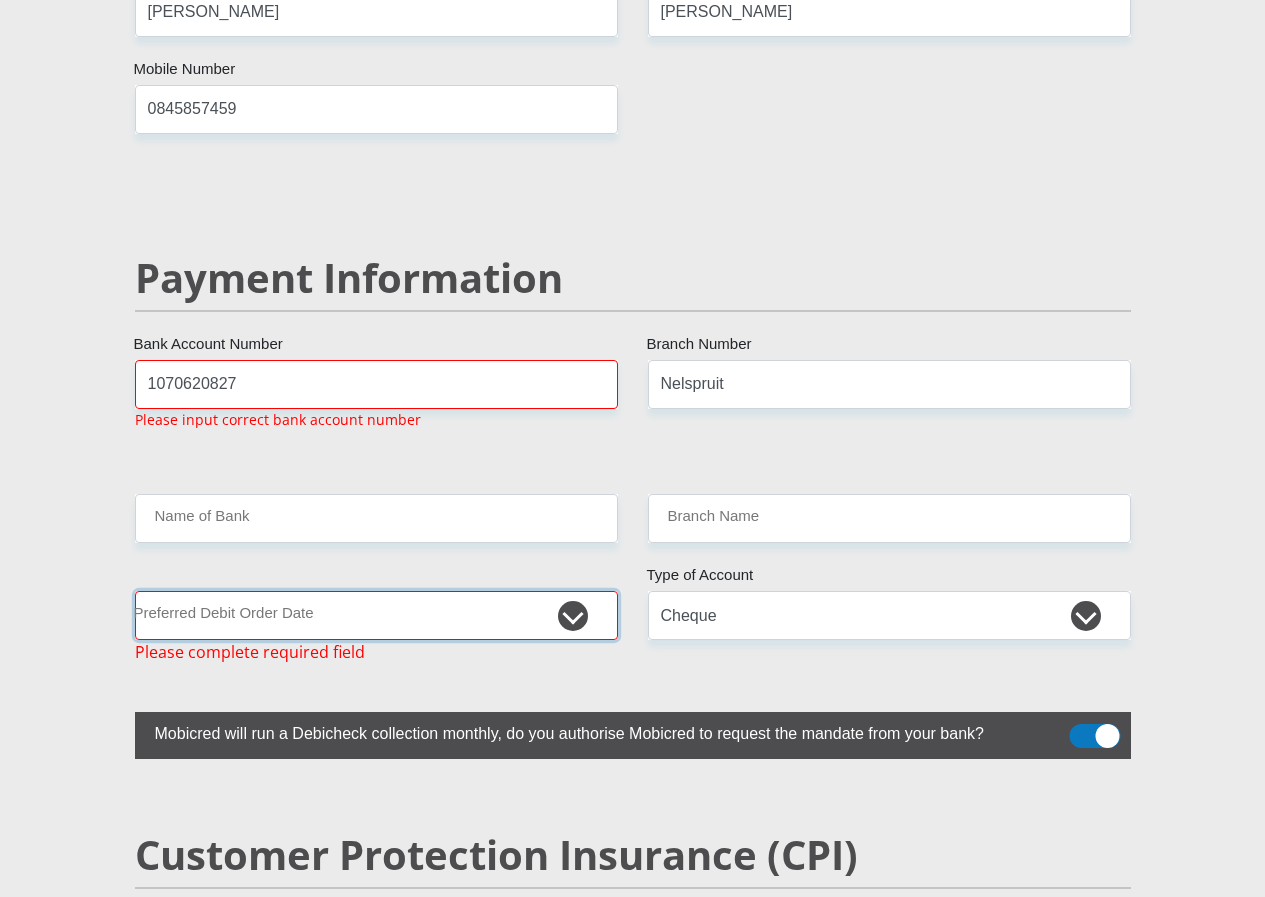 scroll, scrollTop: 3778, scrollLeft: 0, axis: vertical 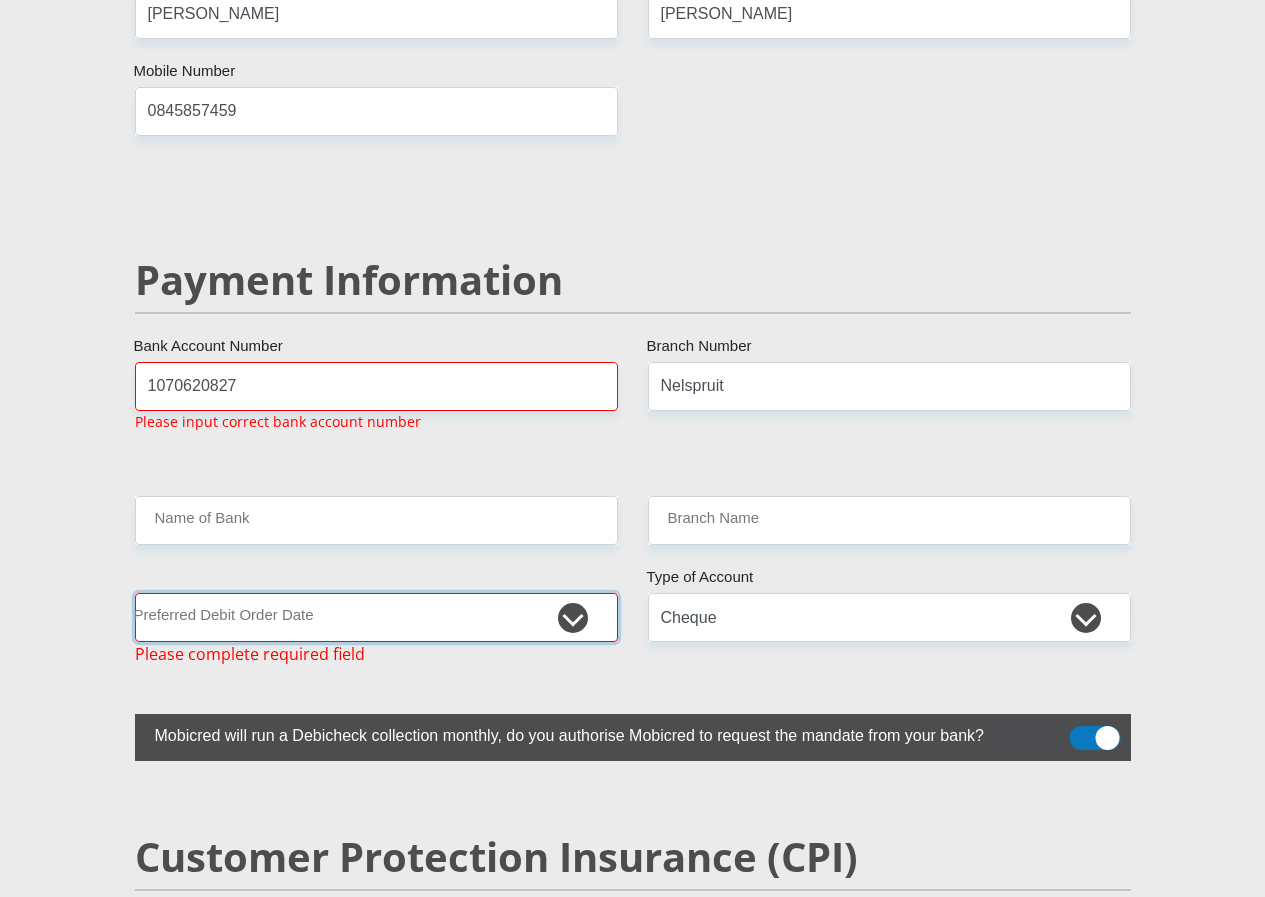 select on "1" 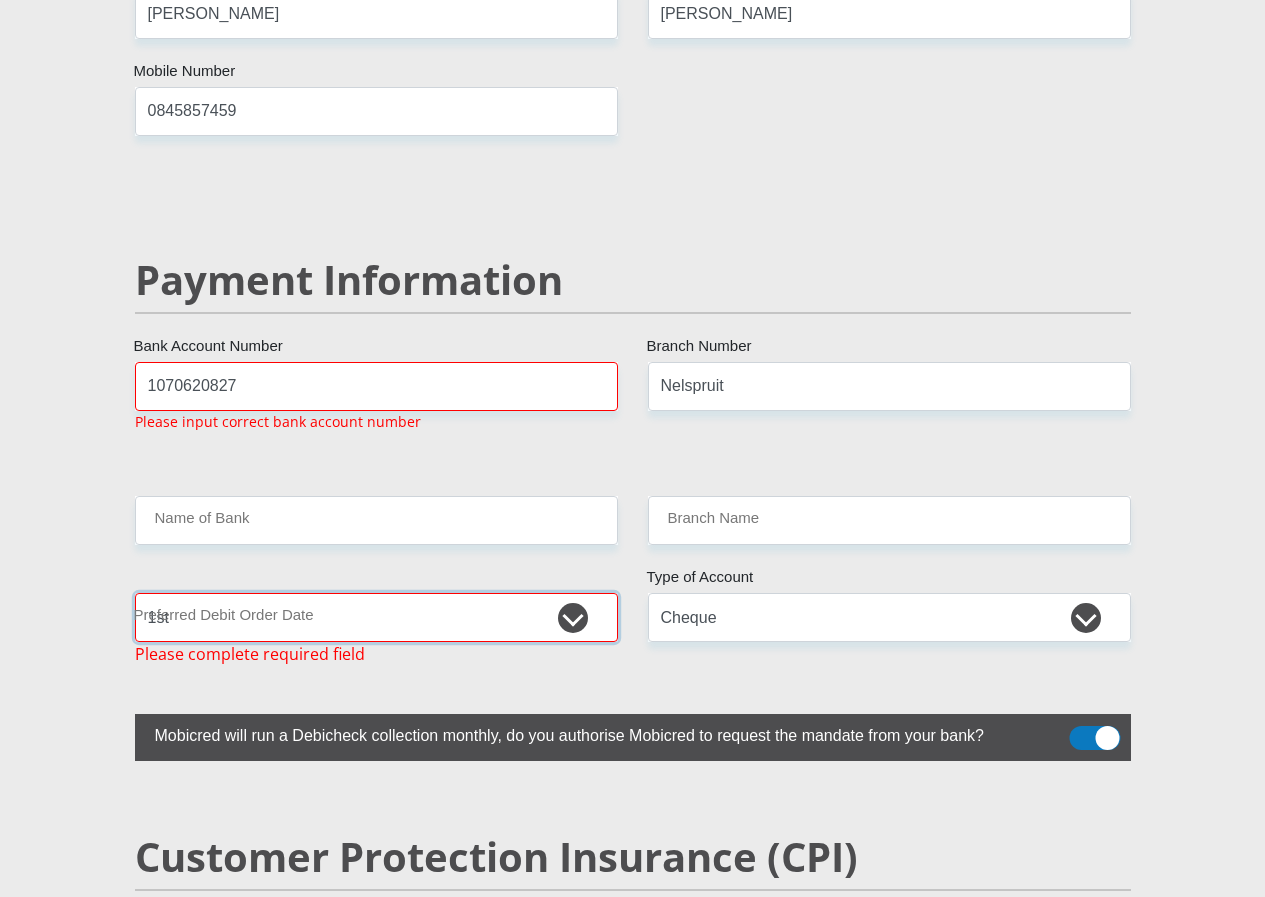click on "1st
2nd
3rd
4th
5th
7th
18th
19th
20th
21st
22nd
23rd
24th
25th
26th
27th
28th
29th
30th" at bounding box center (376, 617) 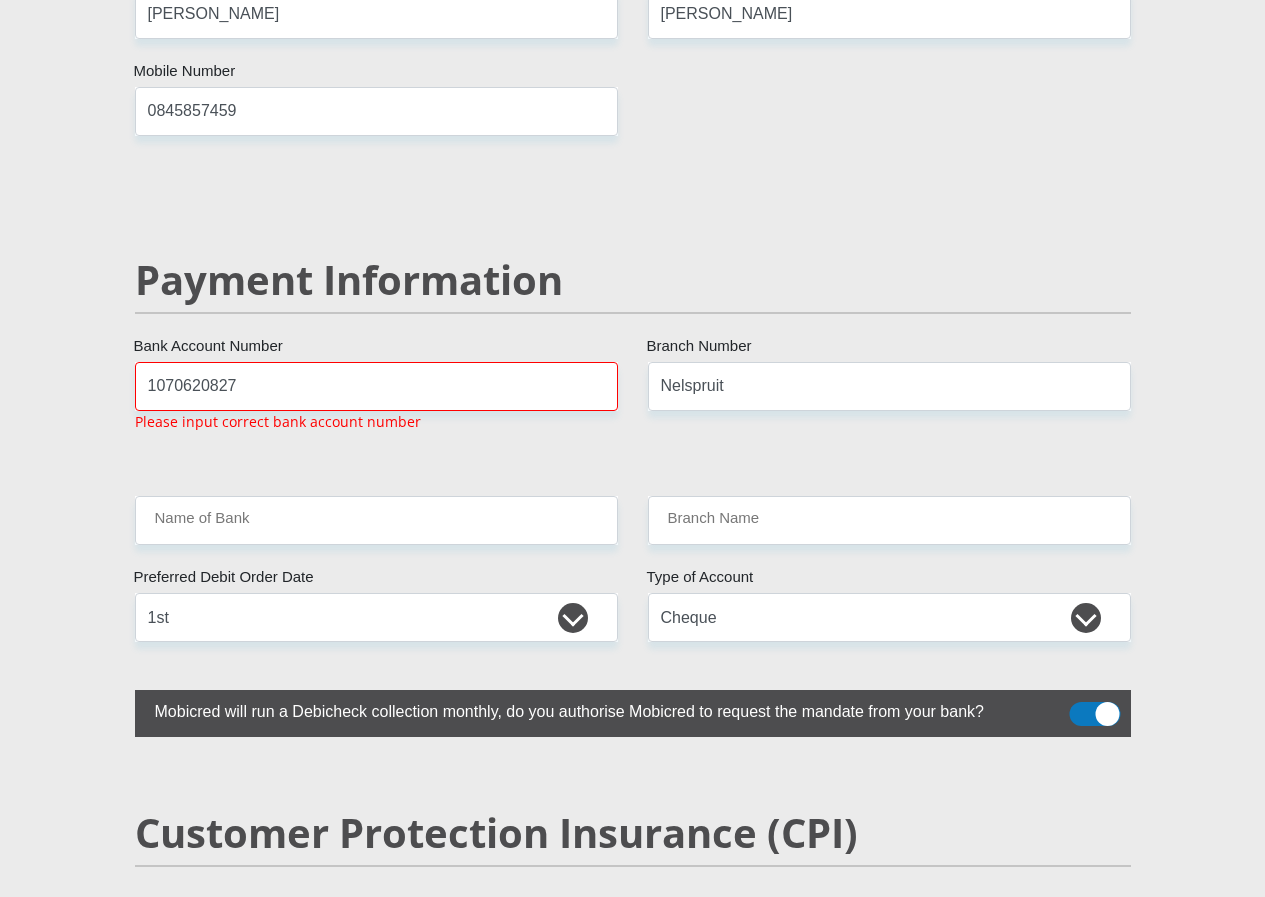 click on "1070620827
Bank Account Number
Please input correct bank account number" at bounding box center [376, 405] 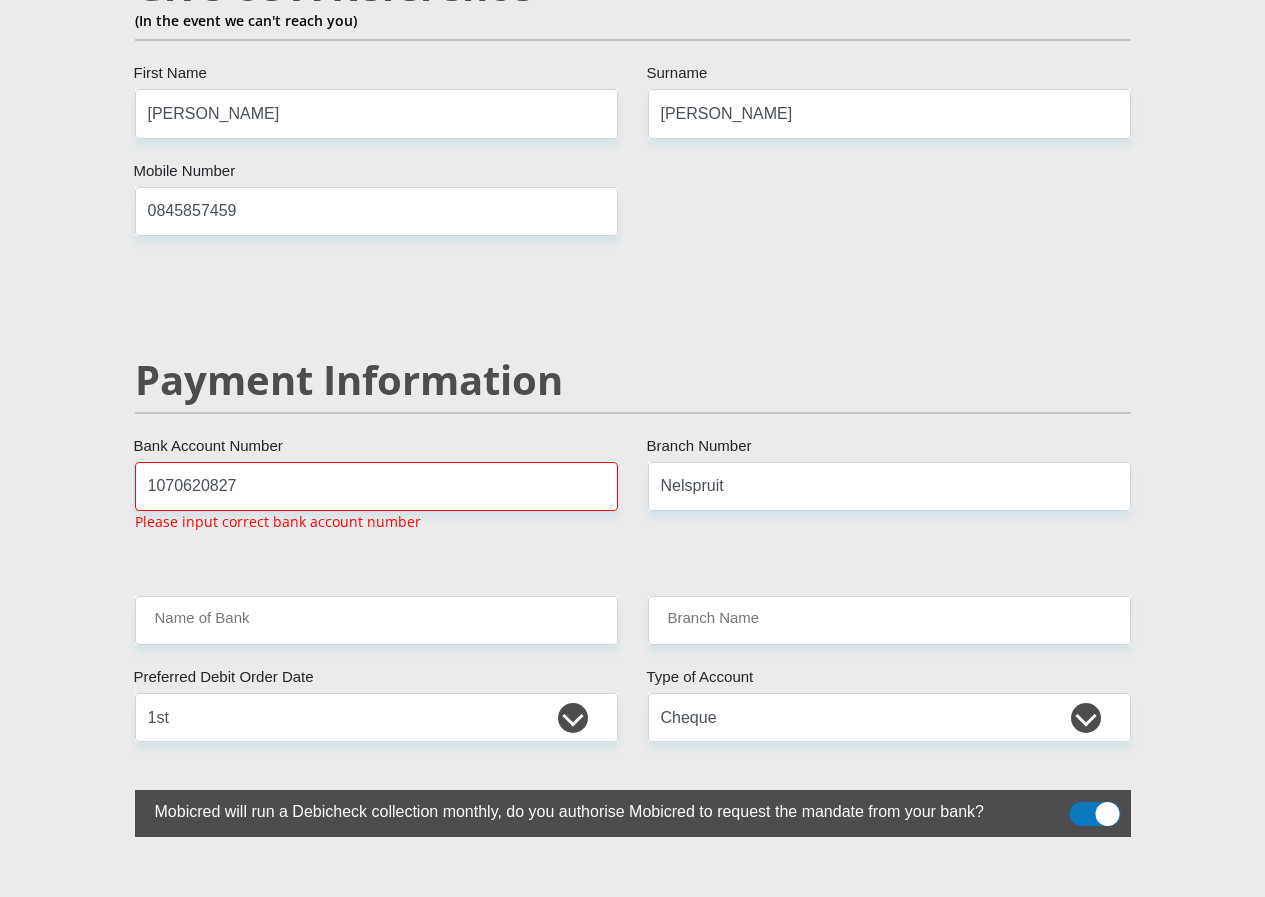 drag, startPoint x: 283, startPoint y: 284, endPoint x: 279, endPoint y: 320, distance: 36.221542 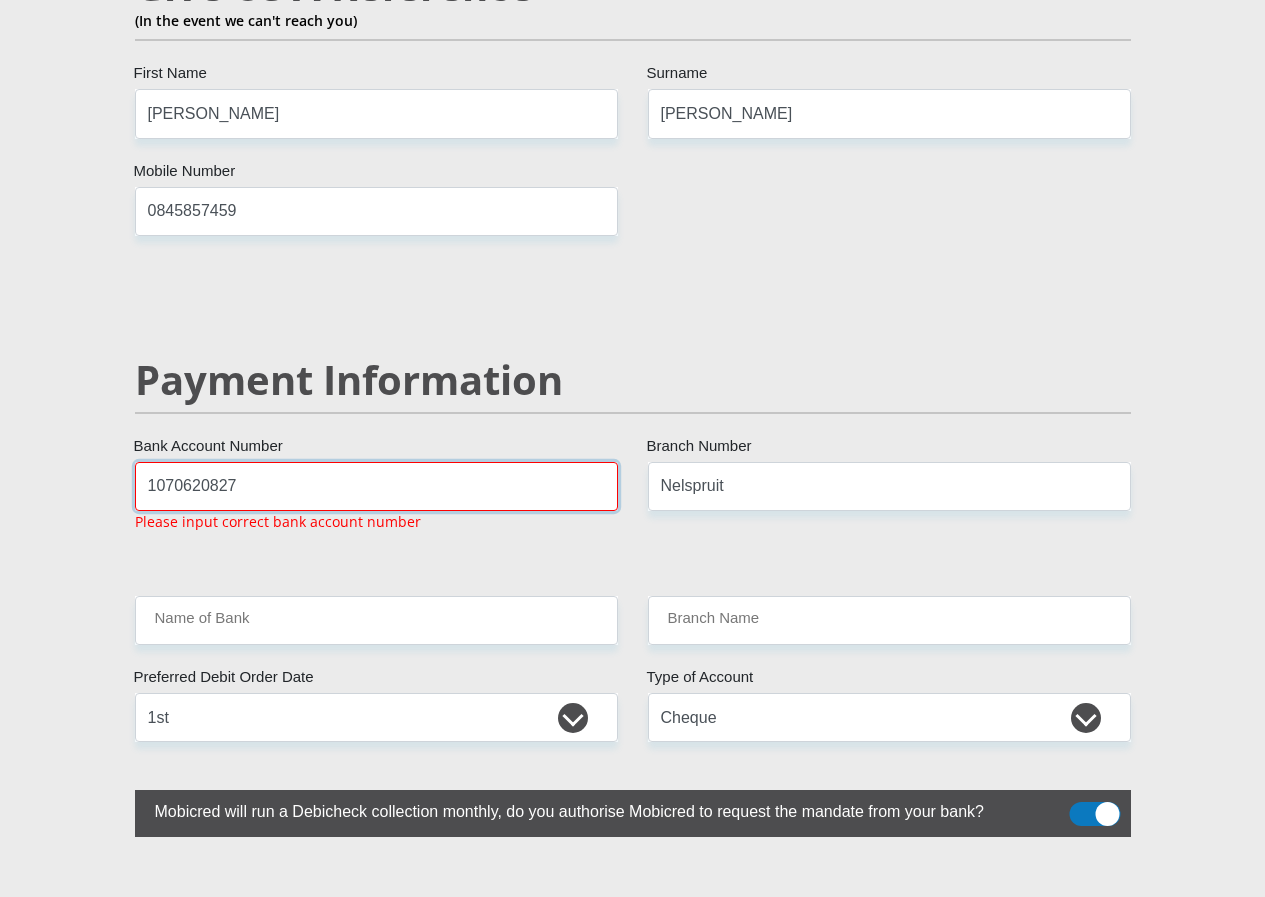 click on "1070620827" at bounding box center [376, 486] 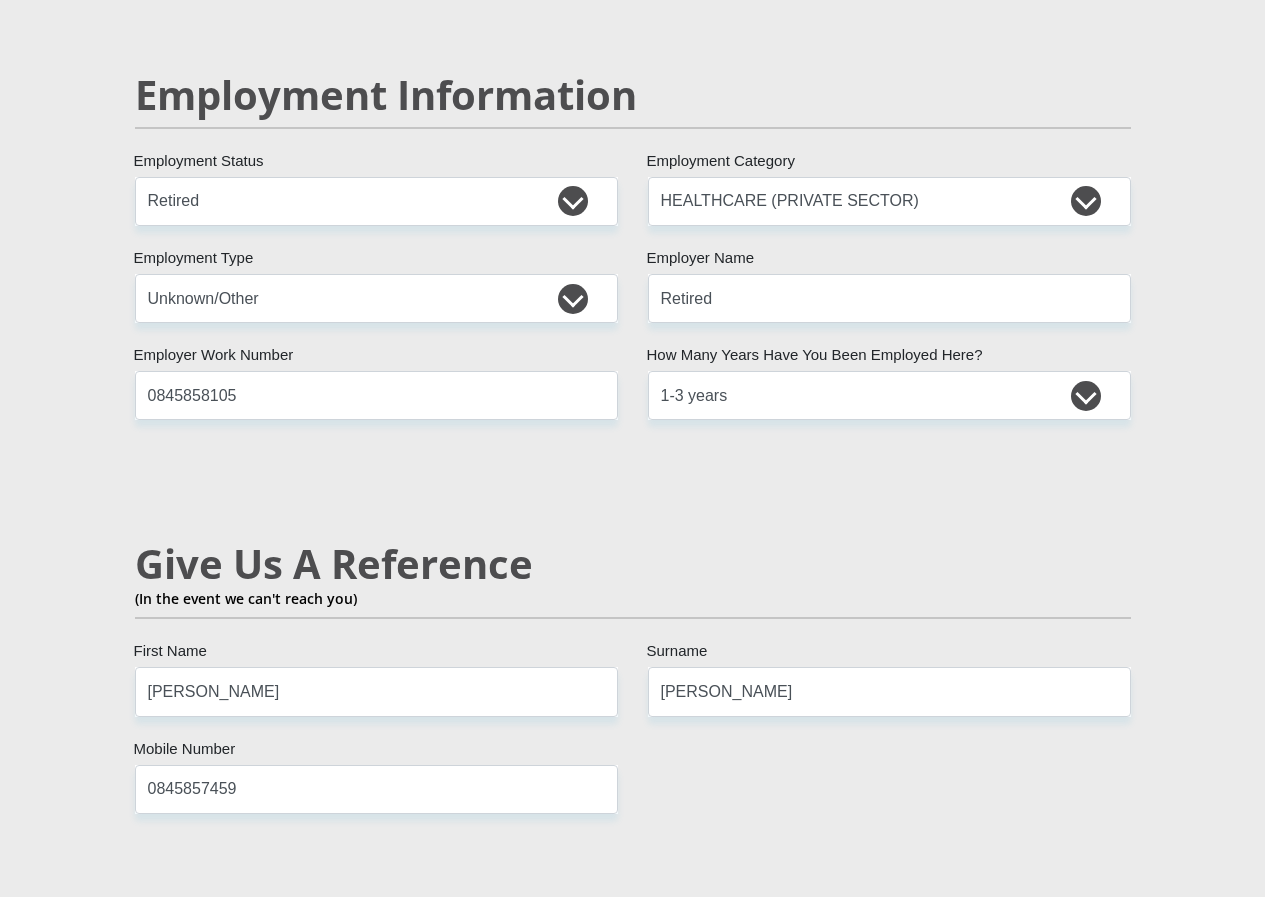 scroll, scrollTop: 3700, scrollLeft: 0, axis: vertical 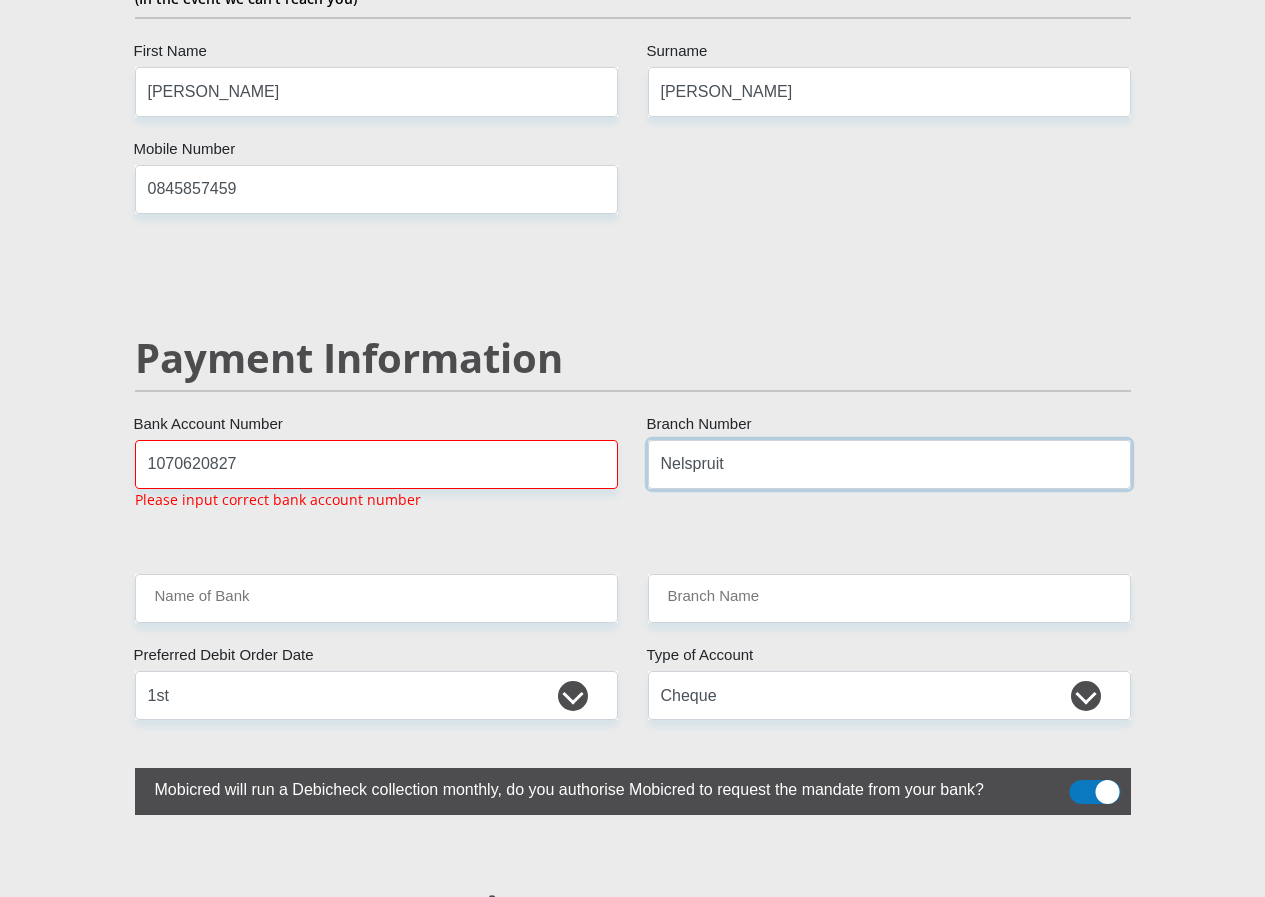 click on "Nelspruit" at bounding box center (889, 464) 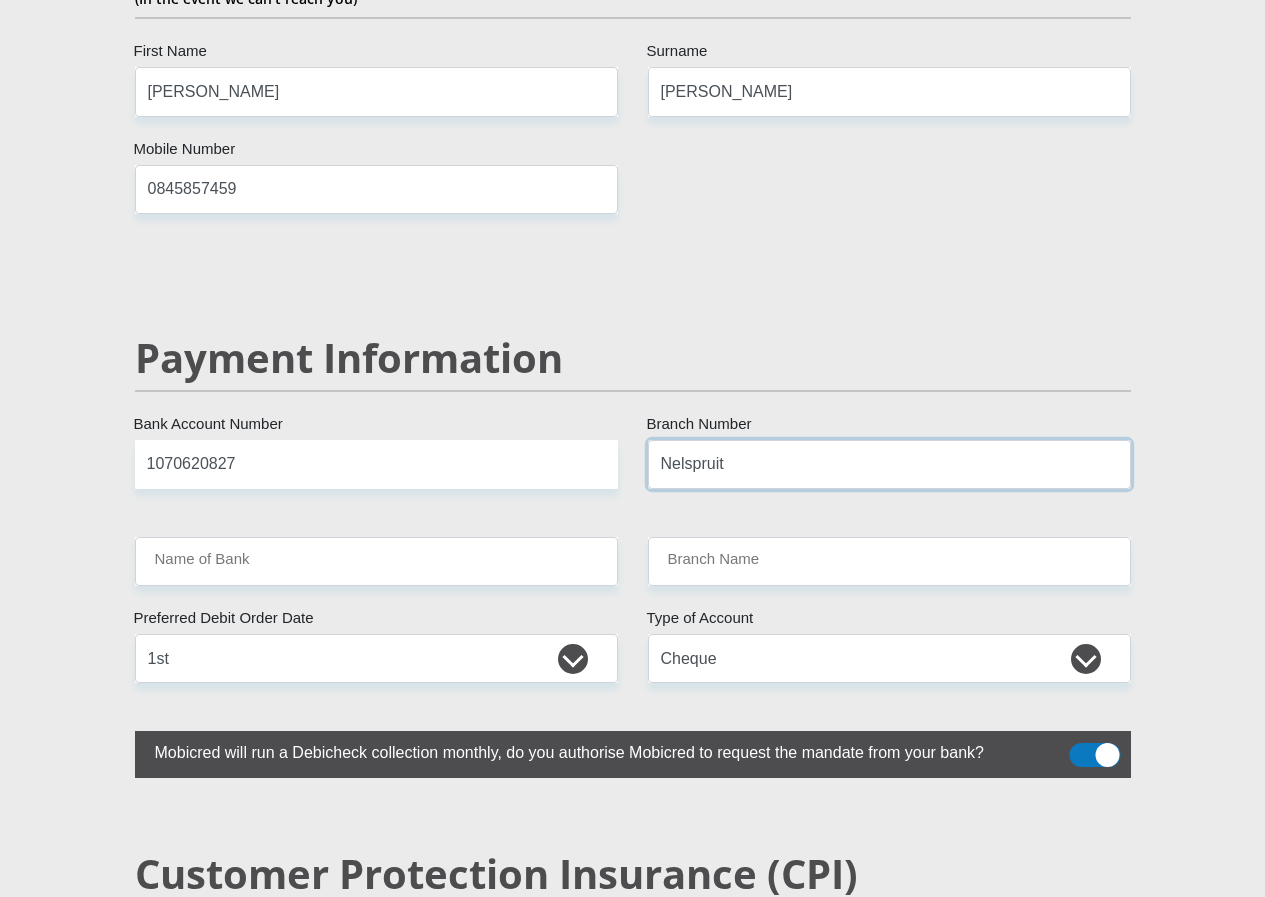 click on "Nelspruit" at bounding box center [889, 464] 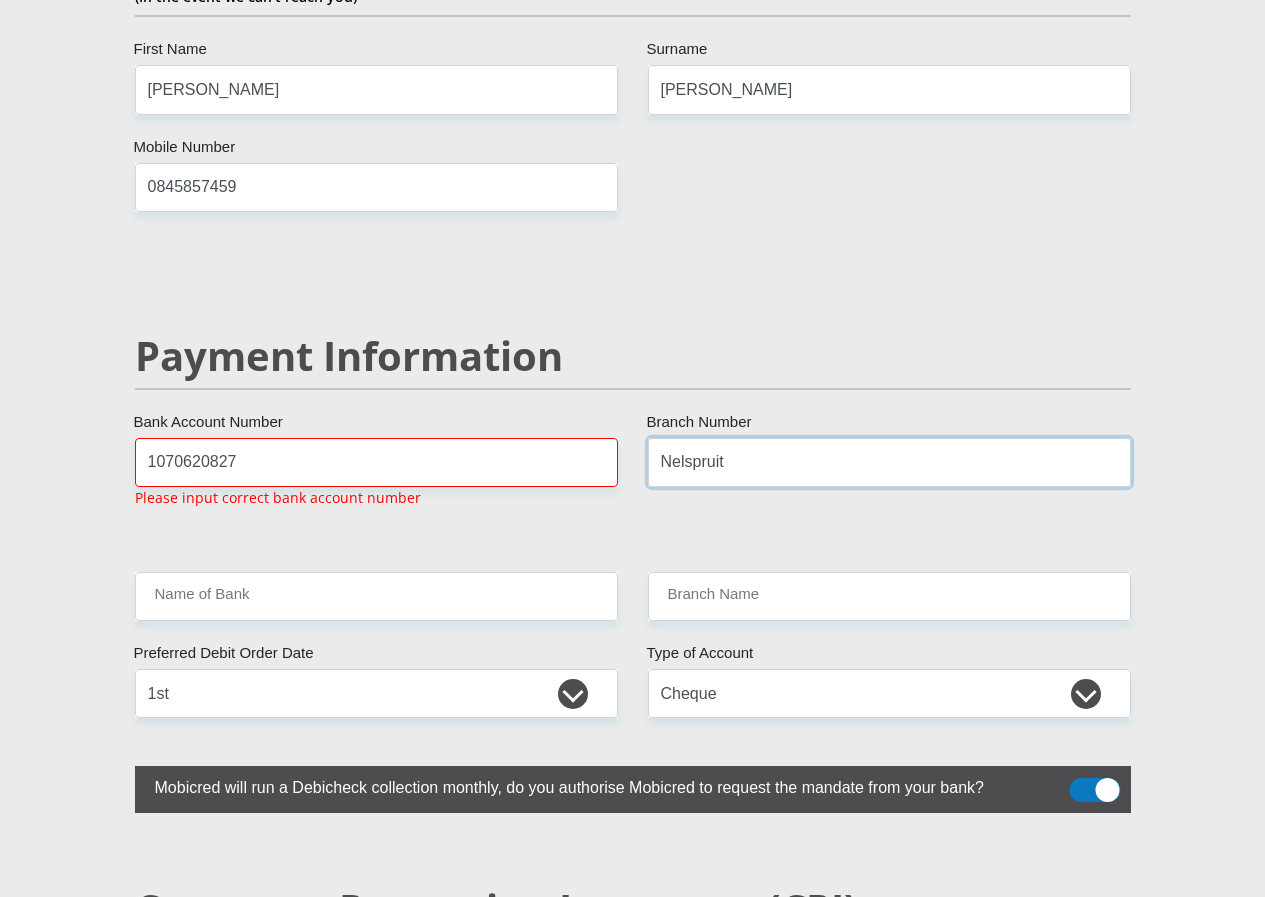 click on "Nelspruit" at bounding box center (889, 462) 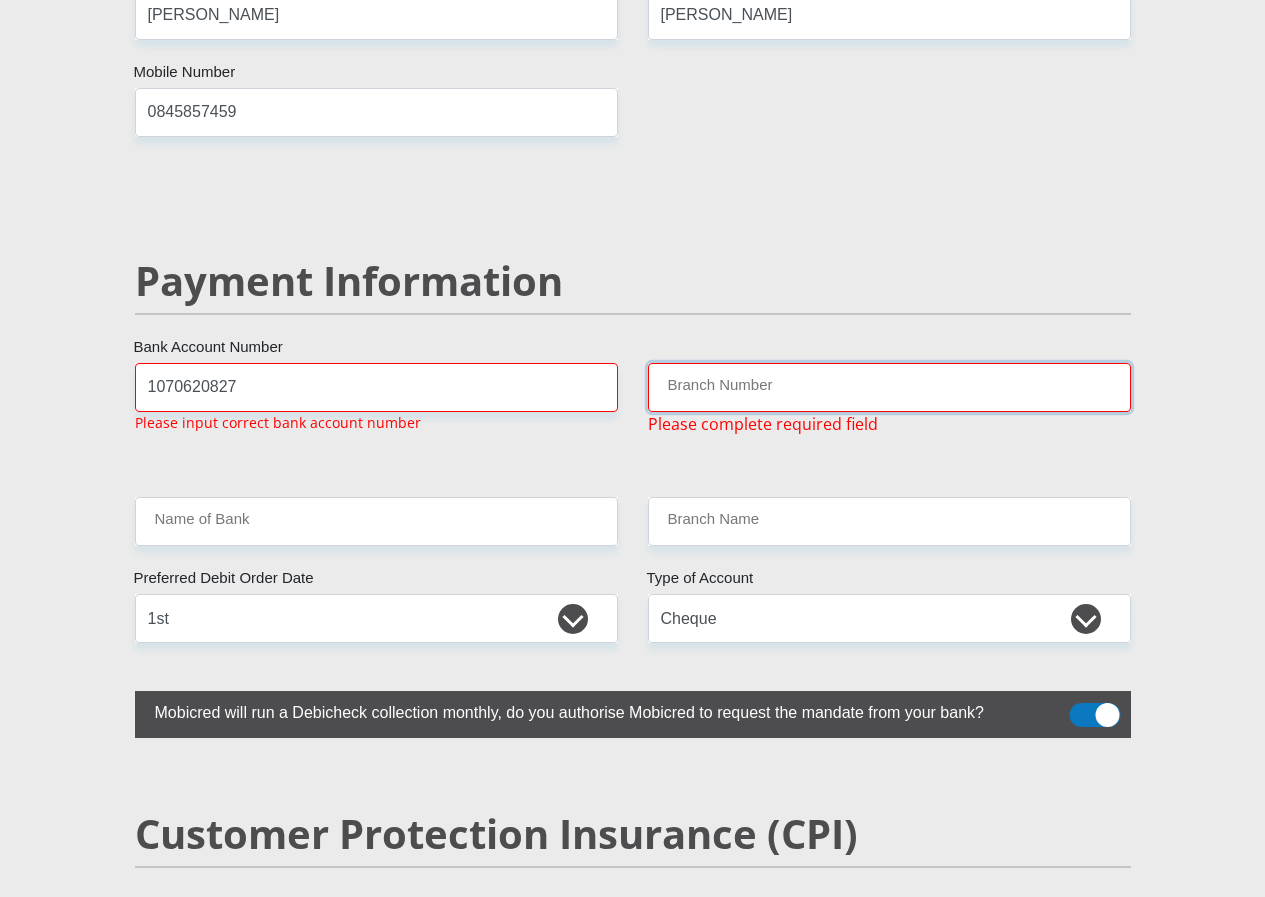 scroll, scrollTop: 3778, scrollLeft: 0, axis: vertical 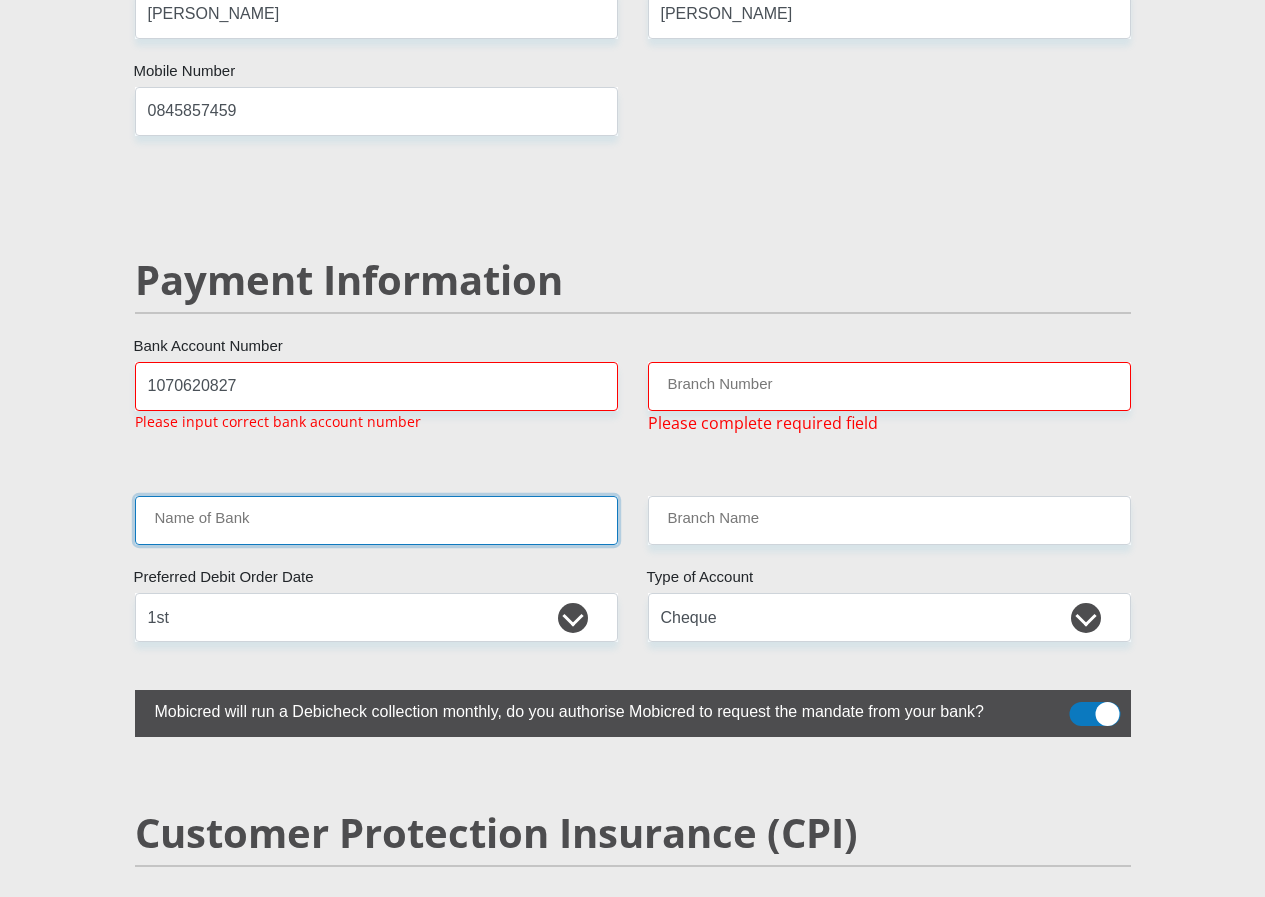 click on "Name of Bank" at bounding box center (376, 520) 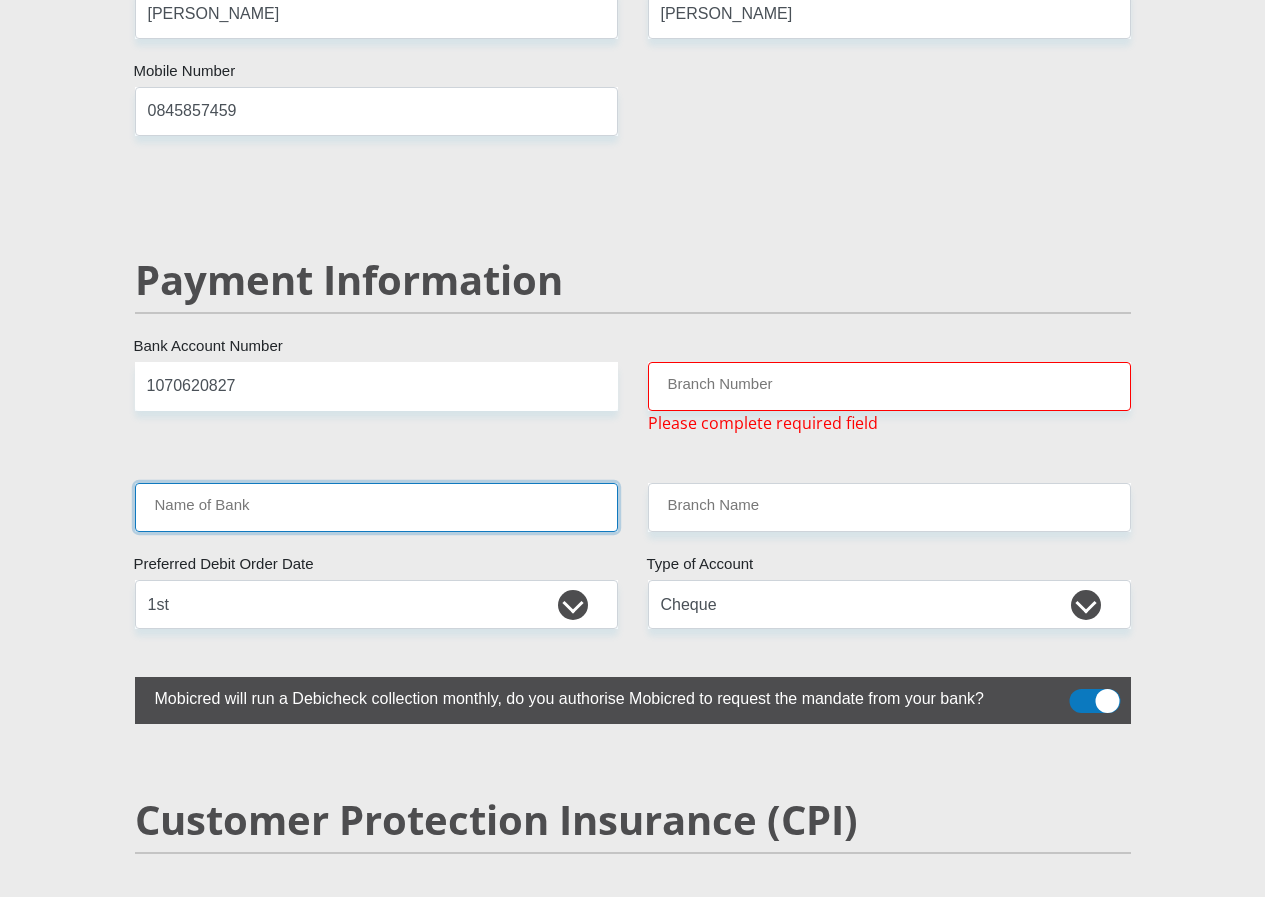 click on "Name of Bank" at bounding box center (376, 507) 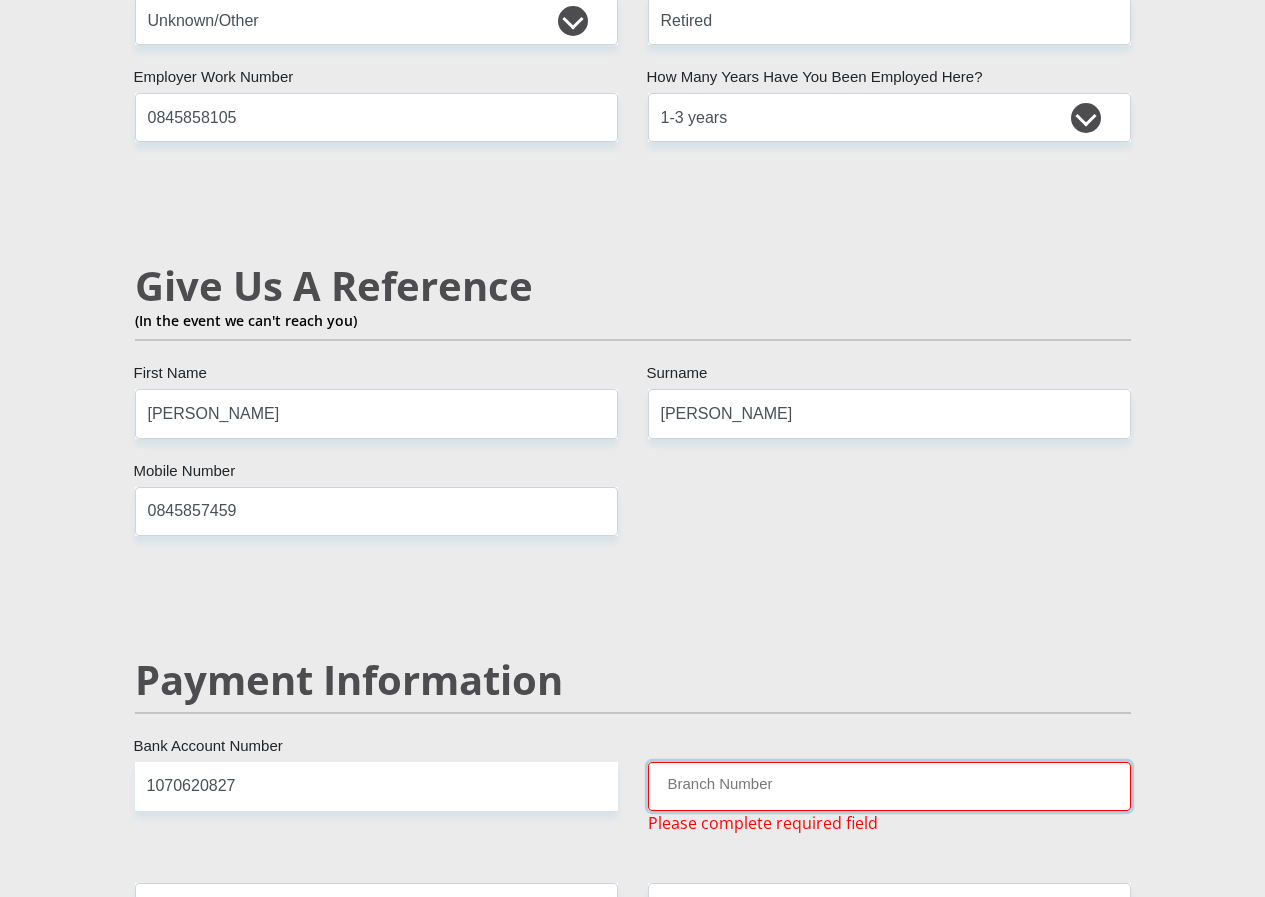 click on "Branch Number" at bounding box center [889, 786] 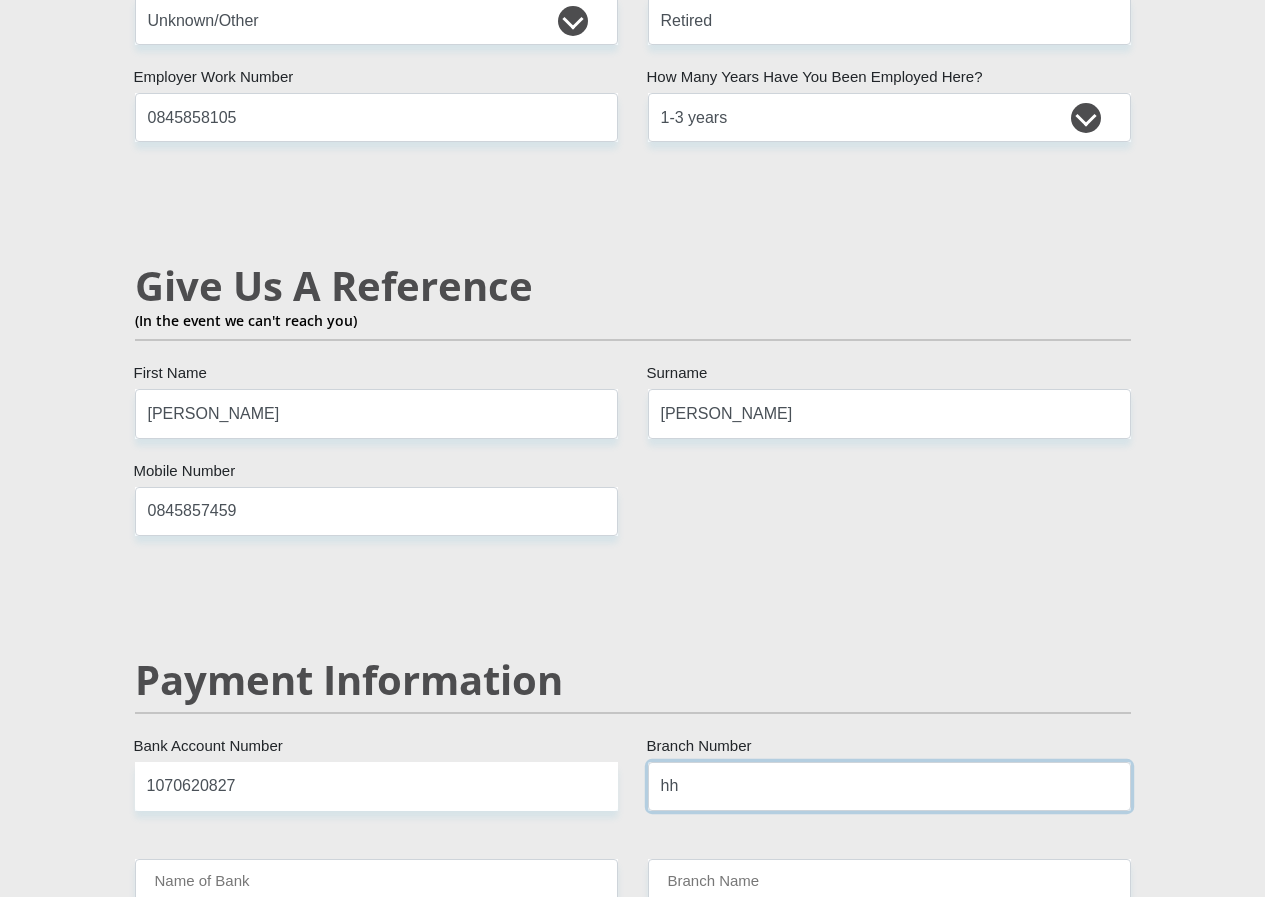 type on "h" 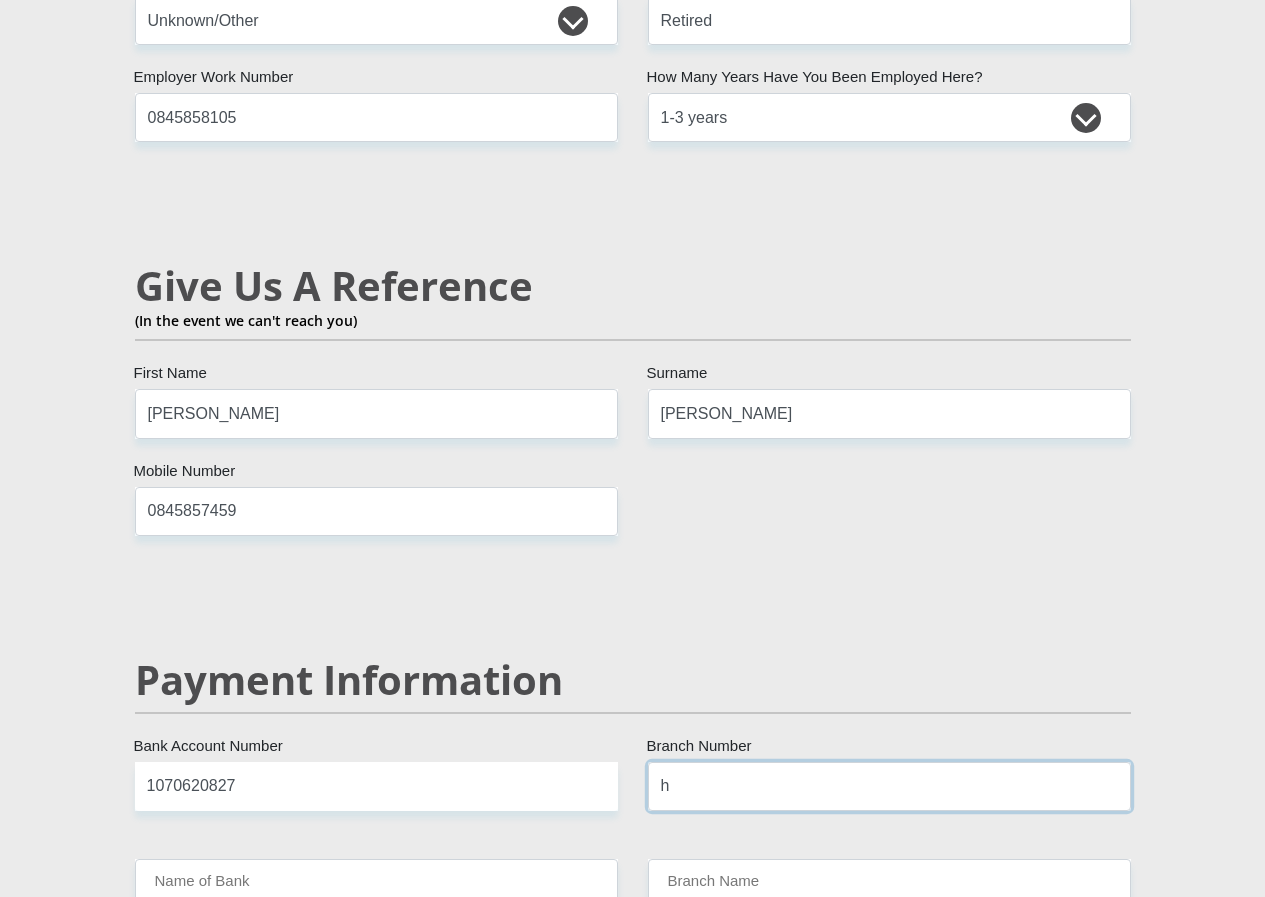 type 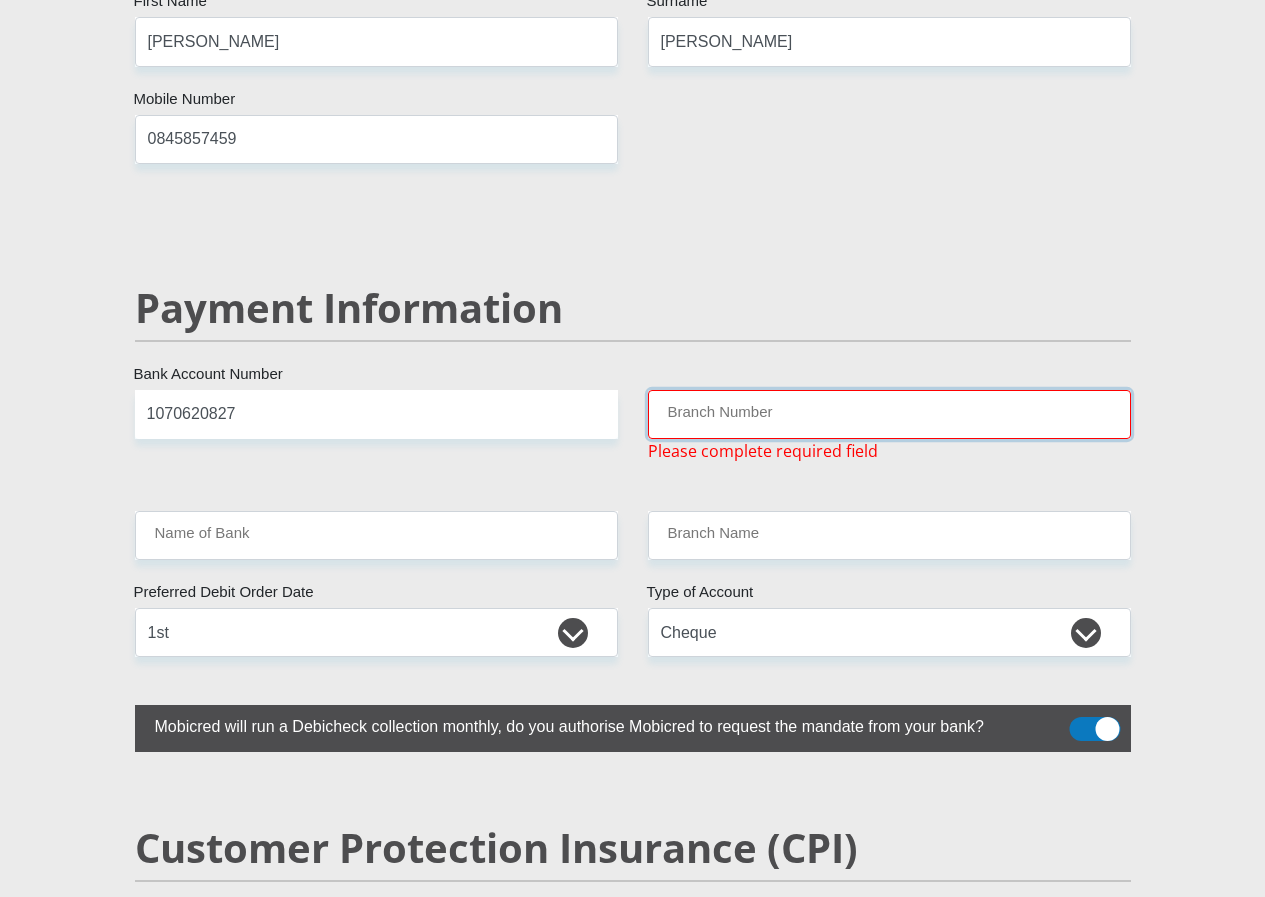 scroll, scrollTop: 3778, scrollLeft: 0, axis: vertical 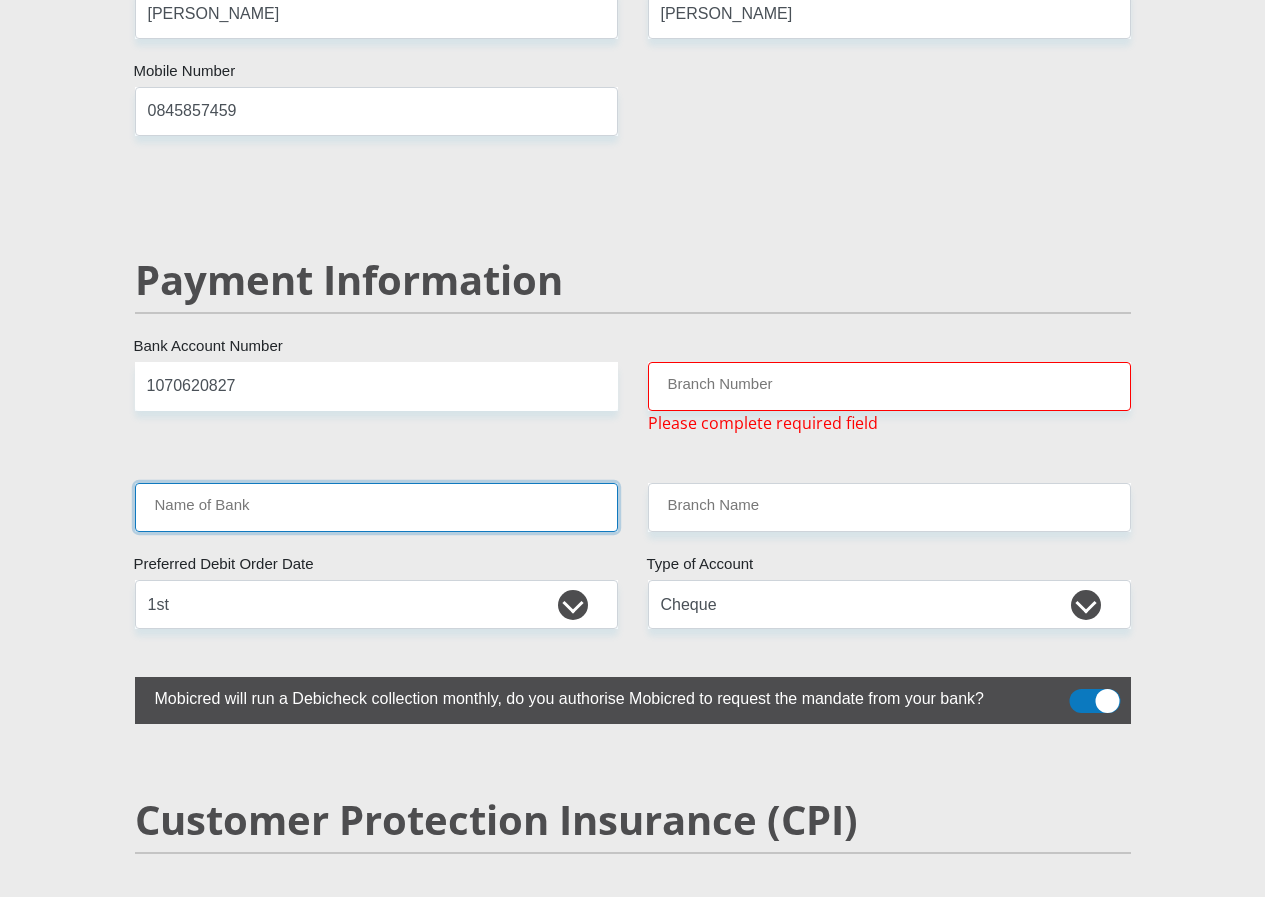 click on "Name of Bank" at bounding box center [376, 507] 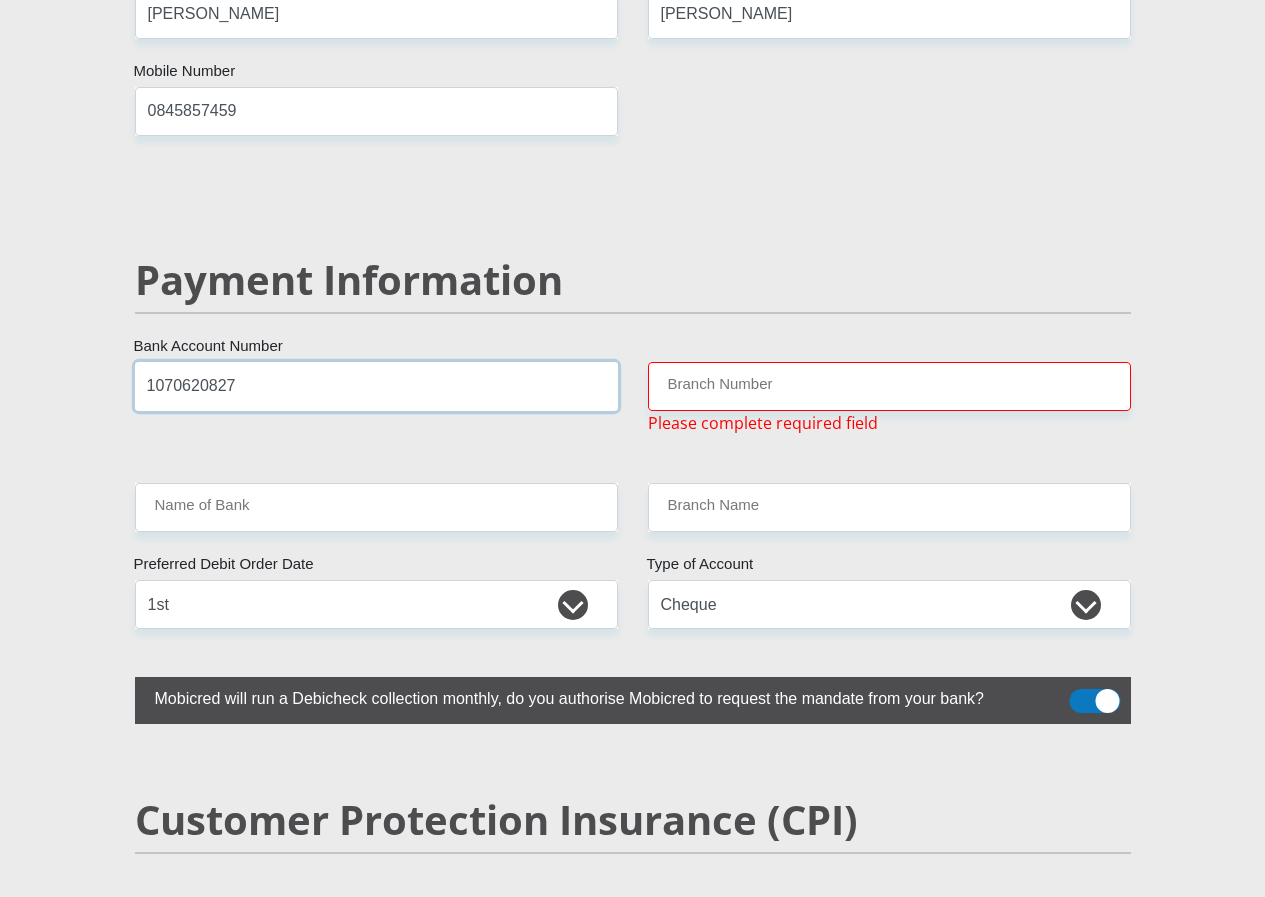 click on "1070620827" at bounding box center [376, 386] 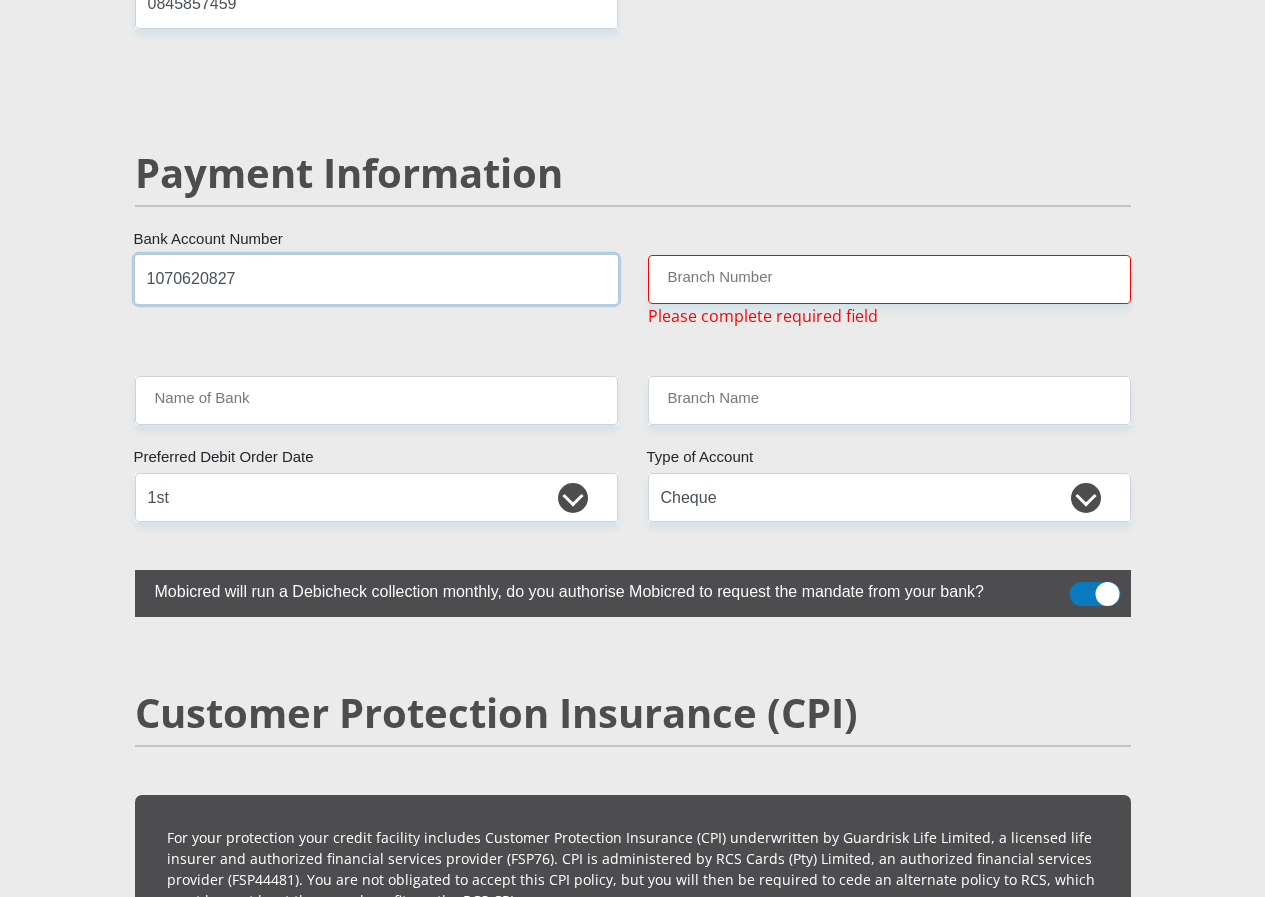 scroll, scrollTop: 3878, scrollLeft: 0, axis: vertical 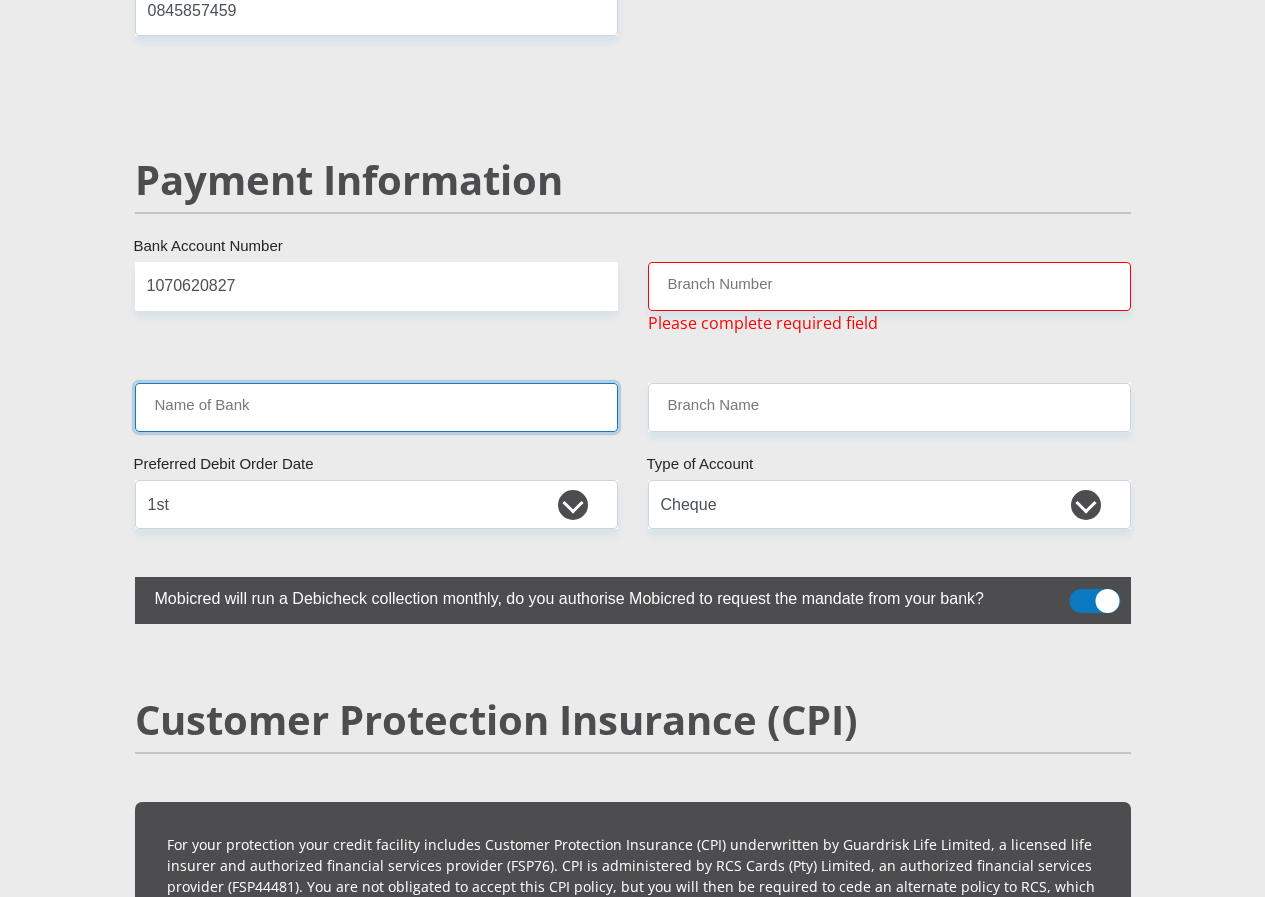 click on "Name of Bank" at bounding box center (376, 407) 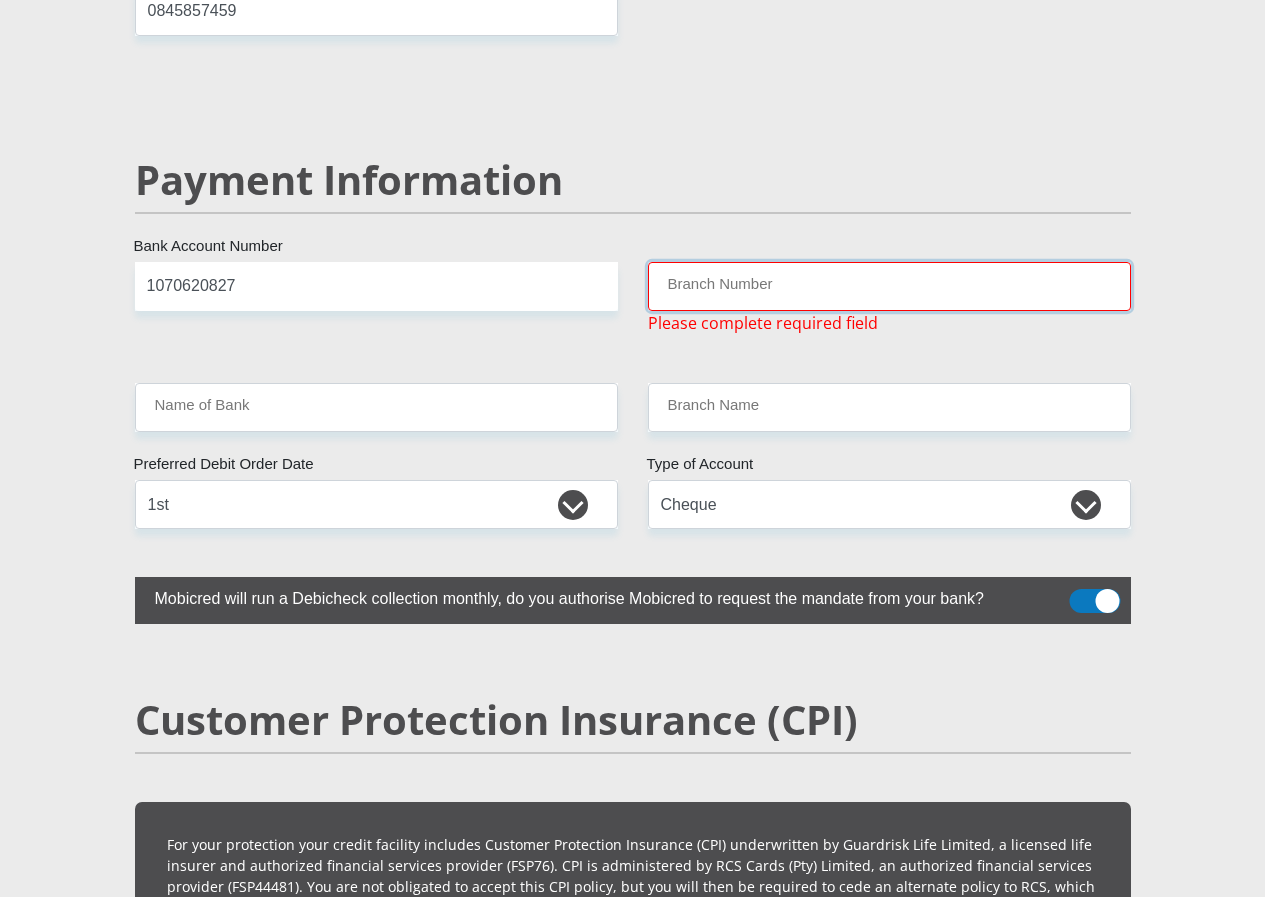 click on "Branch Number" at bounding box center (889, 286) 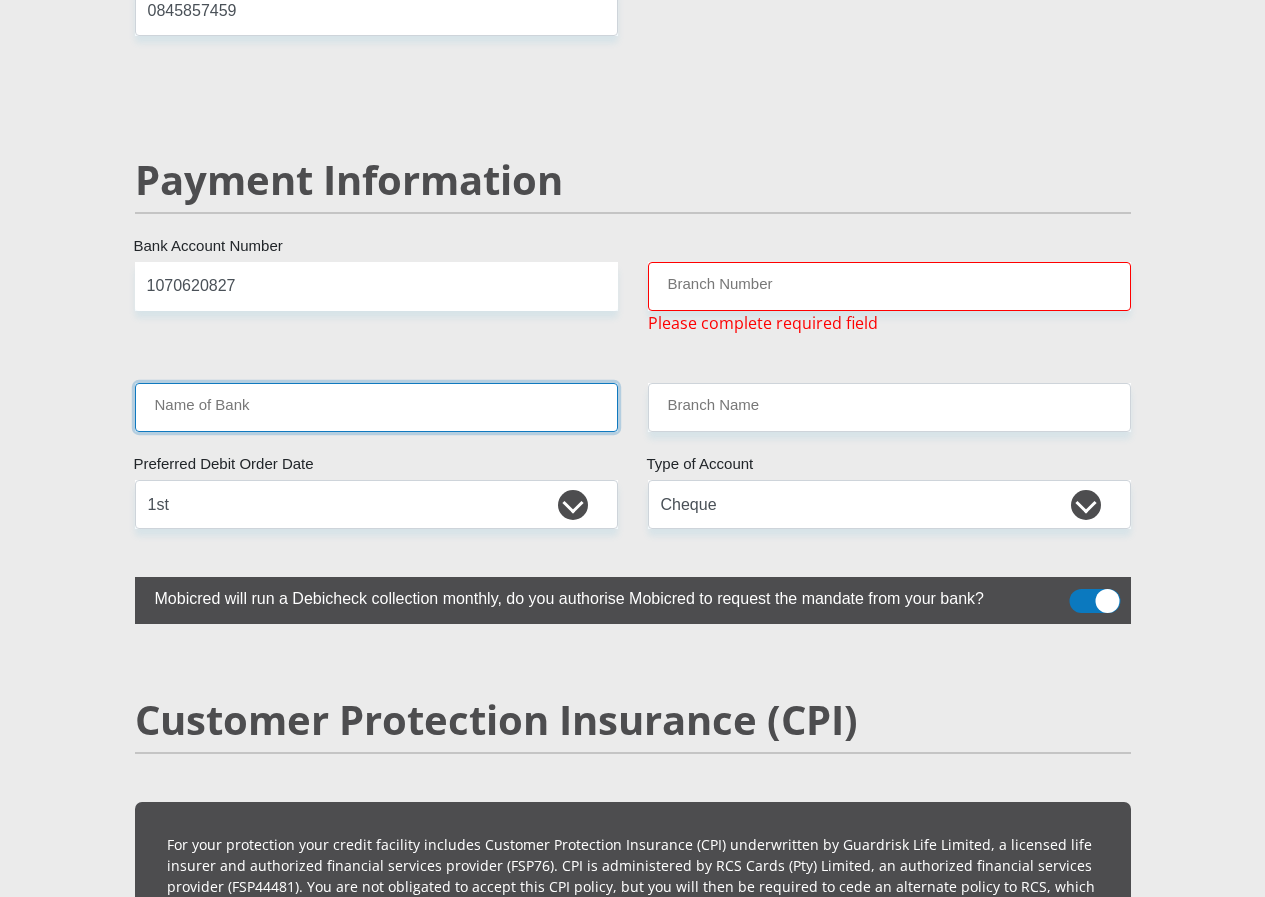 click on "Name of Bank" at bounding box center (376, 407) 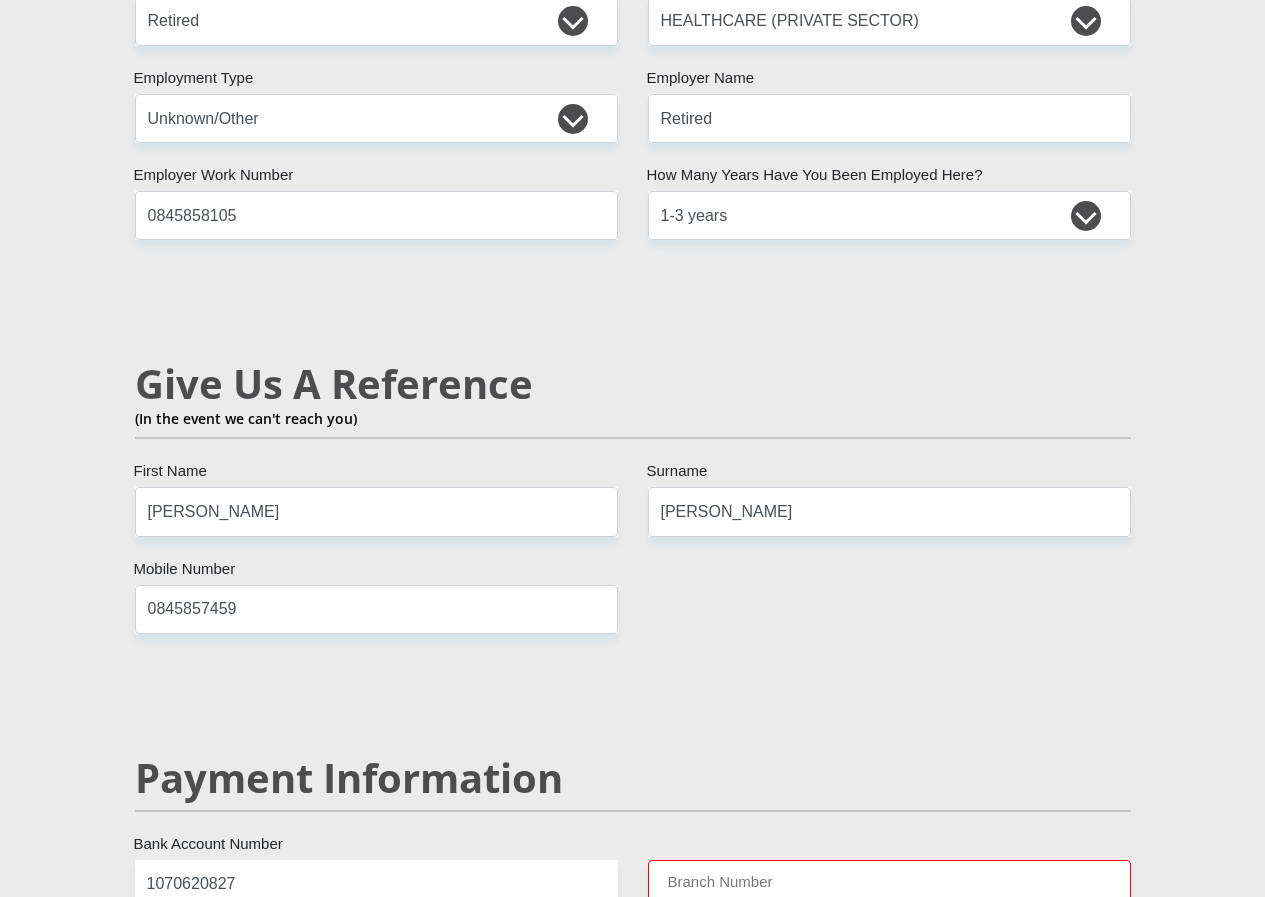 scroll, scrollTop: 3600, scrollLeft: 0, axis: vertical 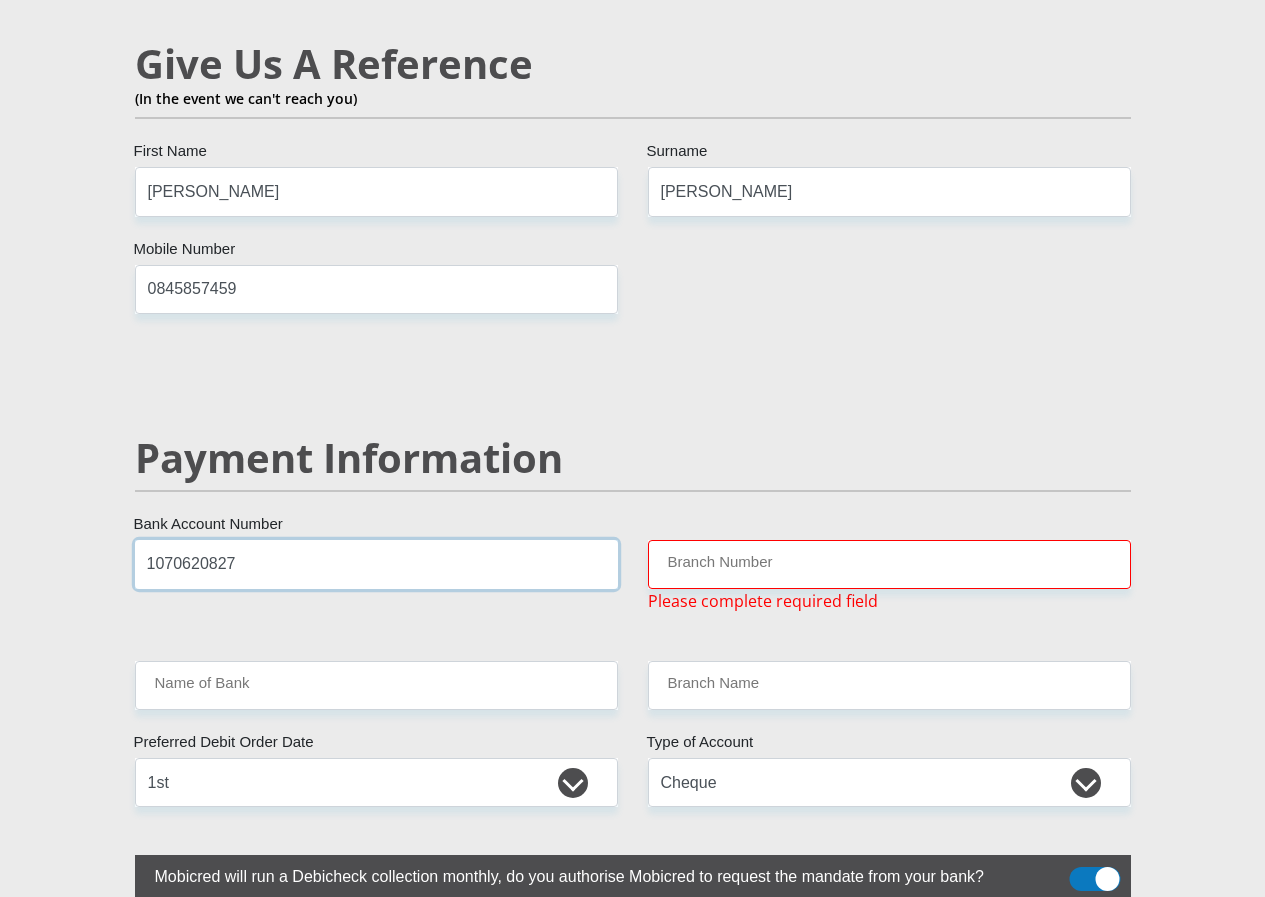 drag, startPoint x: 258, startPoint y: 450, endPoint x: 117, endPoint y: 492, distance: 147.12239 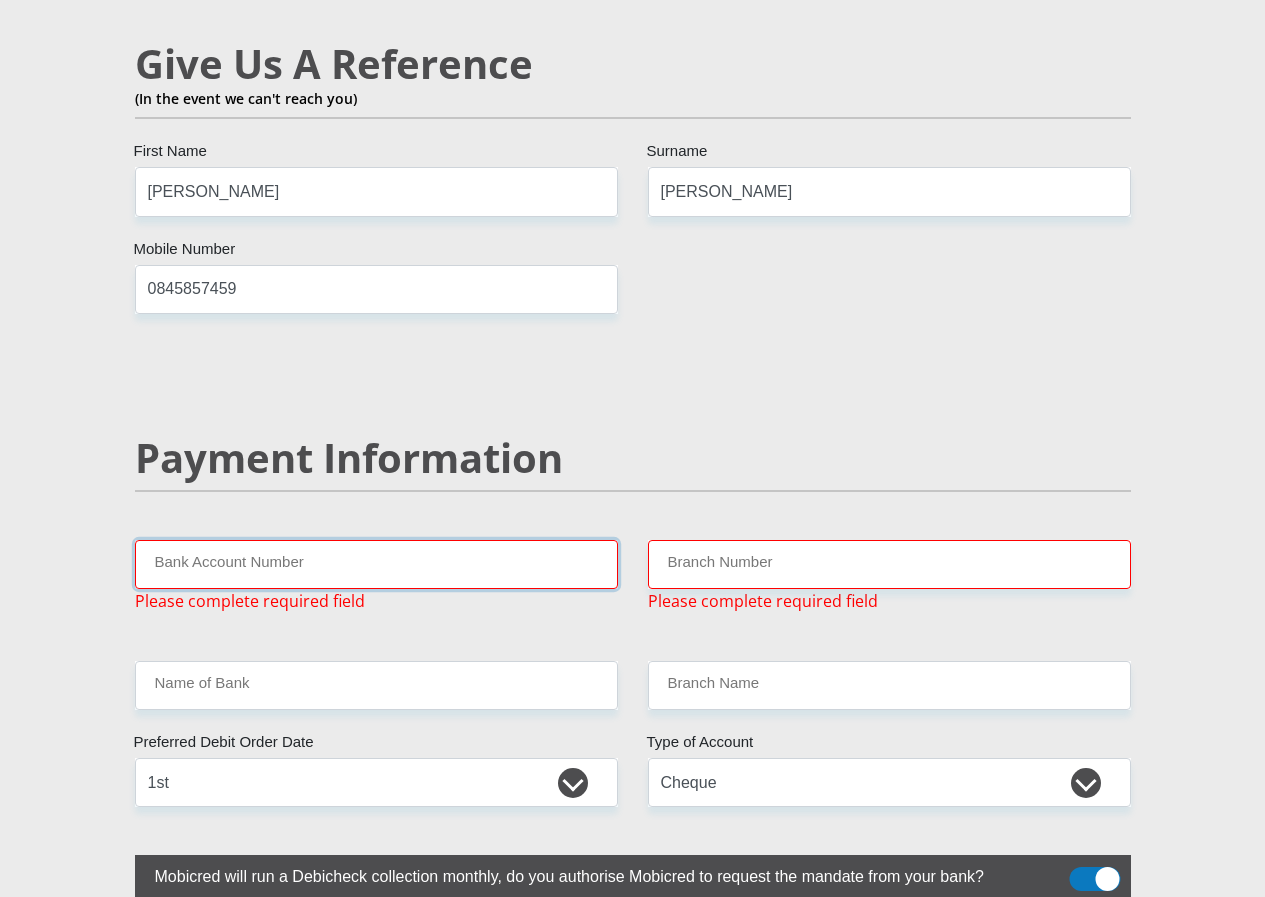 scroll, scrollTop: 3700, scrollLeft: 0, axis: vertical 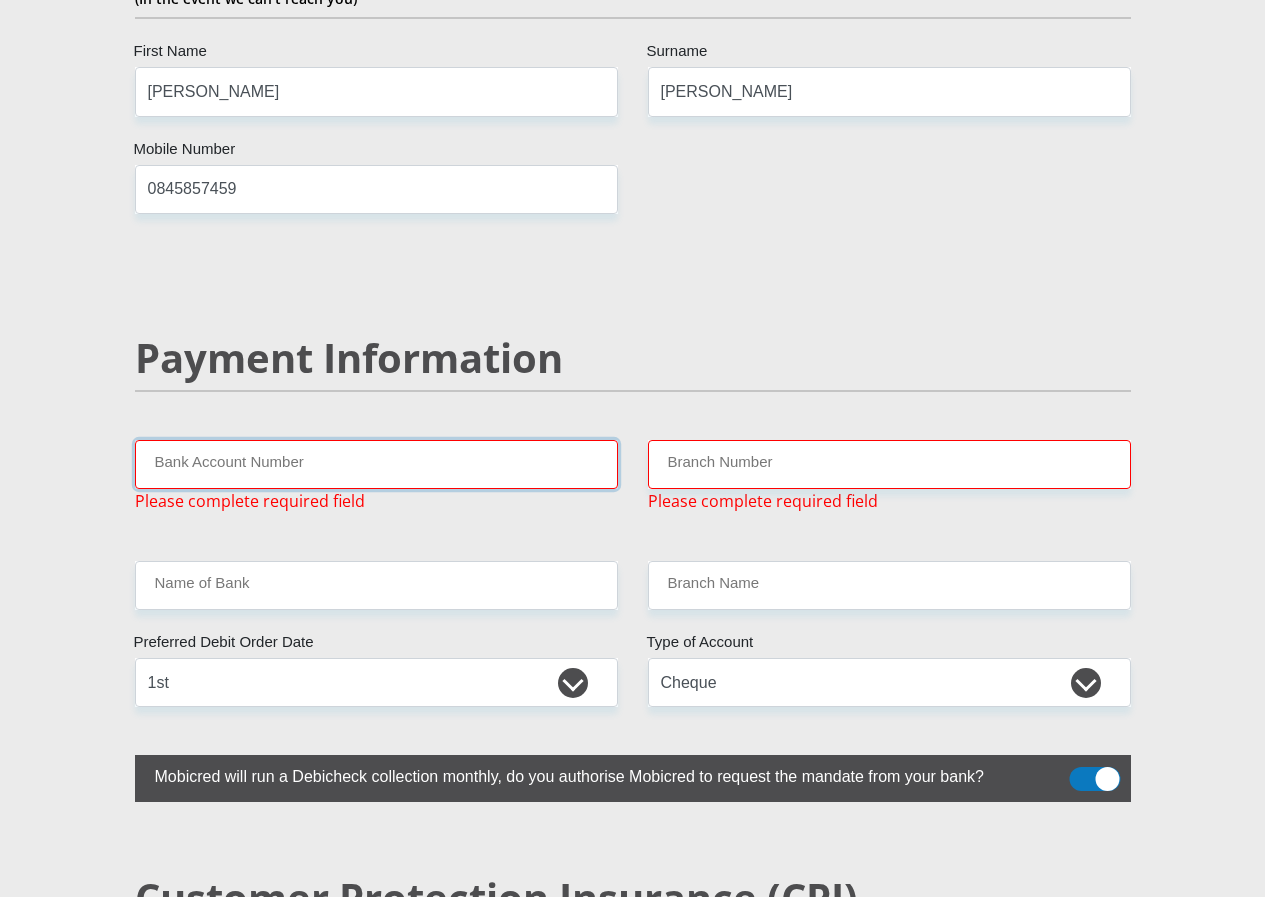 click on "Bank Account Number" at bounding box center (376, 464) 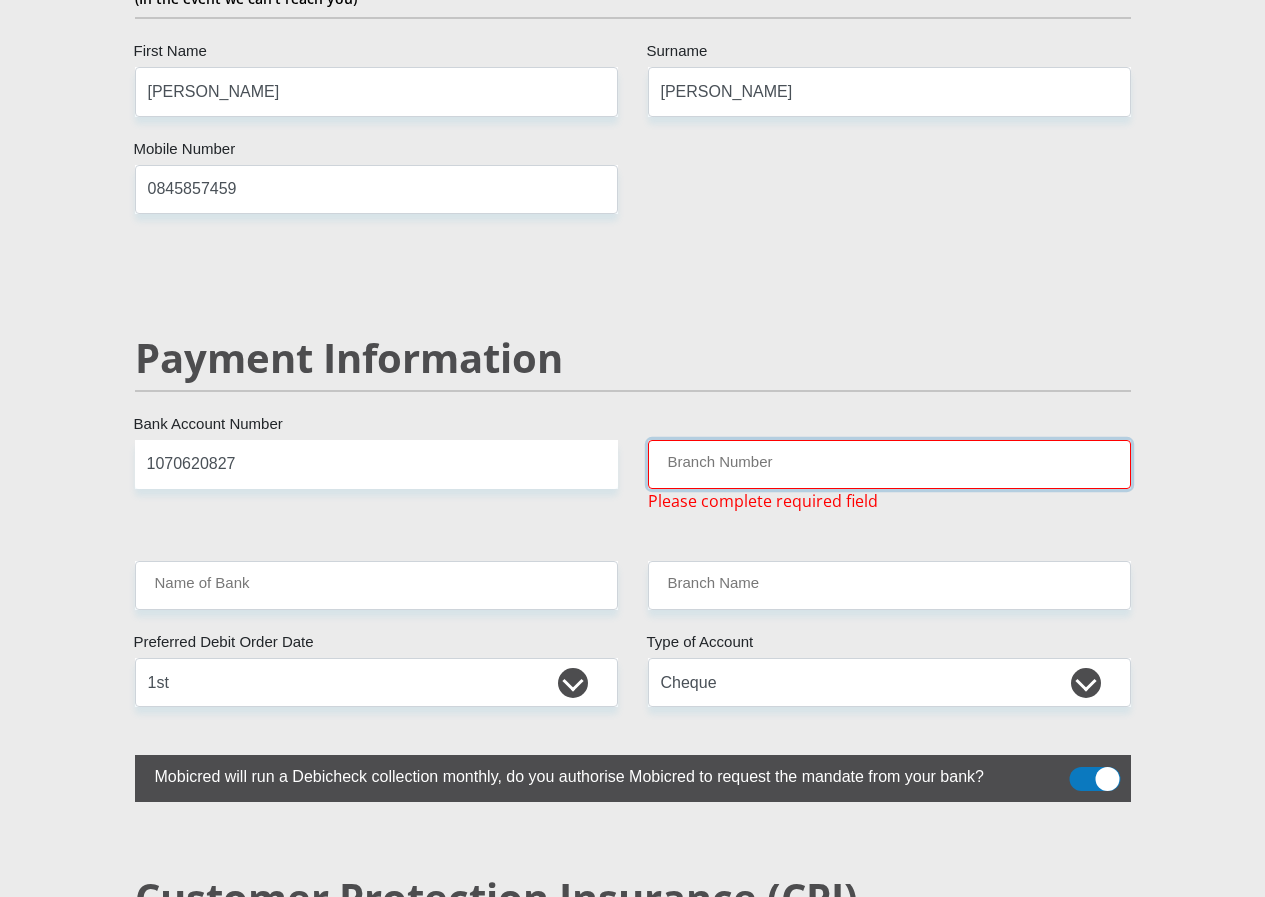 click on "Branch Number" at bounding box center [889, 464] 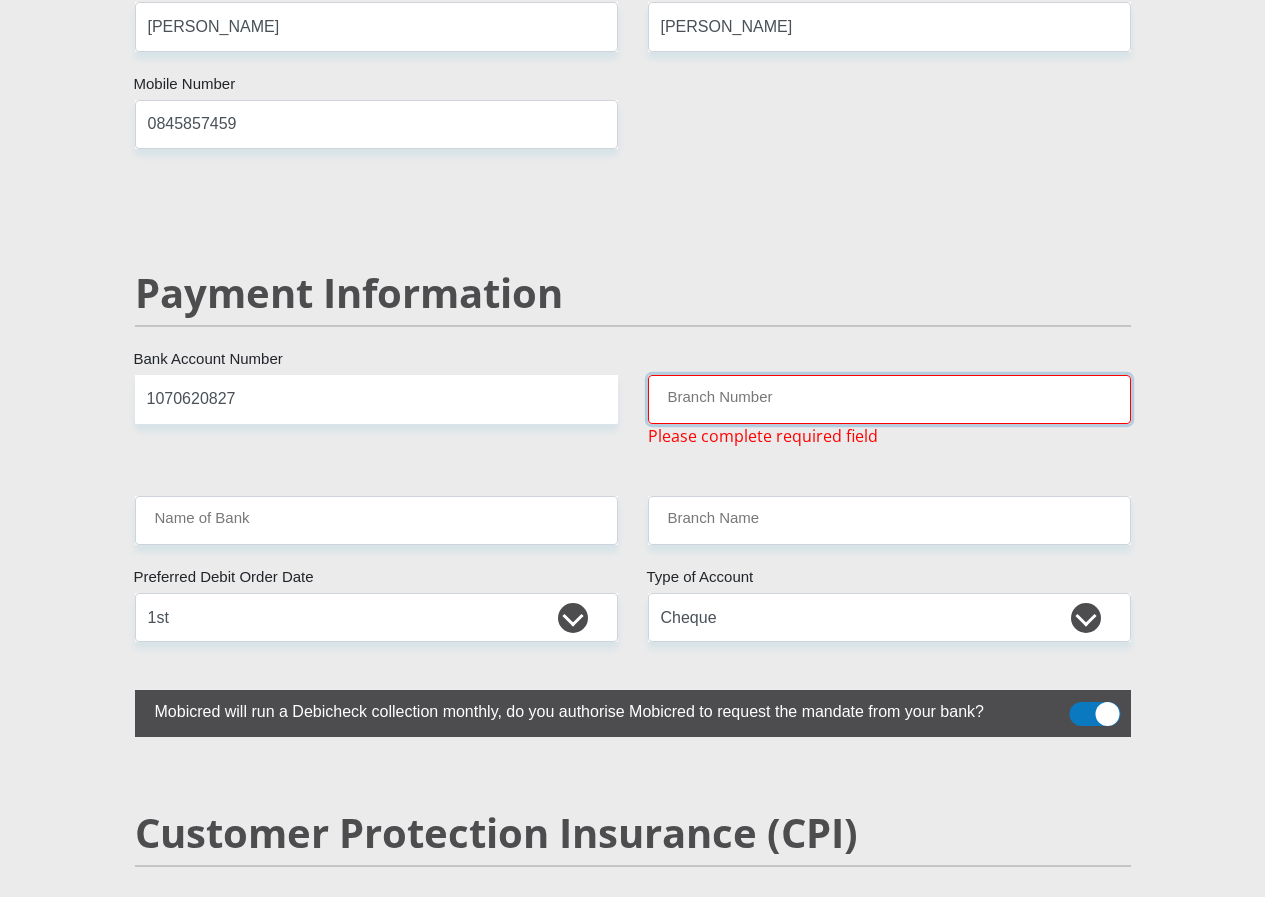 scroll, scrollTop: 3800, scrollLeft: 0, axis: vertical 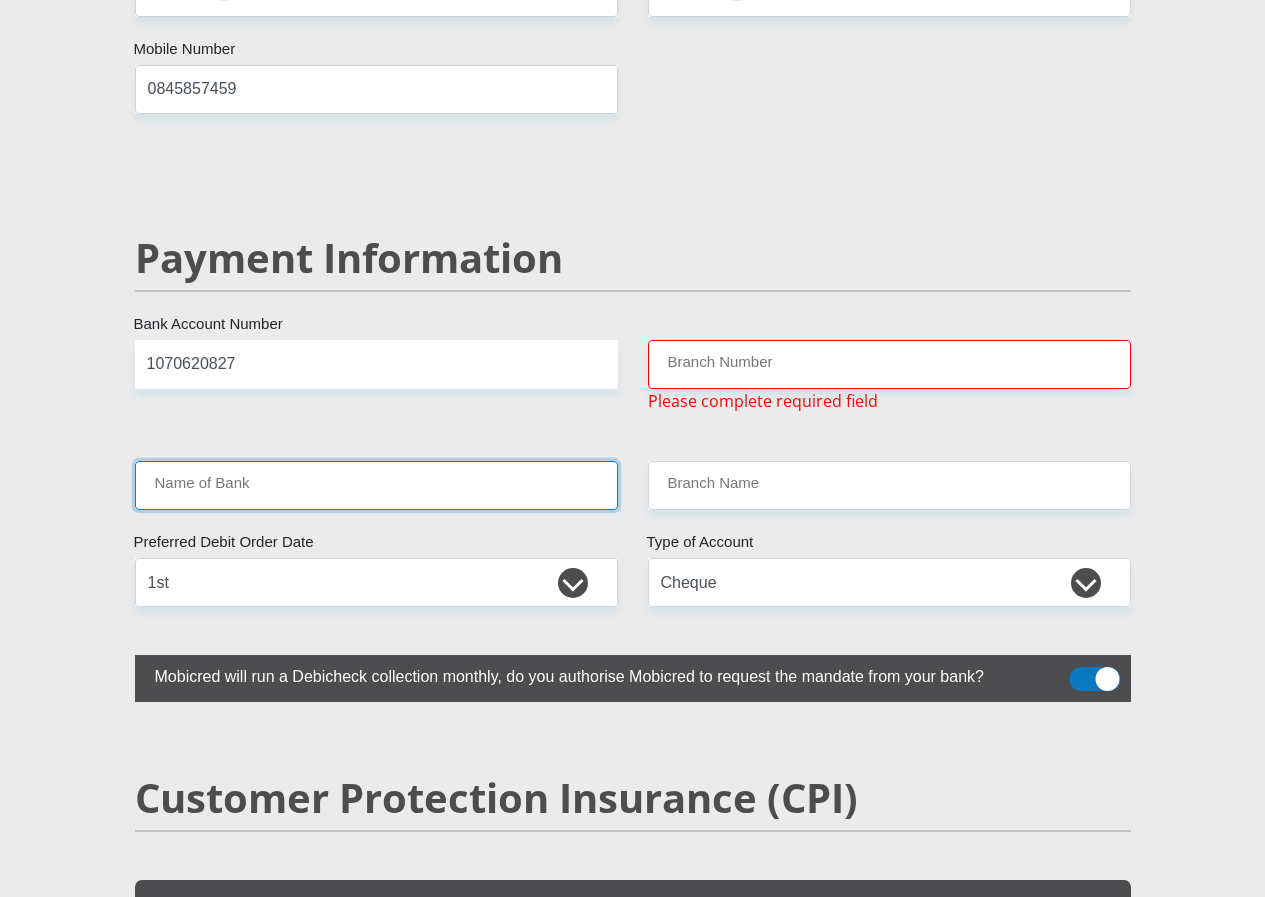 click on "Name of Bank" at bounding box center [376, 485] 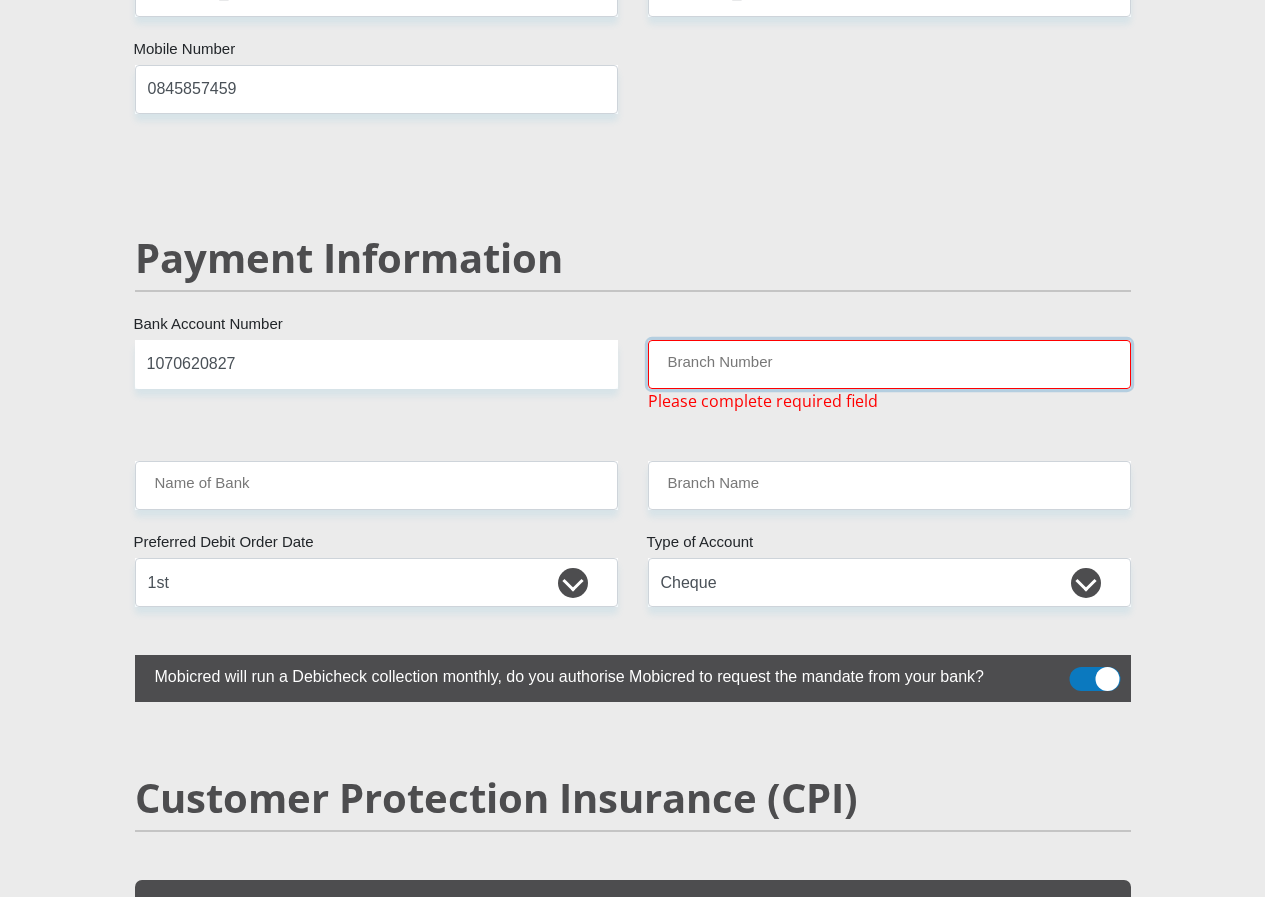 click on "Branch Number" at bounding box center (889, 364) 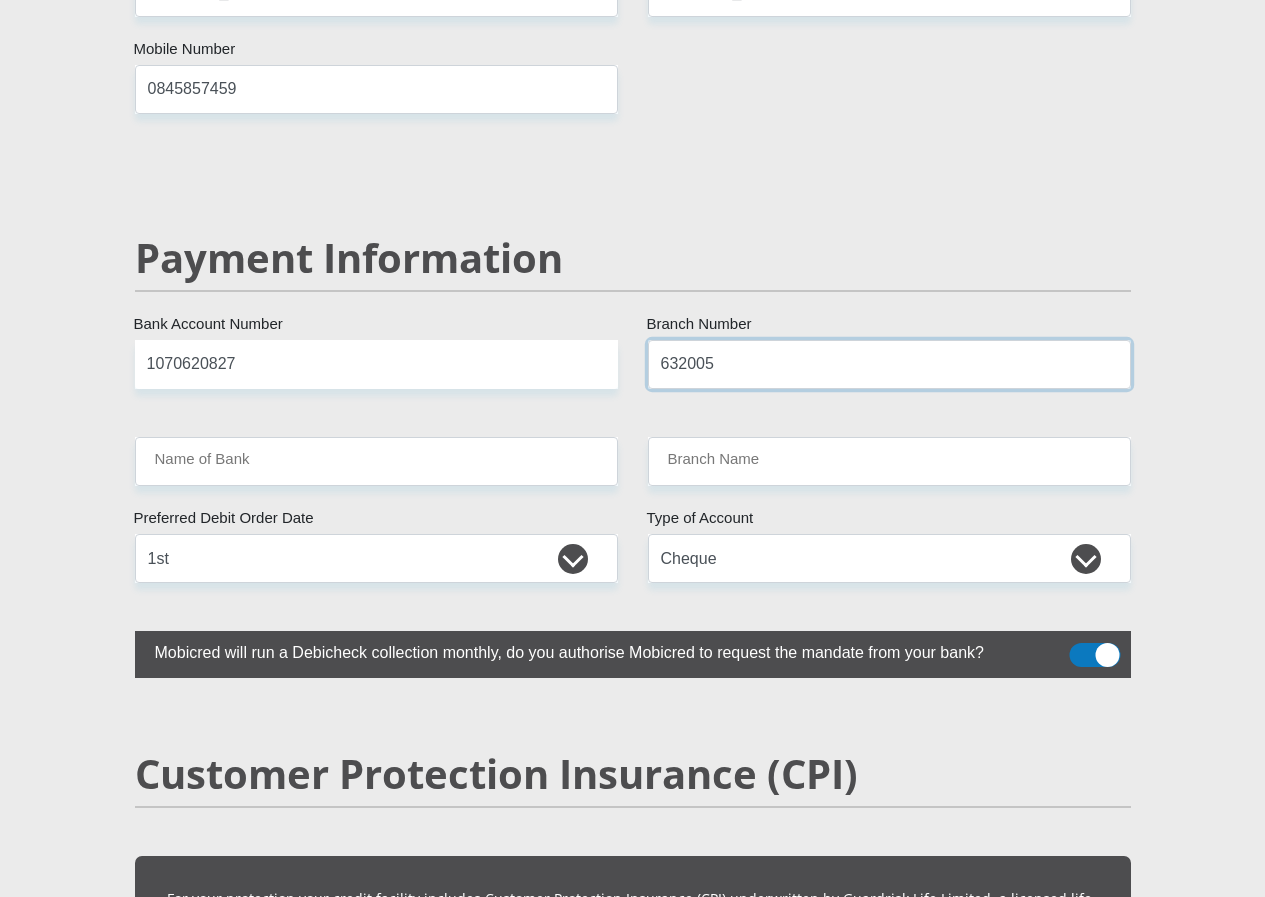 type on "632005" 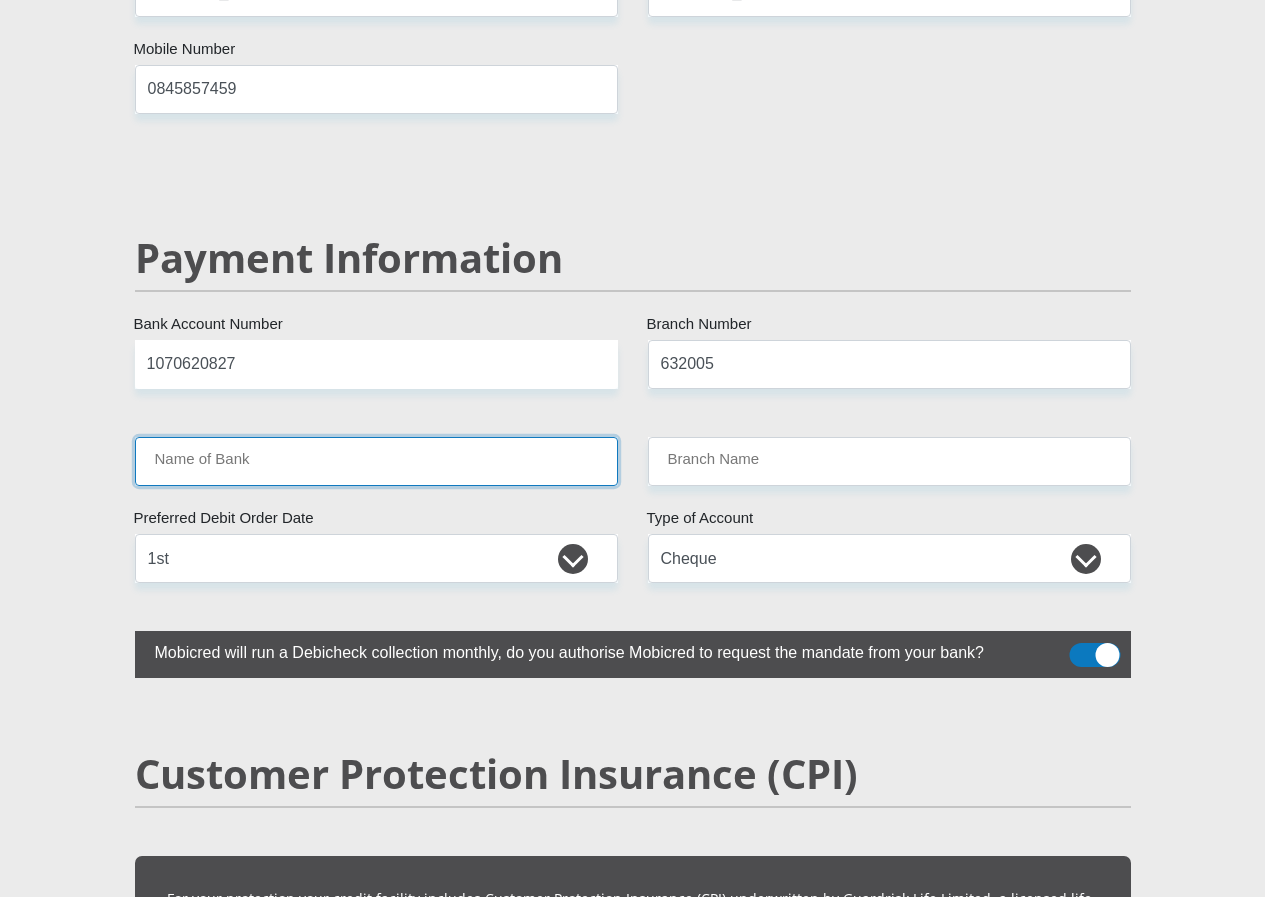 click on "Name of Bank" at bounding box center [376, 461] 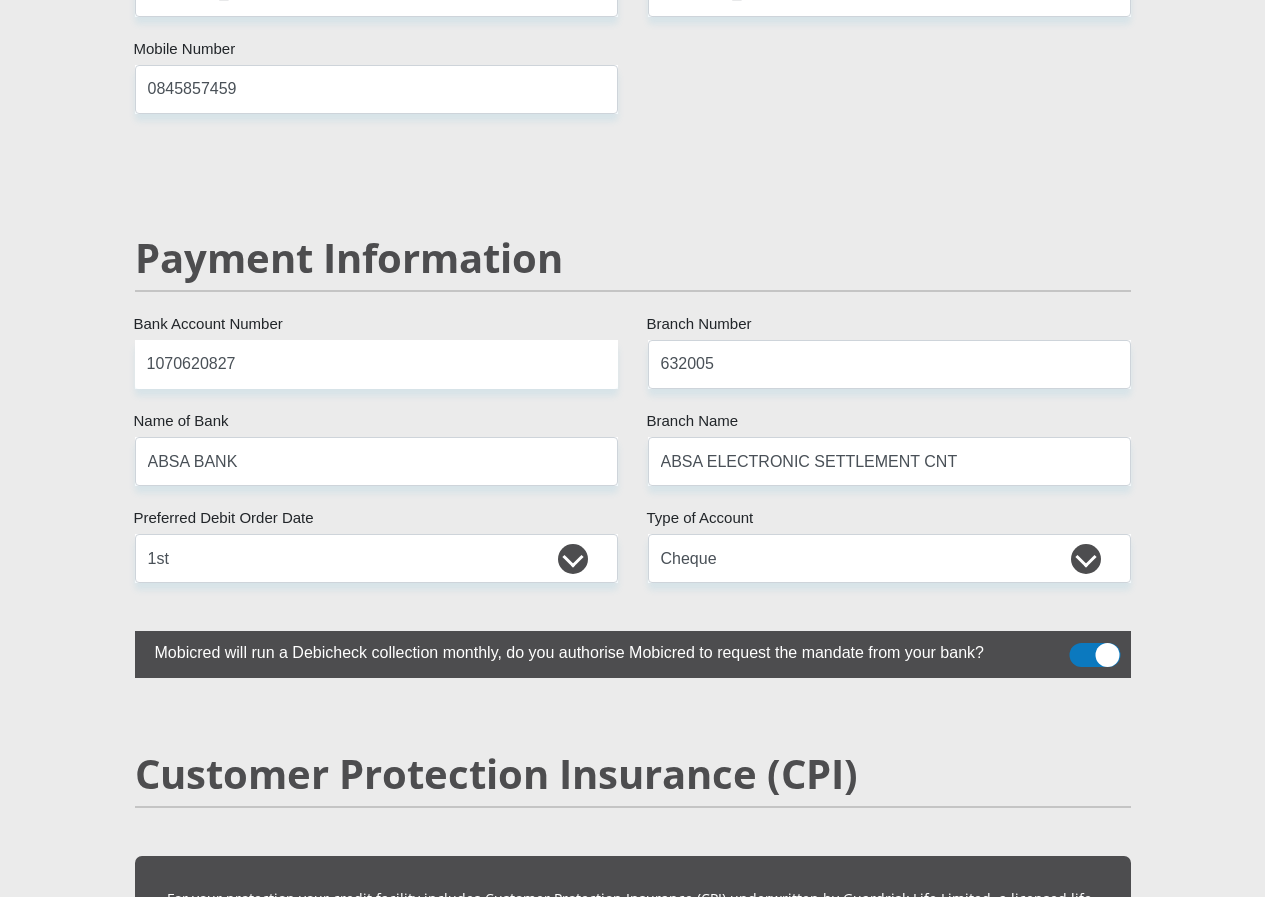 click on "Personal Details
Mr
Ms
Mrs
Dr
Other
Title
Lehana
First Name
Bierman
Surname
5809060036083
South African ID Number
Please input valid ID number
South Africa
Afghanistan
Aland Islands
Albania
Algeria
America Samoa
American Virgin Islands
Andorra
Angola
Anguilla  Antarctica" at bounding box center [633, -506] 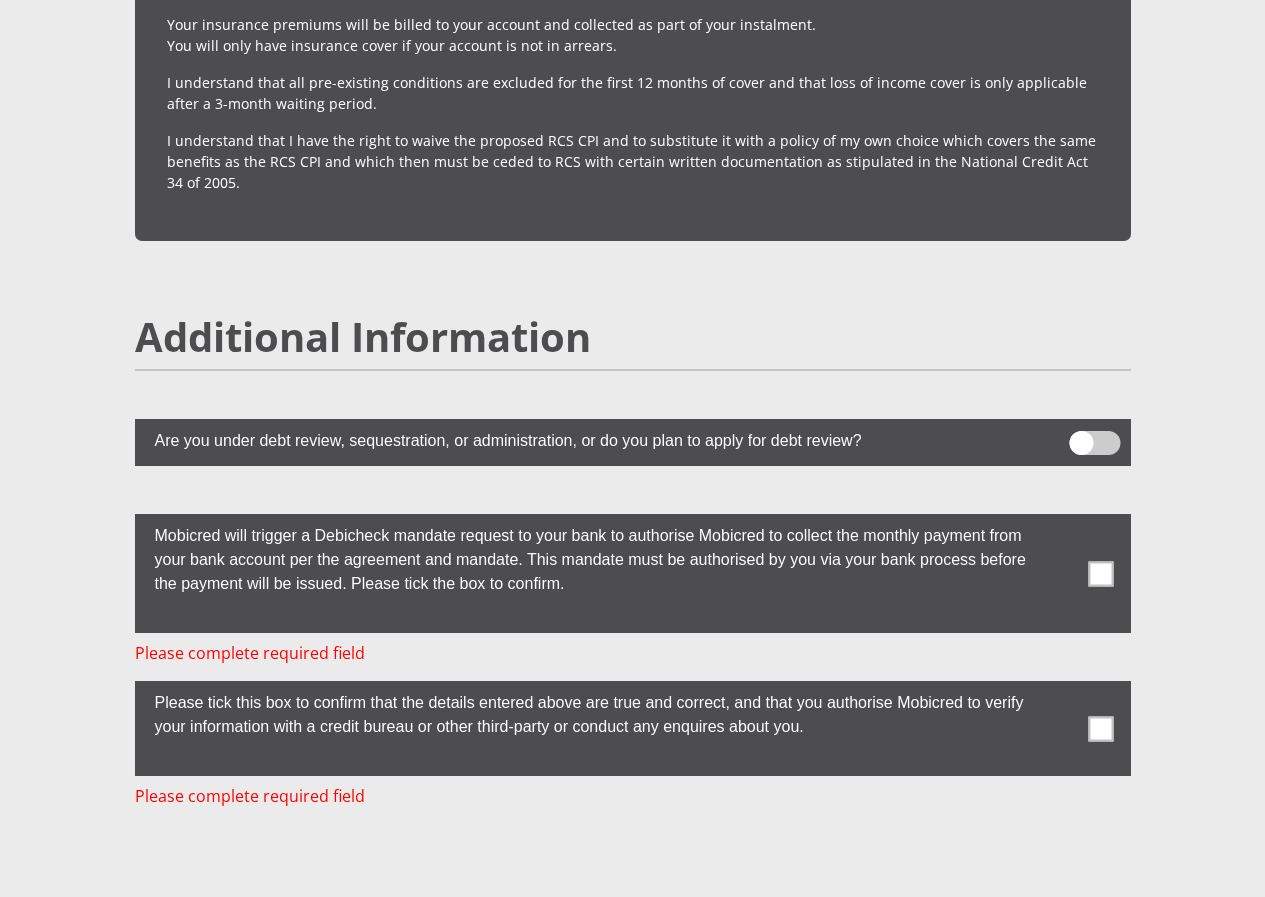 scroll, scrollTop: 5300, scrollLeft: 0, axis: vertical 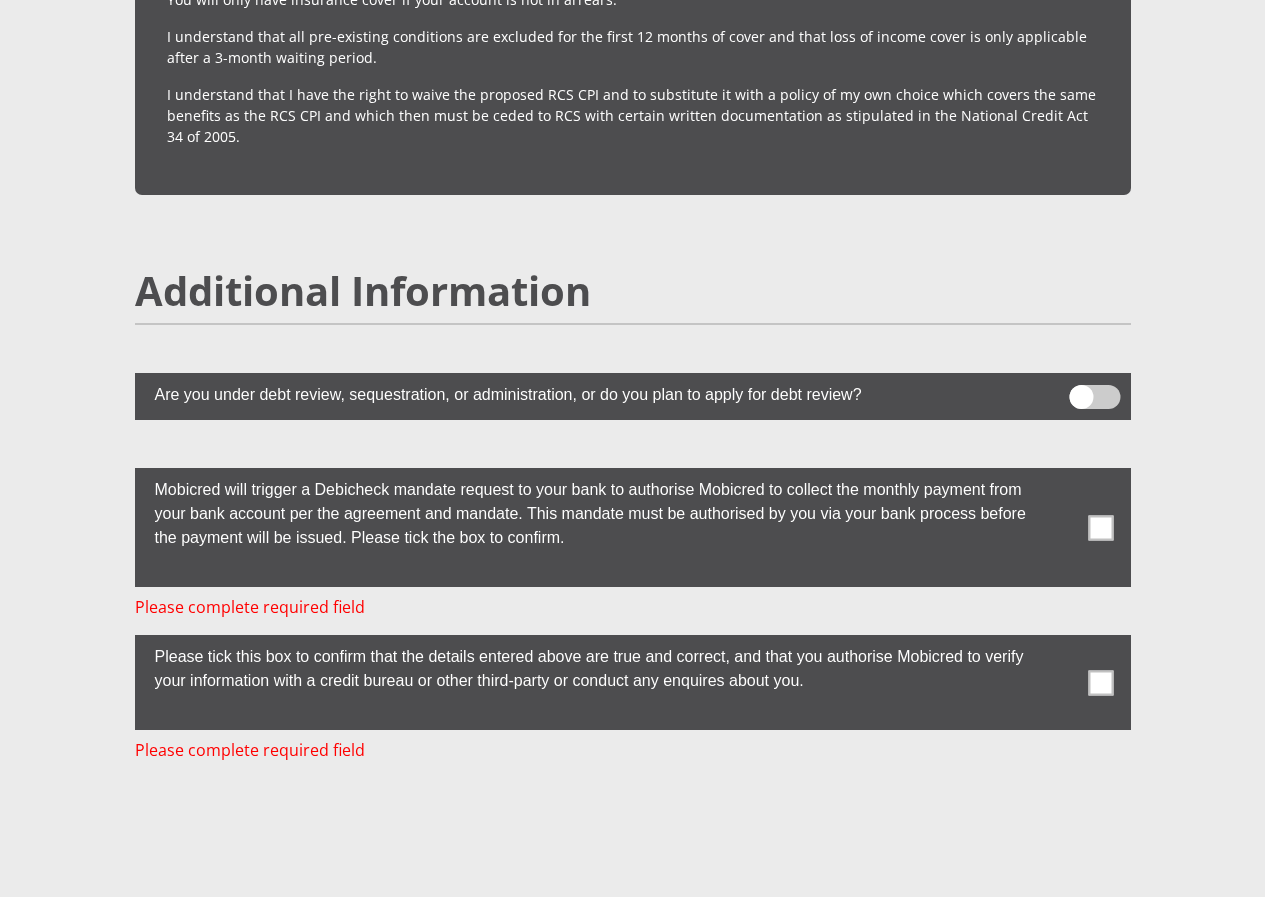 click at bounding box center (1100, 527) 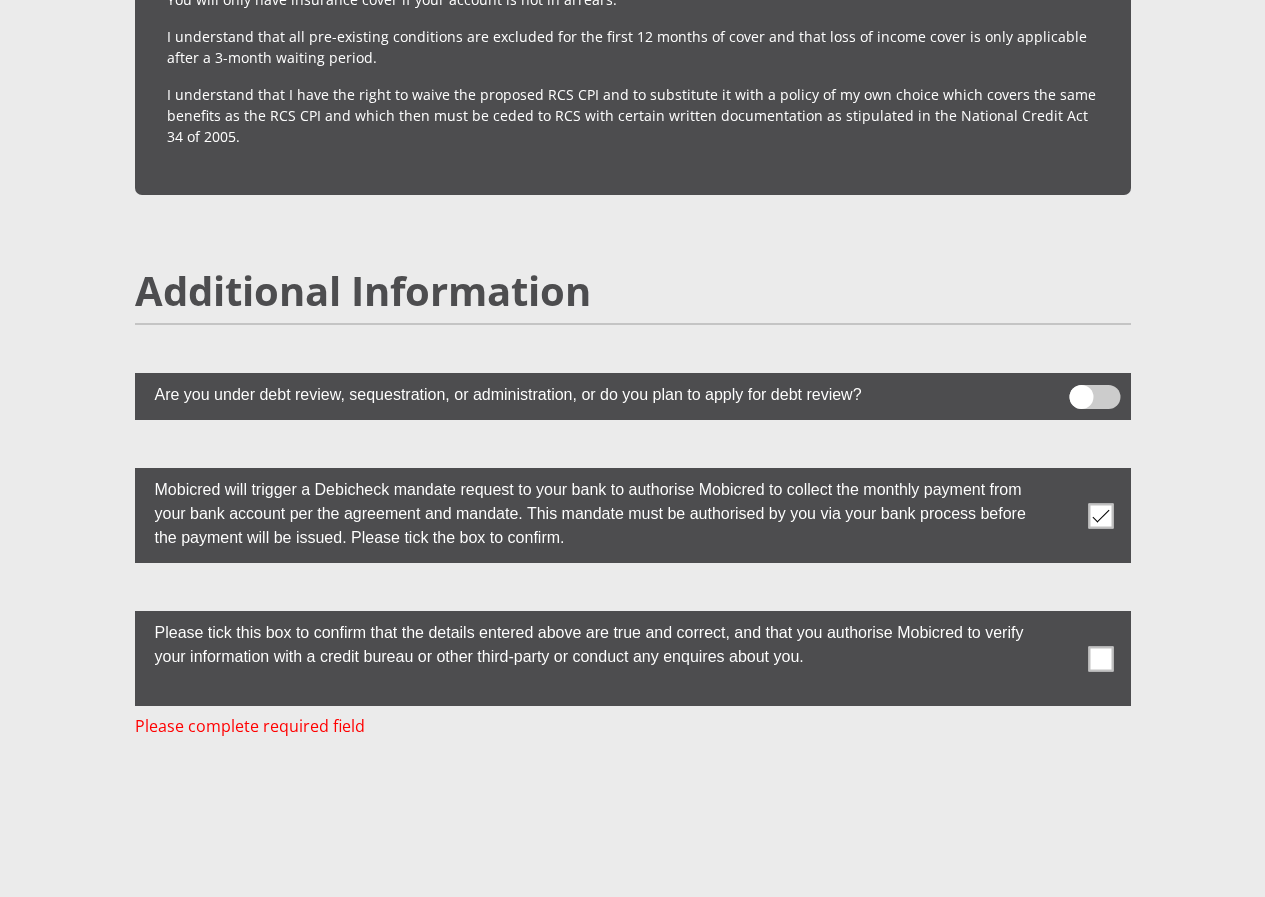click at bounding box center [1100, 658] 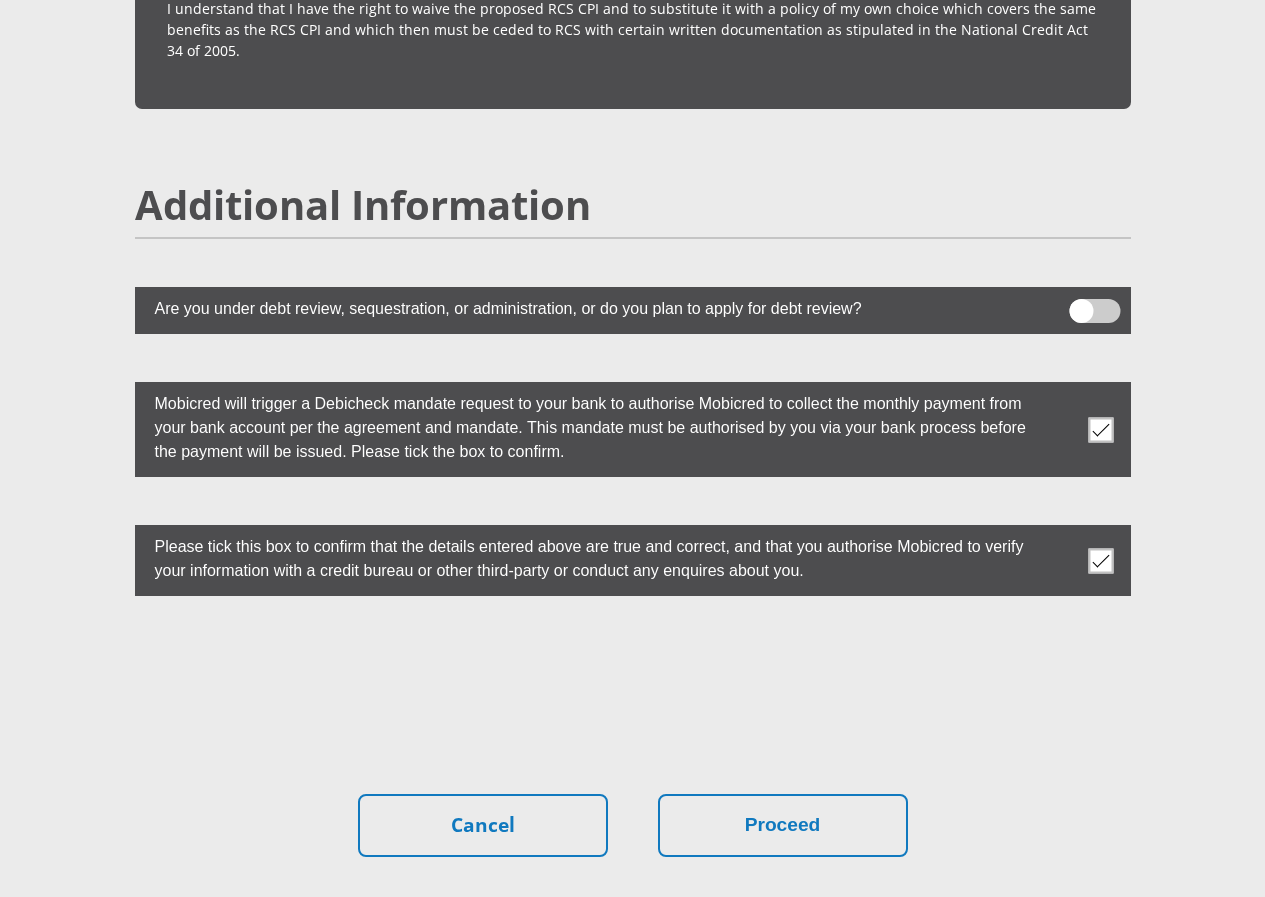scroll, scrollTop: 5469, scrollLeft: 0, axis: vertical 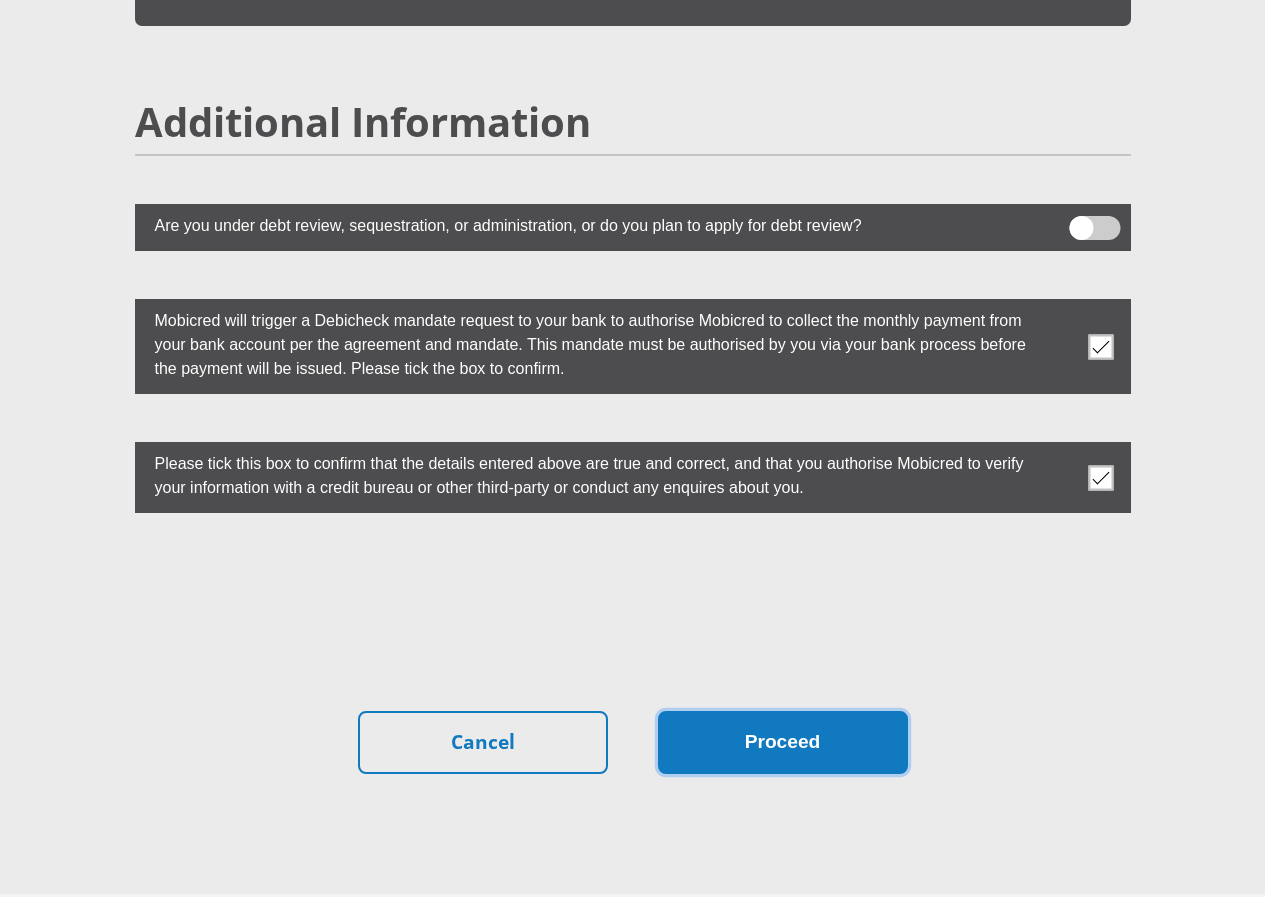 click on "Proceed" at bounding box center [783, 742] 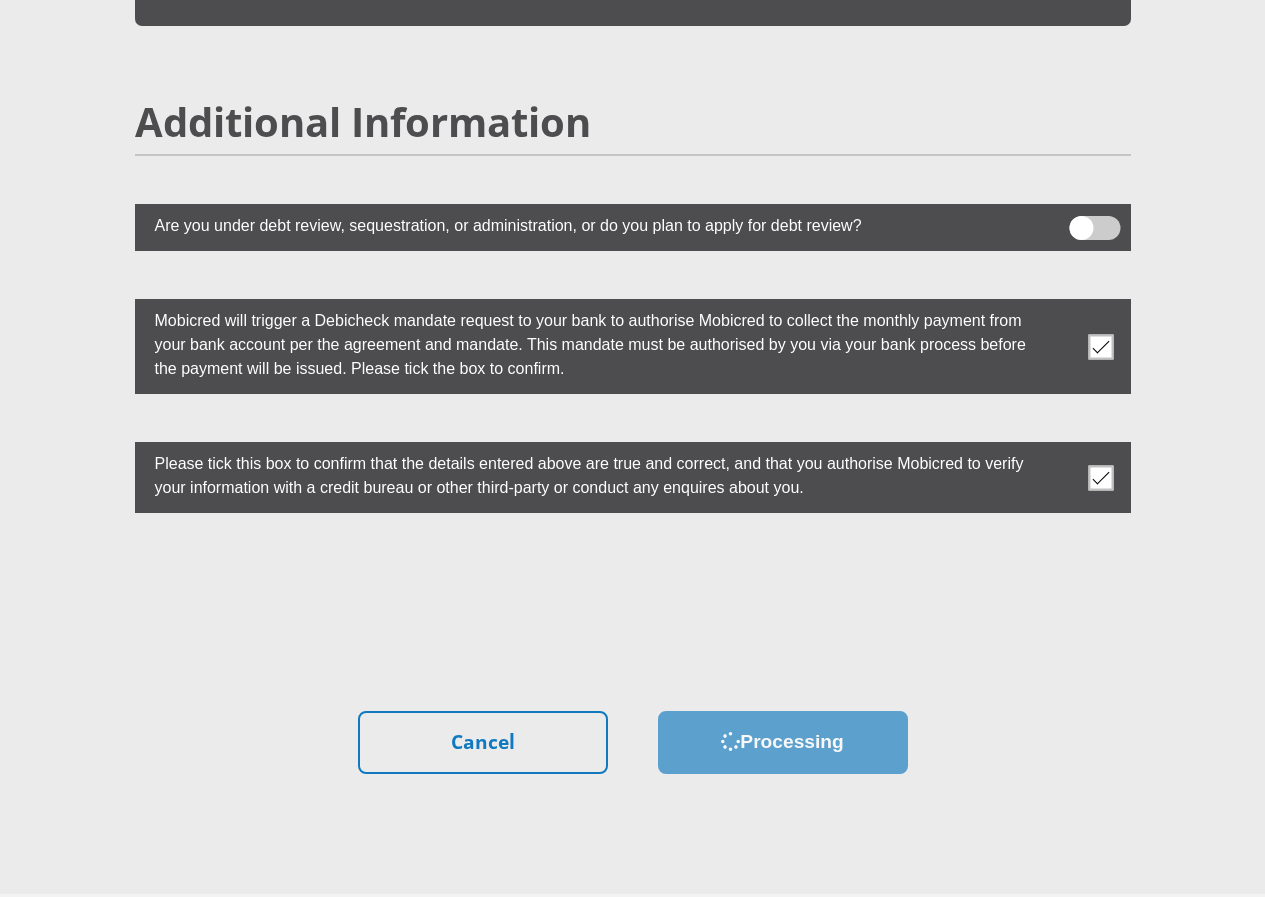 scroll, scrollTop: 0, scrollLeft: 0, axis: both 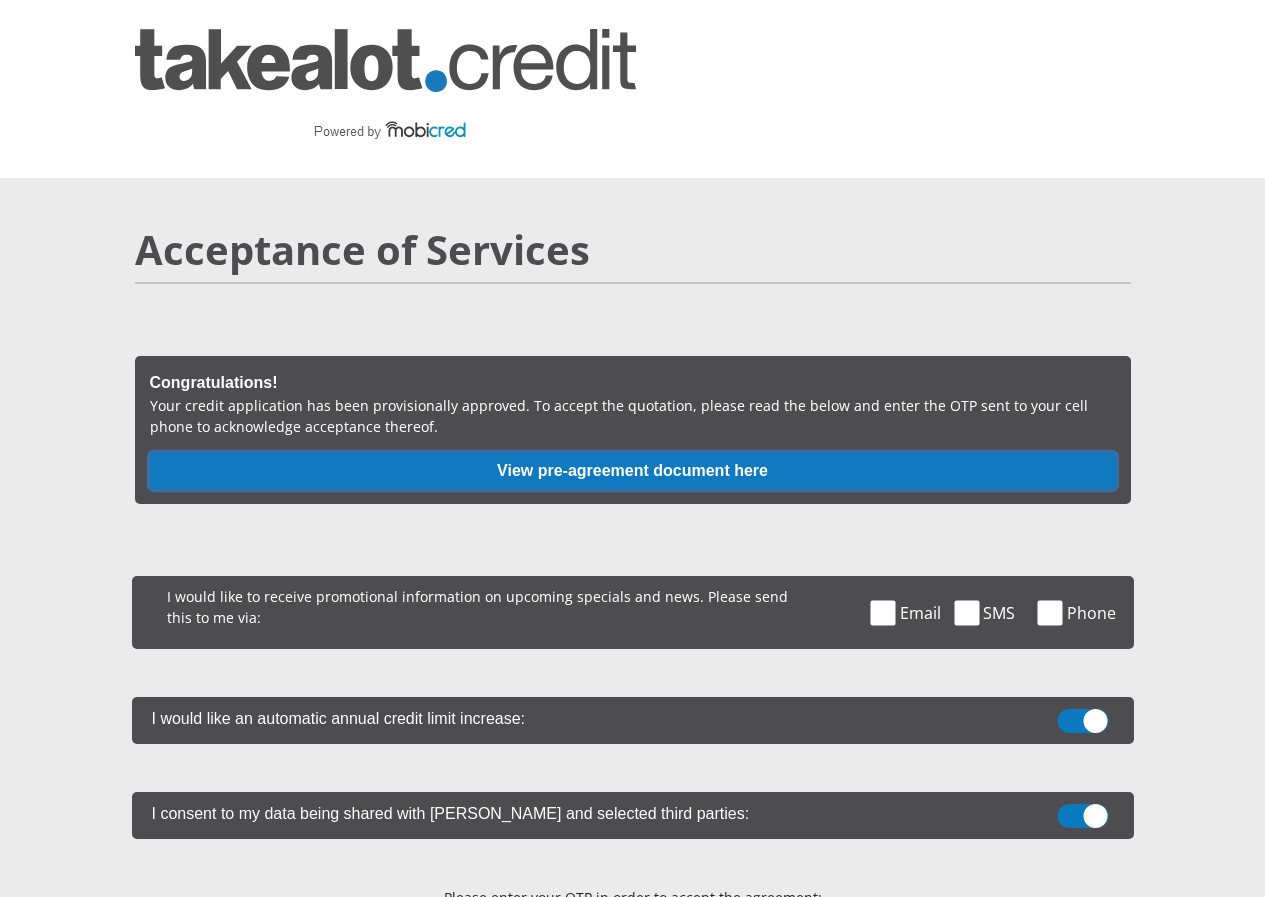 click on "View pre-agreement document here" at bounding box center [633, 471] 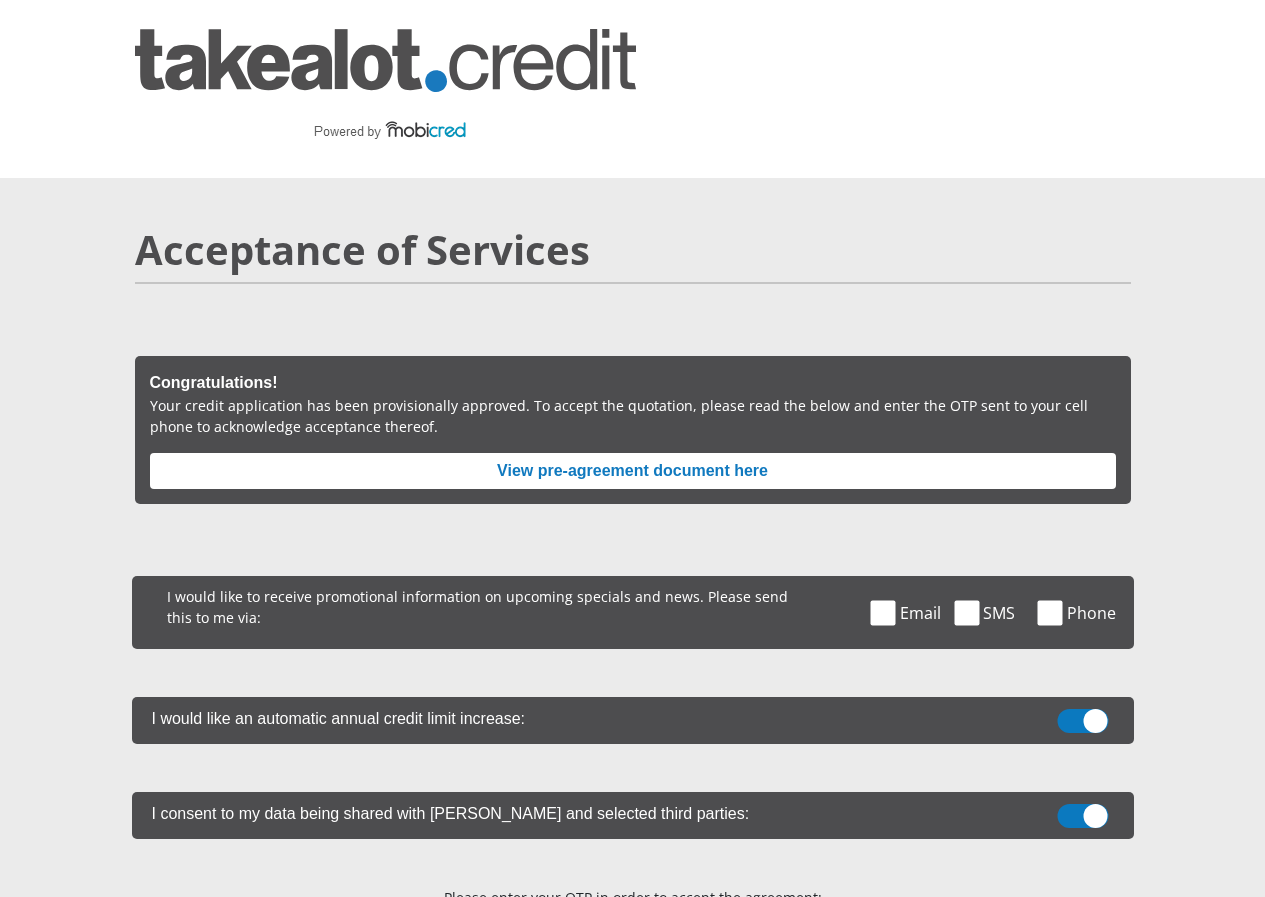 click at bounding box center [966, 612] 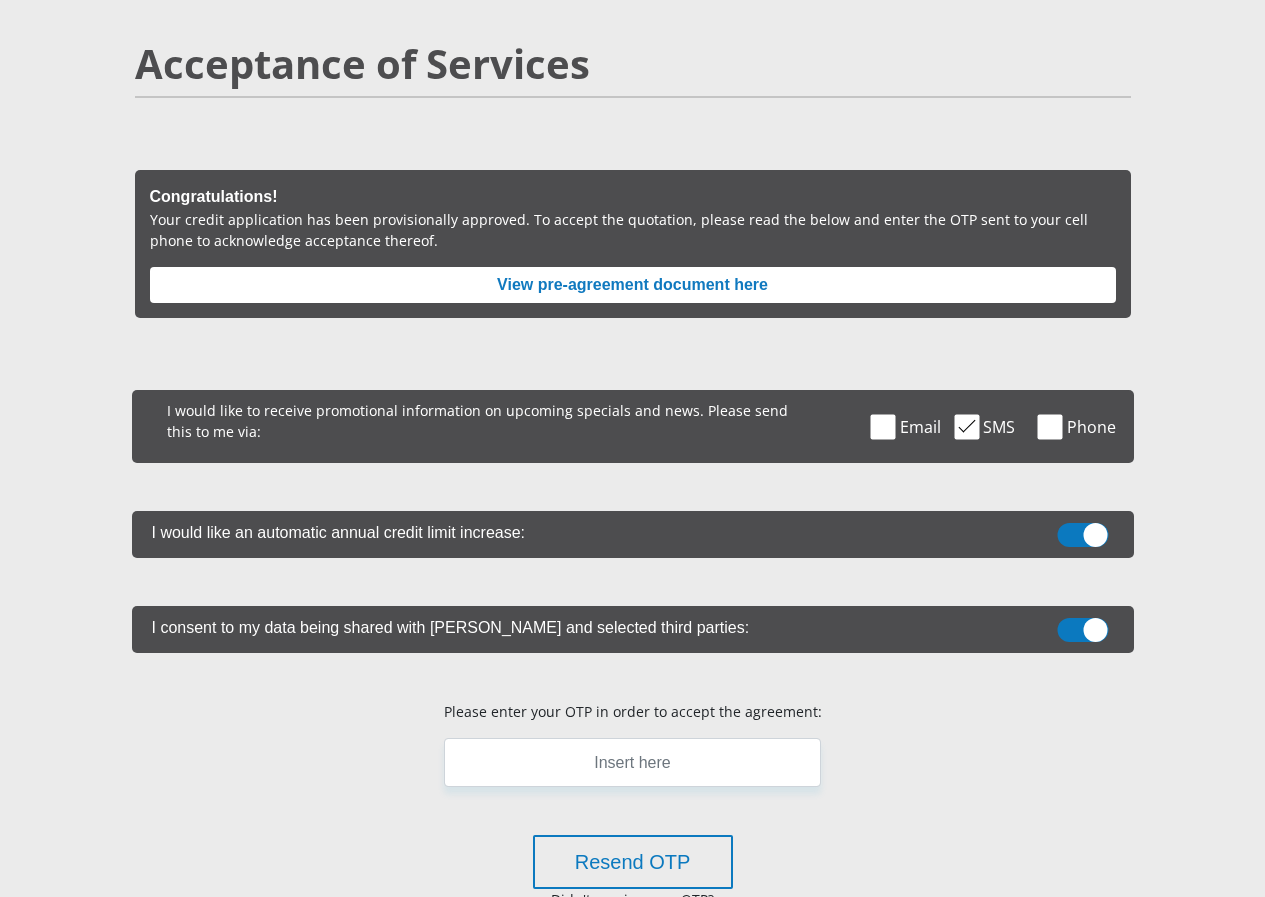 scroll, scrollTop: 200, scrollLeft: 0, axis: vertical 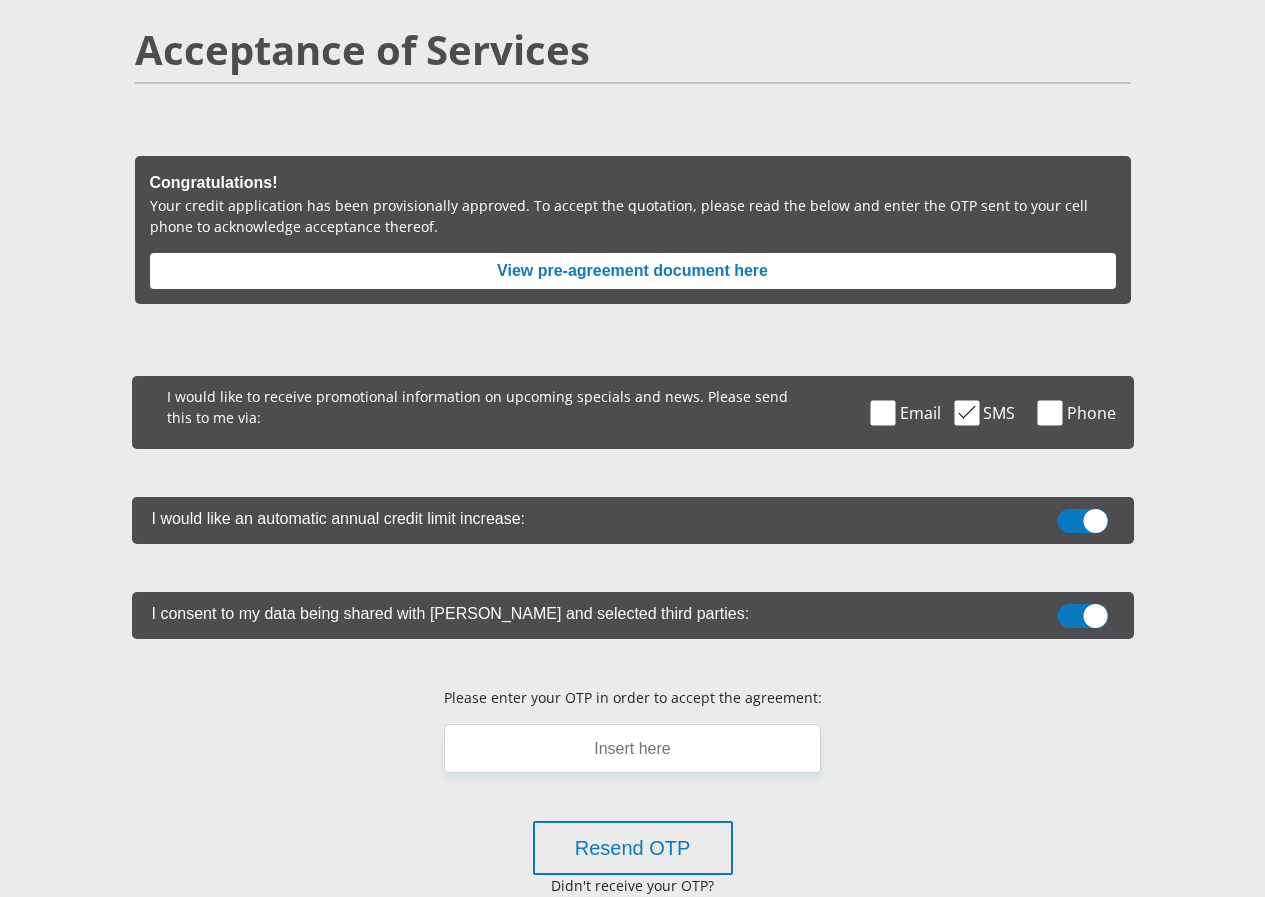 drag, startPoint x: 1093, startPoint y: 453, endPoint x: 1048, endPoint y: 460, distance: 45.54119 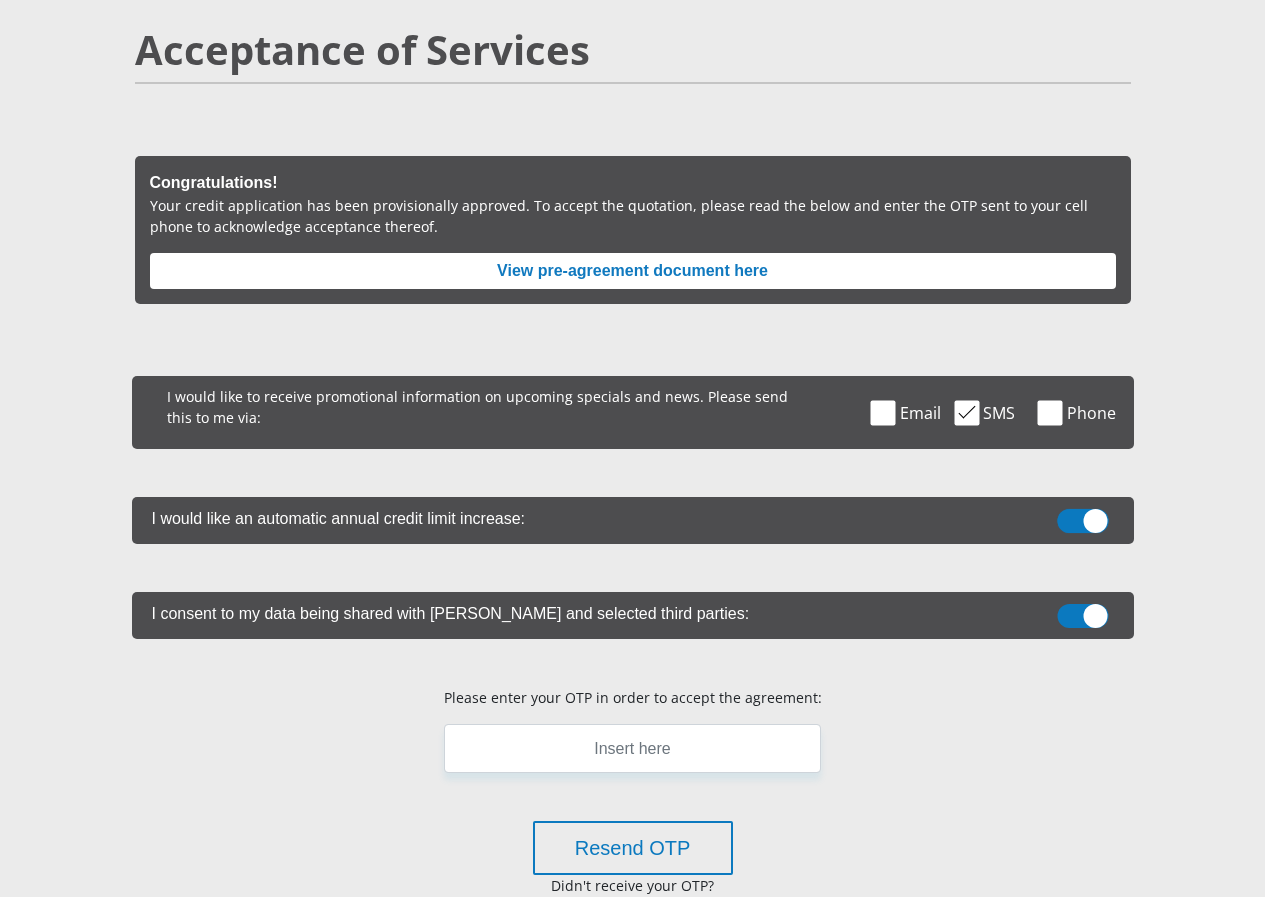 click at bounding box center [1083, 514] 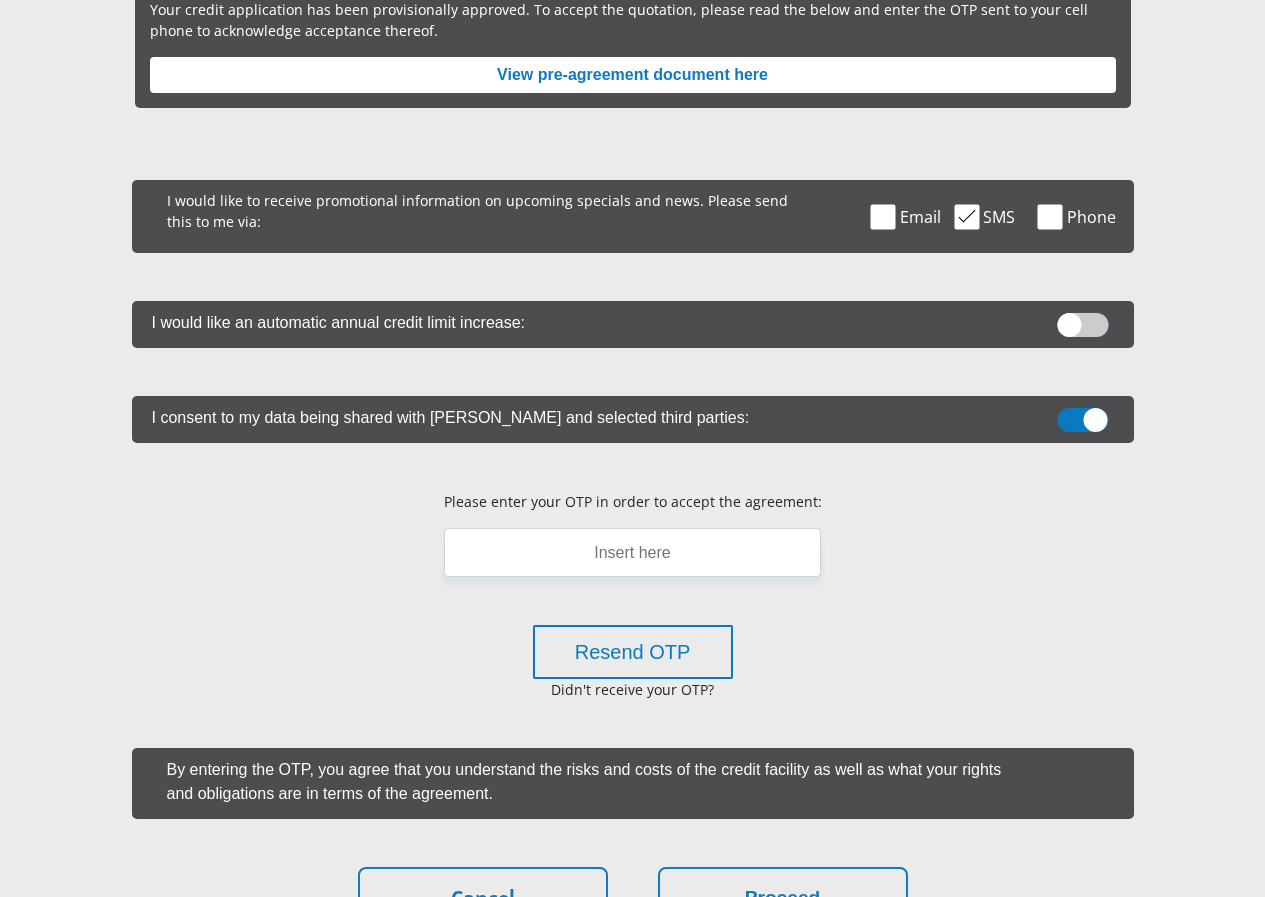 scroll, scrollTop: 400, scrollLeft: 0, axis: vertical 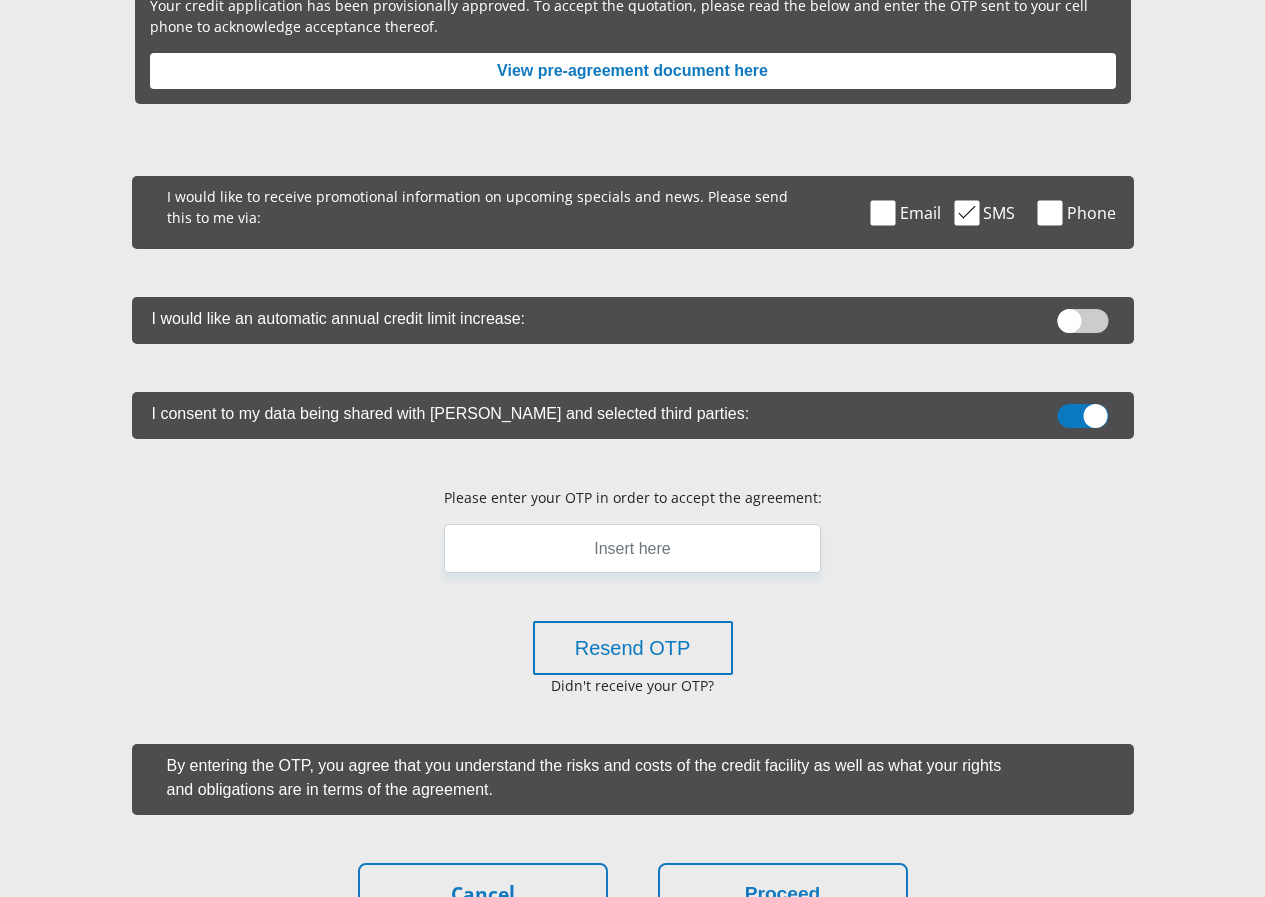 click at bounding box center (1082, 416) 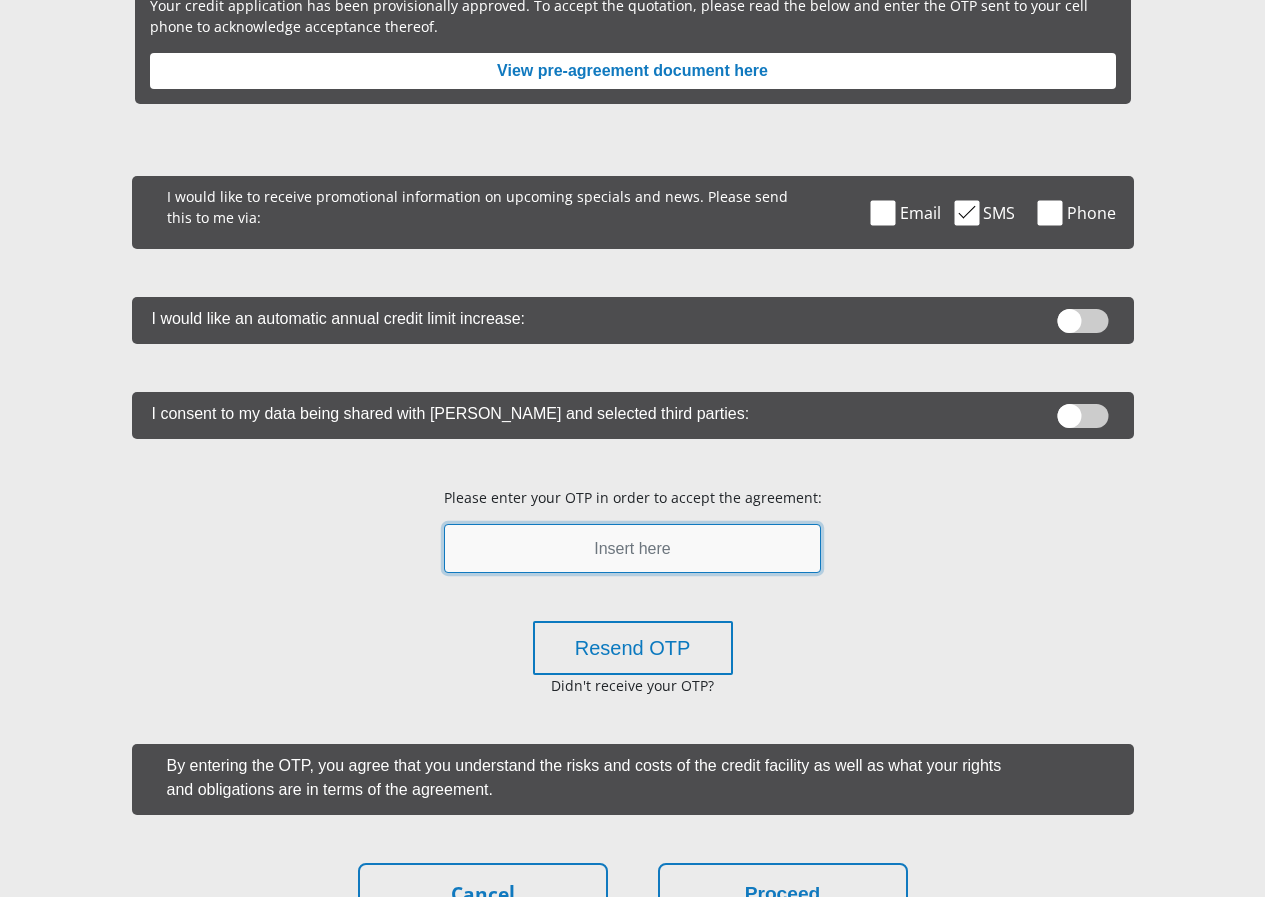 click at bounding box center [632, 548] 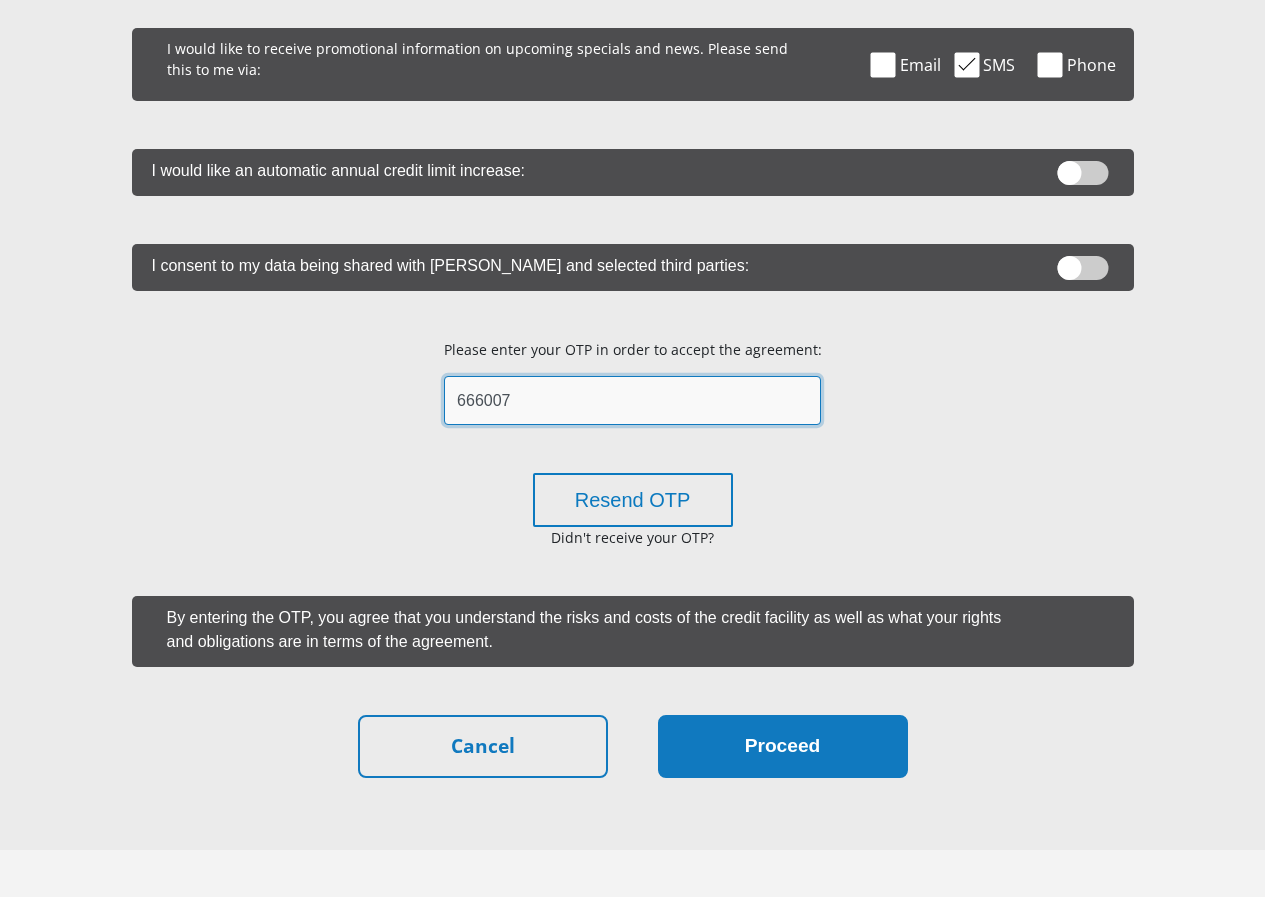 scroll, scrollTop: 549, scrollLeft: 0, axis: vertical 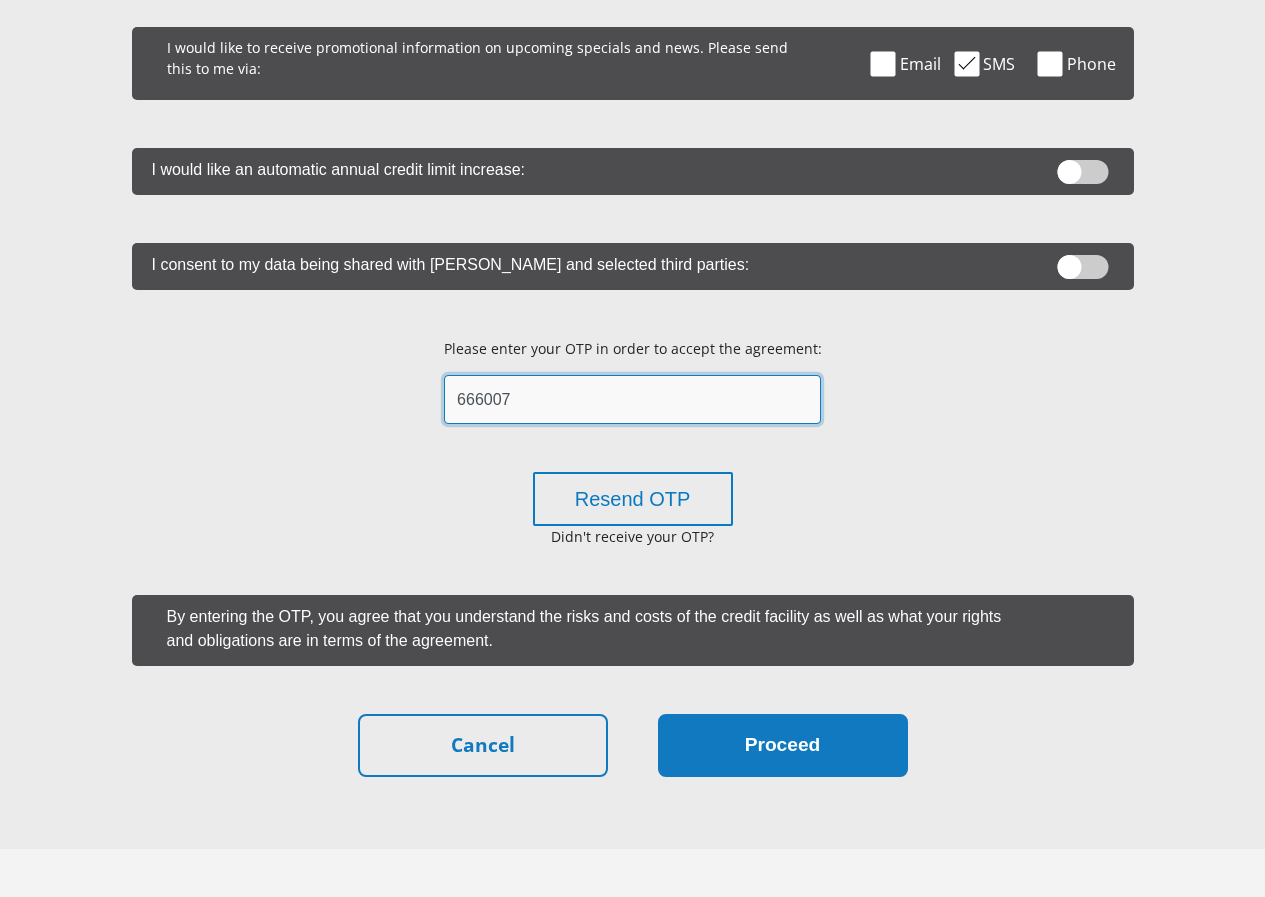 type on "666007" 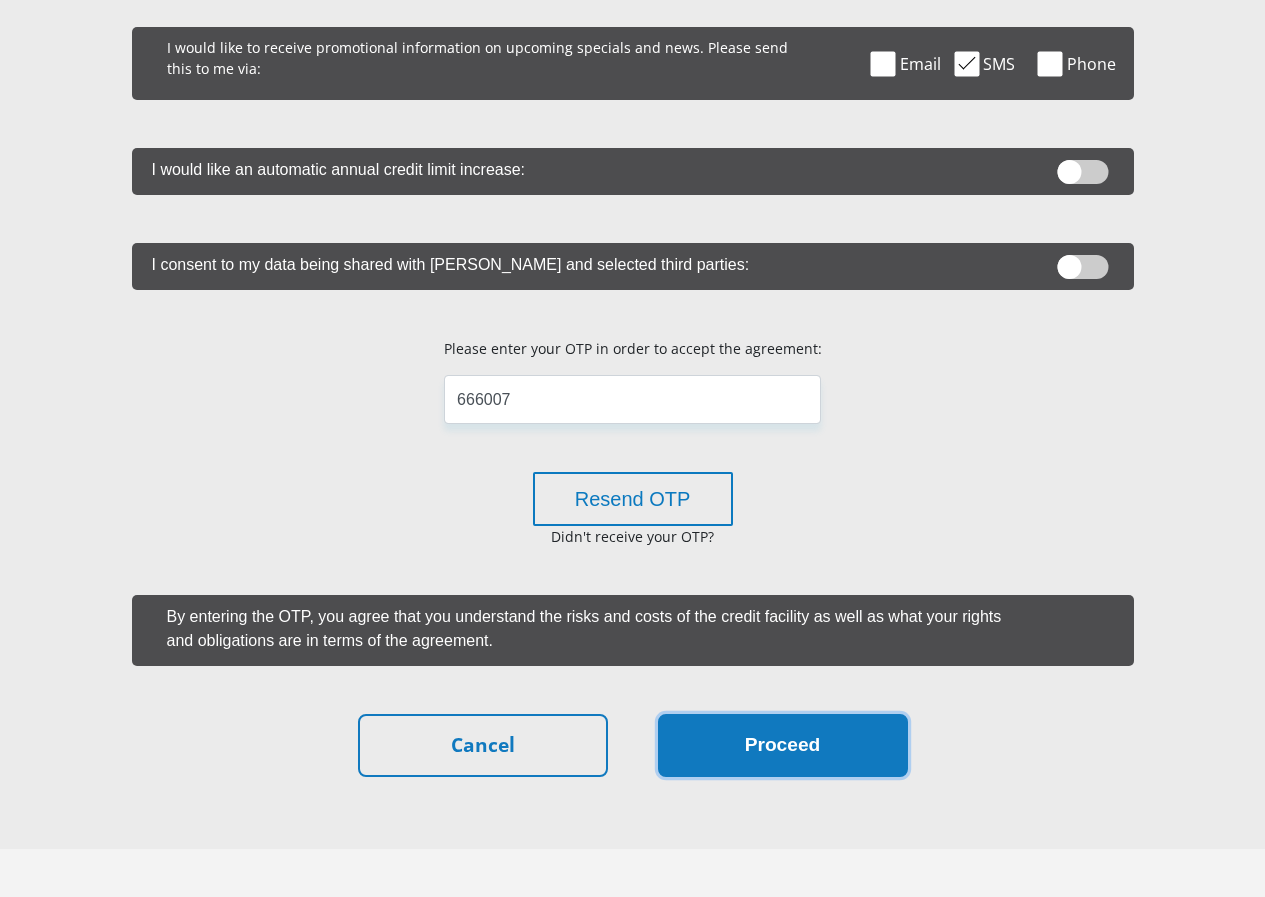 click on "Proceed" at bounding box center (783, 745) 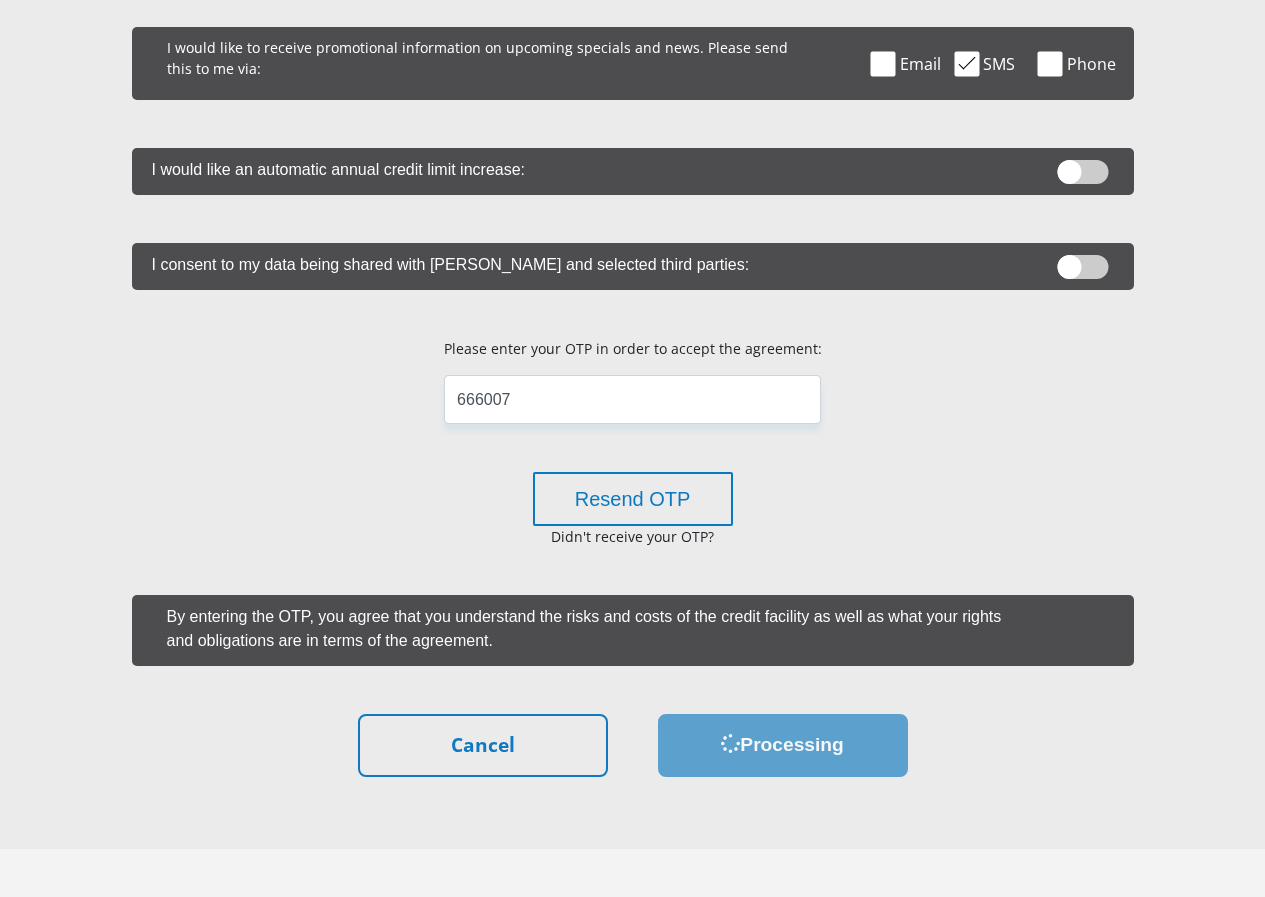 scroll, scrollTop: 0, scrollLeft: 0, axis: both 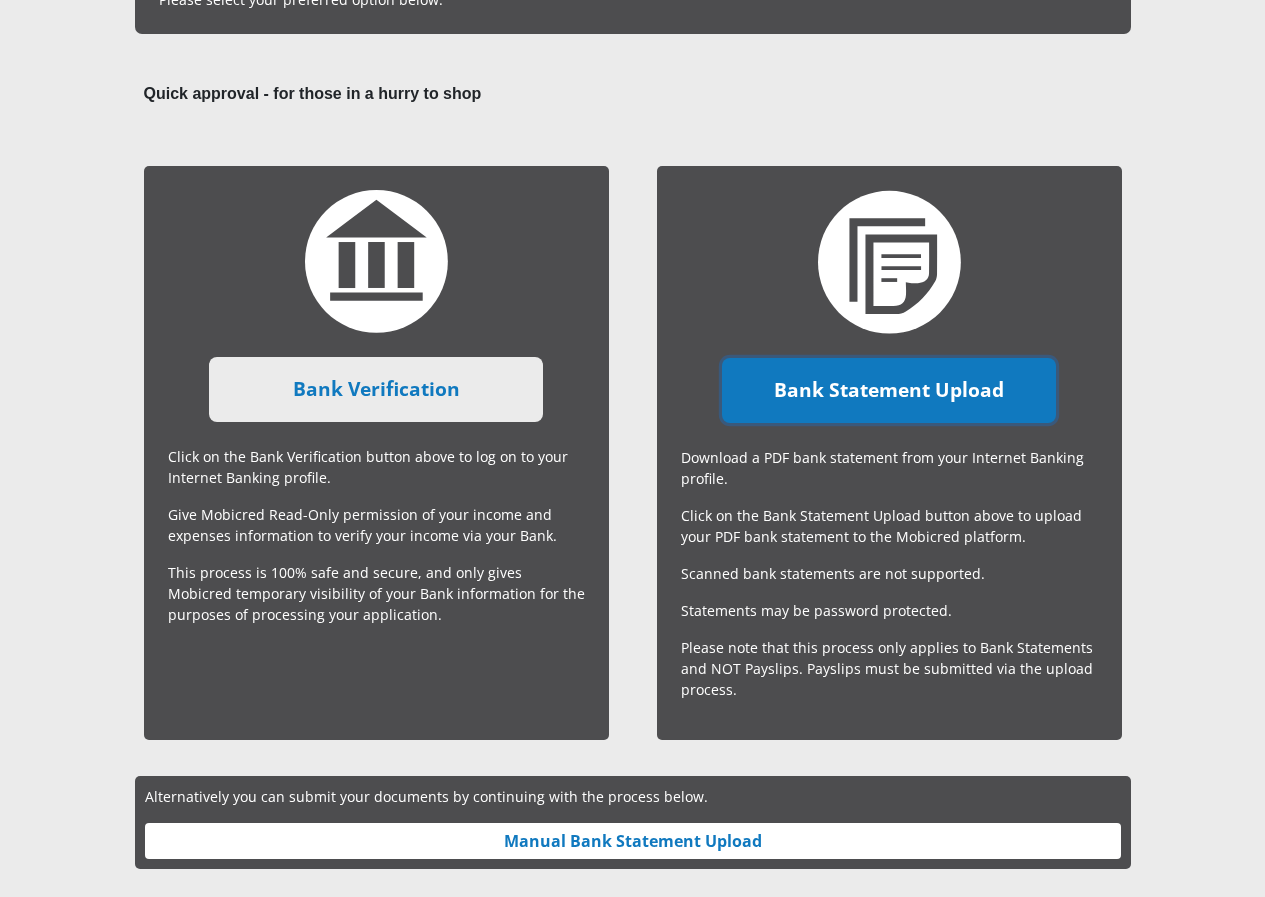 click on "Bank Statement Upload" at bounding box center [889, 390] 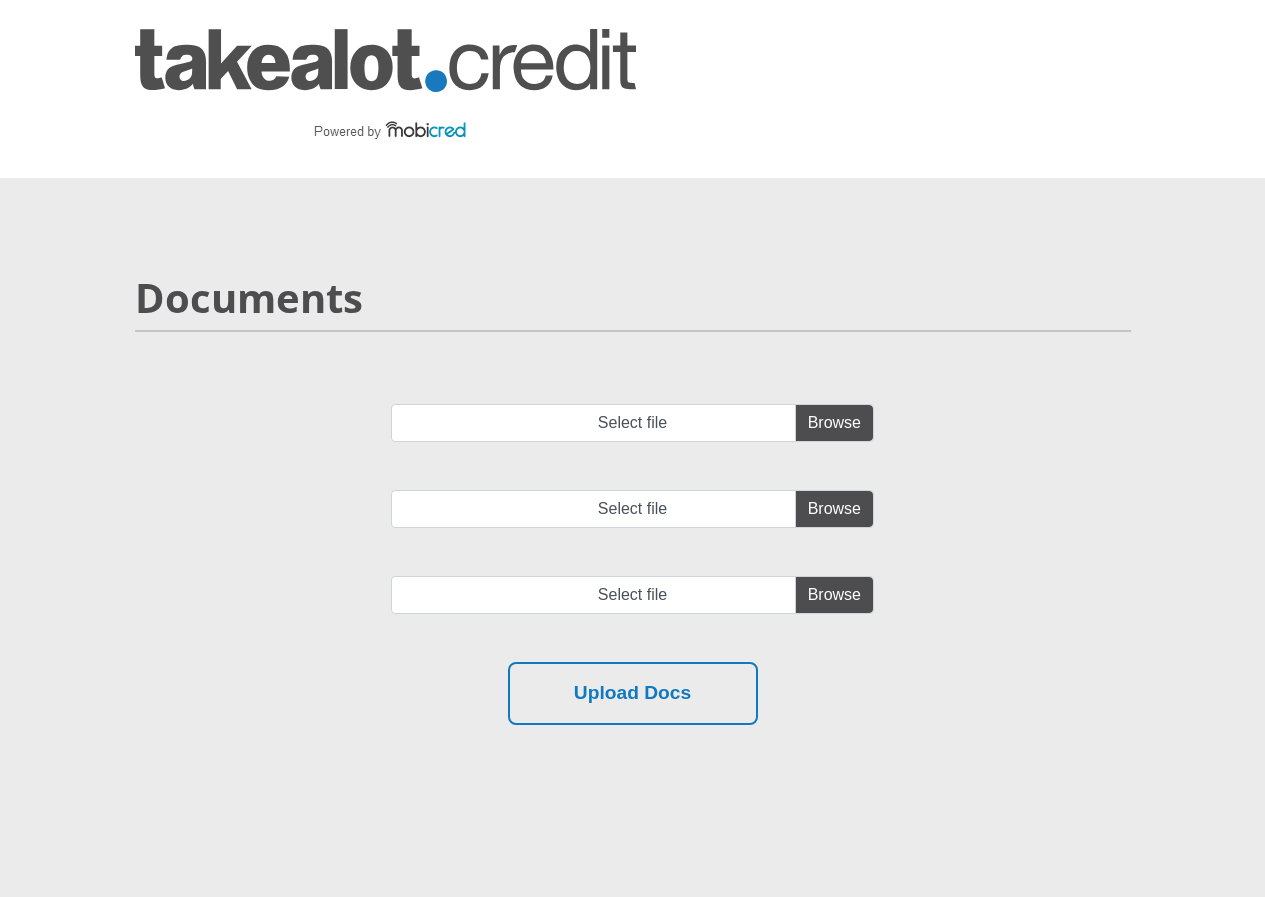 scroll, scrollTop: 0, scrollLeft: 0, axis: both 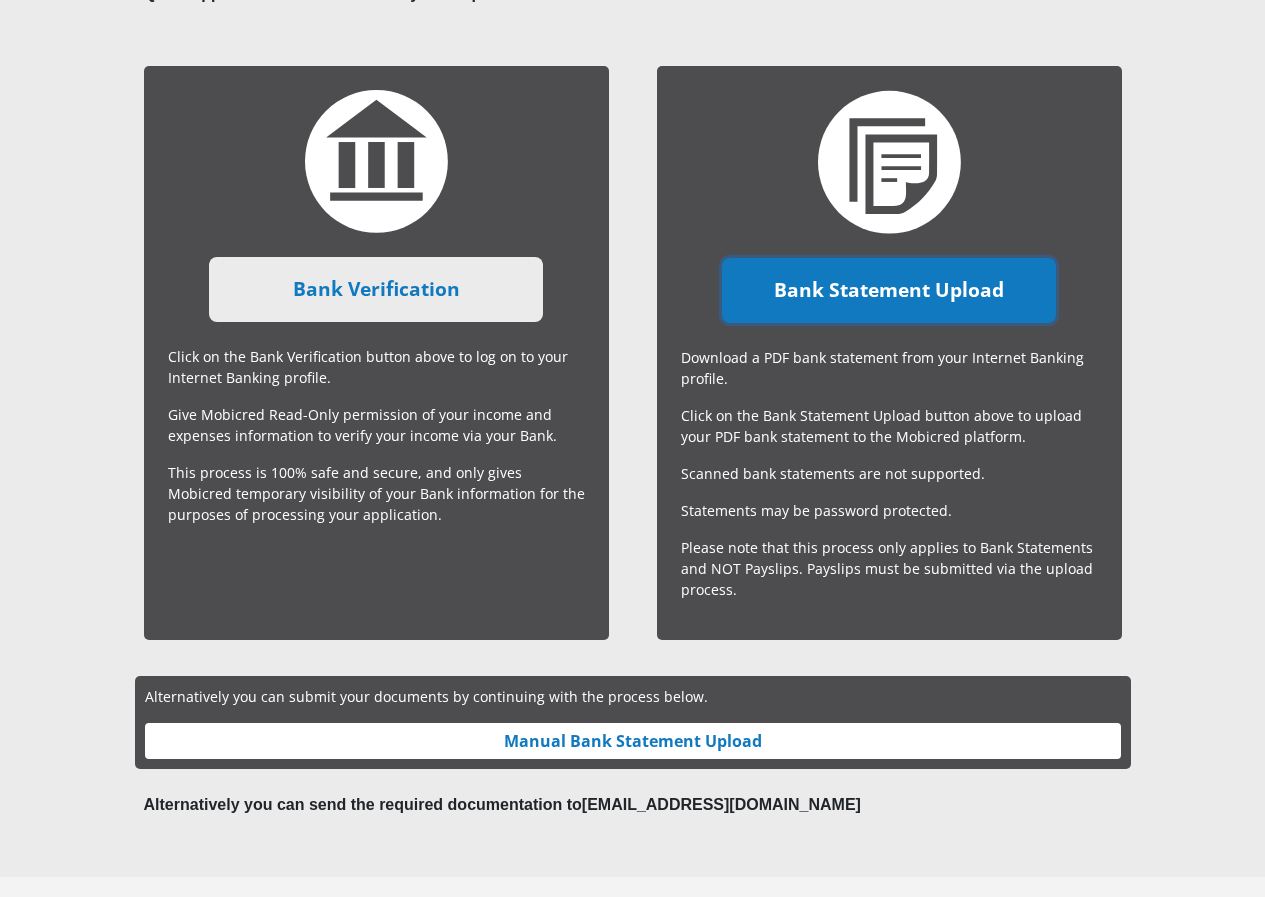 click on "Bank Statement Upload" at bounding box center [889, 290] 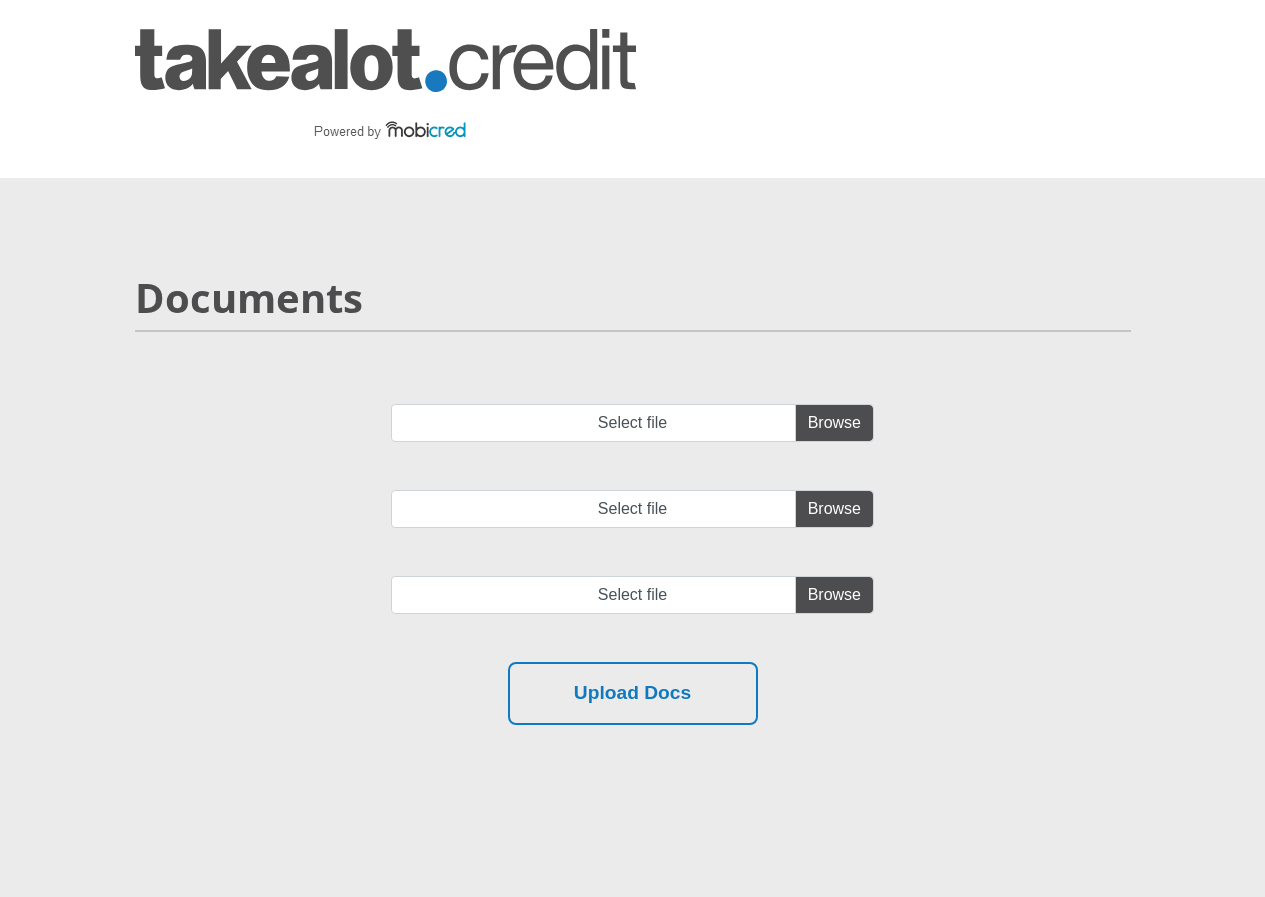 scroll, scrollTop: 0, scrollLeft: 0, axis: both 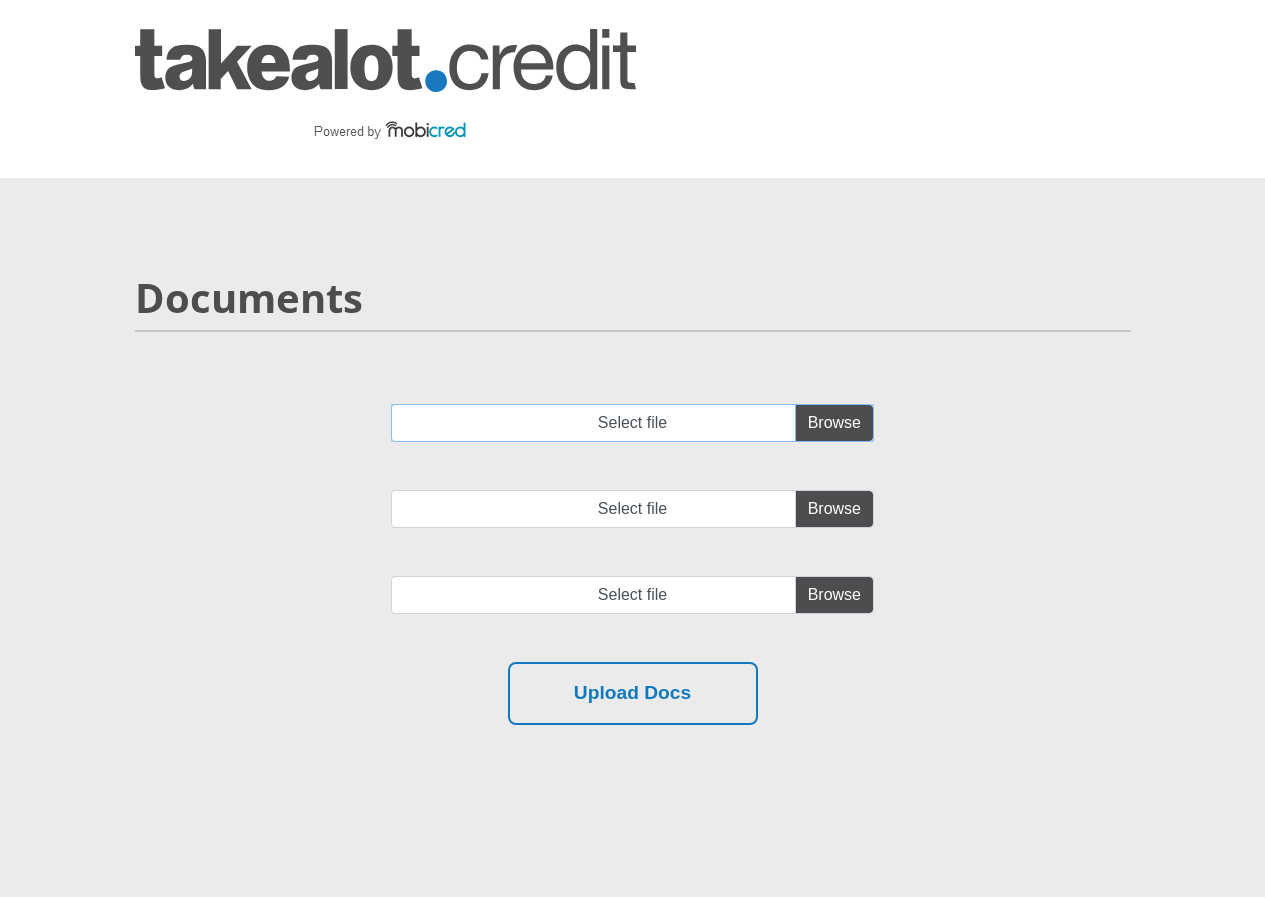 click on "Select file" at bounding box center [632, 423] 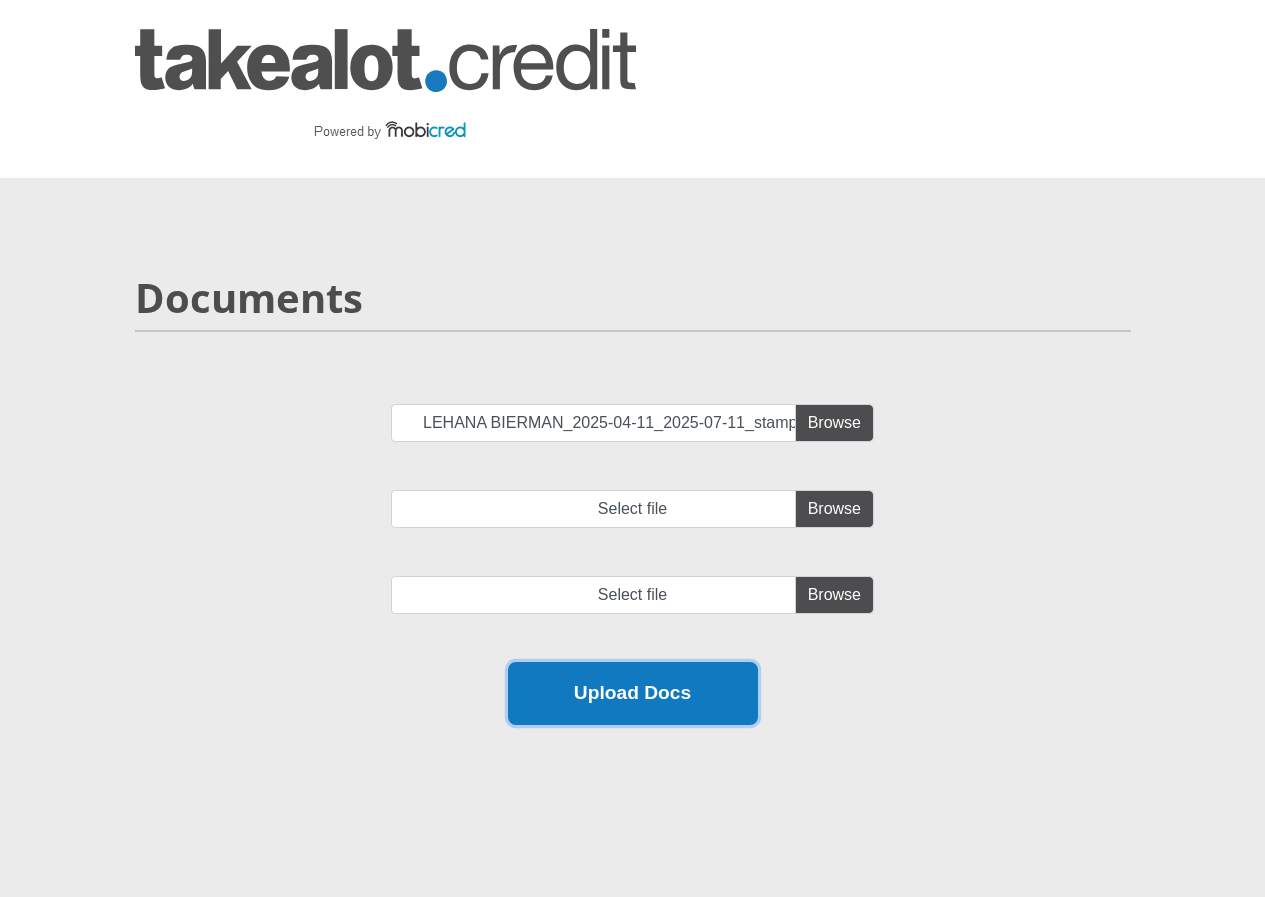 click on "Upload Docs" at bounding box center [633, 693] 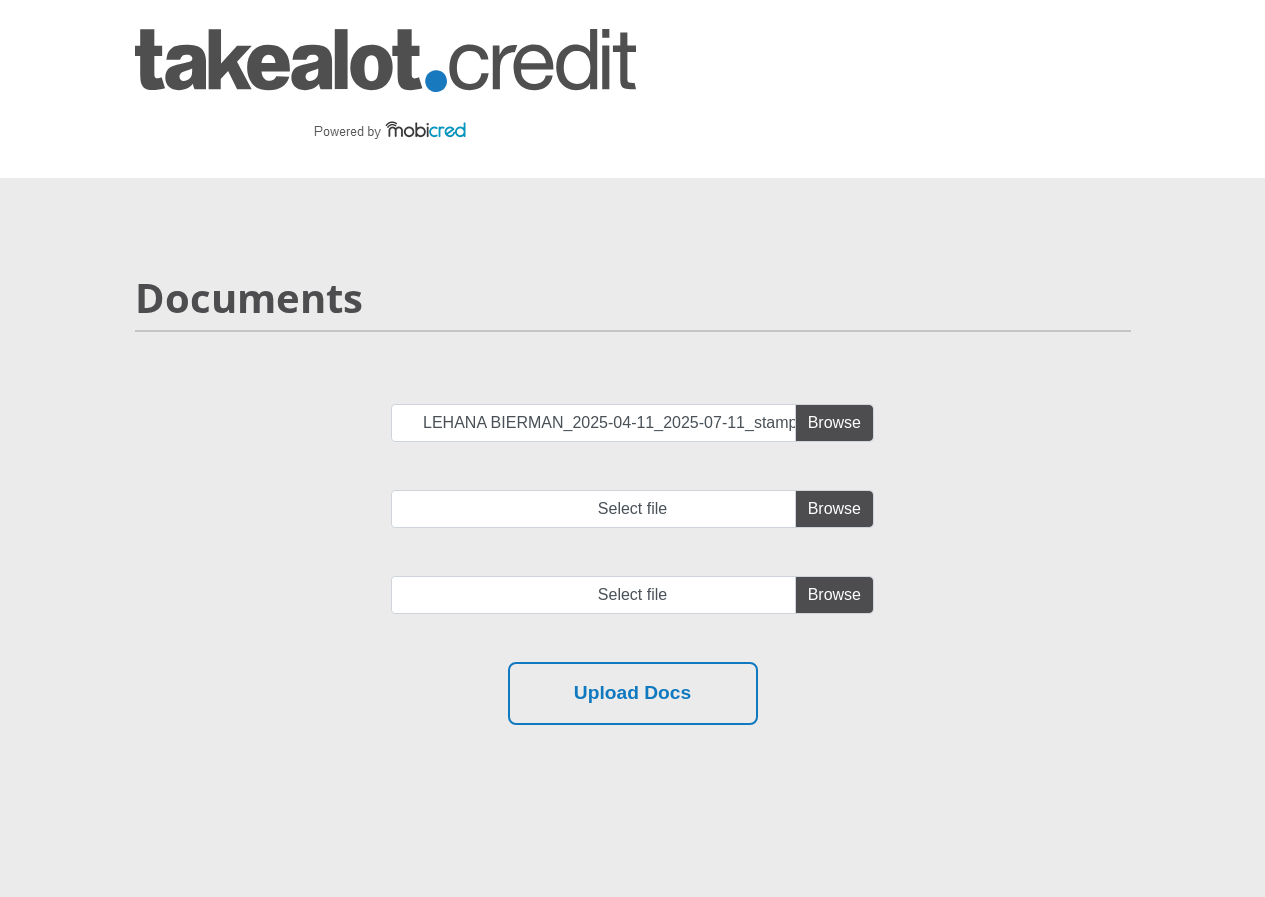 click on "Documents
LEHANA BIERMAN_2025-04-11_2025-07-11_stamped.pdf
Select file
Select file" at bounding box center [633, 523] 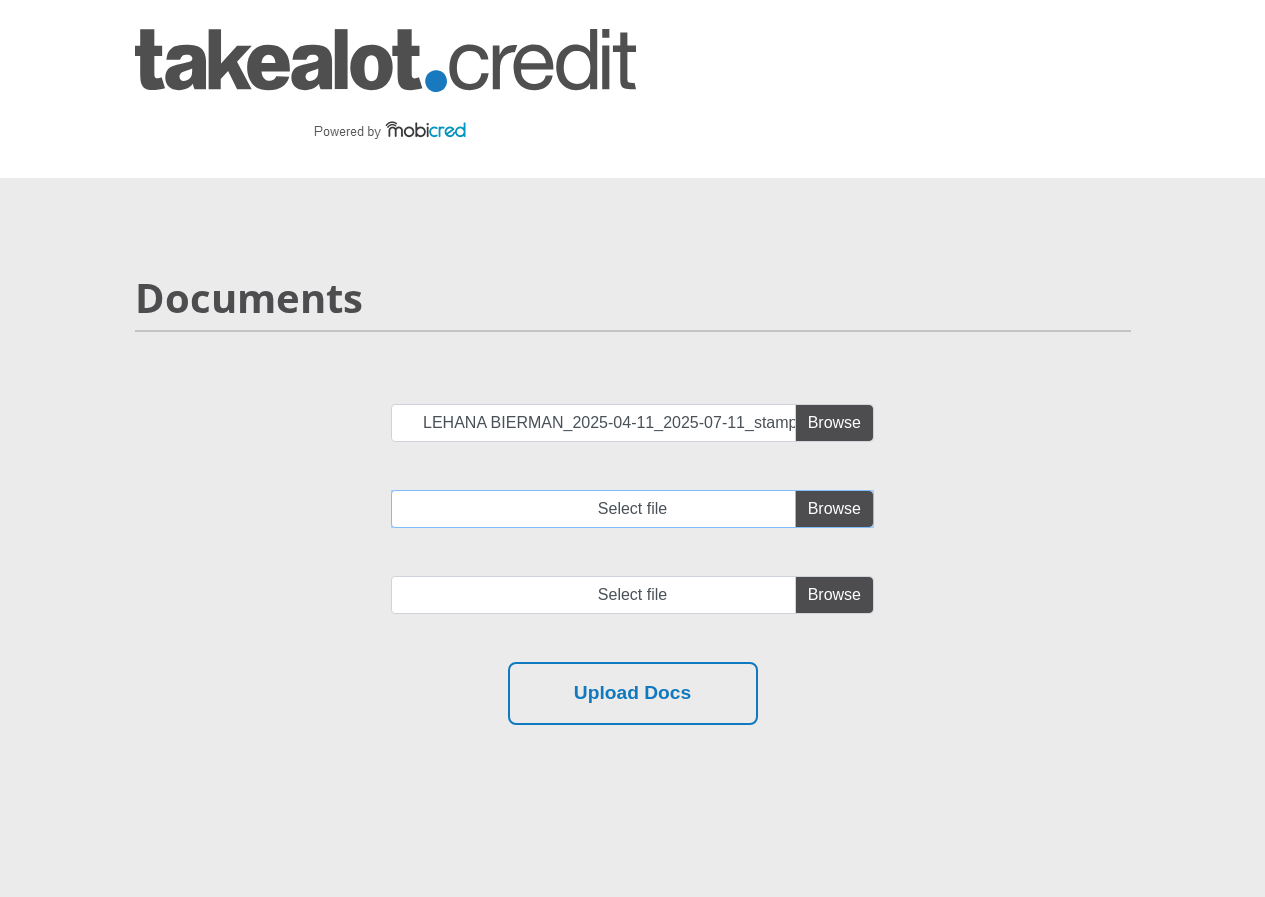 click on "Select file" at bounding box center (632, 509) 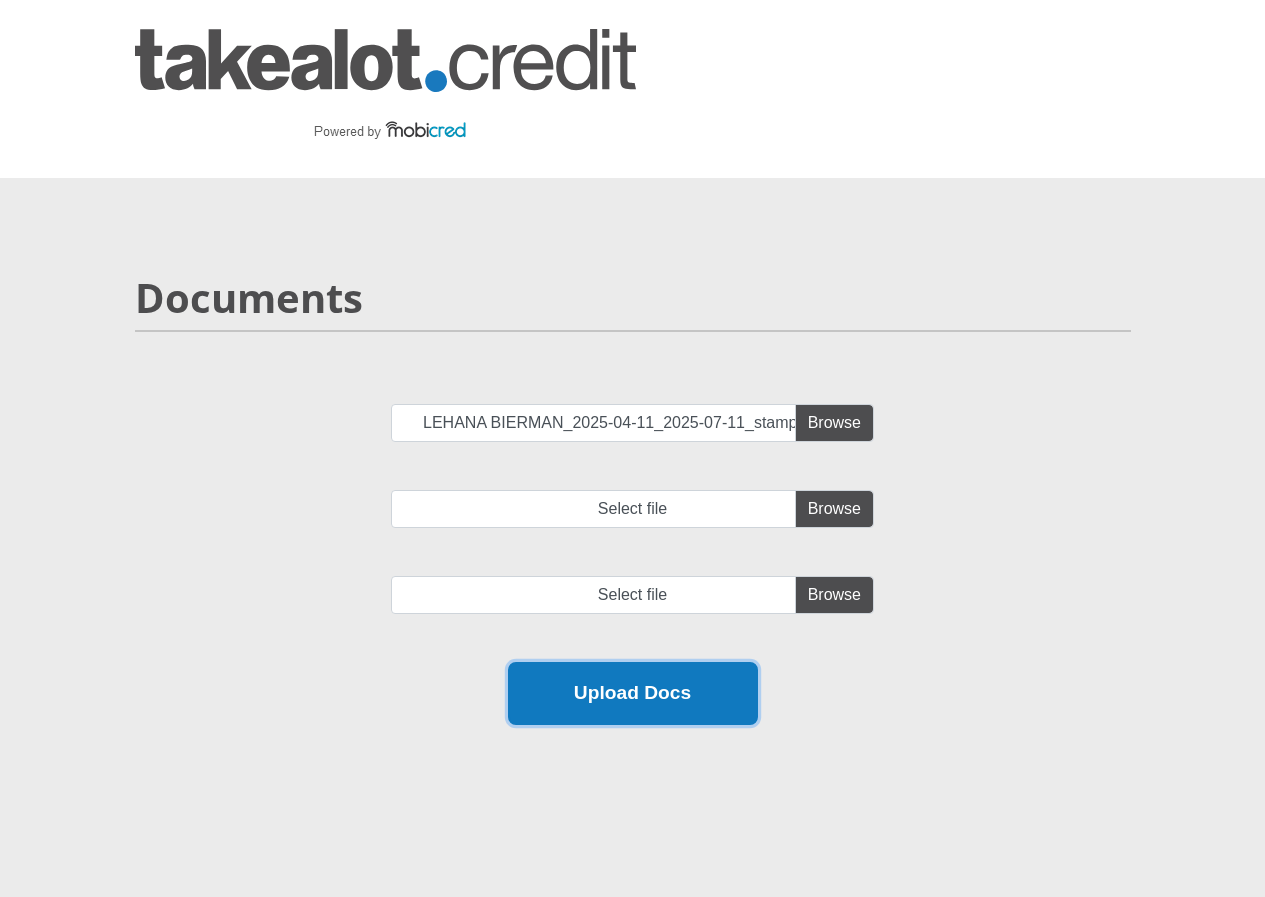 click on "Upload Docs" at bounding box center [633, 693] 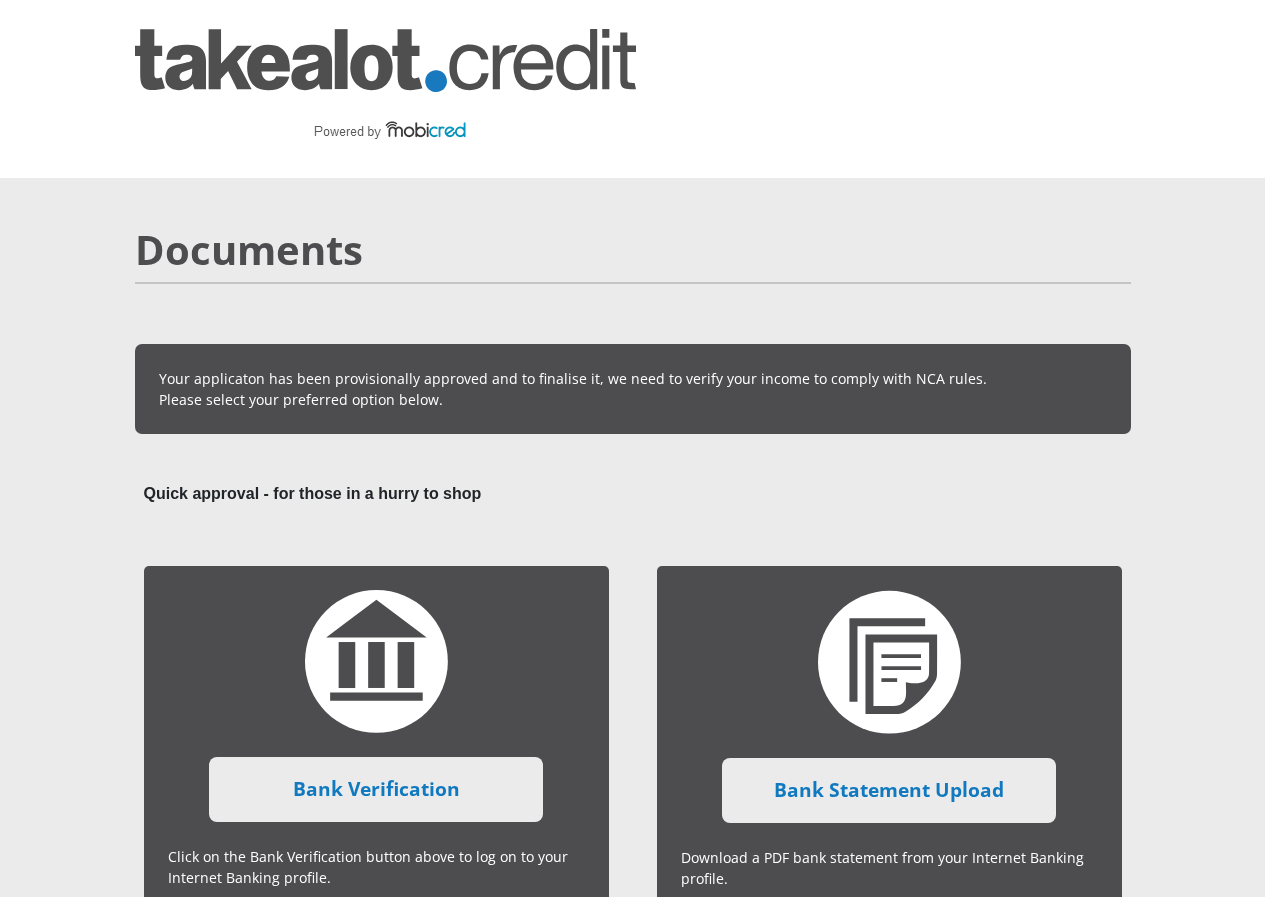 scroll, scrollTop: 500, scrollLeft: 0, axis: vertical 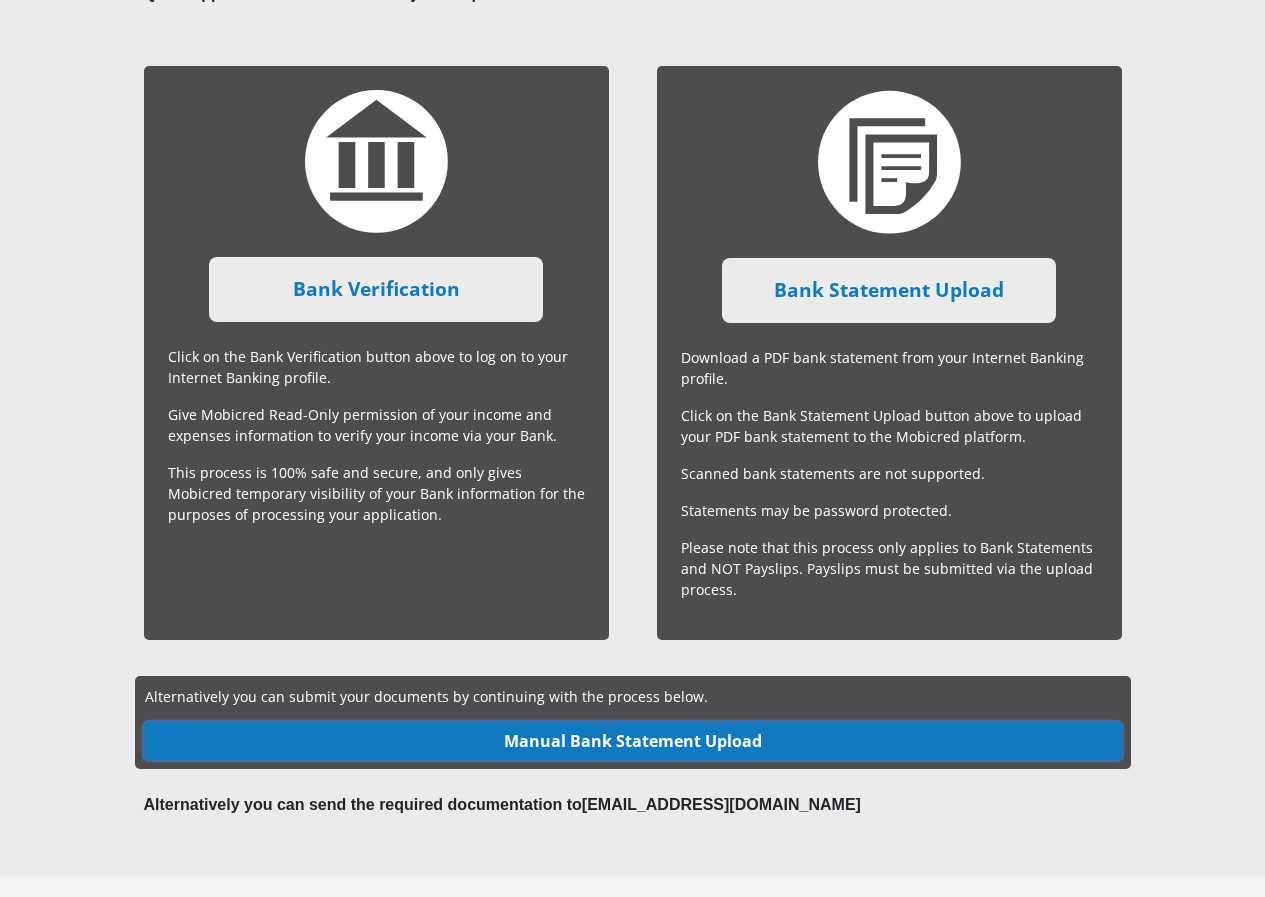 click on "Manual Bank Statement Upload" at bounding box center [633, 741] 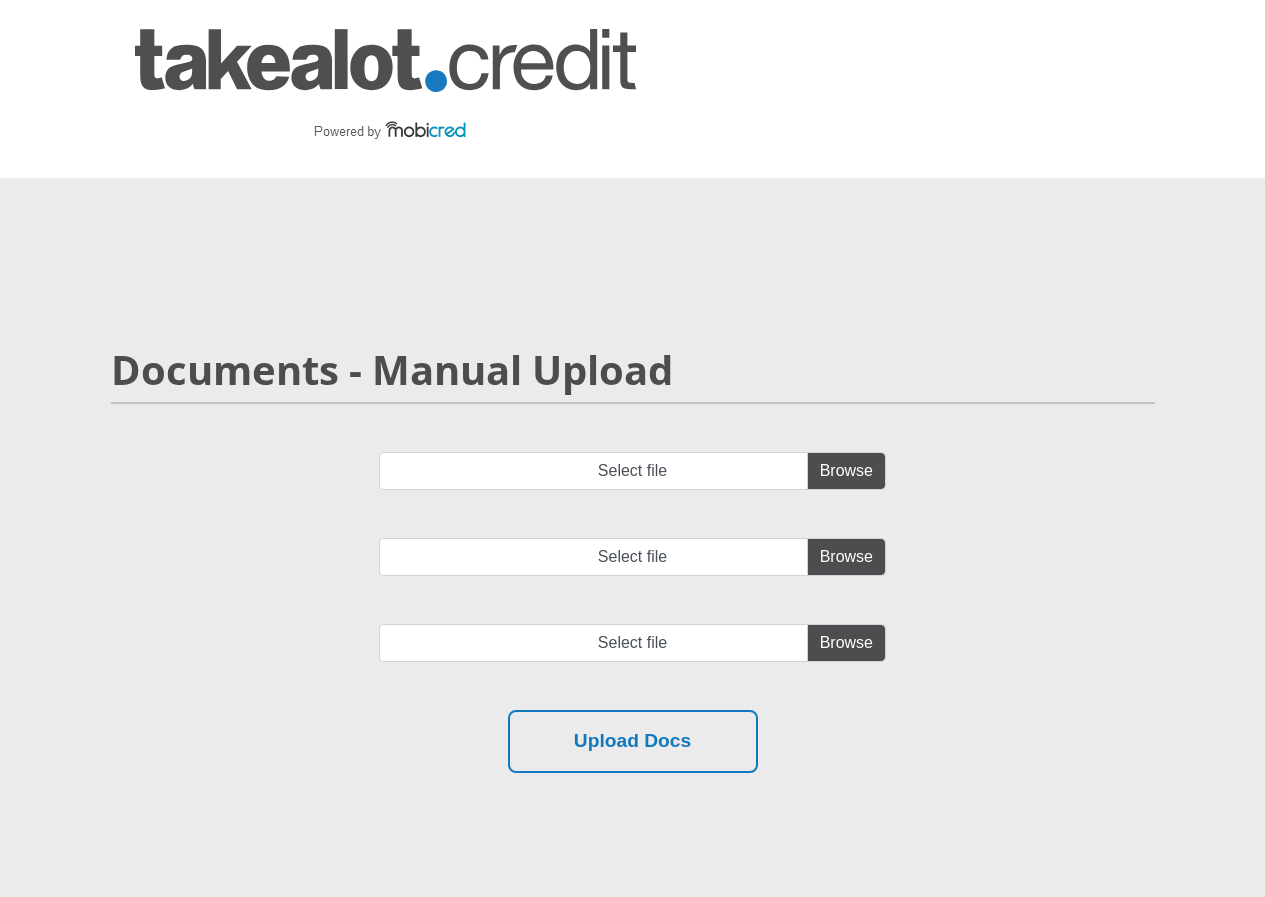 scroll, scrollTop: 0, scrollLeft: 0, axis: both 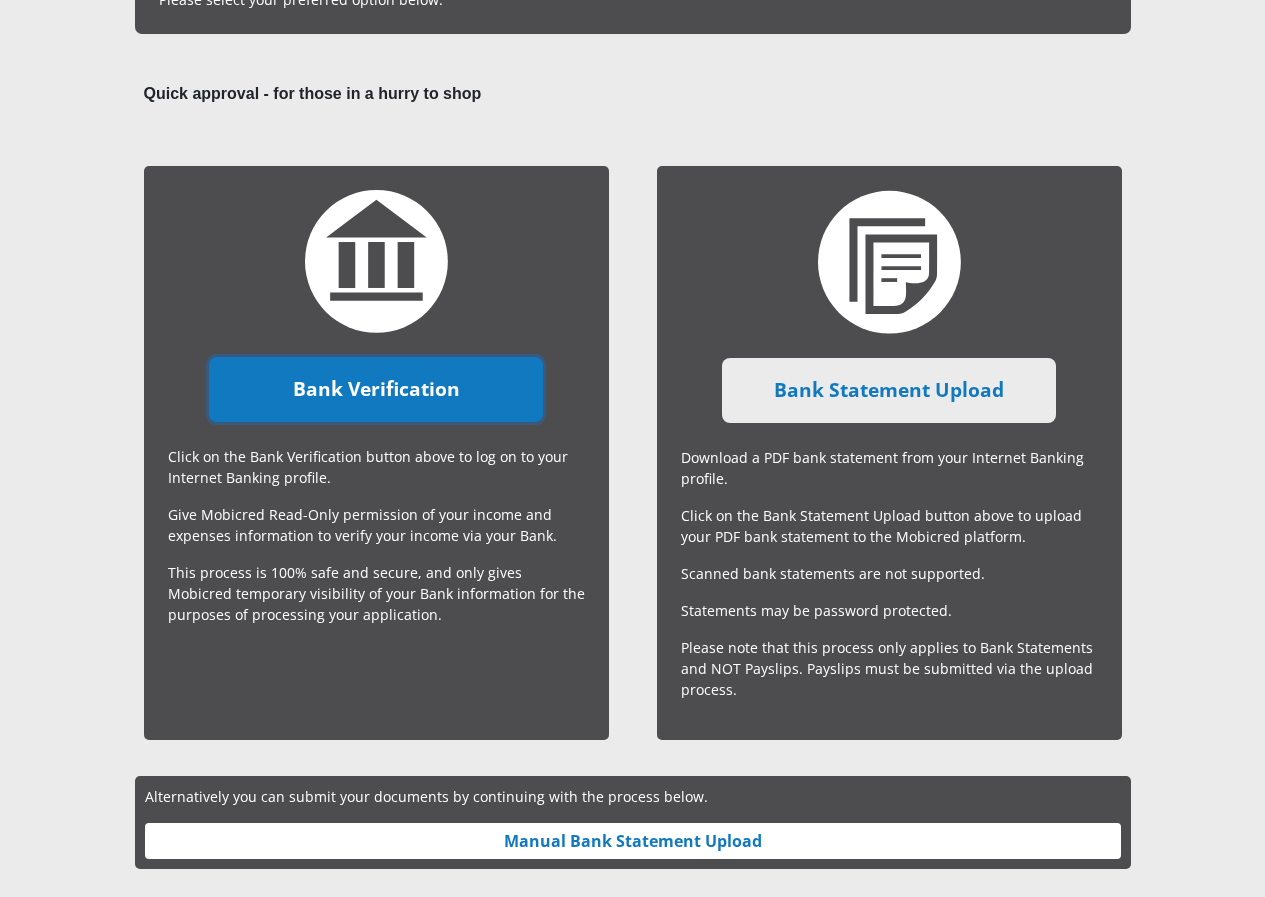 click on "Bank Verification" at bounding box center [376, 389] 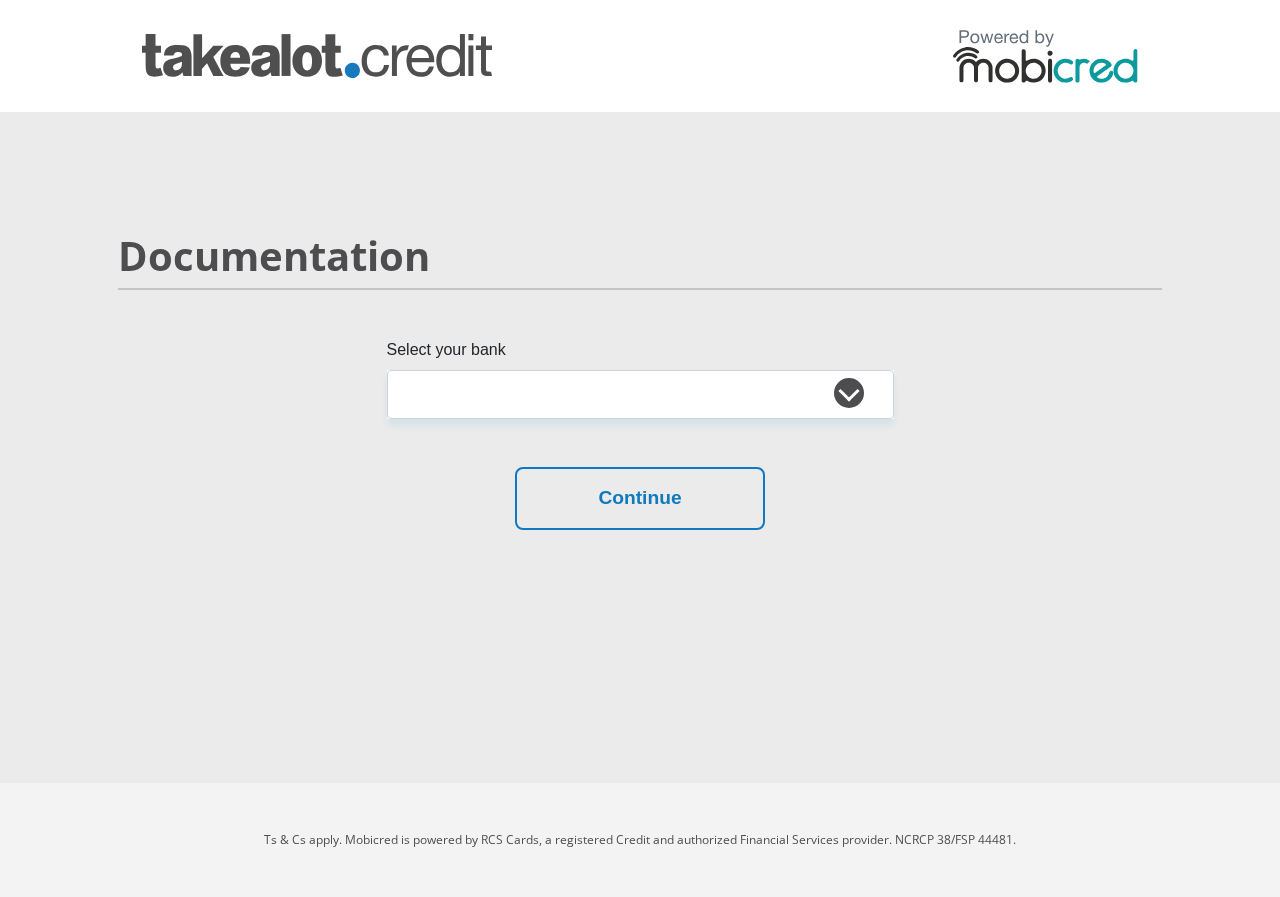 scroll, scrollTop: 0, scrollLeft: 0, axis: both 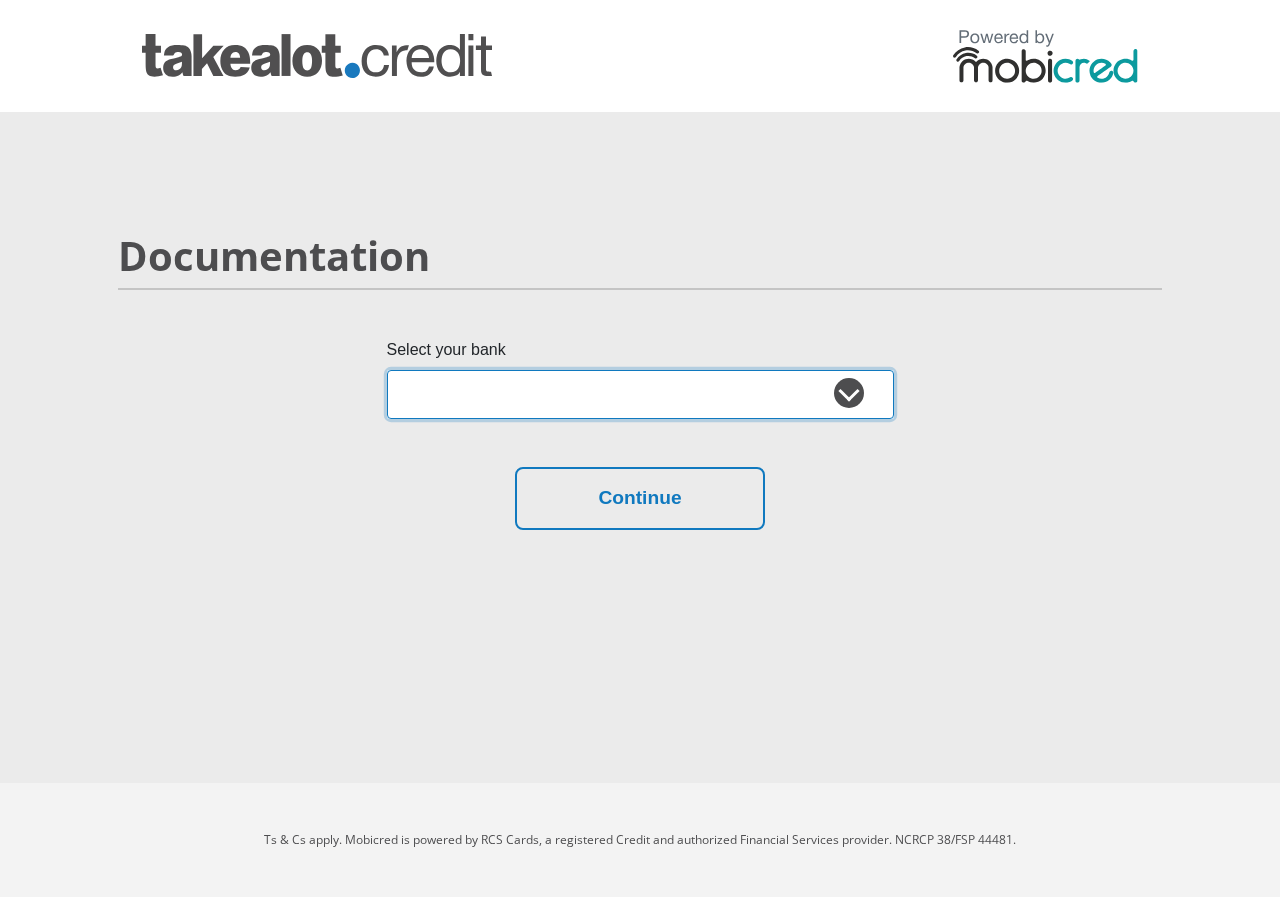 click on "Absa
Capitec Bank
Discovery Bank
First National Bank
Nedbank
Standard Bank
TymeBank" at bounding box center [640, 394] 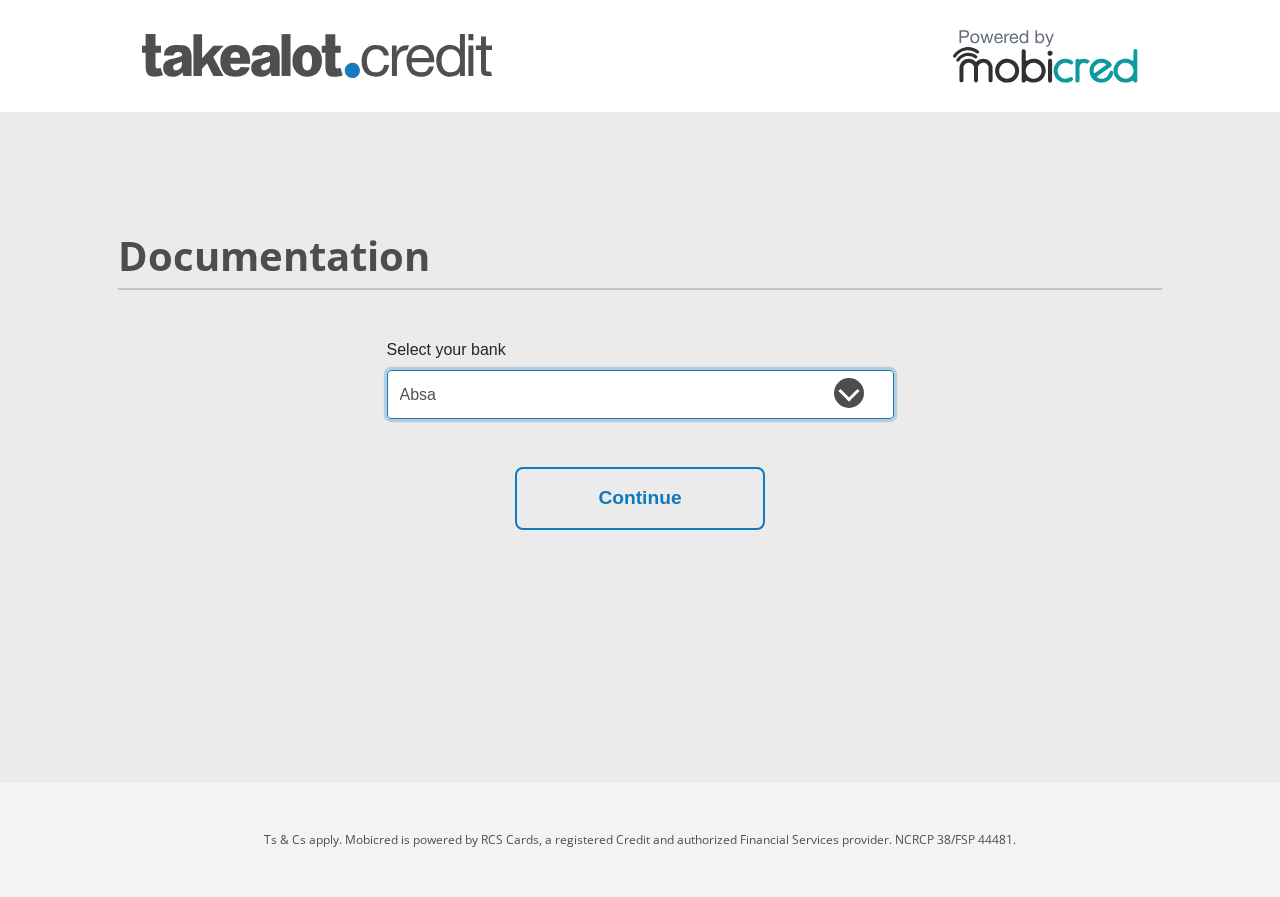 click on "Absa
Capitec Bank
Discovery Bank
First National Bank
Nedbank
Standard Bank
TymeBank" at bounding box center (640, 394) 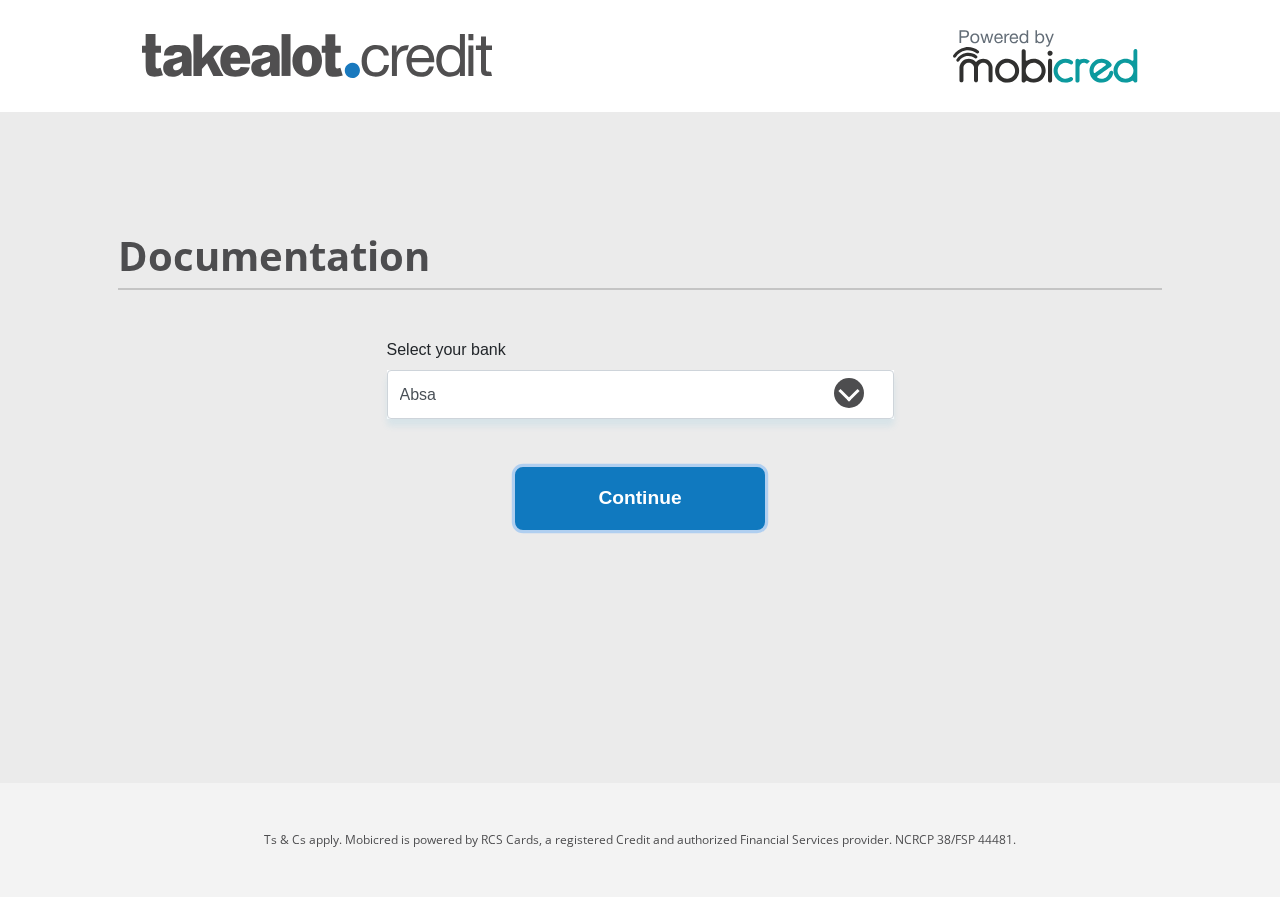 click on "Continue" at bounding box center [640, 498] 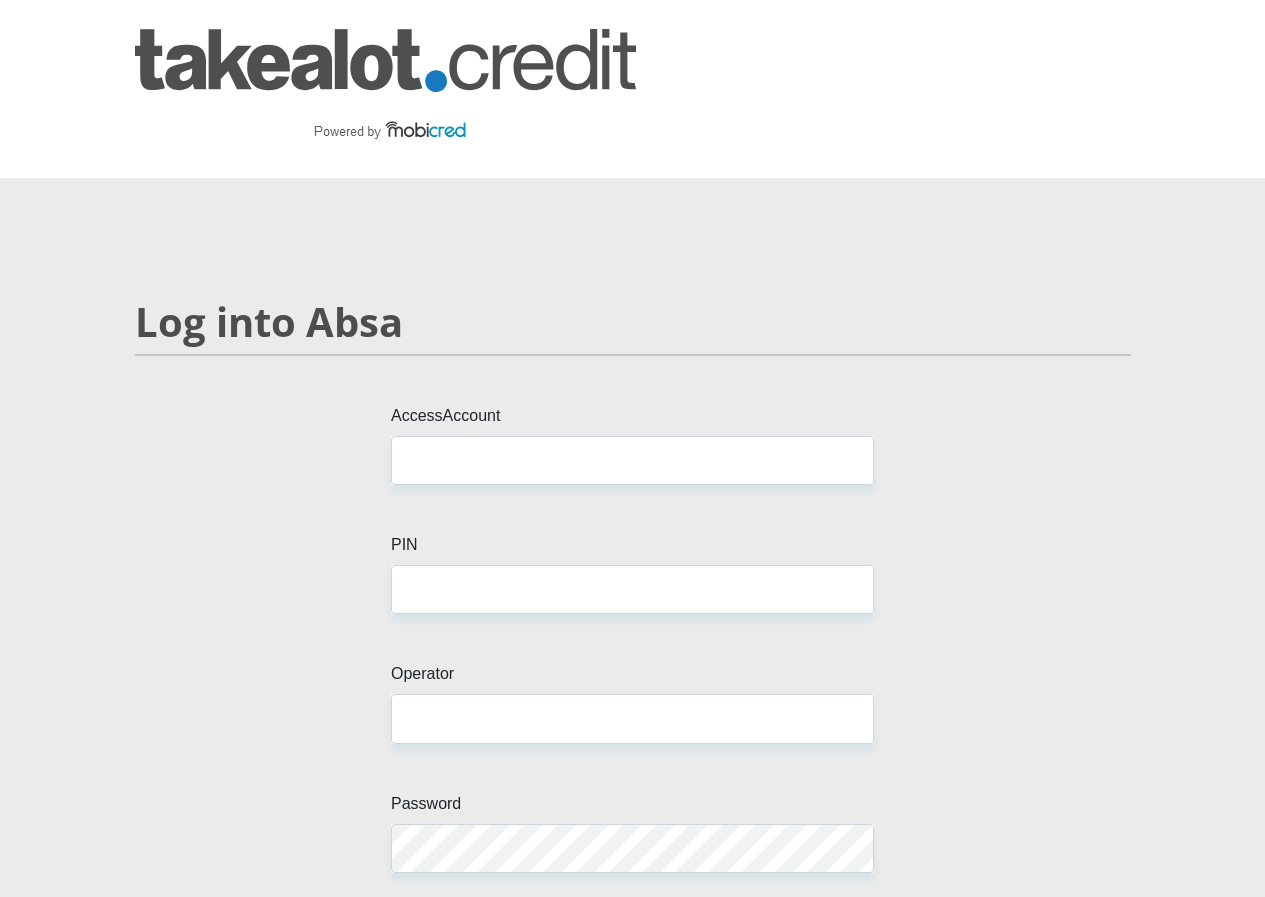 scroll, scrollTop: 0, scrollLeft: 0, axis: both 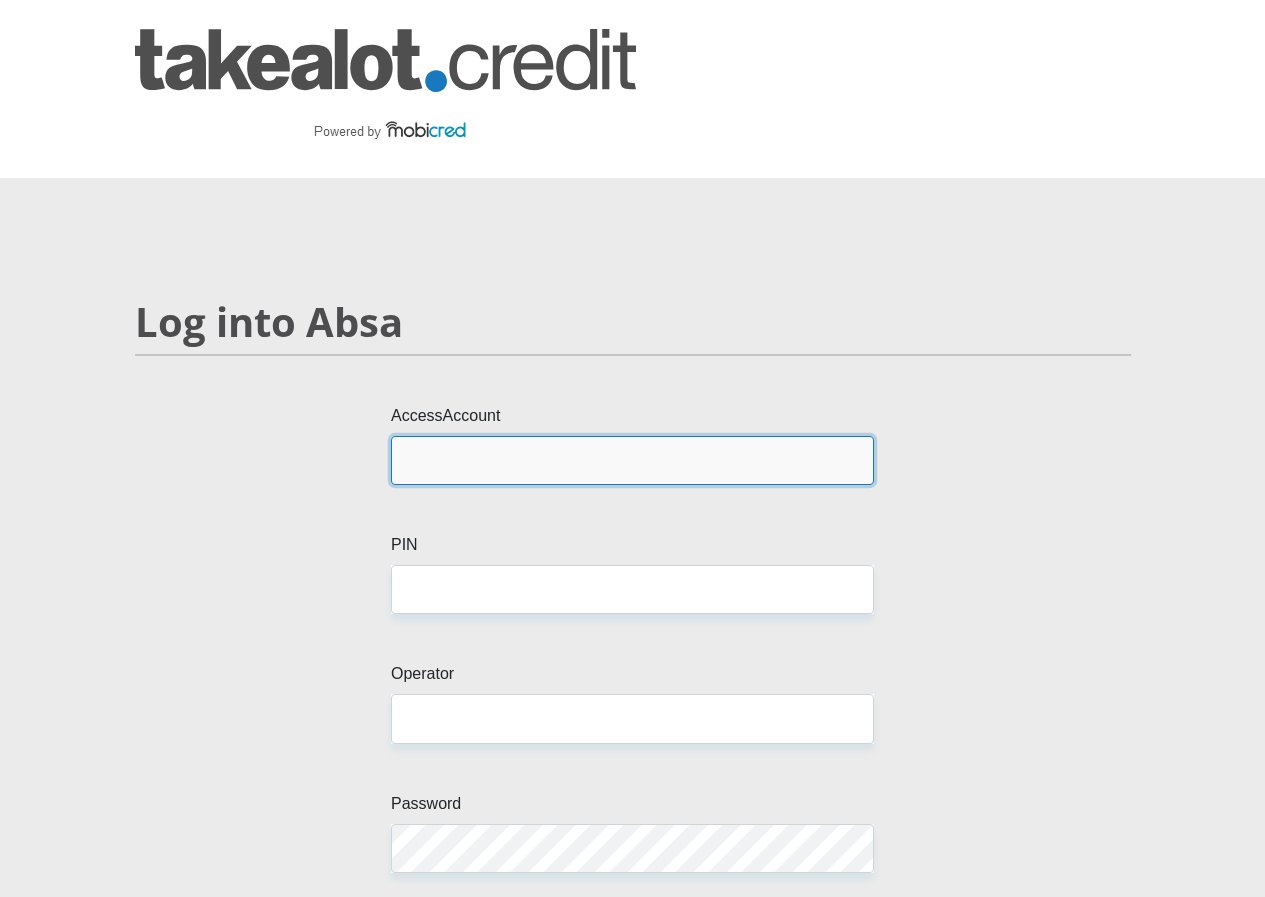 click on "AccessAccount" at bounding box center [632, 460] 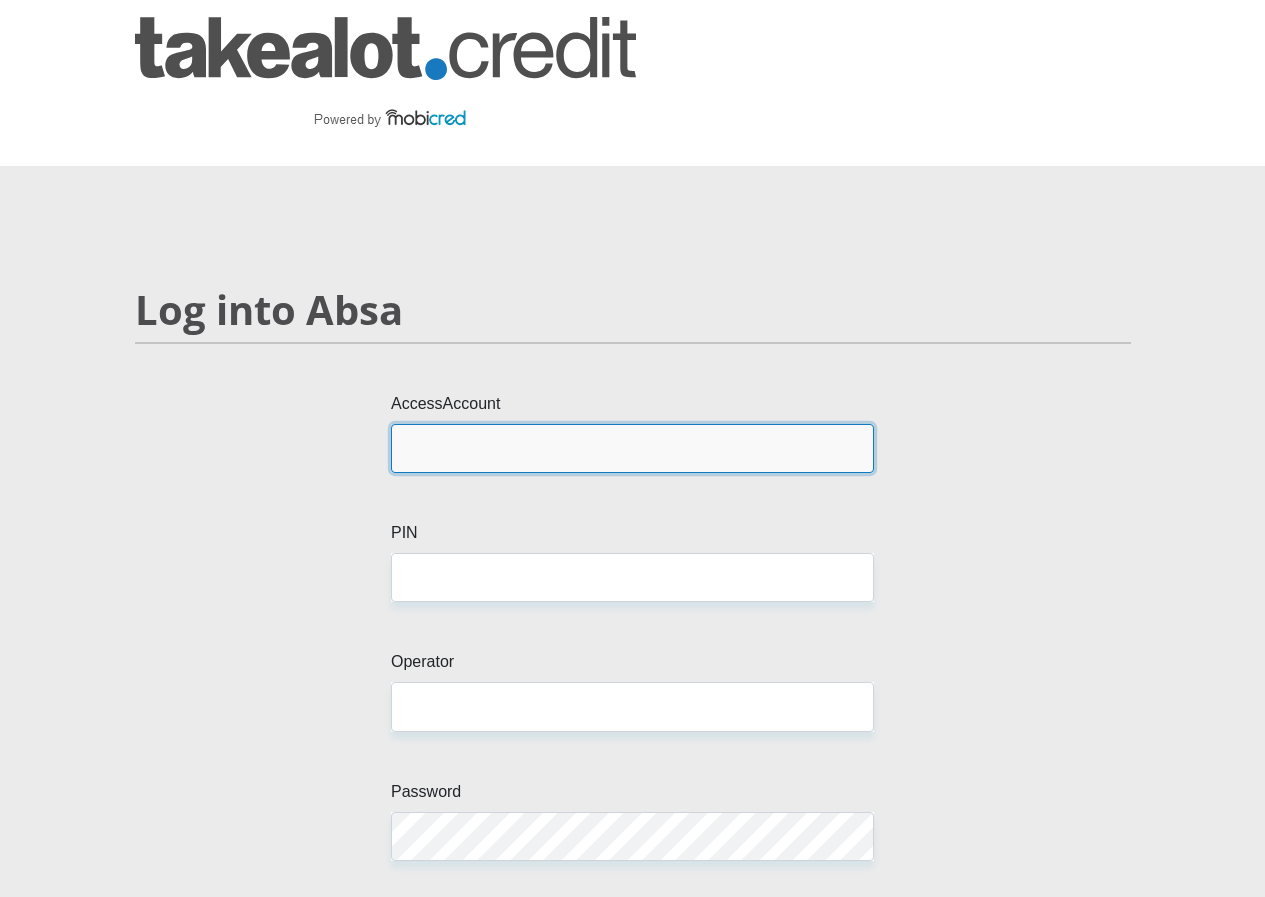 scroll, scrollTop: 0, scrollLeft: 0, axis: both 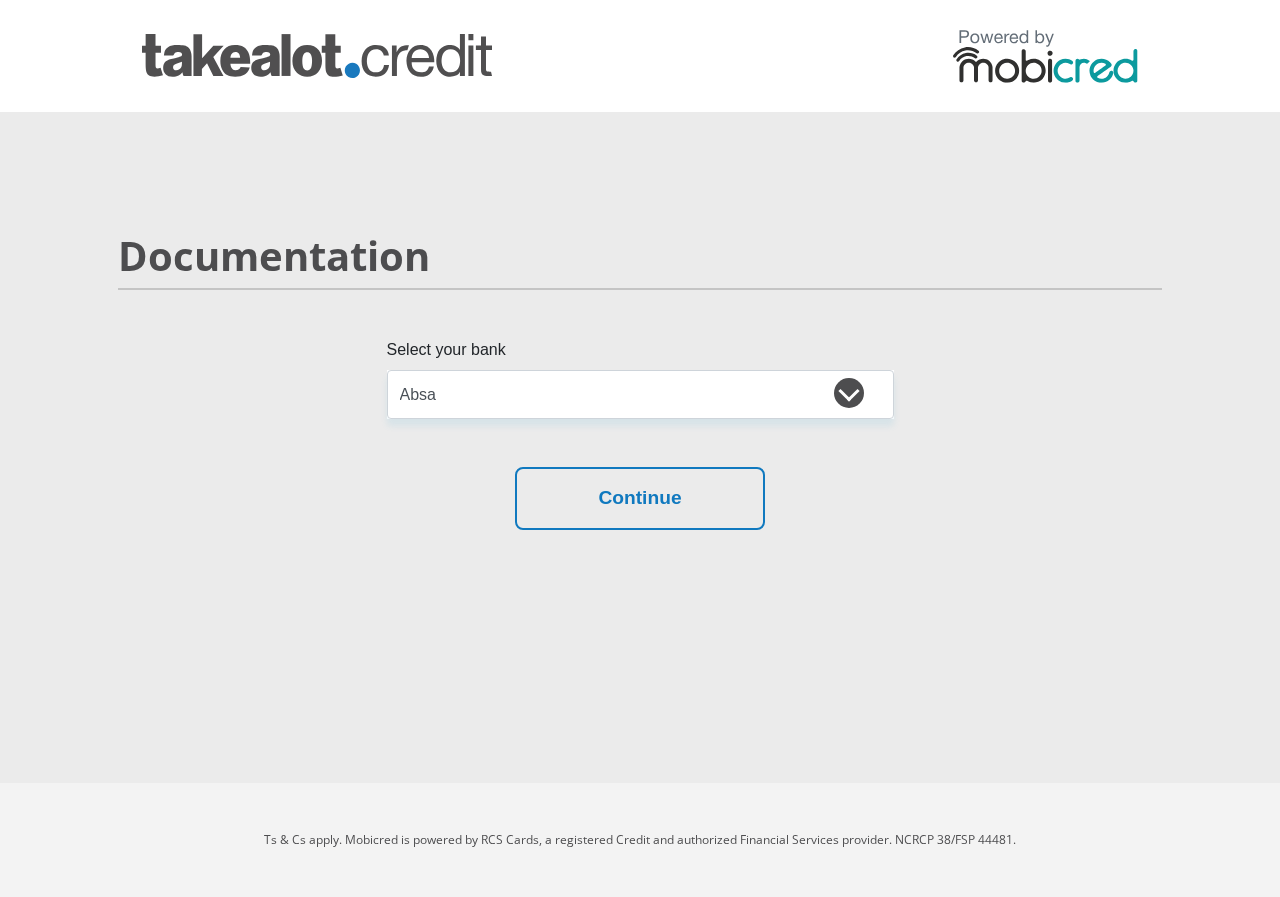 select on "{"id":"5","title":"Absa","institution":"Absa","alias":"absa","country":"ZA","branch_code":632005,"login_fields":[{"title":"AccessAccount","name":"field1","placeholder":"Access Account Number"},{"title":"PIN","name":"field2","placeholder":"PIN"},{"title":"Operator","name":"field3","placeholder":"User Number"},{"title":"Password","name":"field4","placeholder":"Password"}]}" 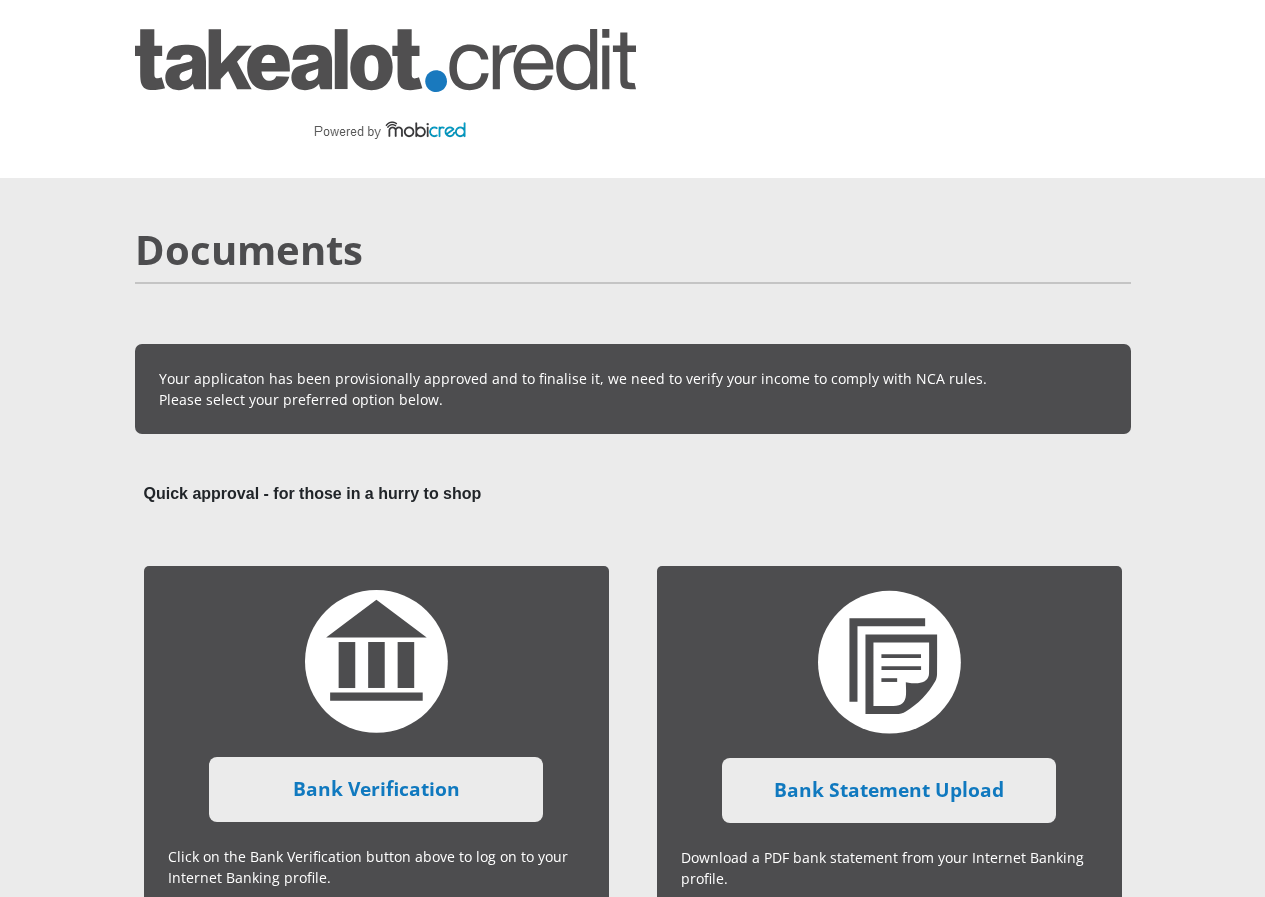 scroll, scrollTop: 400, scrollLeft: 0, axis: vertical 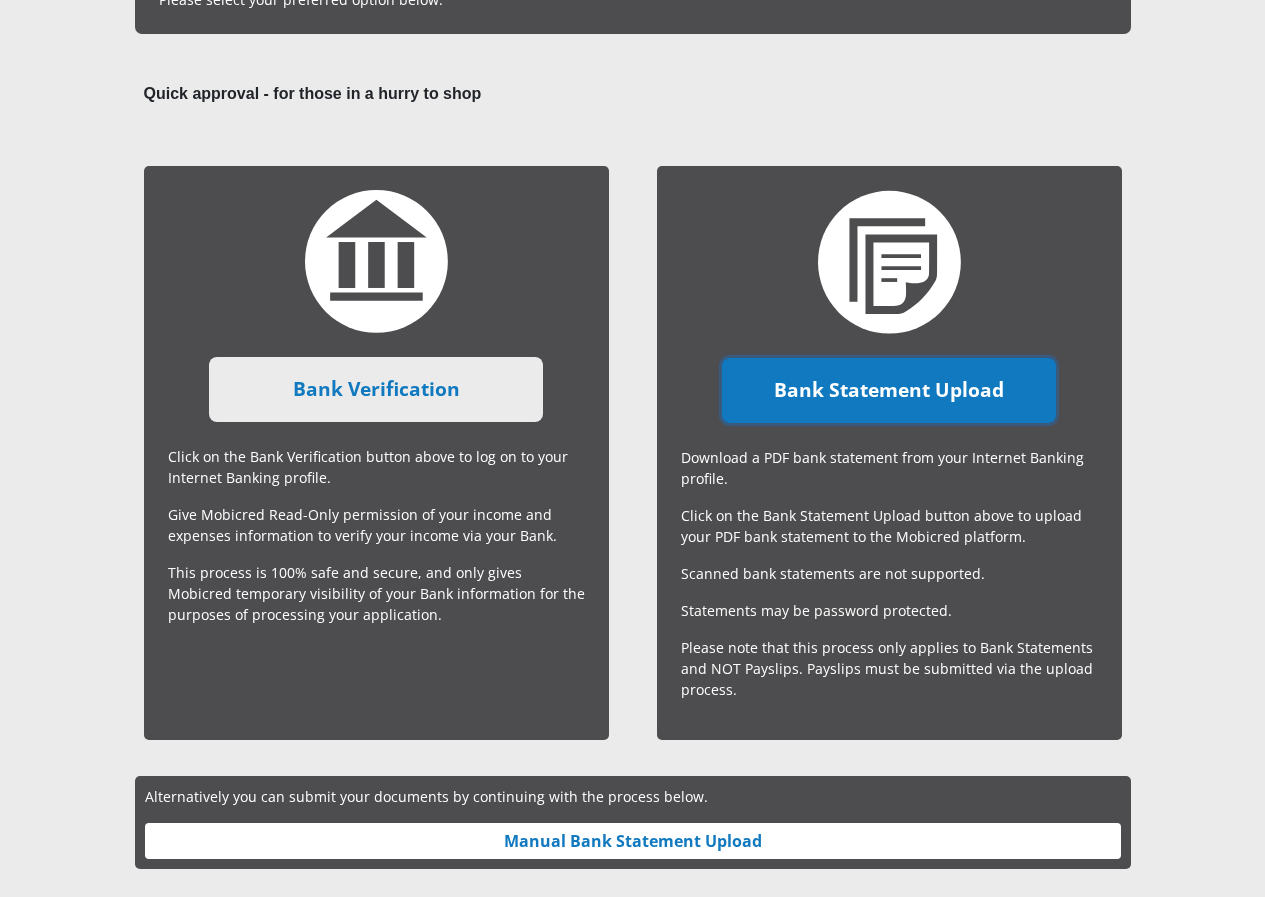 click on "Bank Statement Upload" at bounding box center [889, 390] 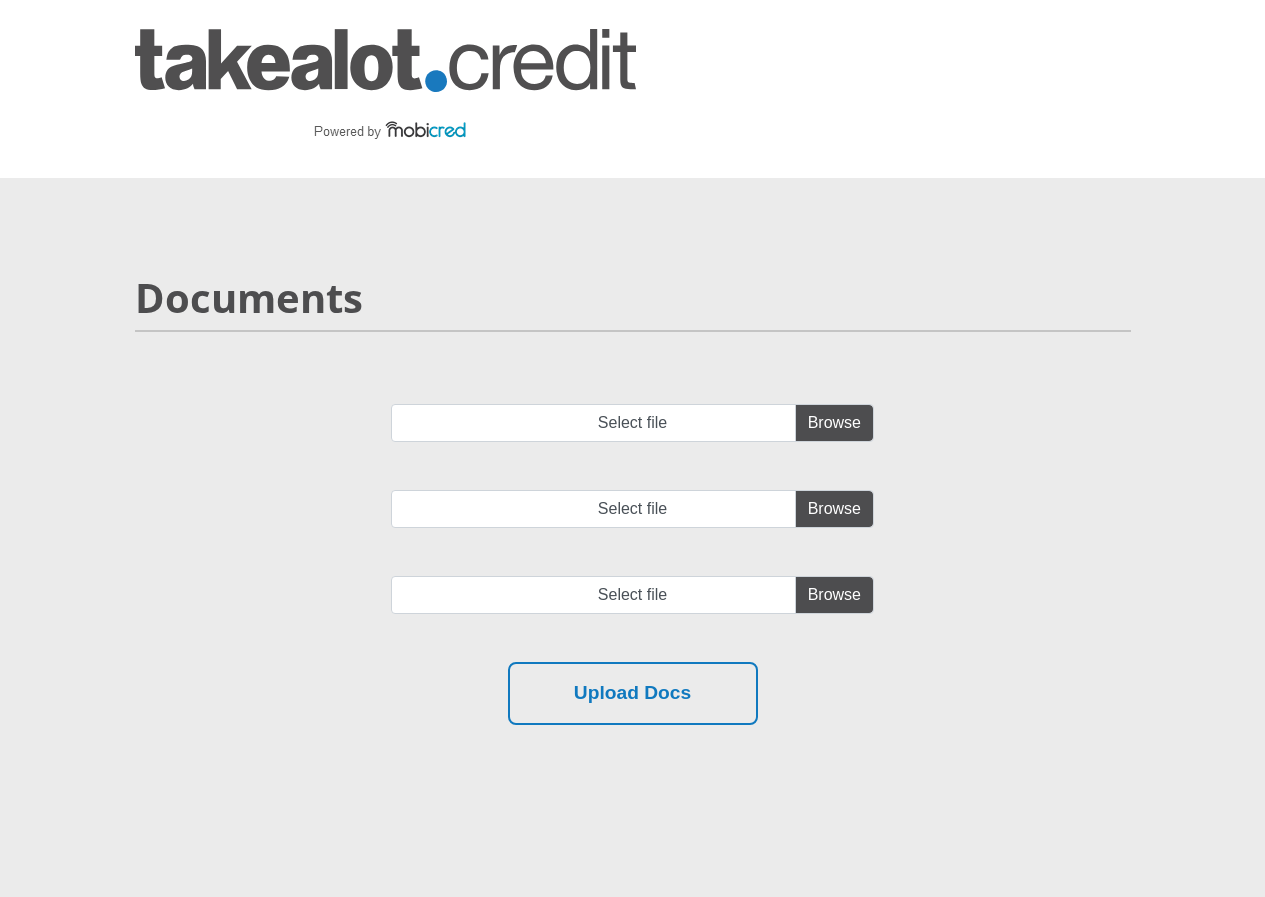 scroll, scrollTop: 0, scrollLeft: 0, axis: both 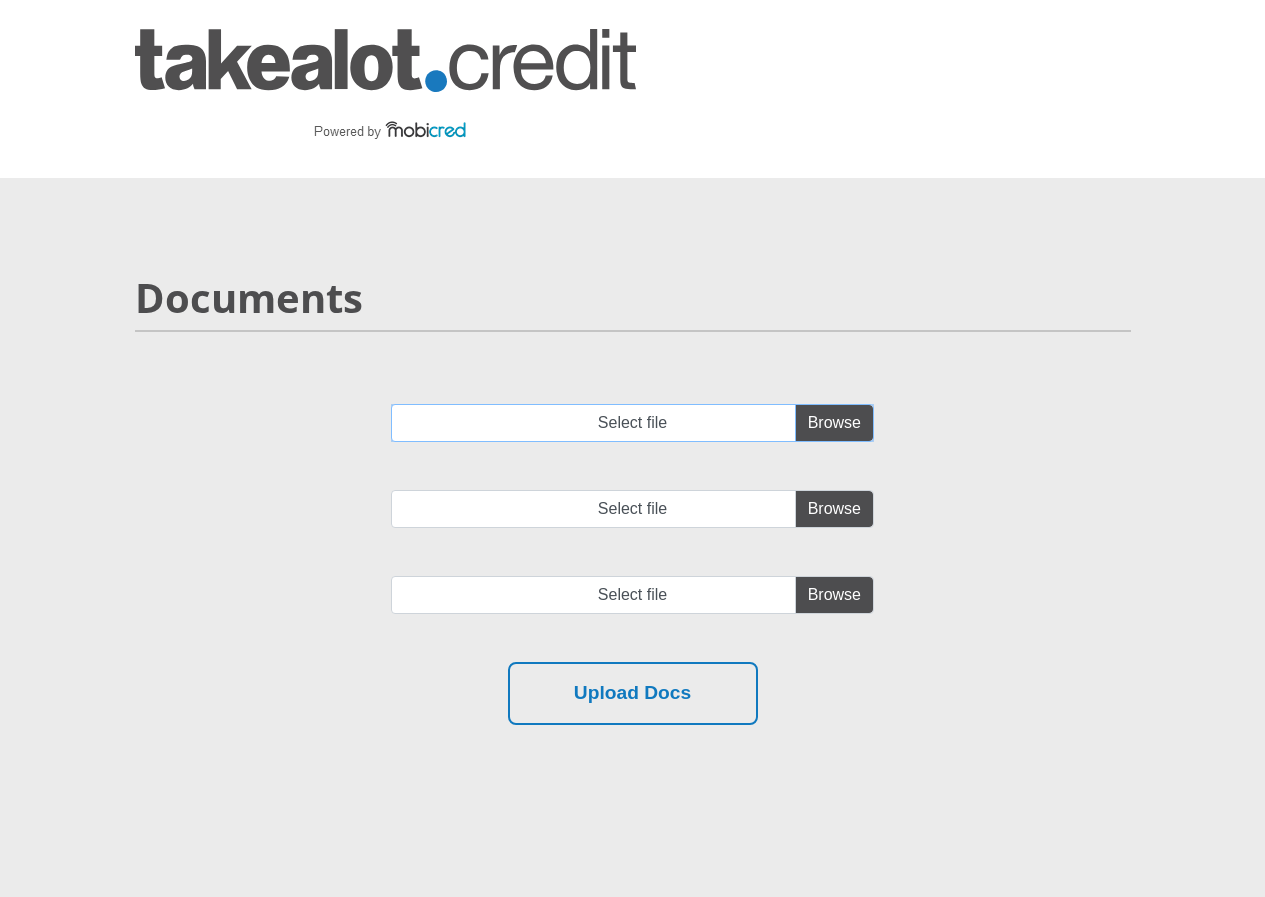 click on "Select file" at bounding box center [632, 423] 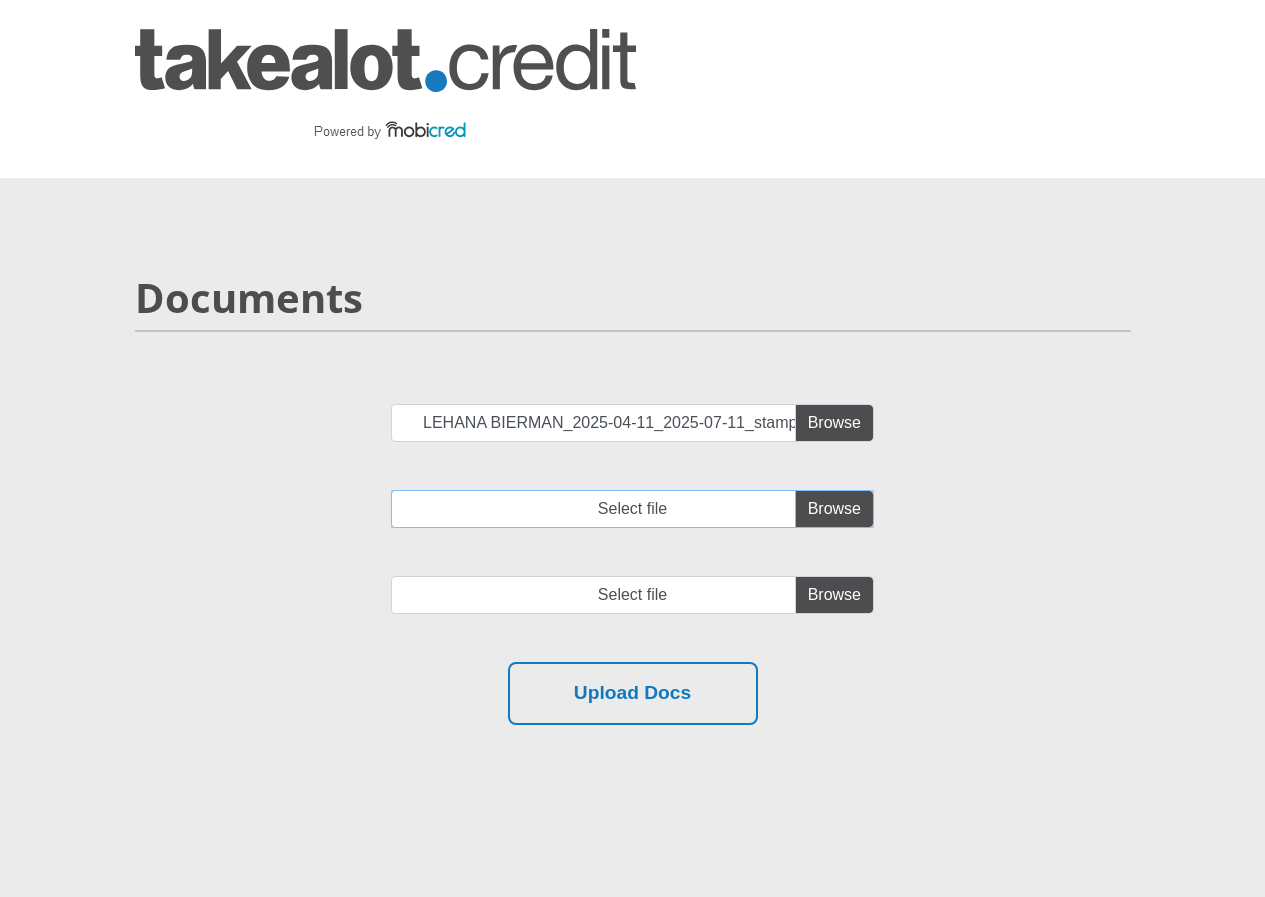 click on "Select file" at bounding box center (632, 509) 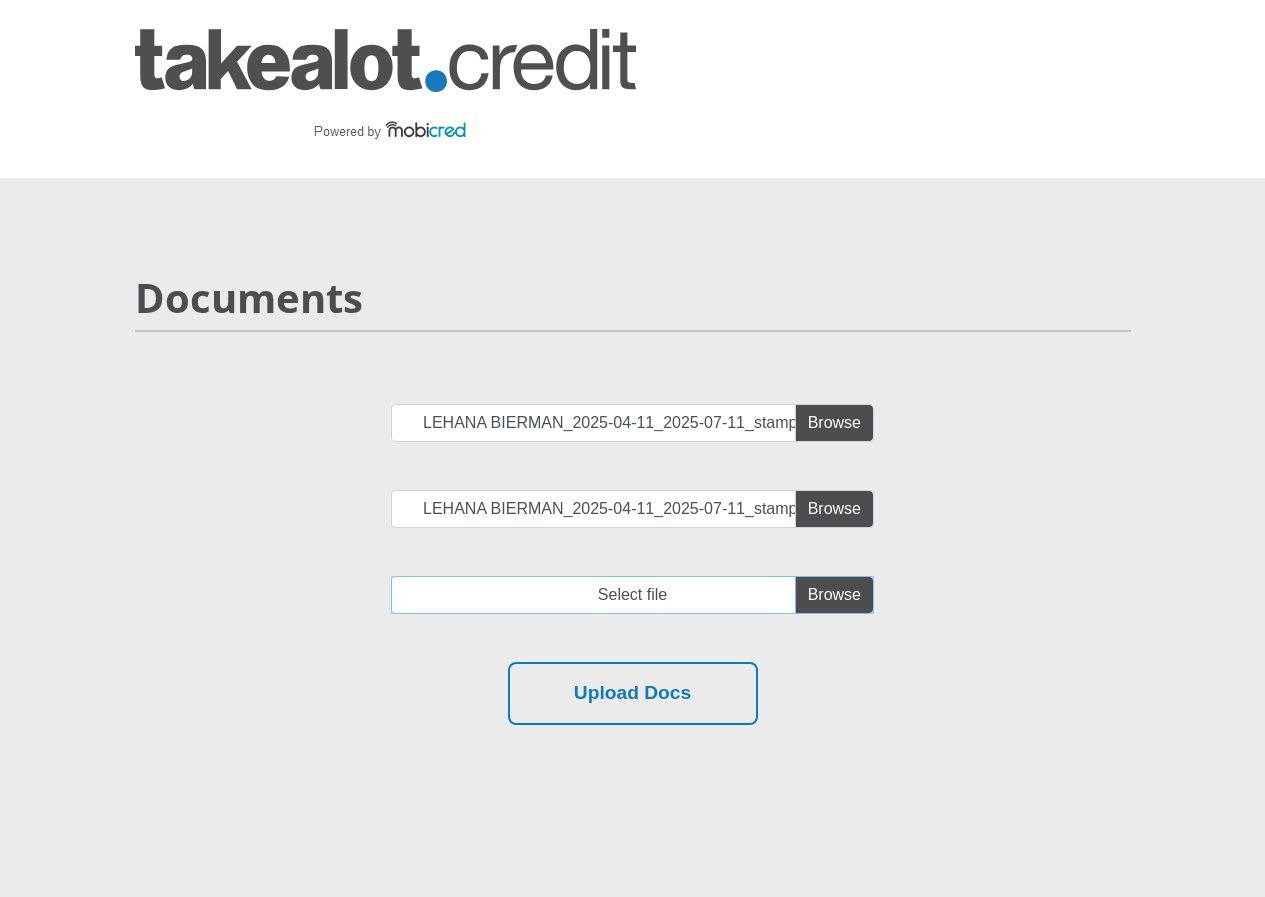 click at bounding box center [632, 595] 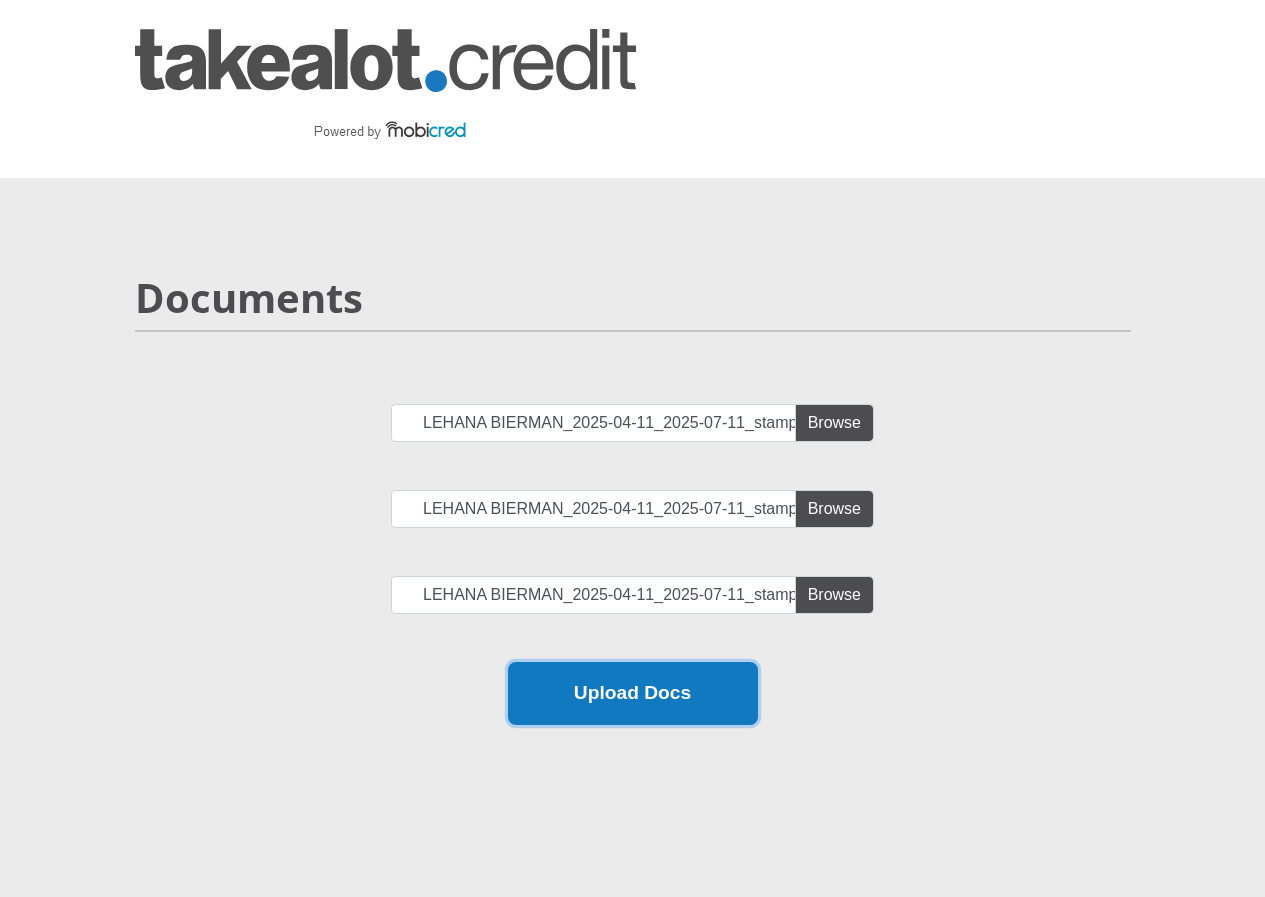 click on "Upload Docs" at bounding box center (633, 693) 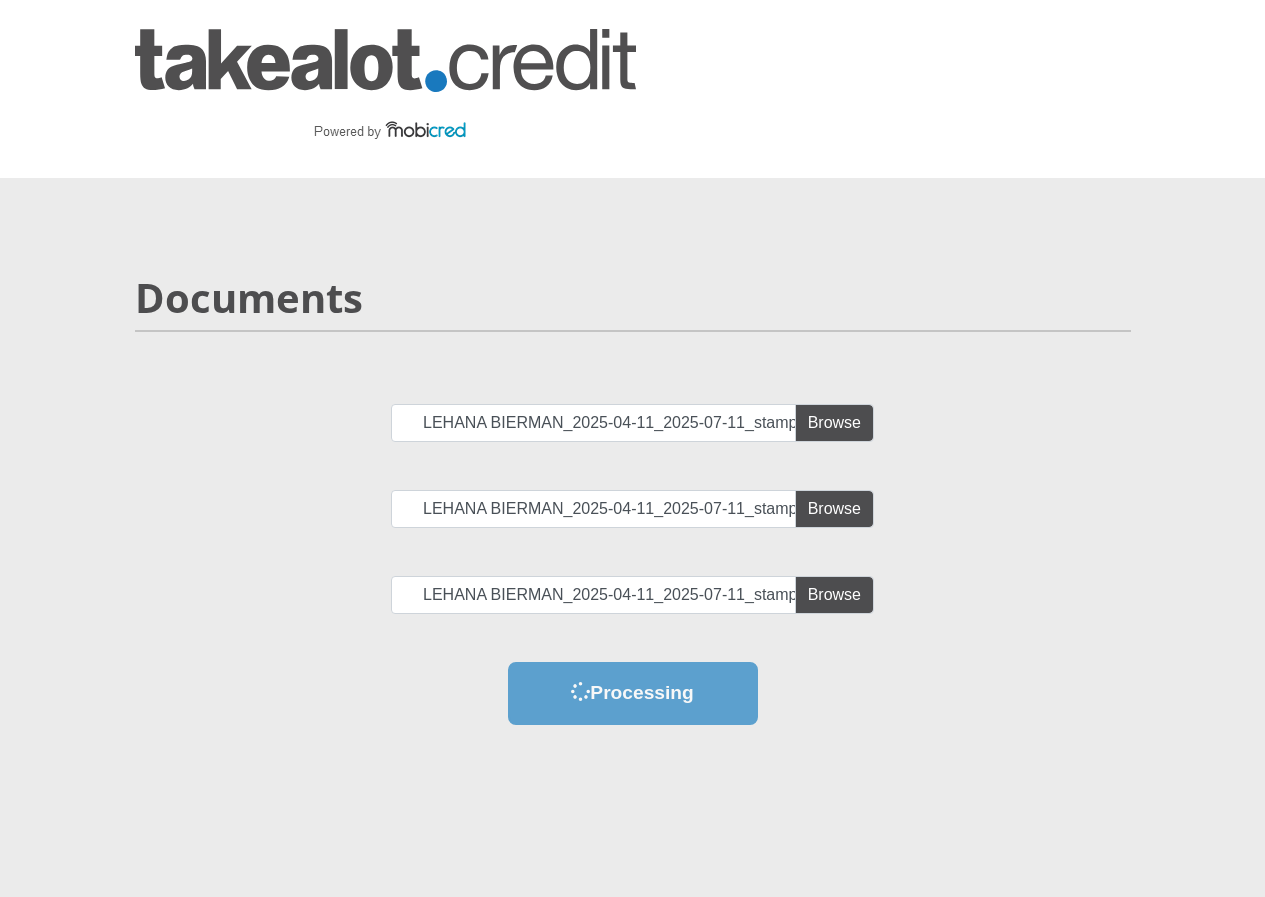 scroll, scrollTop: 0, scrollLeft: 0, axis: both 